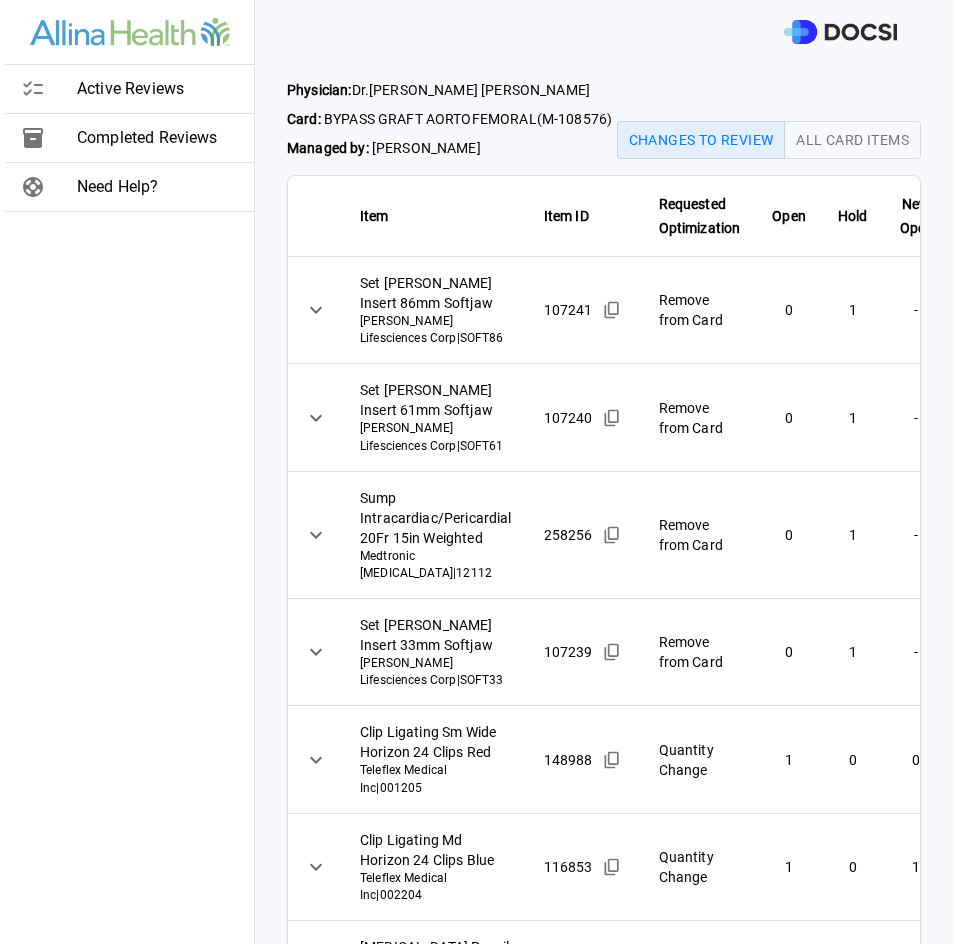 scroll, scrollTop: 0, scrollLeft: 0, axis: both 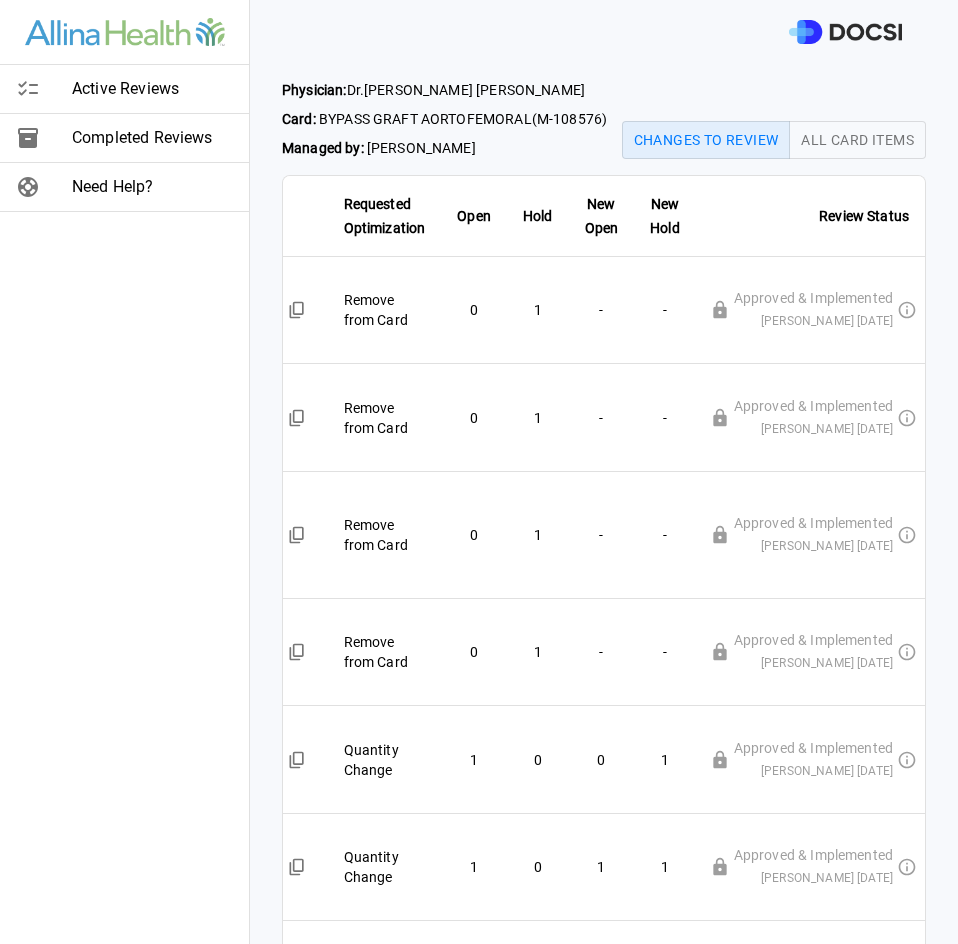click on "Active Reviews" at bounding box center [152, 89] 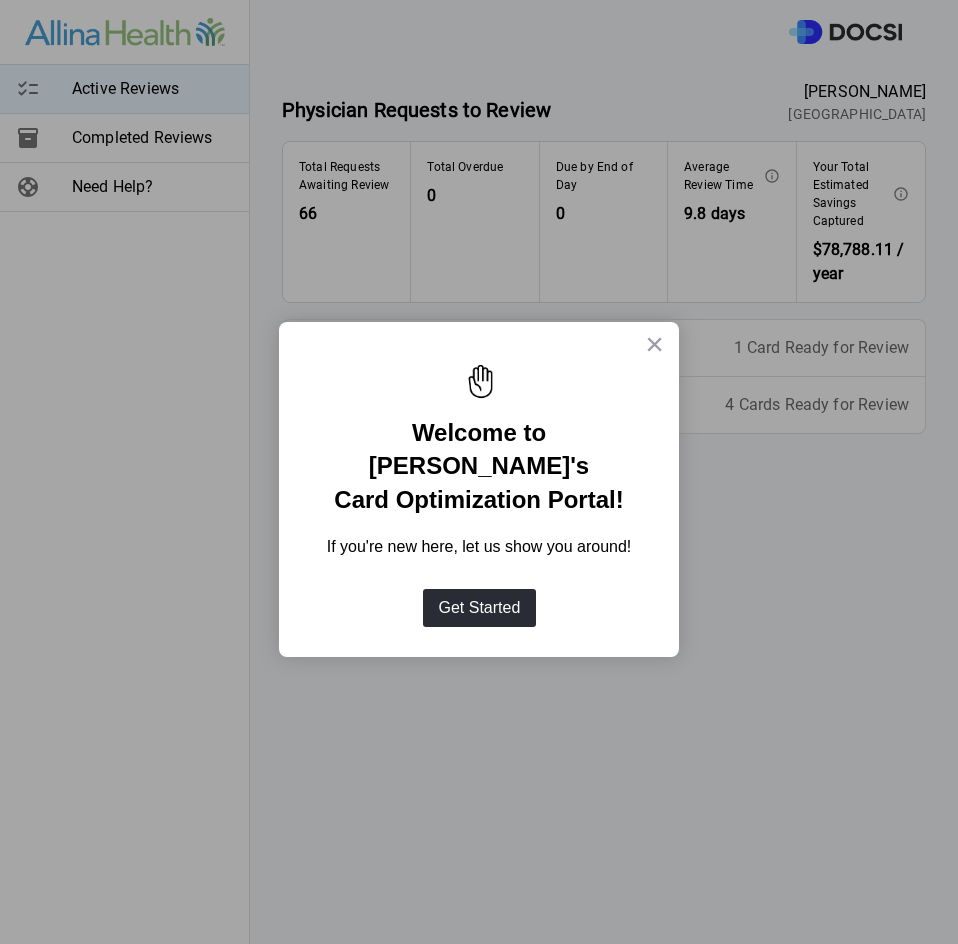 click at bounding box center [479, 374] 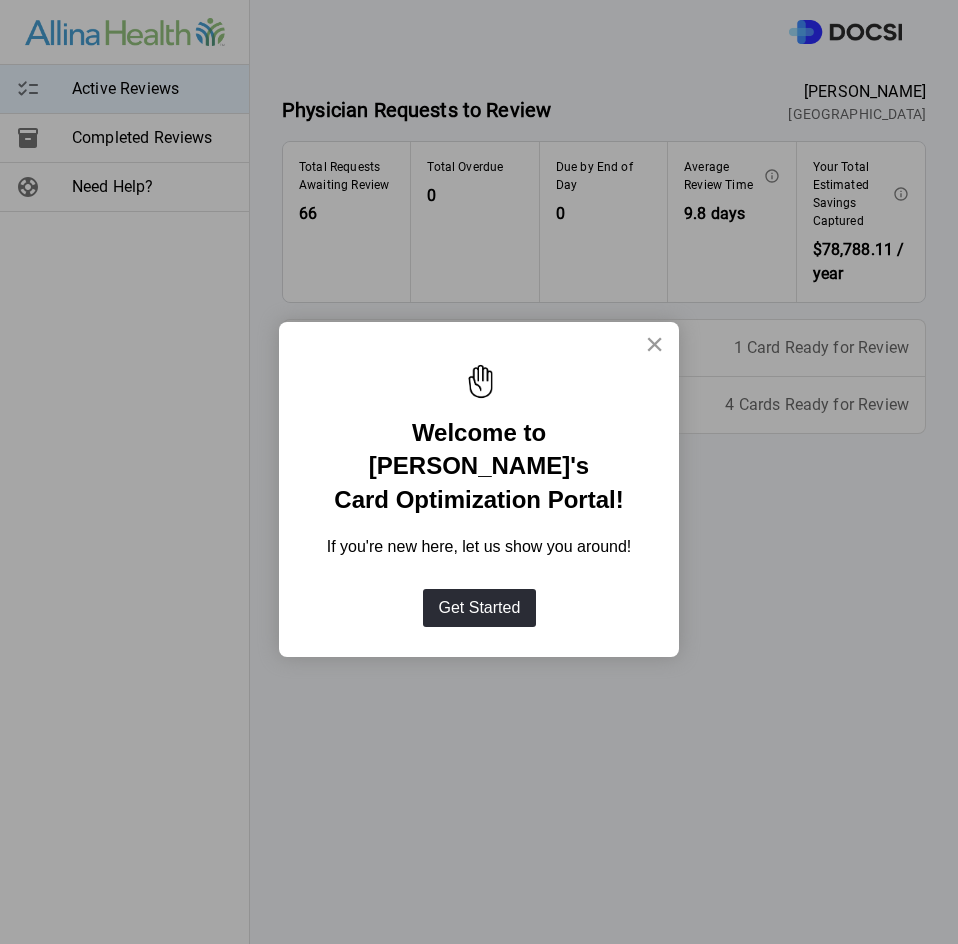 click on "×" at bounding box center [654, 344] 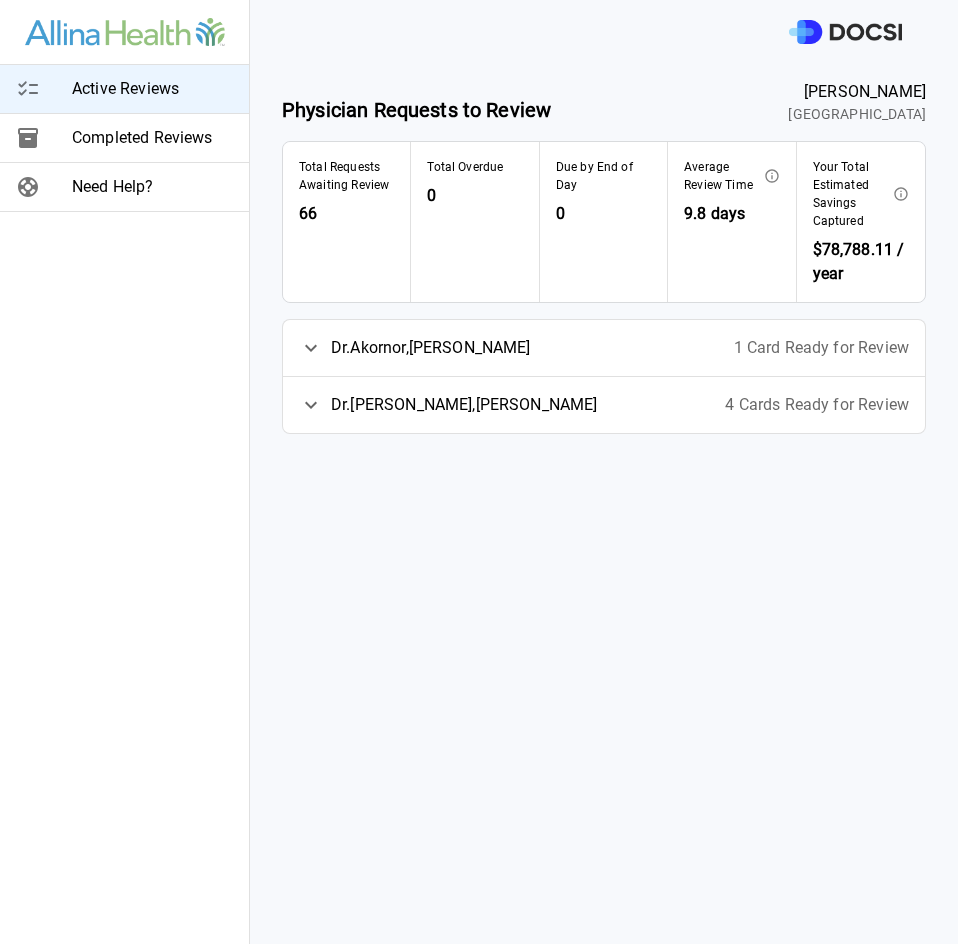 click 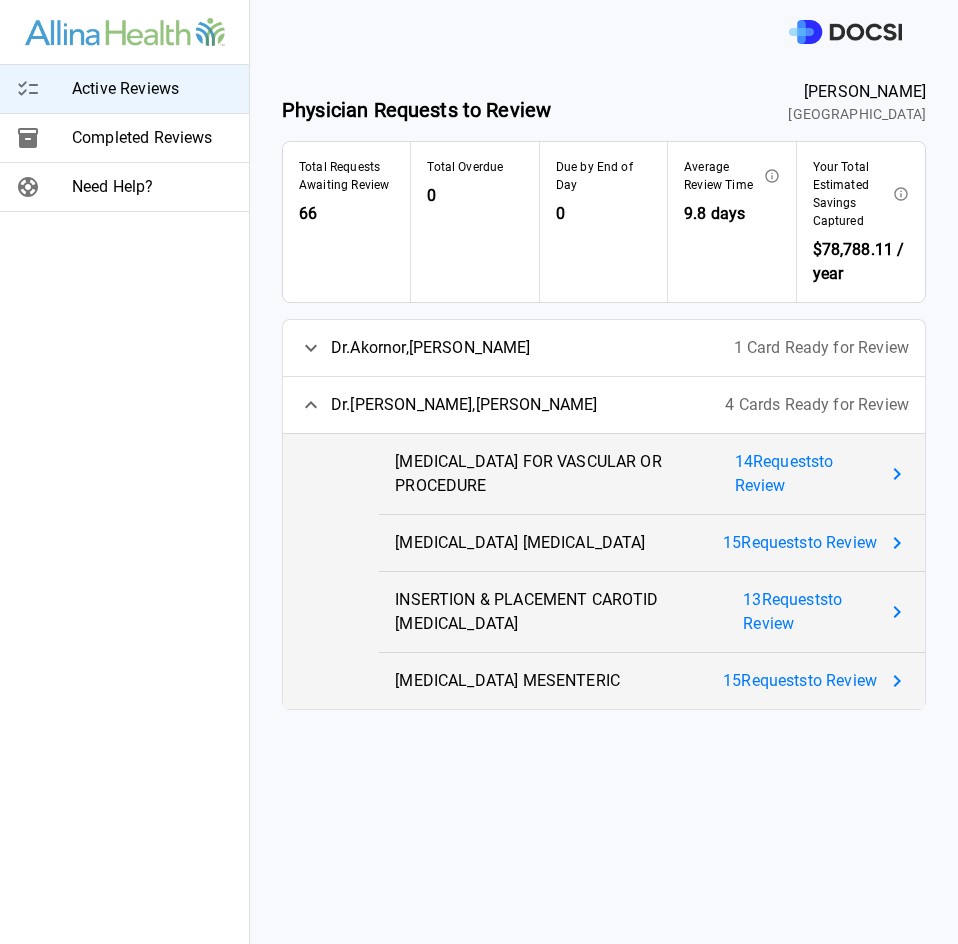 click 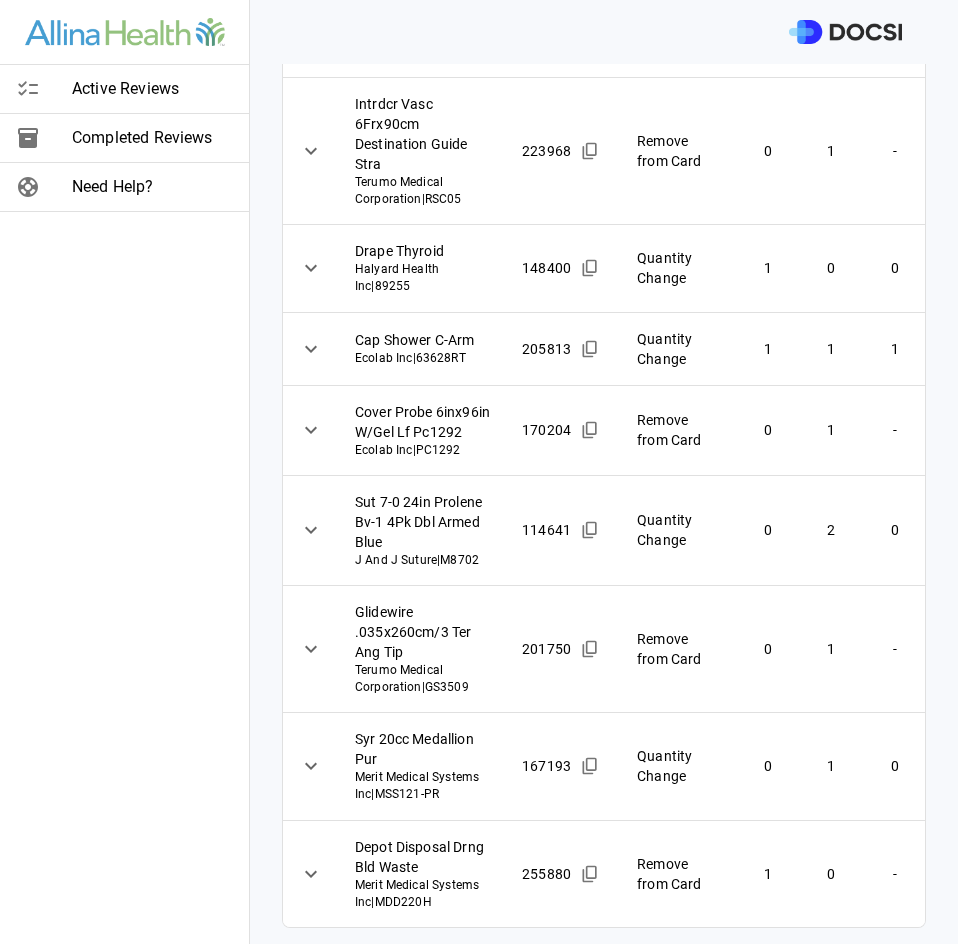 scroll, scrollTop: 1012, scrollLeft: 0, axis: vertical 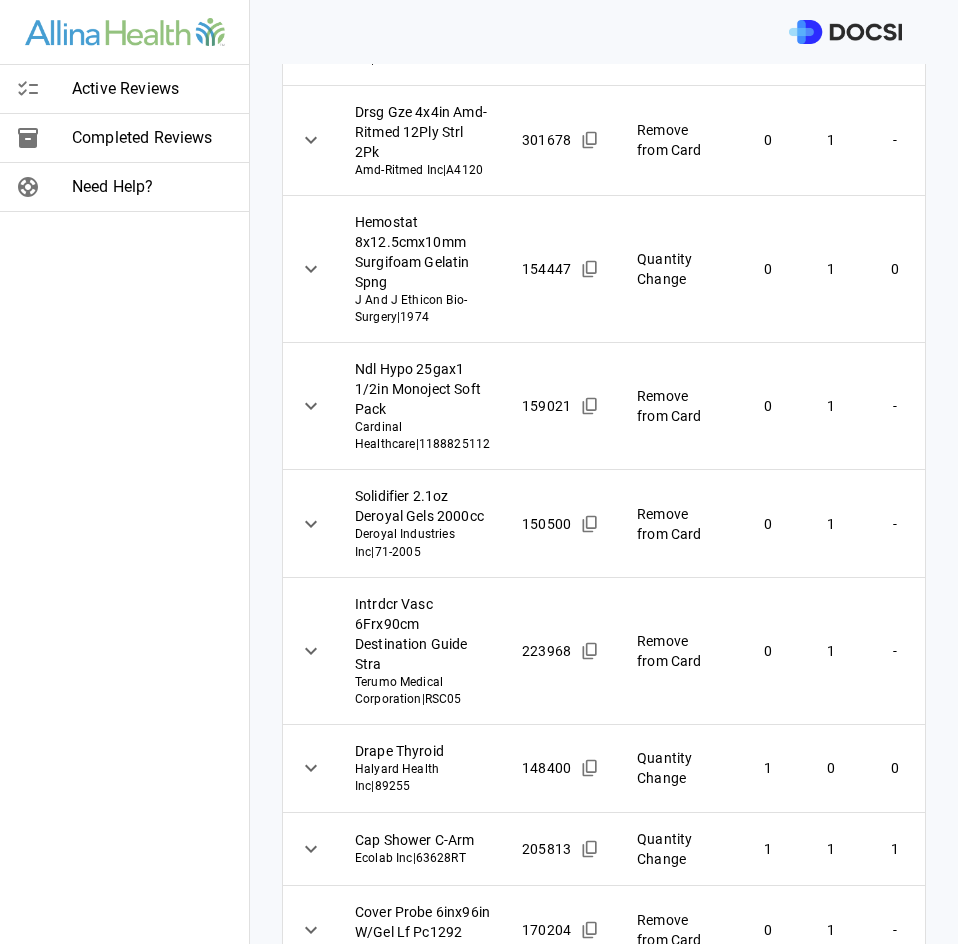drag, startPoint x: 247, startPoint y: 497, endPoint x: 171, endPoint y: 496, distance: 76.00658 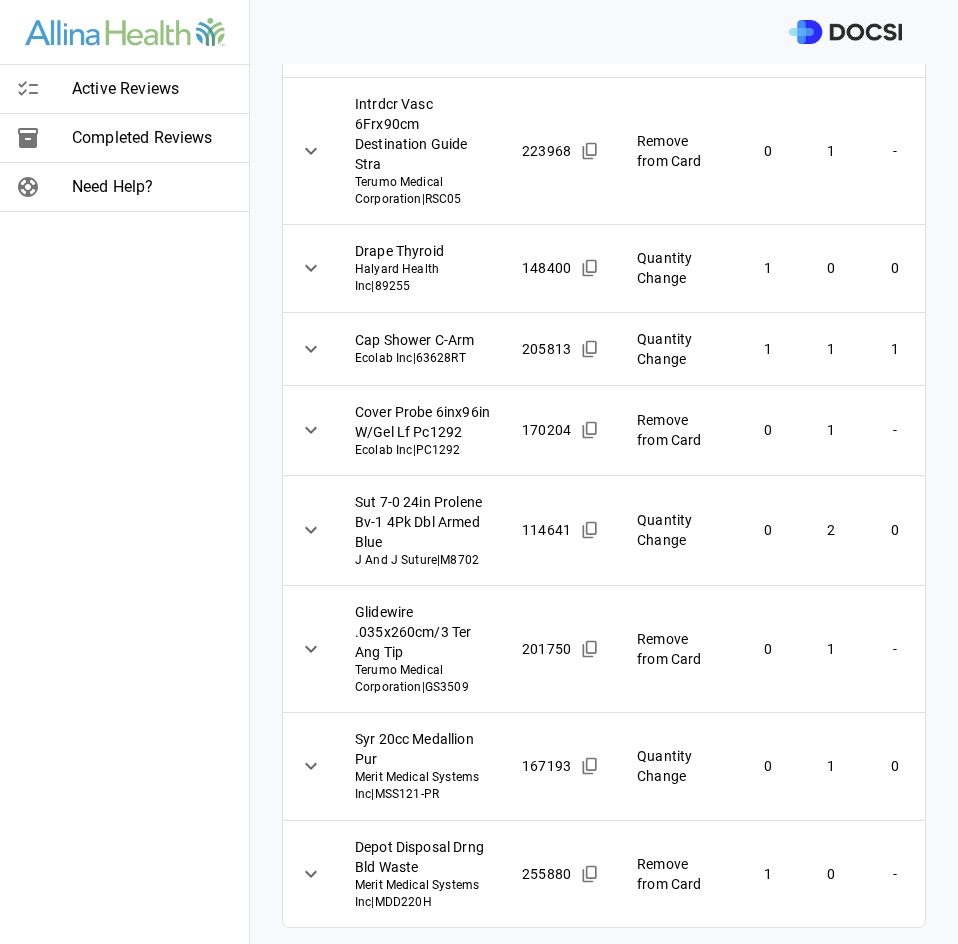 scroll, scrollTop: 875, scrollLeft: 0, axis: vertical 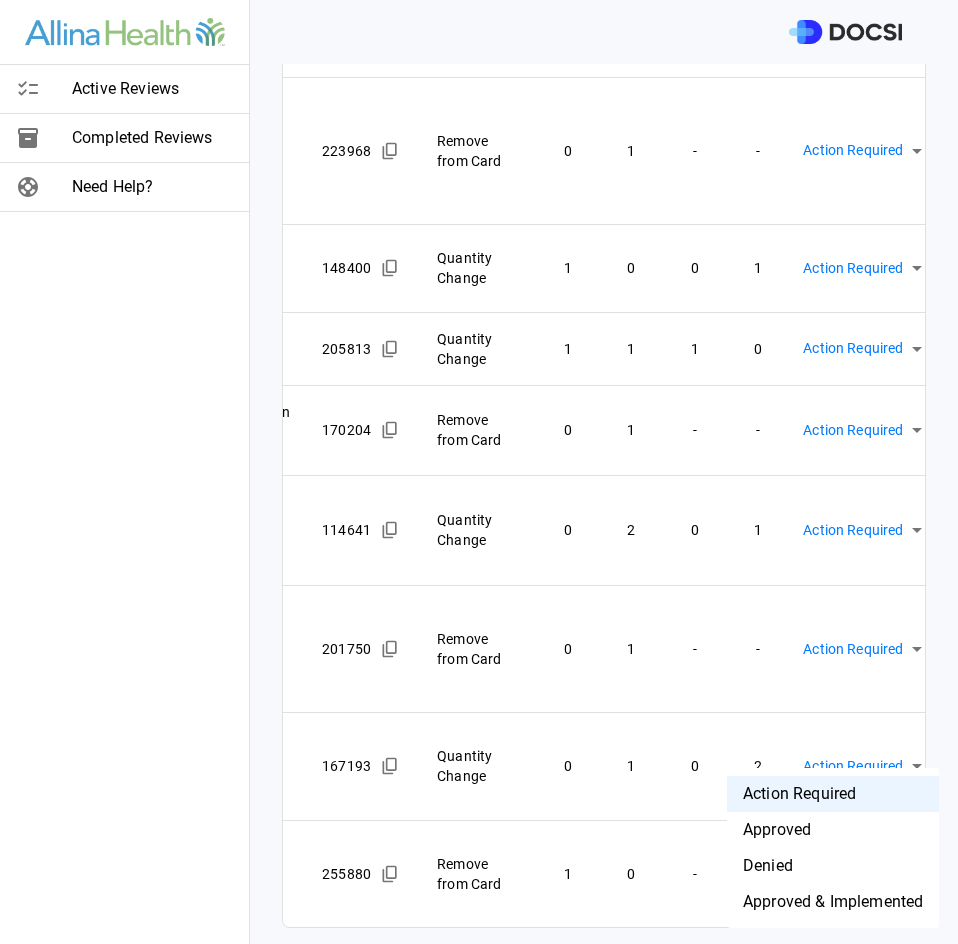 click on "Active Reviews Completed Reviews Need Help? Physician:   [PERSON_NAME] Card:    INSERTION & PLACEMENT CAROTID [MEDICAL_DATA]  ( M-128969 ) Managed by:    [PERSON_NAME] Changes to Review All Card Items Item Item ID Requested Optimization Open Hold New Open New Hold Review Status Loop Vessel 16inx1mm Maxi Sterion Red Silcn Aspen Surgical Products Inc  |  011011PBX 124696 Quantity Change 1 0 1 1 Action Required **** ​ Drsg Gze 4x4in Amd-Ritmed 12Ply Strl 2Pk Amd-Ritmed Inc  |  A4120 301678 Remove from Card 0 1 - - Action Required **** ​ Hemostat 8x12.5cmx10mm Surgifoam Gelatin Spng J And J Ethicon Bio-Surgery  |  1974 154447 Quantity Change 0 1 0 2 Action Required **** ​ Ndl Hypo 25gax1 1/2in Monoject Soft Pack Cardinal Healthcare  |  1188825112 159021 Remove from Card 0 1 - - Action Required **** ​ Solidifier 2.1oz Deroyal Gels 2000cc Deroyal Industries Inc  |  [PHONE_NUMBER] Remove from Card 0 1 - - Action Required **** ​ Intrdcr Vasc 6Frx90cm Destination Guide Stra  |  RSC05 223968 0 1" at bounding box center (479, 472) 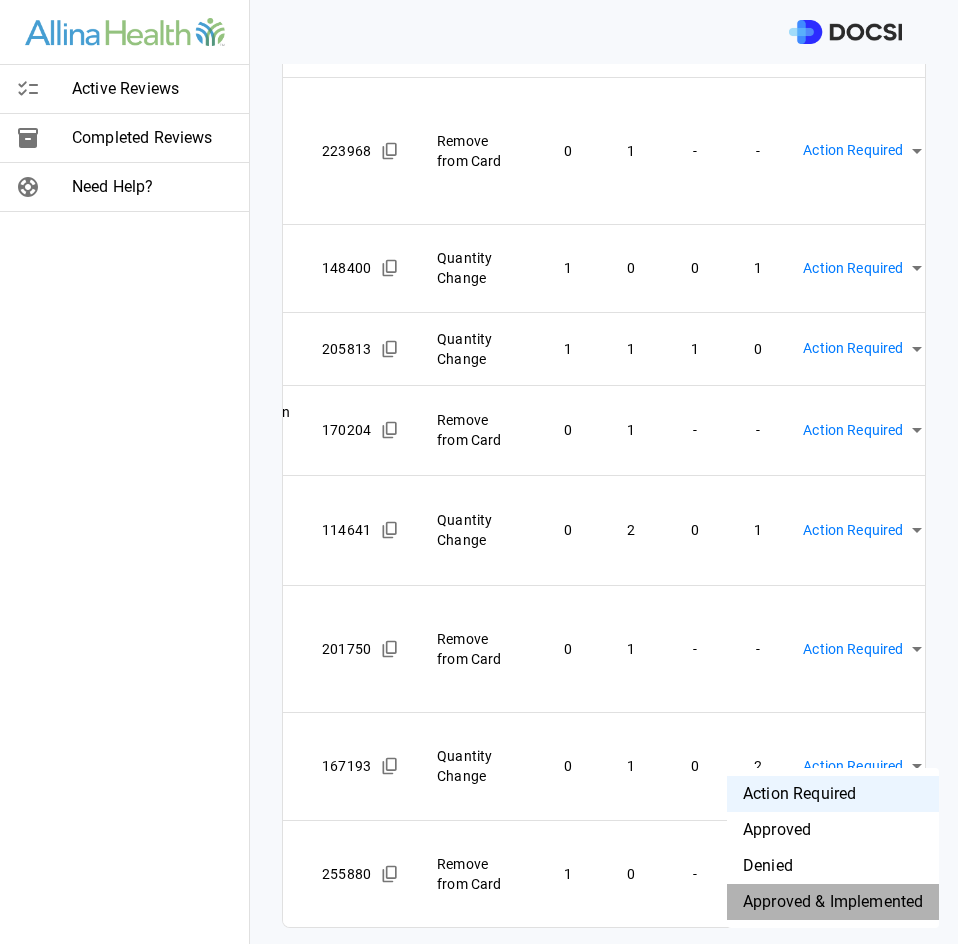 click on "Approved & Implemented" at bounding box center [833, 902] 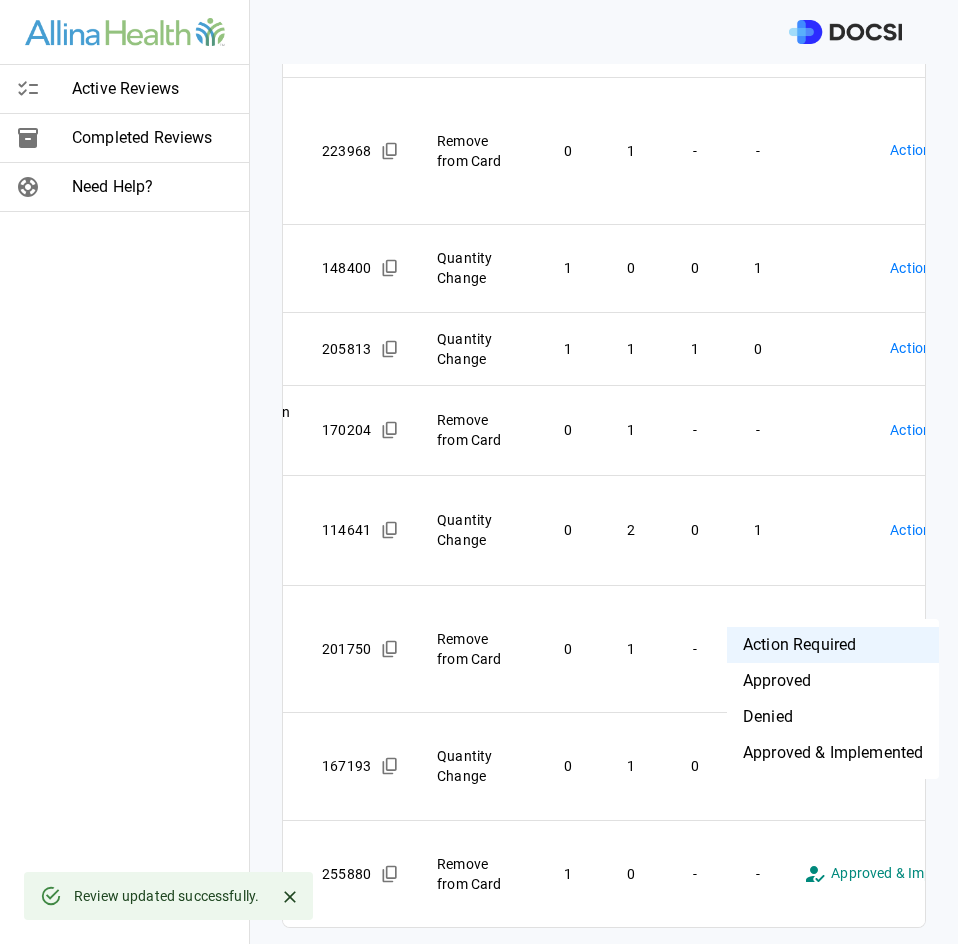 click on "Active Reviews Completed Reviews Need Help? Physician:   [PERSON_NAME] Card:    INSERTION & PLACEMENT CAROTID [MEDICAL_DATA]  ( M-128969 ) Managed by:    [PERSON_NAME] Changes to Review All Card Items Item Item ID Requested Optimization Open Hold New Open New Hold Review Status Loop Vessel 16inx1mm Maxi Sterion Red Silcn Aspen Surgical Products Inc  |  011011PBX 124696 Quantity Change 1 0 1 1 Action Required **** ​ Drsg Gze 4x4in Amd-Ritmed 12Ply Strl 2Pk Amd-Ritmed Inc  |  A4120 301678 Remove from Card 0 1 - - Action Required **** ​ Hemostat 8x12.5cmx10mm Surgifoam Gelatin Spng J And J Ethicon Bio-Surgery  |  1974 154447 Quantity Change 0 1 0 2 Action Required **** ​ Ndl Hypo 25gax1 1/2in Monoject Soft Pack Cardinal Healthcare  |  1188825112 159021 Remove from Card 0 1 - - Action Required **** ​ Solidifier 2.1oz Deroyal Gels 2000cc Deroyal Industries Inc  |  [PHONE_NUMBER] Remove from Card 0 1 - - Action Required **** ​ Intrdcr Vasc 6Frx90cm Destination Guide Stra  |  RSC05 223968 0 1" at bounding box center [479, 472] 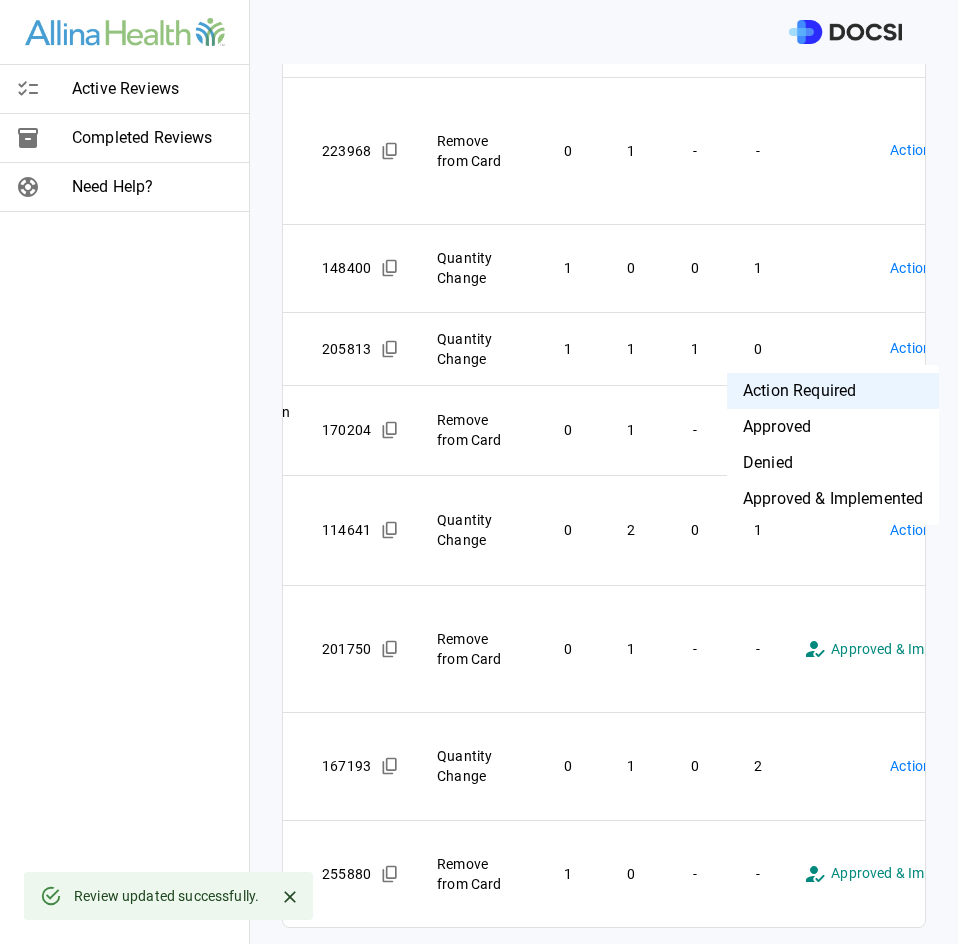 click on "Active Reviews Completed Reviews Need Help? Physician:   [PERSON_NAME] Card:    INSERTION & PLACEMENT CAROTID [MEDICAL_DATA]  ( M-128969 ) Managed by:    [PERSON_NAME] Changes to Review All Card Items Item Item ID Requested Optimization Open Hold New Open New Hold Review Status Loop Vessel 16inx1mm Maxi Sterion Red Silcn Aspen Surgical Products Inc  |  011011PBX 124696 Quantity Change 1 0 1 1 Action Required **** ​ Drsg Gze 4x4in Amd-Ritmed 12Ply Strl 2Pk Amd-Ritmed Inc  |  A4120 301678 Remove from Card 0 1 - - Action Required **** ​ Hemostat 8x12.5cmx10mm Surgifoam Gelatin Spng J And J Ethicon Bio-Surgery  |  1974 154447 Quantity Change 0 1 0 2 Action Required **** ​ Ndl Hypo 25gax1 1/2in Monoject Soft Pack Cardinal Healthcare  |  1188825112 159021 Remove from Card 0 1 - - Action Required **** ​ Solidifier 2.1oz Deroyal Gels 2000cc Deroyal Industries Inc  |  [PHONE_NUMBER] Remove from Card 0 1 - - Action Required **** ​ Intrdcr Vasc 6Frx90cm Destination Guide Stra  |  RSC05 223968 0 1" at bounding box center [479, 472] 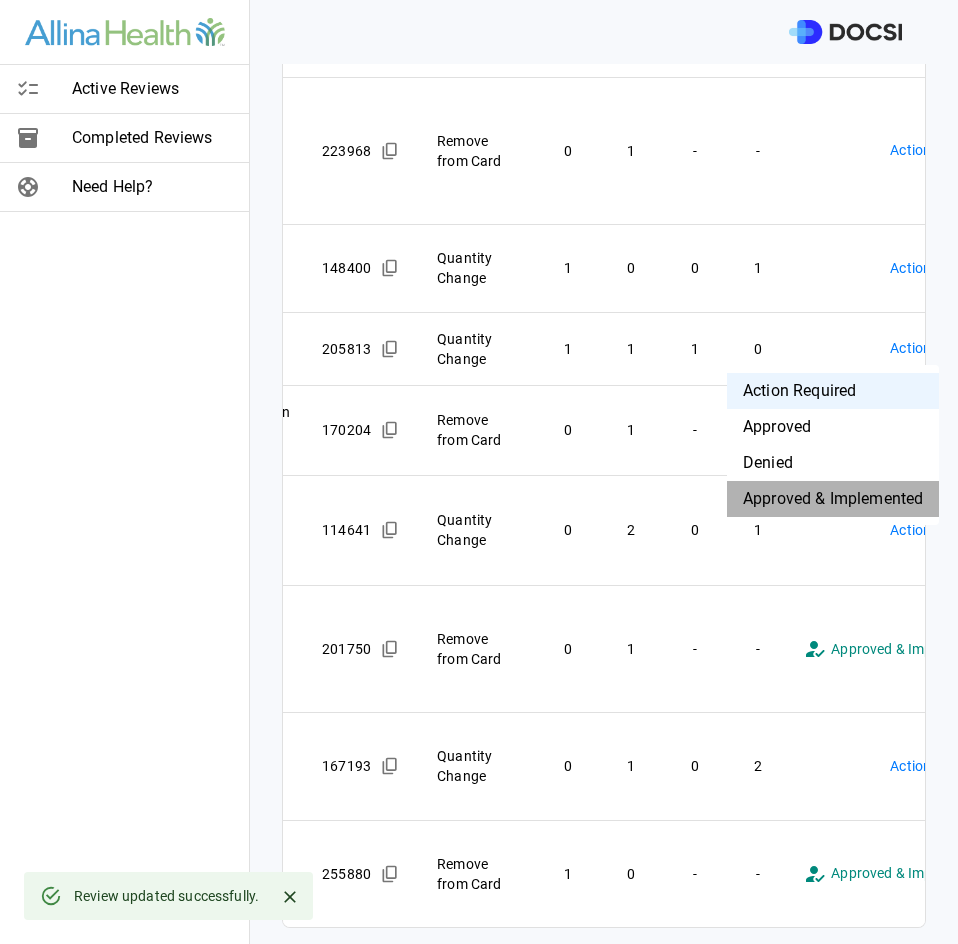 click on "Approved & Implemented" at bounding box center (833, 499) 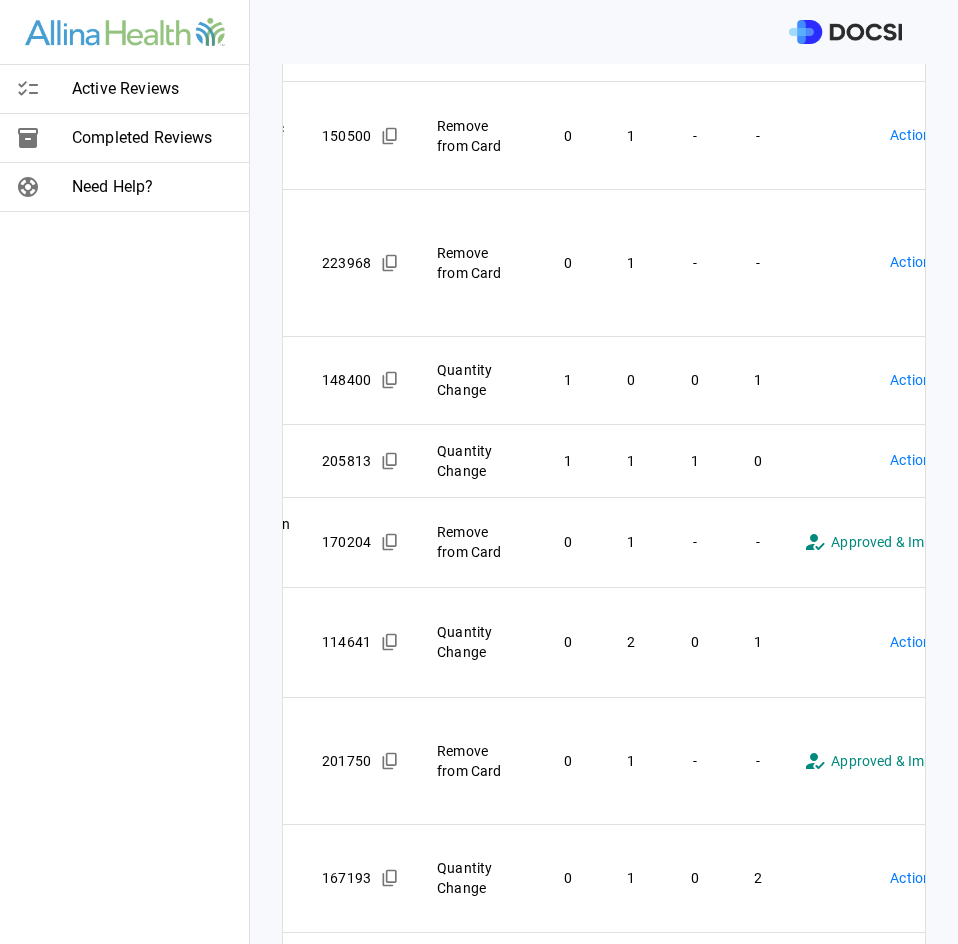 scroll, scrollTop: 712, scrollLeft: 0, axis: vertical 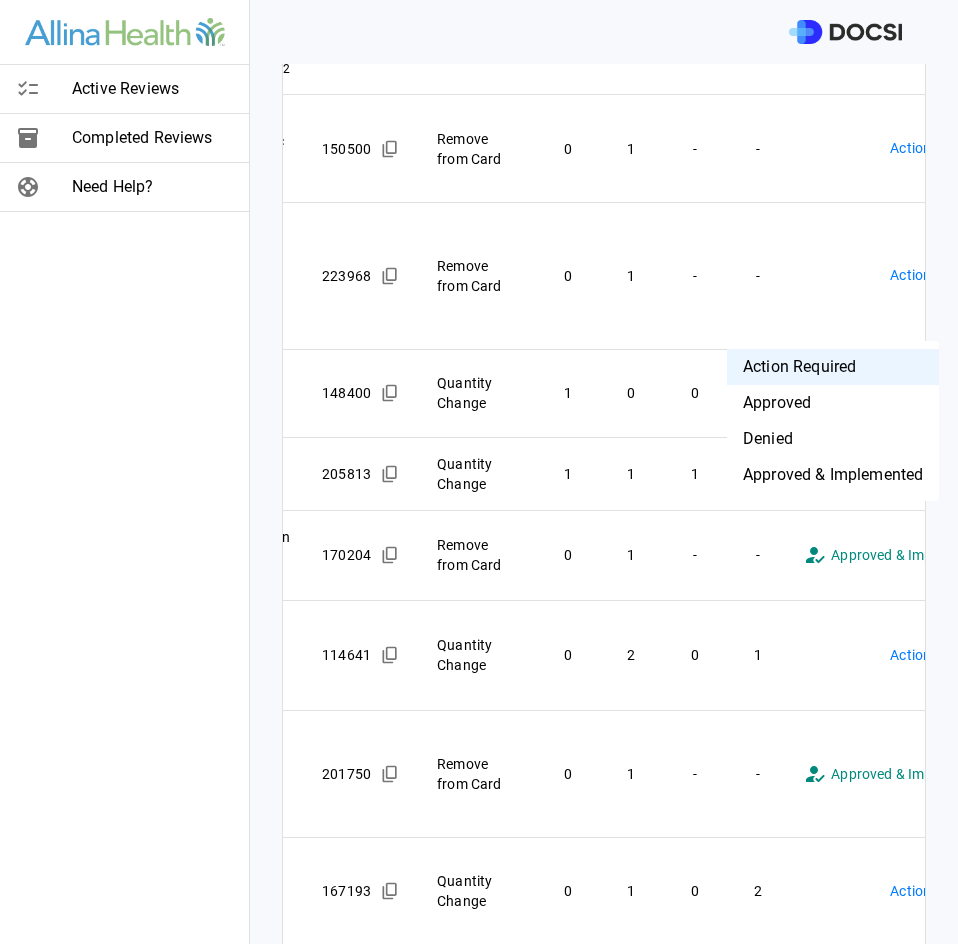 click on "Active Reviews Completed Reviews Need Help? Physician:   [PERSON_NAME] Card:    INSERTION & PLACEMENT CAROTID [MEDICAL_DATA]  ( M-128969 ) Managed by:    [PERSON_NAME] Changes to Review All Card Items Item Item ID Requested Optimization Open Hold New Open New Hold Review Status Loop Vessel 16inx1mm Maxi Sterion Red Silcn Aspen Surgical Products Inc  |  011011PBX 124696 Quantity Change 1 0 1 1 Action Required **** ​ Drsg Gze 4x4in Amd-Ritmed 12Ply Strl 2Pk Amd-Ritmed Inc  |  A4120 301678 Remove from Card 0 1 - - Action Required **** ​ Hemostat 8x12.5cmx10mm Surgifoam Gelatin Spng J And J Ethicon Bio-Surgery  |  1974 154447 Quantity Change 0 1 0 2 Action Required **** ​ Ndl Hypo 25gax1 1/2in Monoject Soft Pack Cardinal Healthcare  |  1188825112 159021 Remove from Card 0 1 - - Action Required **** ​ Solidifier 2.1oz Deroyal Gels 2000cc Deroyal Industries Inc  |  [PHONE_NUMBER] Remove from Card 0 1 - - Action Required **** ​ Intrdcr Vasc 6Frx90cm Destination Guide Stra  |  RSC05 223968 0 1" at bounding box center (479, 472) 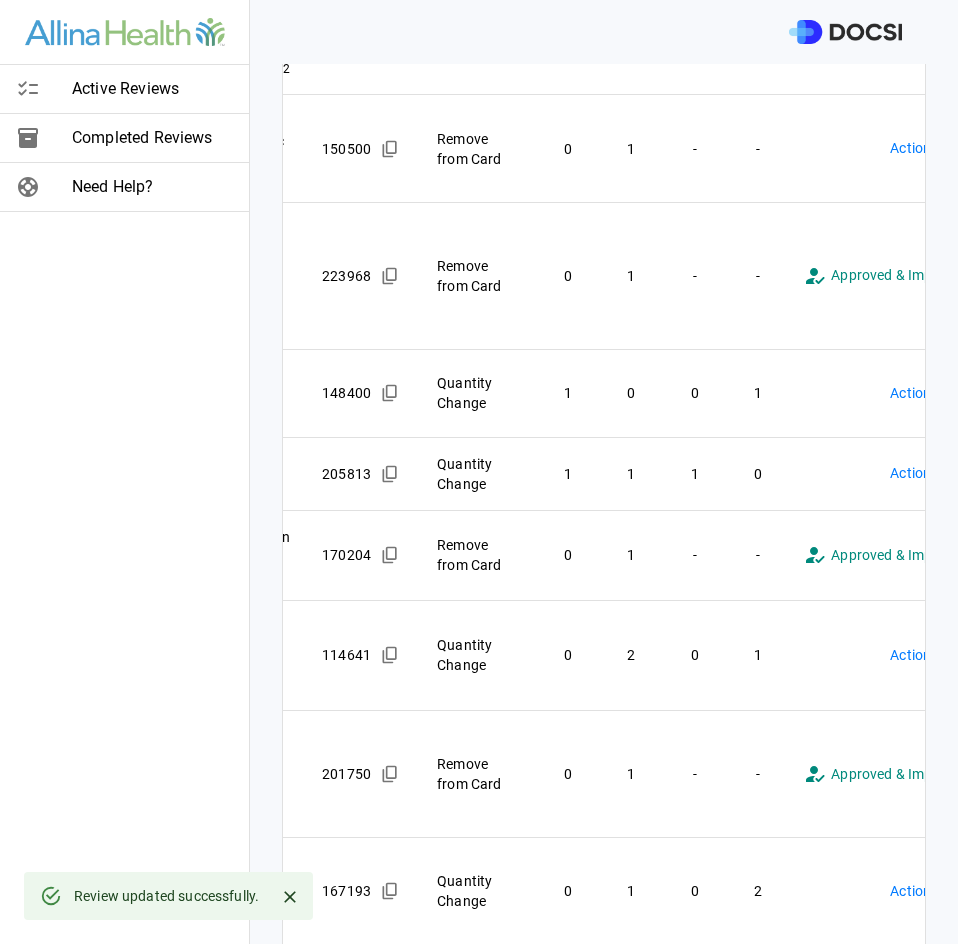 click on "Active Reviews Completed Reviews Need Help? Physician:   [PERSON_NAME] Card:    INSERTION & PLACEMENT CAROTID [MEDICAL_DATA]  ( M-128969 ) Managed by:    [PERSON_NAME] Changes to Review All Card Items Item Item ID Requested Optimization Open Hold New Open New Hold Review Status Loop Vessel 16inx1mm Maxi Sterion Red Silcn Aspen Surgical Products Inc  |  011011PBX 124696 Quantity Change 1 0 1 1 Action Required **** ​ Drsg Gze 4x4in Amd-Ritmed 12Ply Strl 2Pk Amd-Ritmed Inc  |  A4120 301678 Remove from Card 0 1 - - Action Required **** ​ Hemostat 8x12.5cmx10mm Surgifoam Gelatin Spng J And J Ethicon Bio-Surgery  |  1974 154447 Quantity Change 0 1 0 2 Action Required **** ​ Ndl Hypo 25gax1 1/2in Monoject Soft Pack Cardinal Healthcare  |  1188825112 159021 Remove from Card 0 1 - - Action Required **** ​ Solidifier 2.1oz Deroyal Gels 2000cc Deroyal Industries Inc  |  [PHONE_NUMBER] Remove from Card 0 1 - - Action Required **** ​ Intrdcr Vasc 6Frx90cm Destination Guide Stra  |  RSC05 223968 0 1" at bounding box center [479, 472] 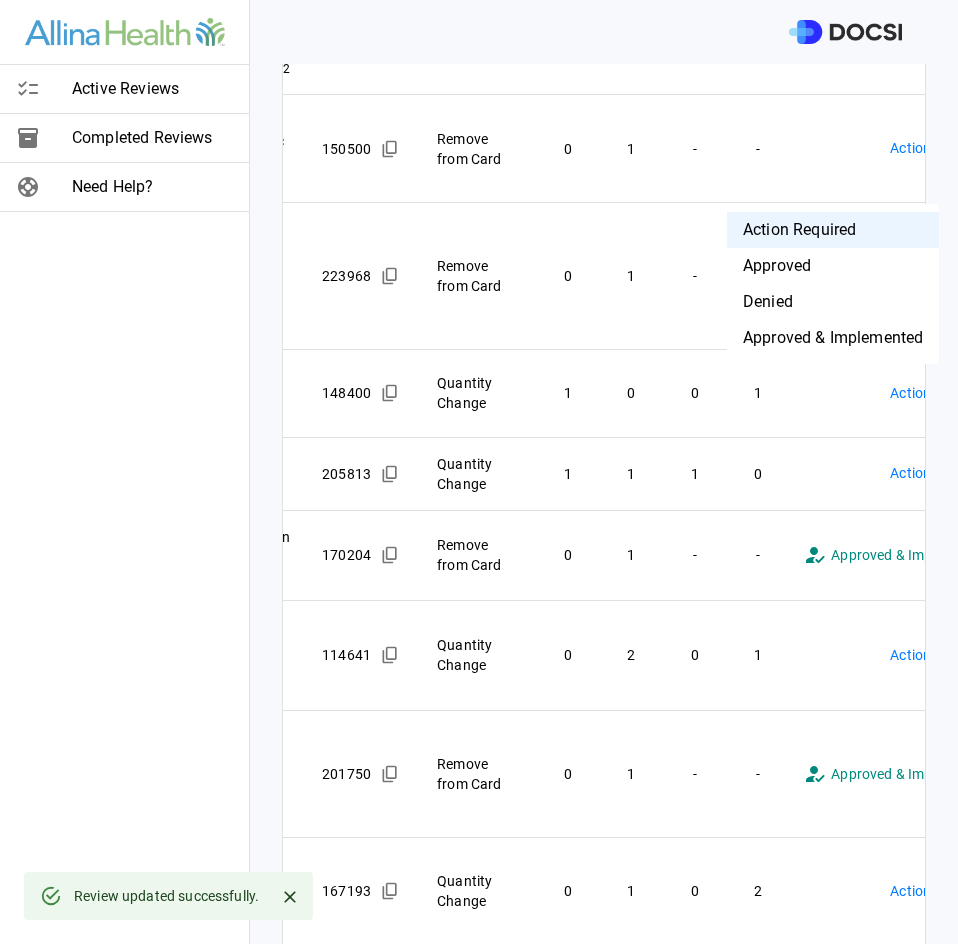 click on "Approved & Implemented" at bounding box center (833, 338) 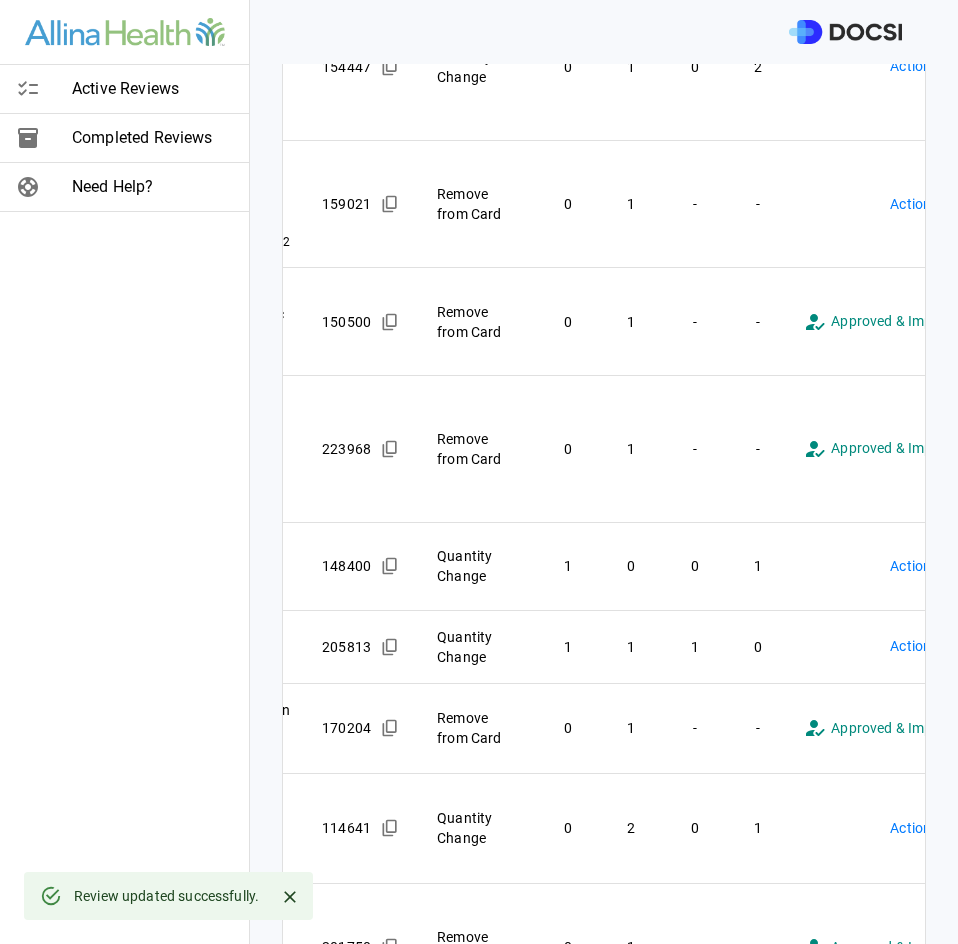 scroll, scrollTop: 412, scrollLeft: 0, axis: vertical 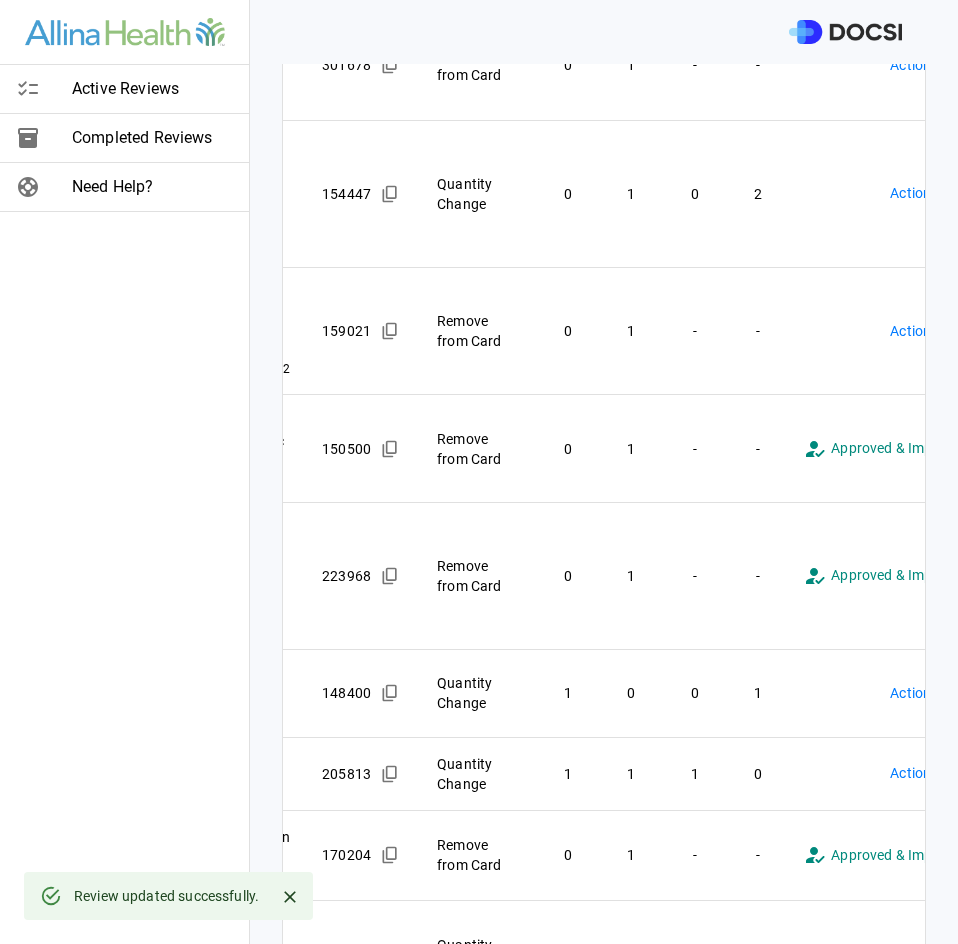 click on "**********" at bounding box center [479, 472] 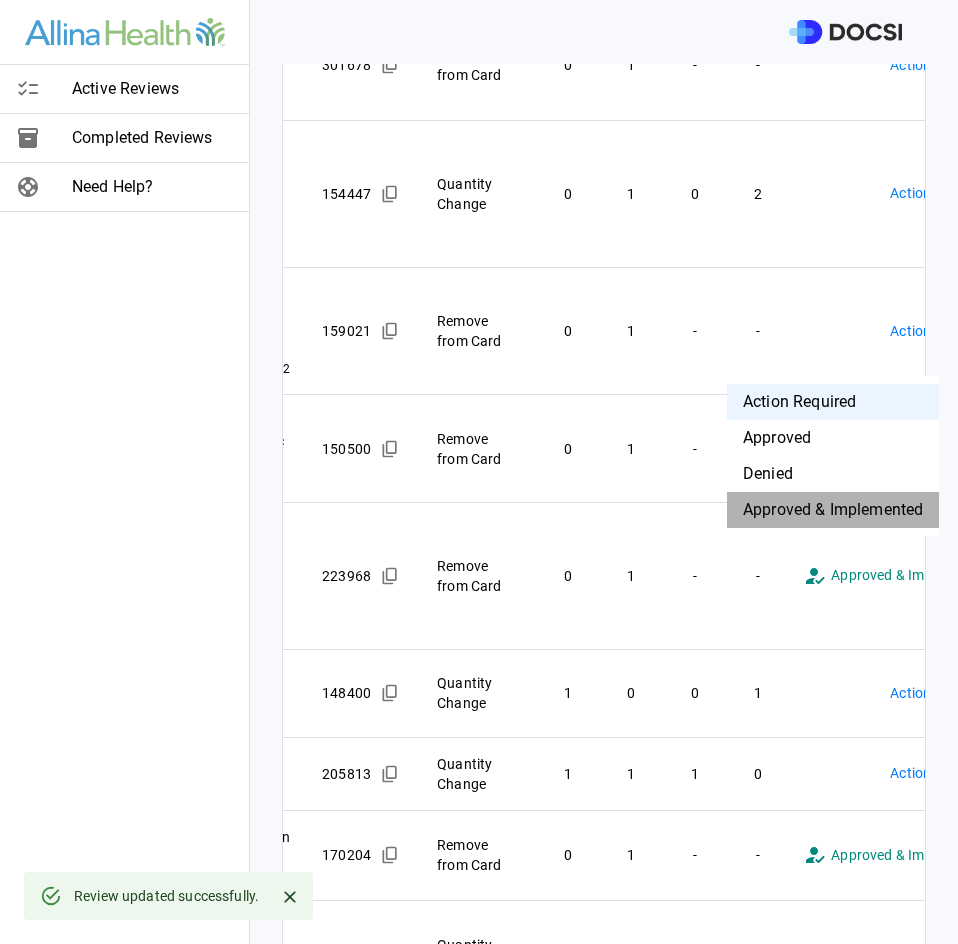 click on "Approved & Implemented" at bounding box center [833, 510] 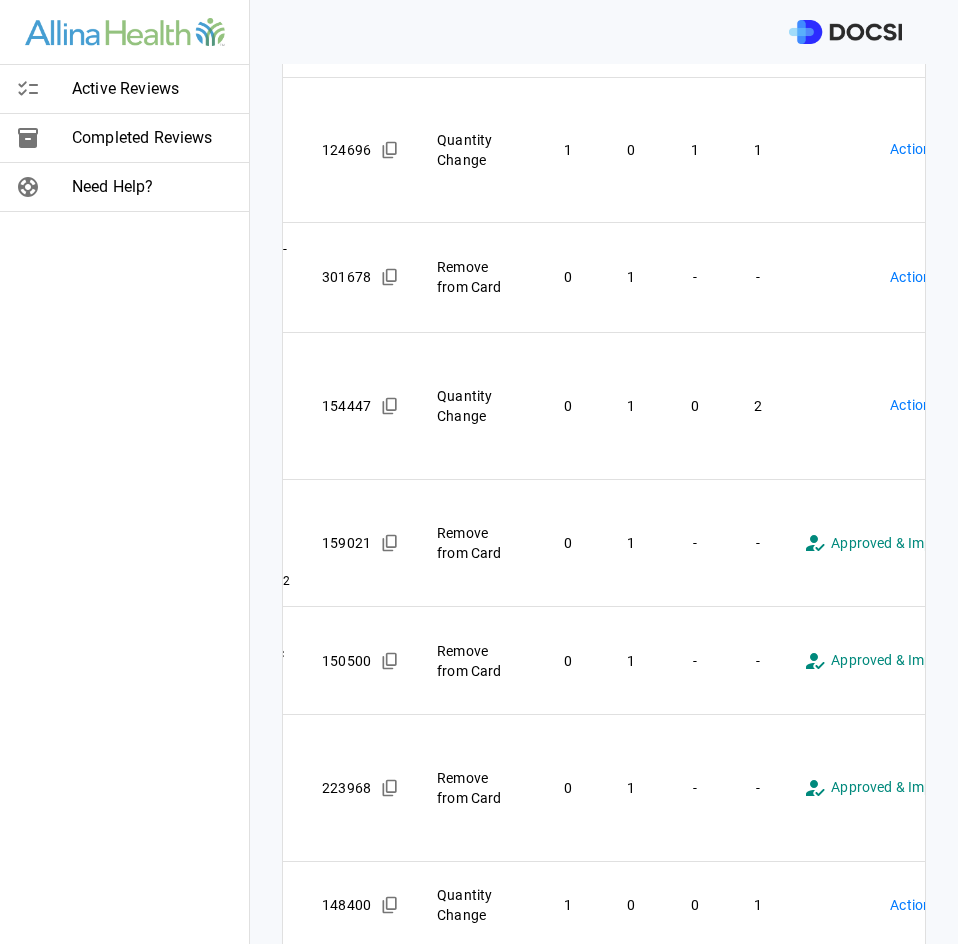 scroll, scrollTop: 162, scrollLeft: 0, axis: vertical 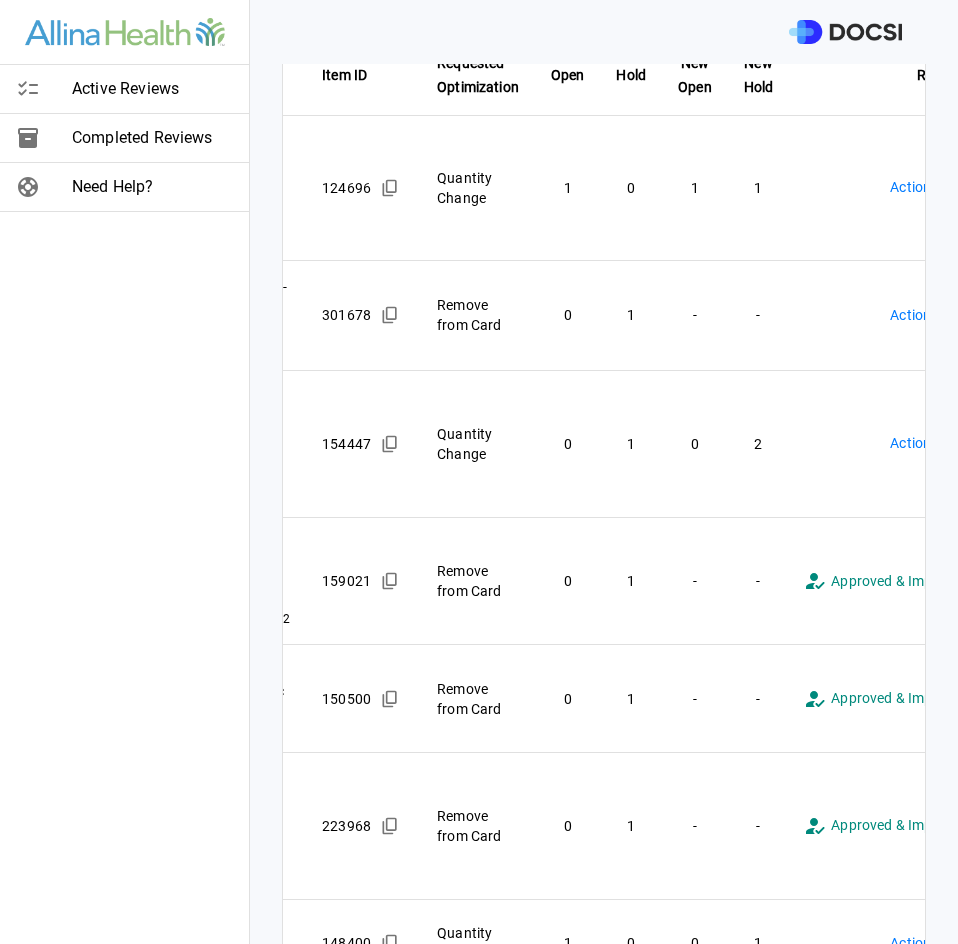 click on "**********" at bounding box center [479, 472] 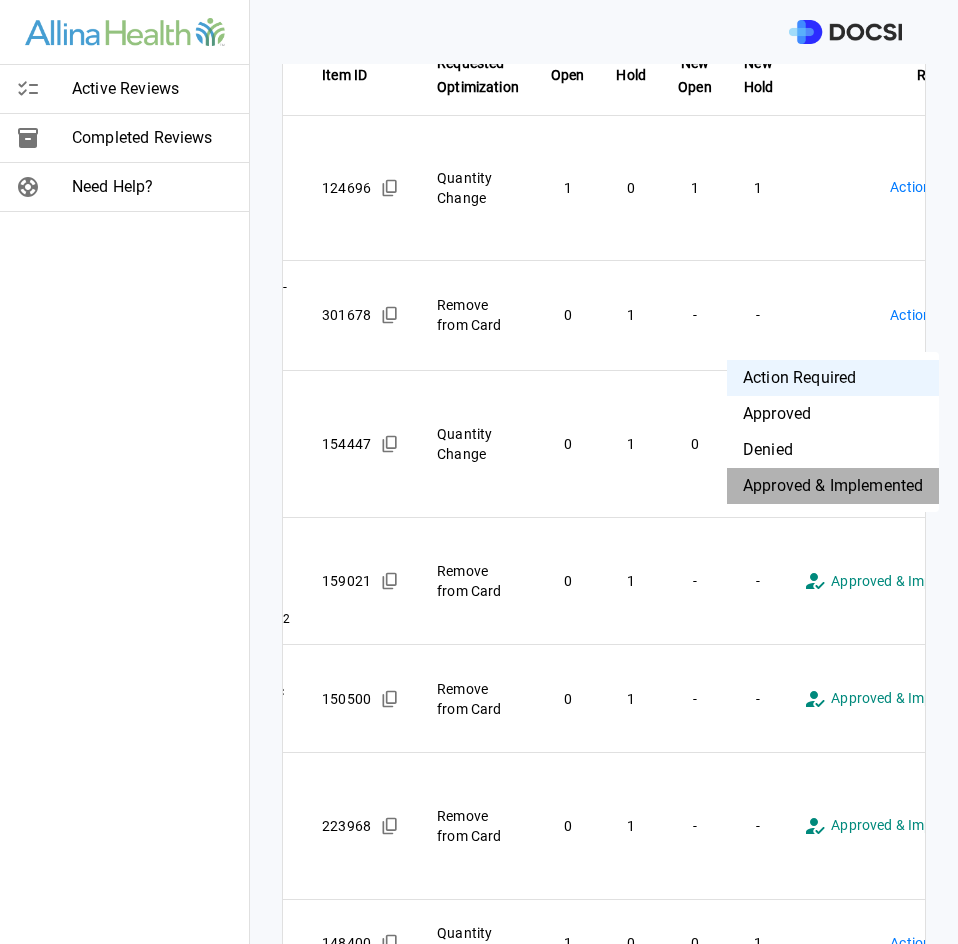 click on "Approved & Implemented" at bounding box center (833, 486) 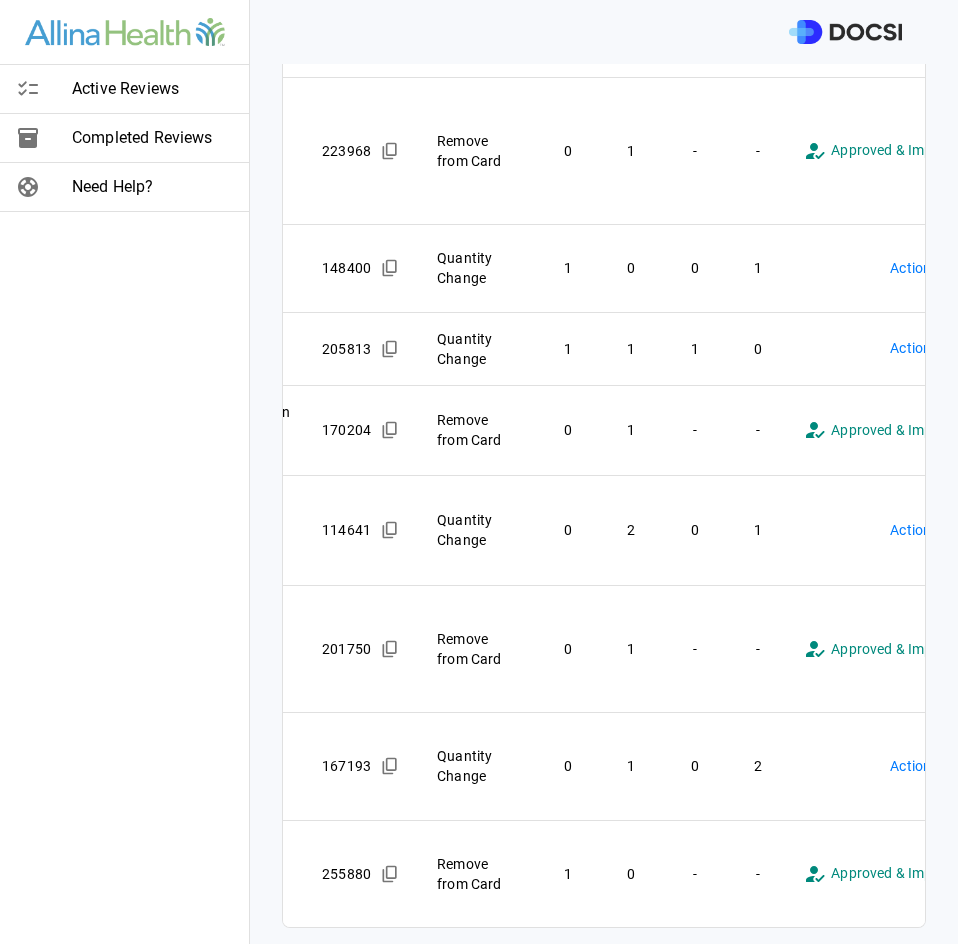 scroll, scrollTop: 1012, scrollLeft: 0, axis: vertical 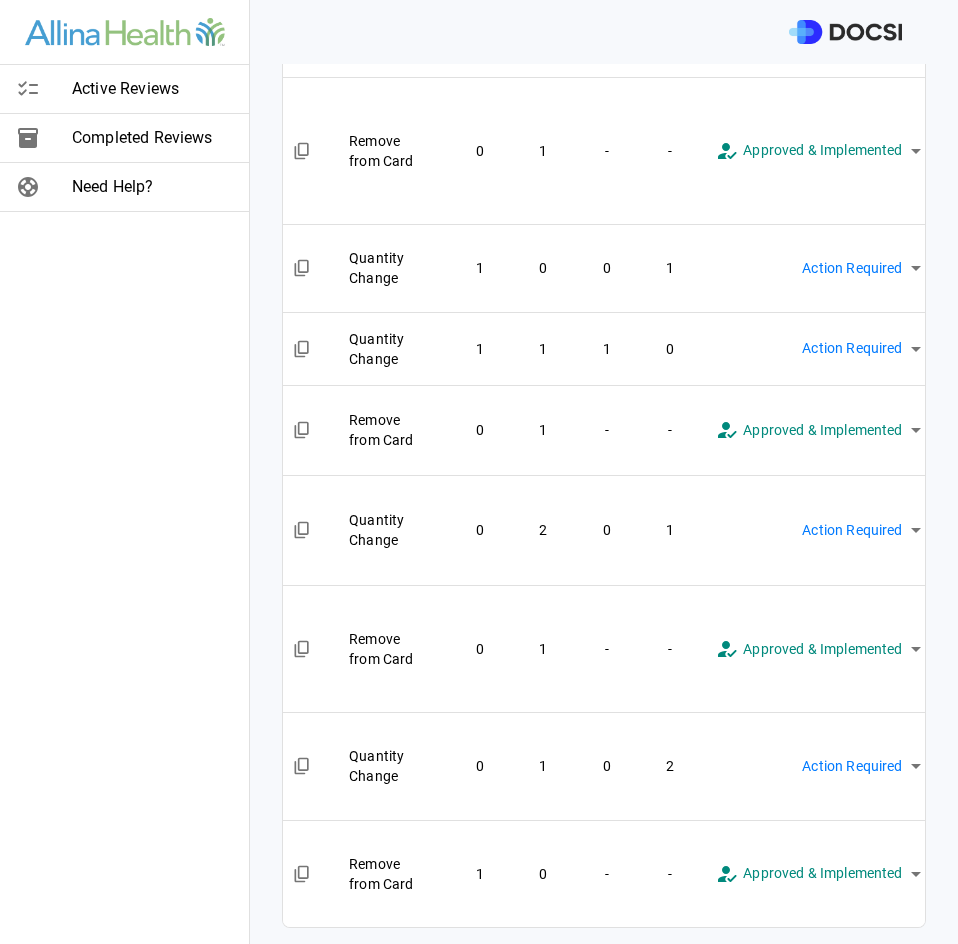 click on "**********" at bounding box center (479, 472) 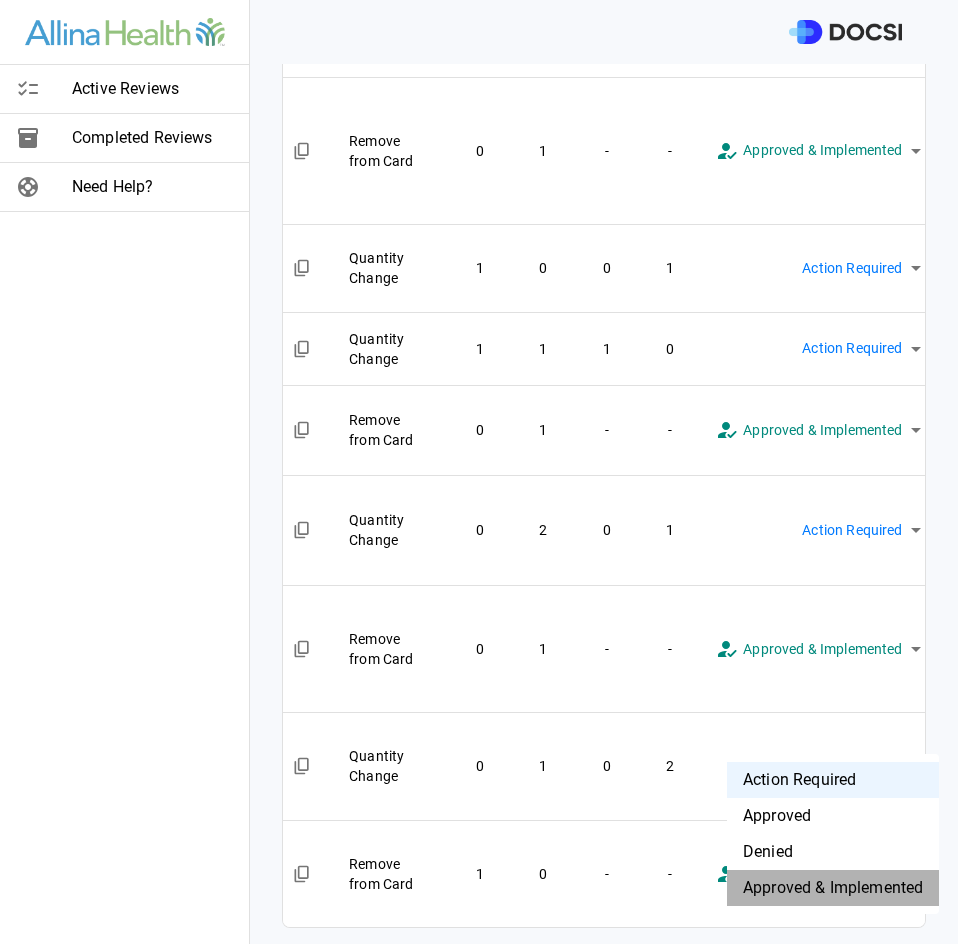 click on "Approved & Implemented" at bounding box center (833, 888) 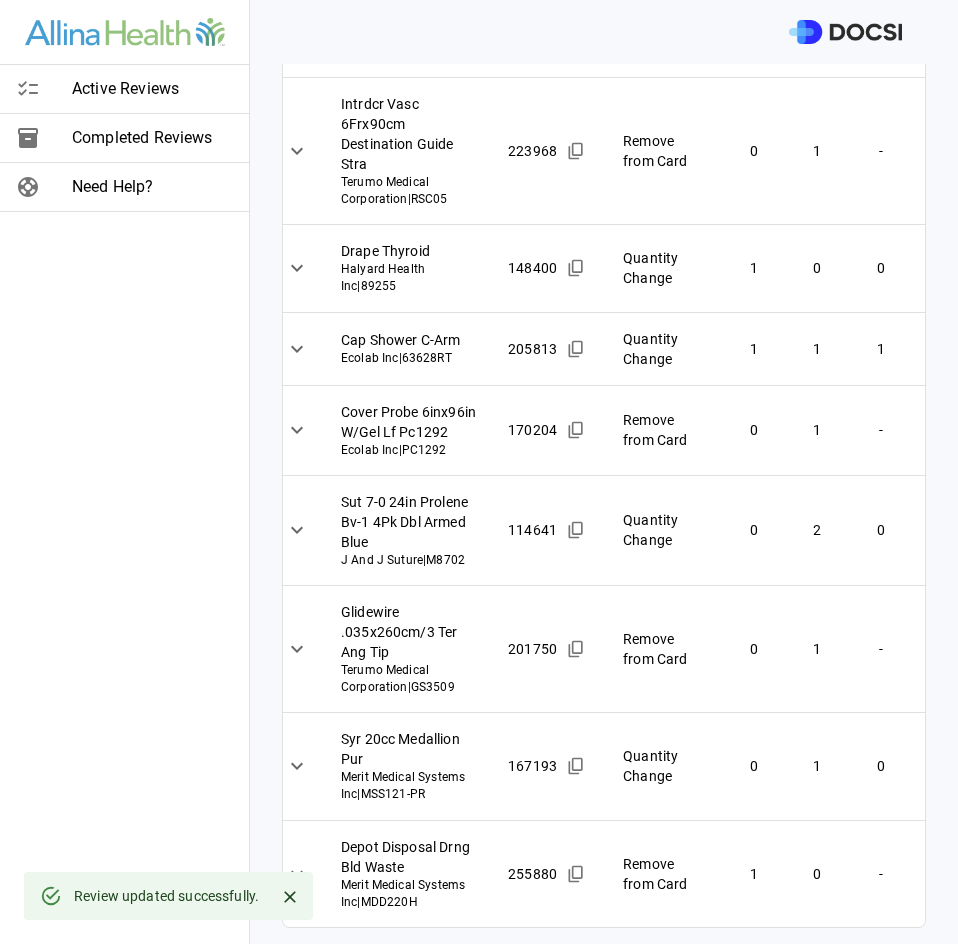 scroll, scrollTop: 0, scrollLeft: 0, axis: both 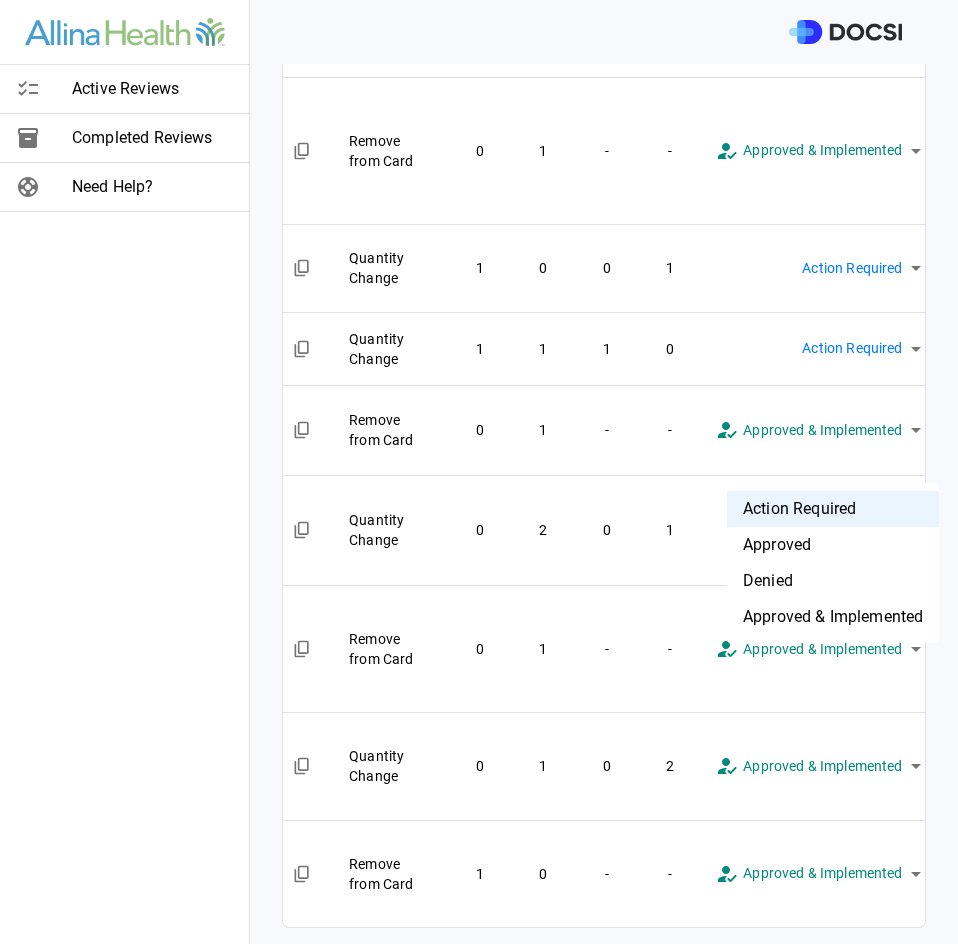 click on "**********" at bounding box center (479, 472) 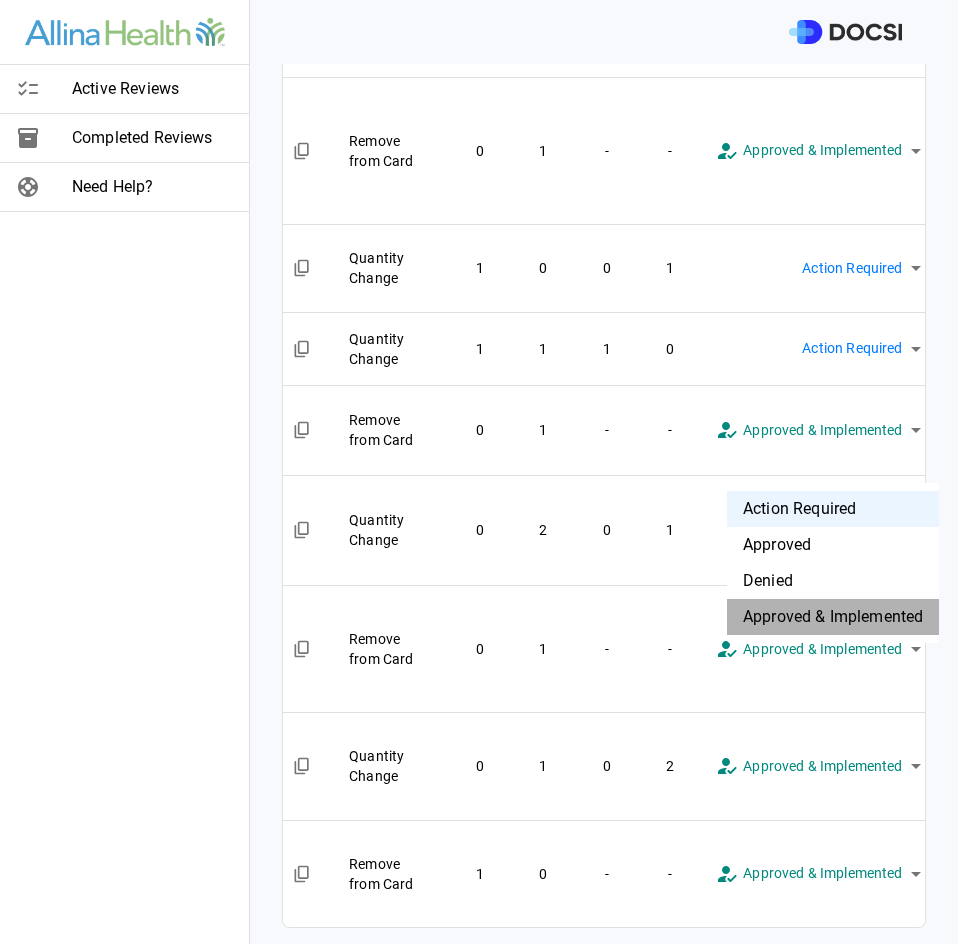 click on "Approved & Implemented" at bounding box center [833, 617] 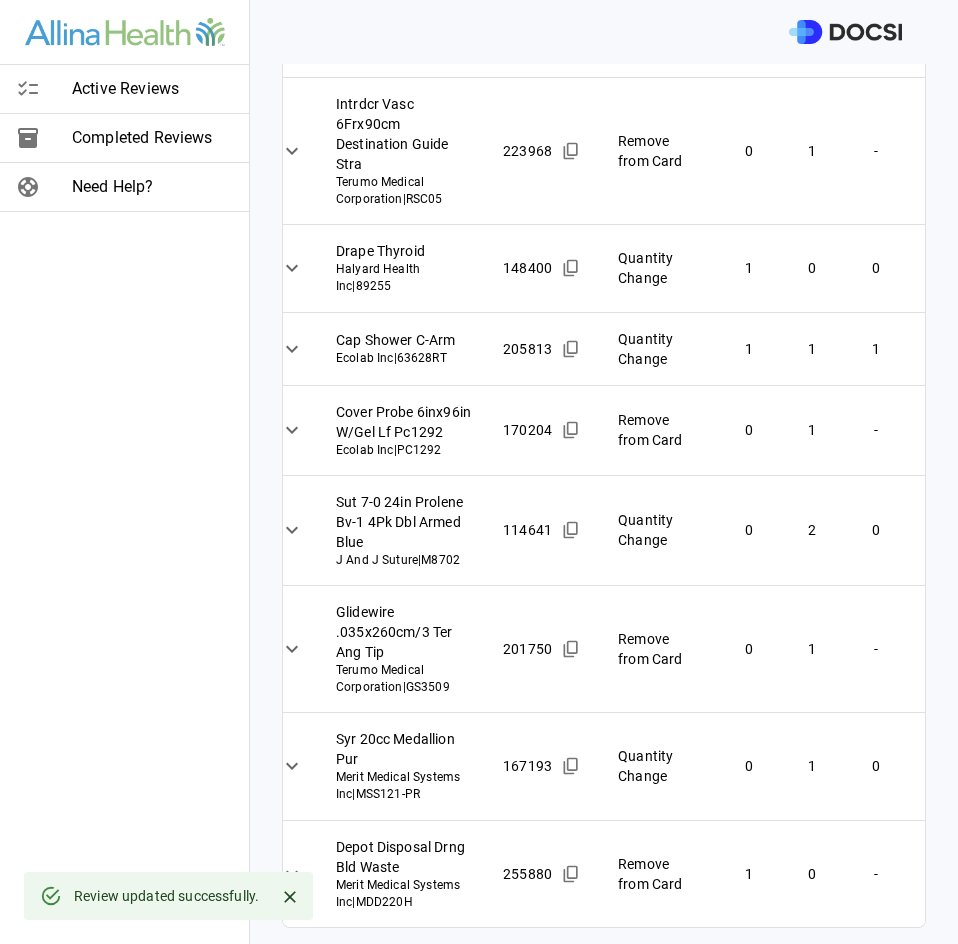 scroll, scrollTop: 0, scrollLeft: 0, axis: both 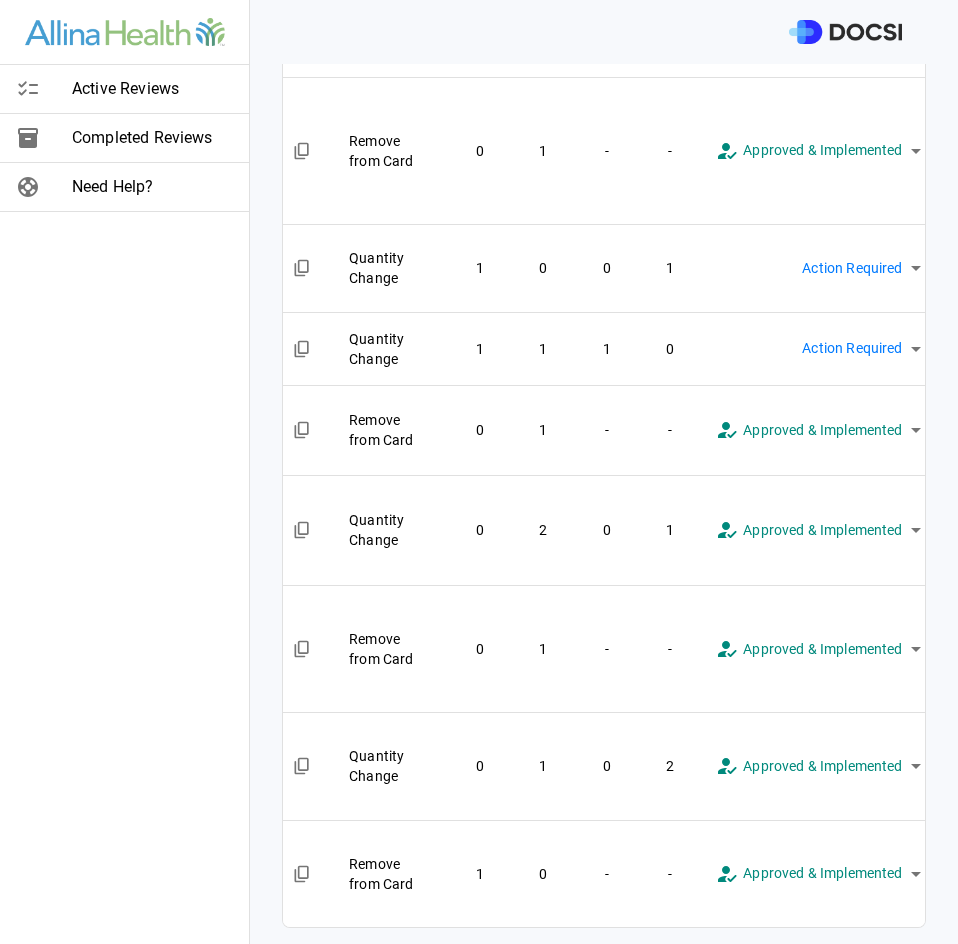 click on "**********" at bounding box center (479, 472) 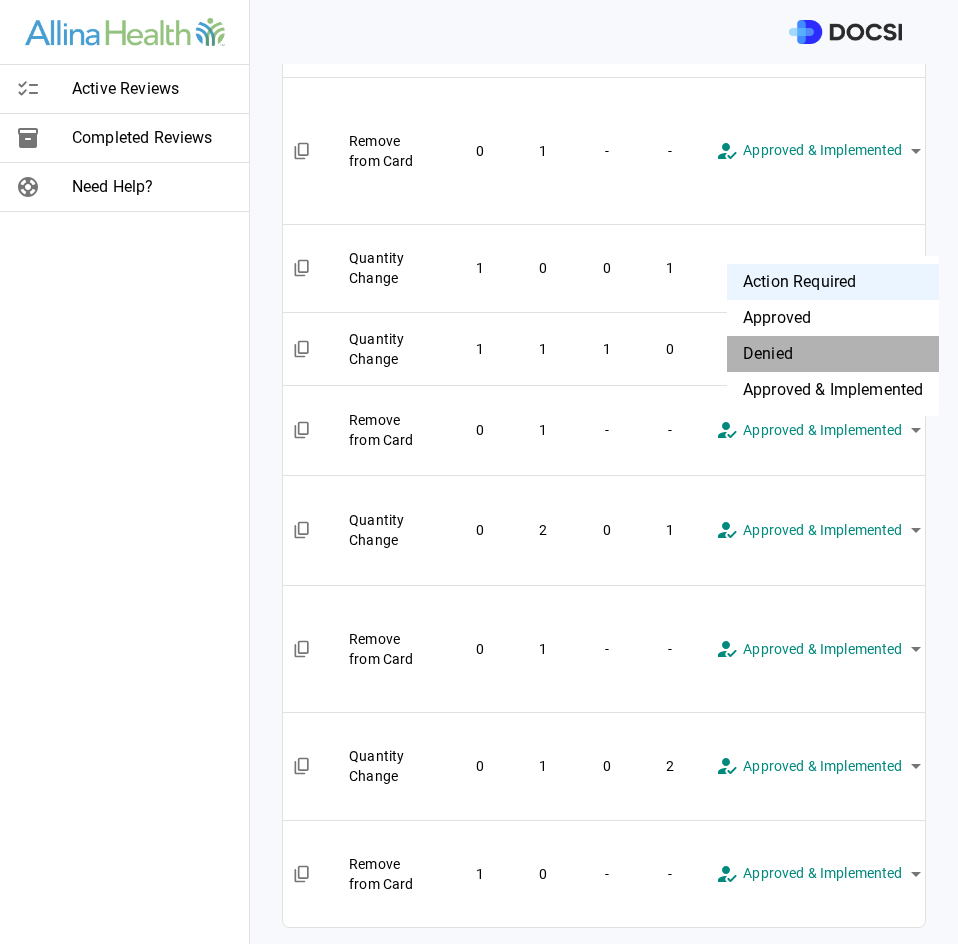 click on "Denied" at bounding box center (833, 354) 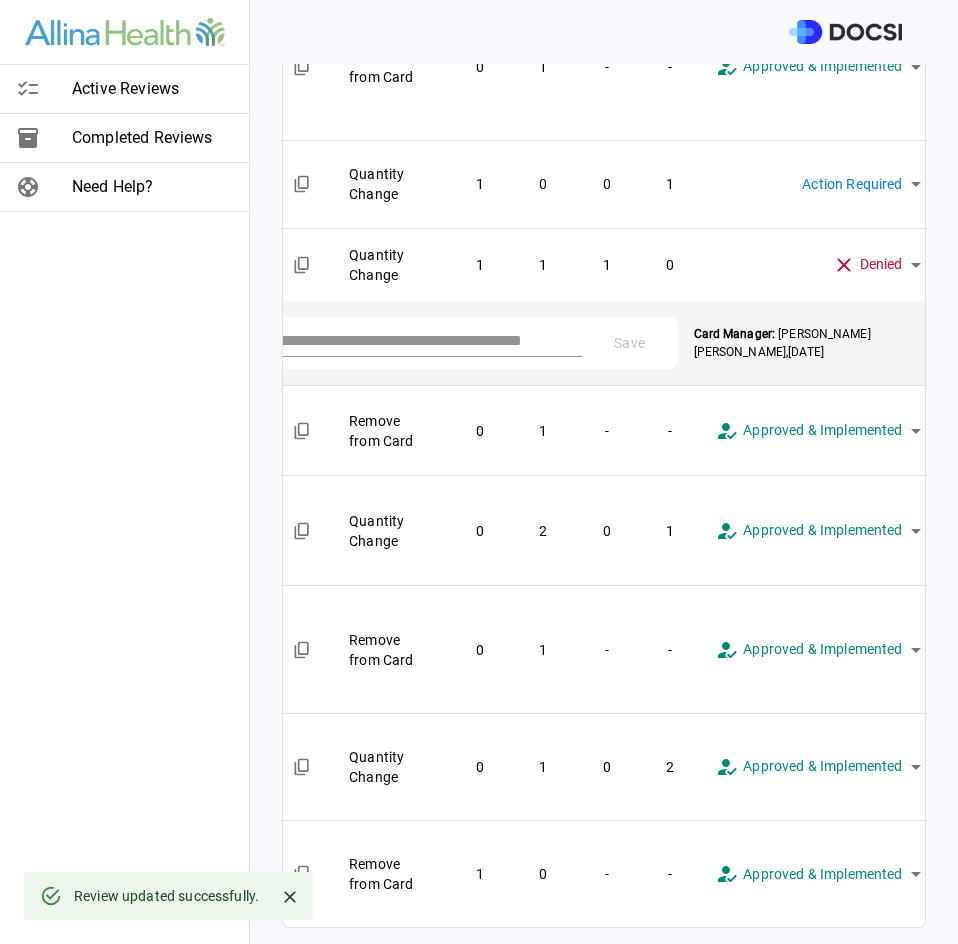 click at bounding box center (365, 340) 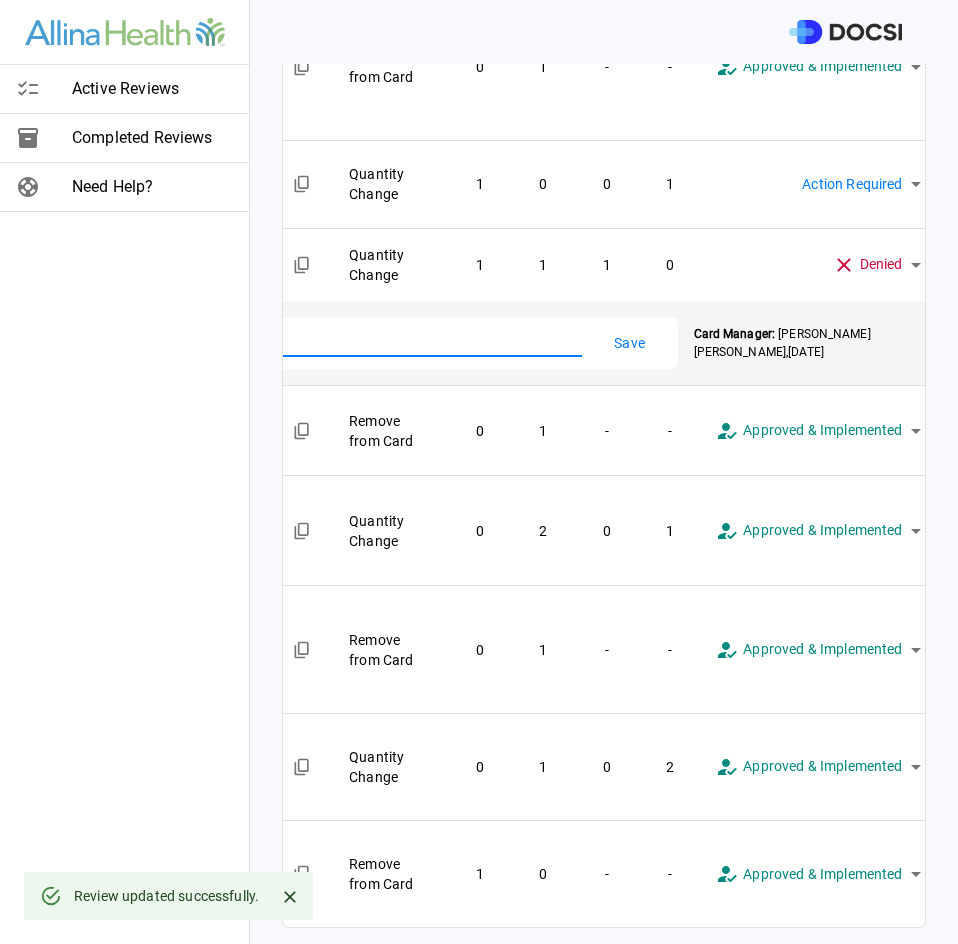 scroll, scrollTop: 0, scrollLeft: 165, axis: horizontal 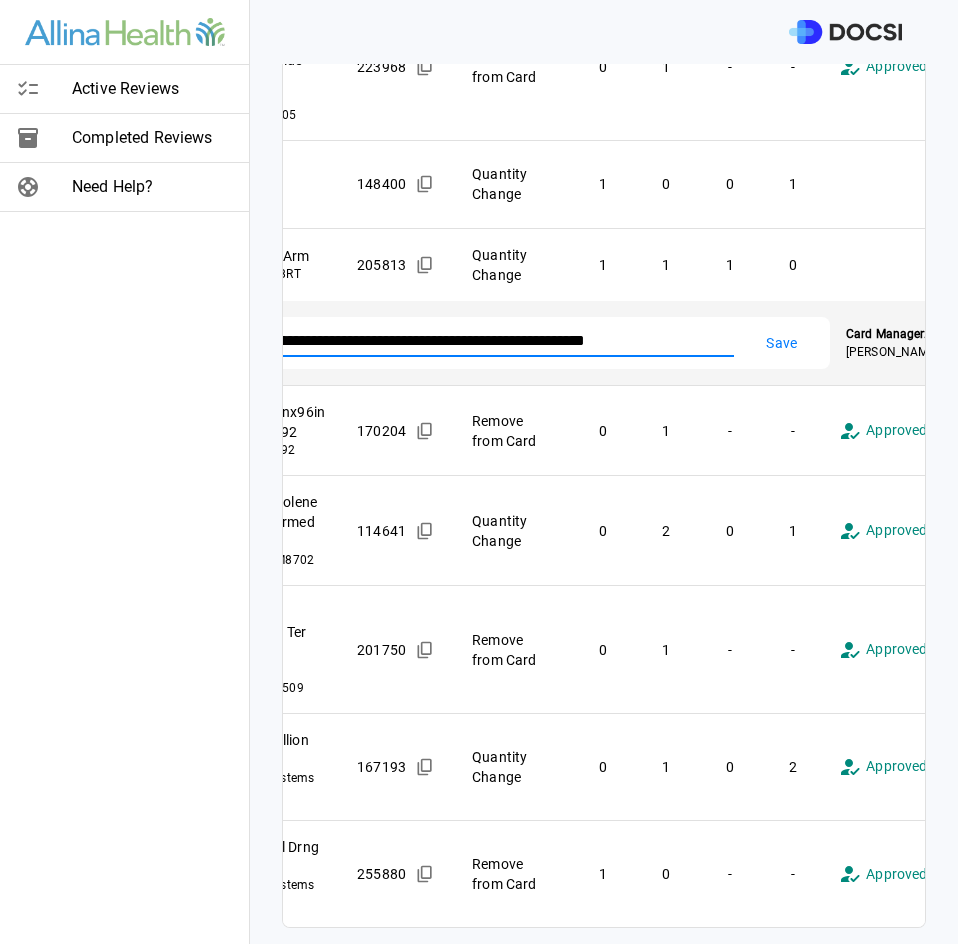 click on "**********" at bounding box center (502, 340) 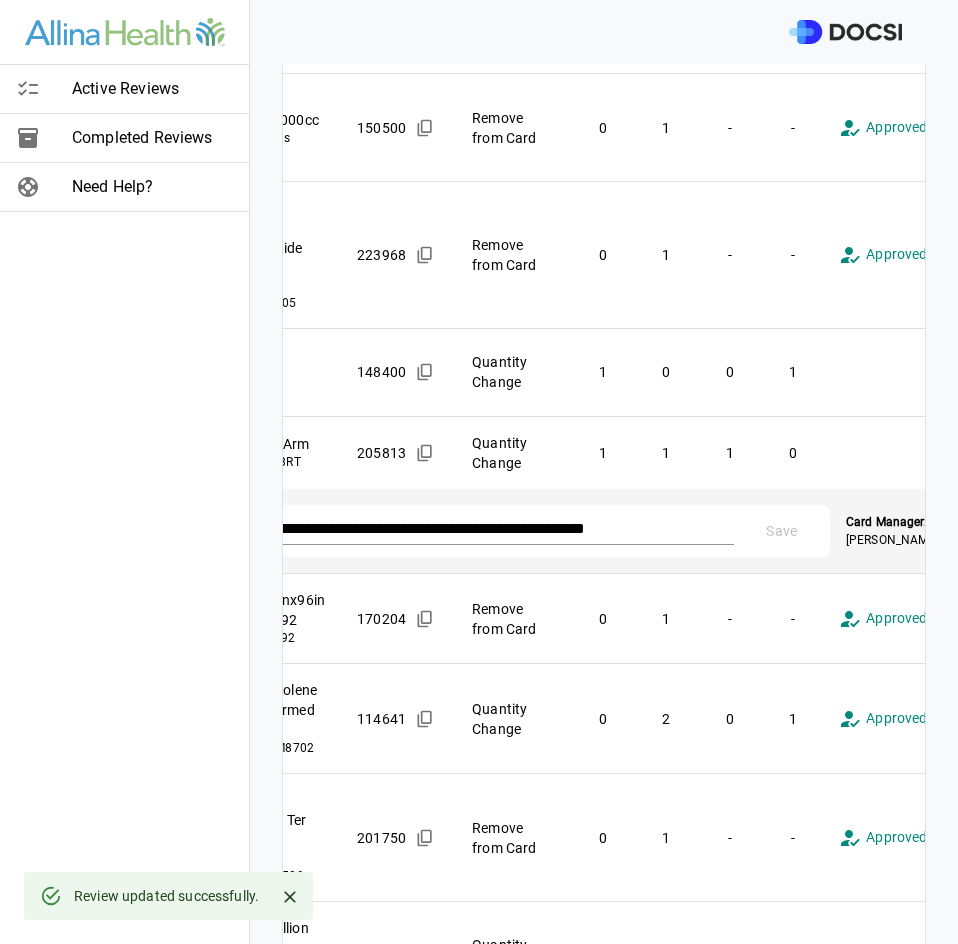 scroll, scrollTop: 724, scrollLeft: 0, axis: vertical 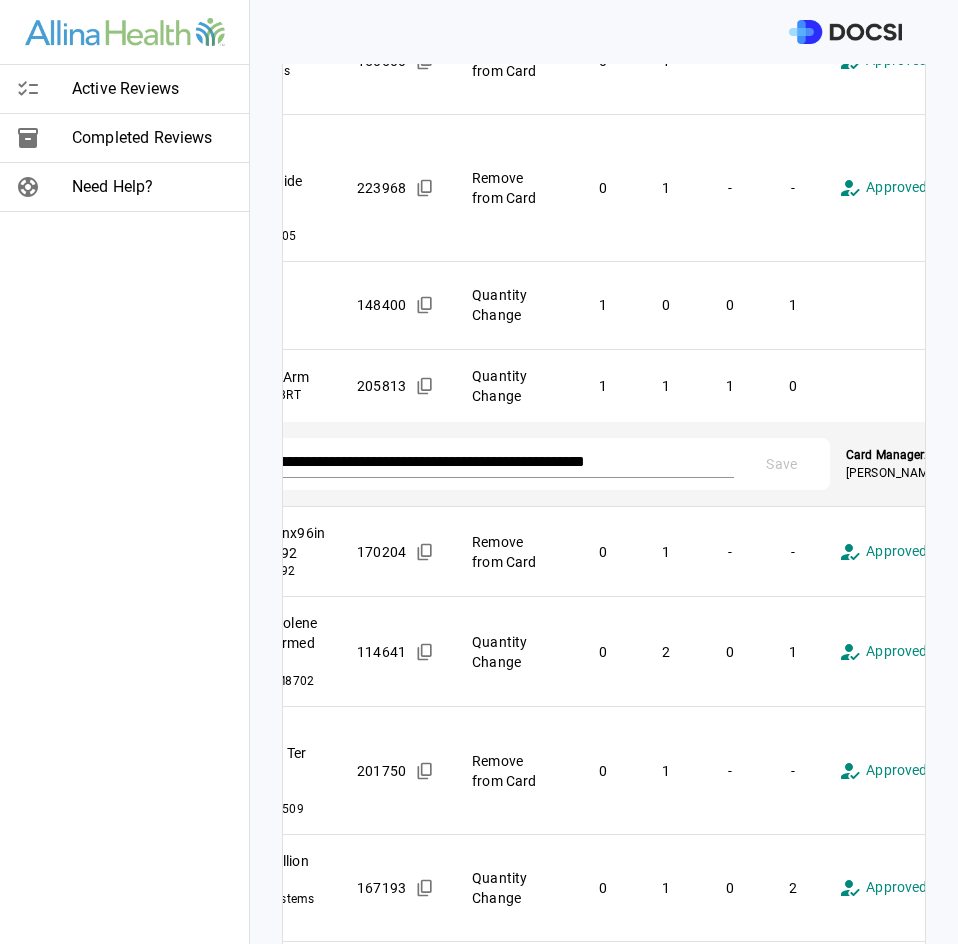 click on "148400" at bounding box center (398, 305) 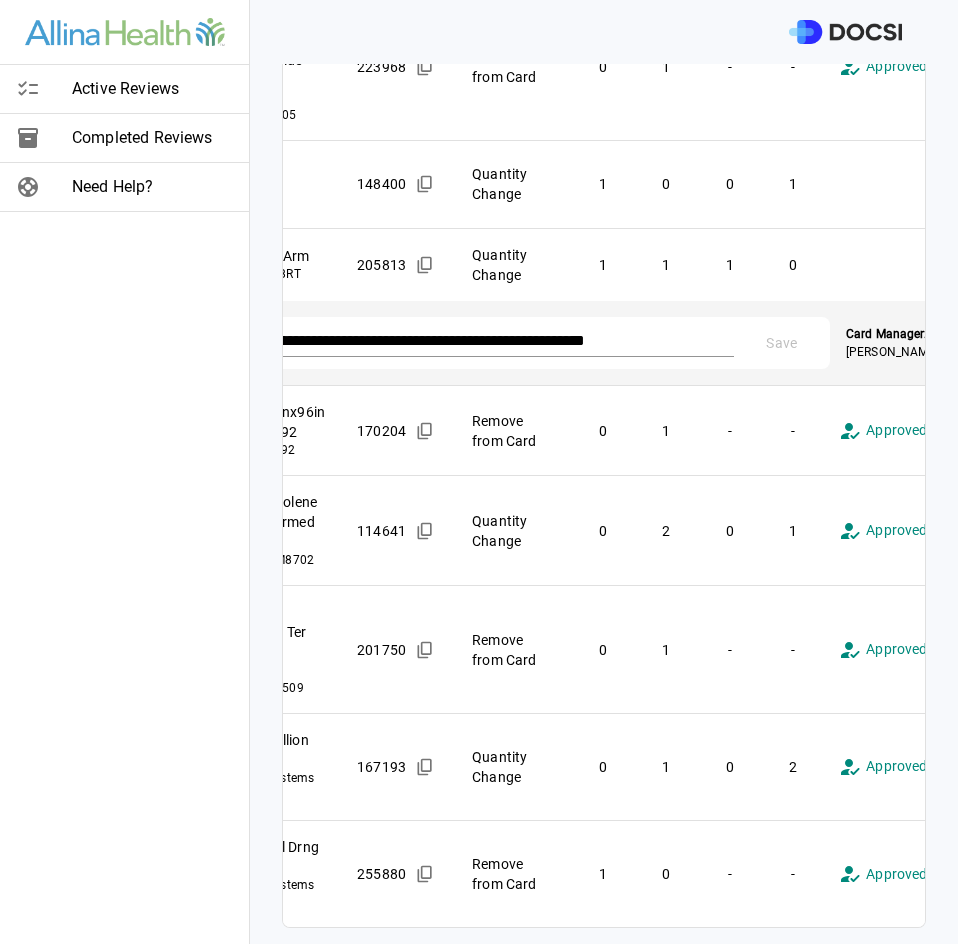 scroll, scrollTop: 1097, scrollLeft: 0, axis: vertical 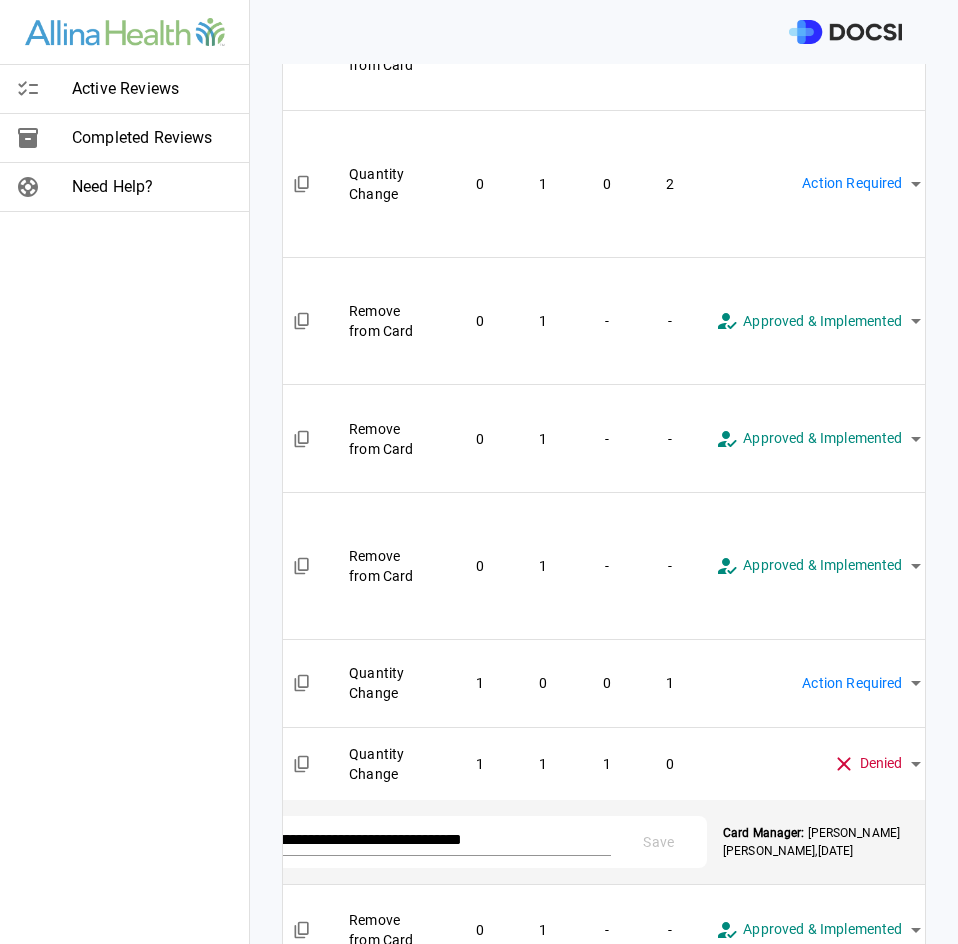 click on "**********" at bounding box center [479, 472] 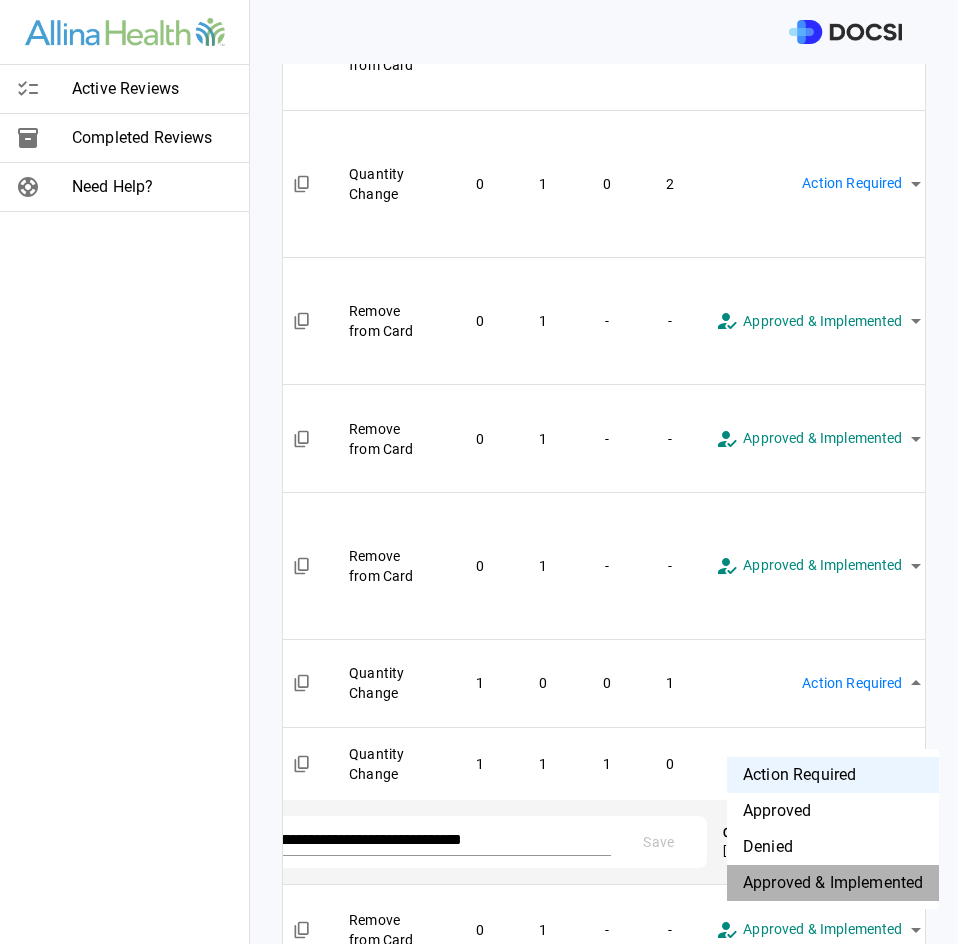 click on "Approved & Implemented" at bounding box center (833, 883) 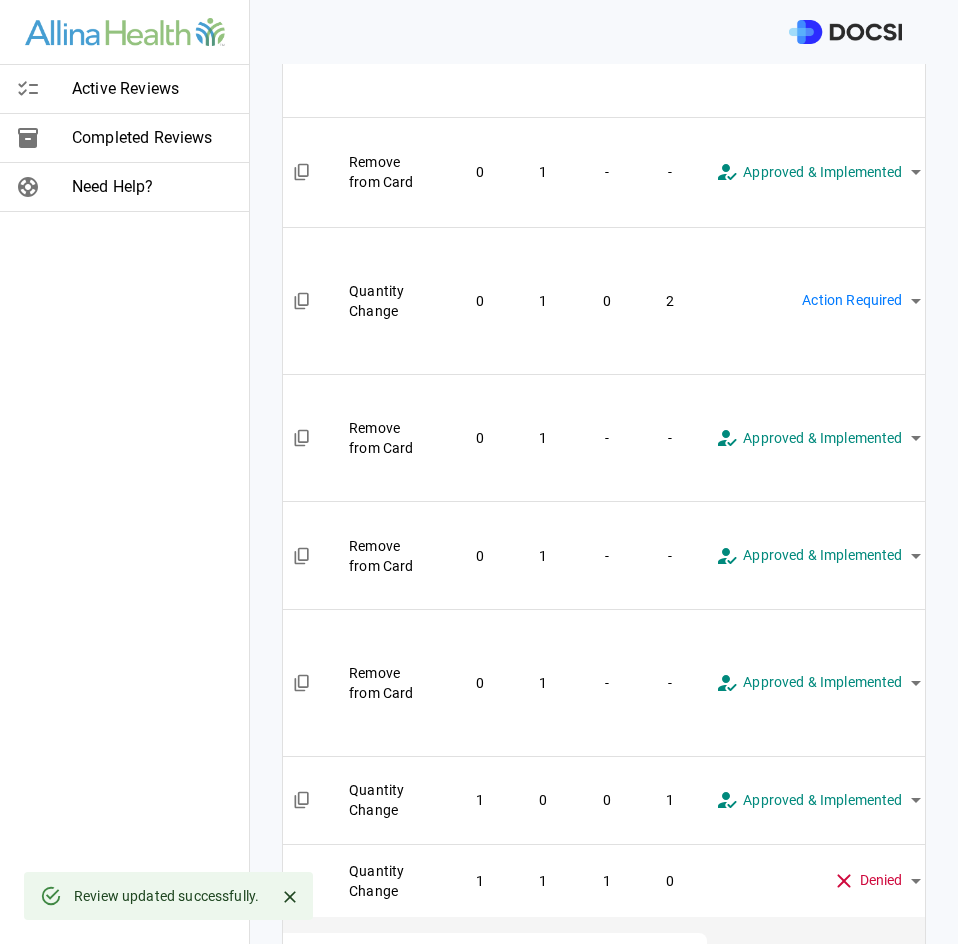 scroll, scrollTop: 172, scrollLeft: 0, axis: vertical 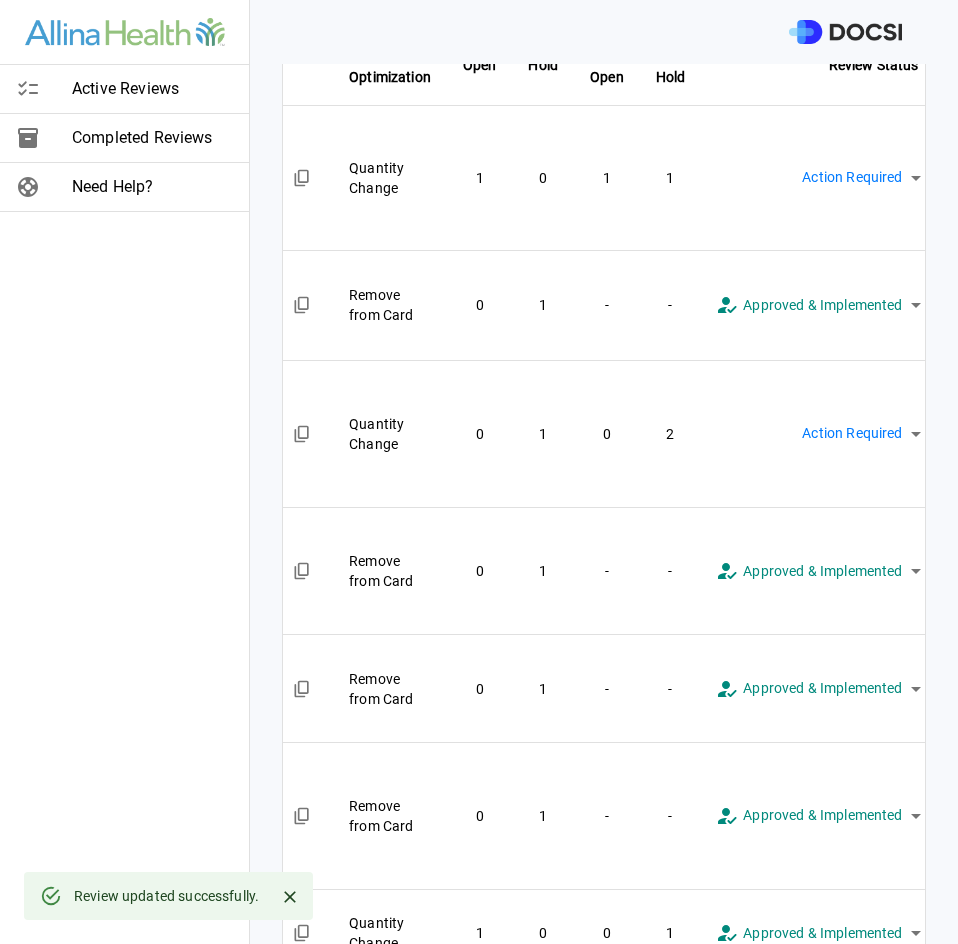 click on "**********" at bounding box center [479, 472] 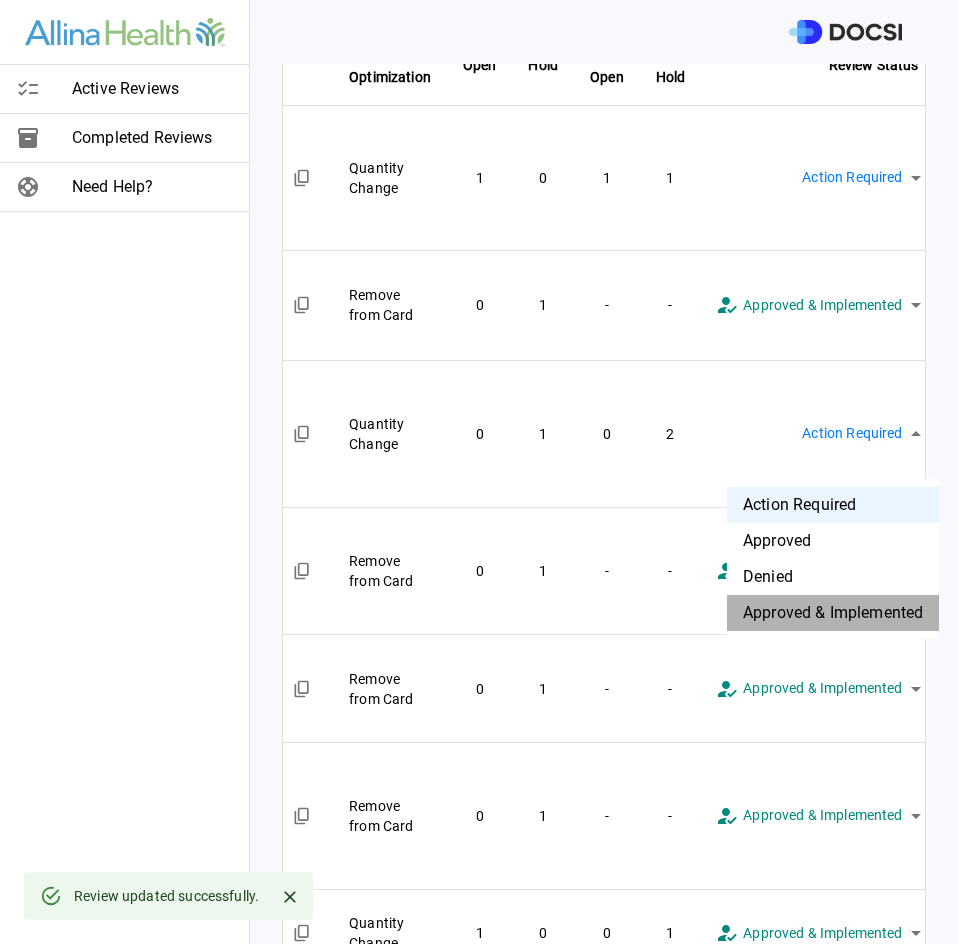 drag, startPoint x: 857, startPoint y: 611, endPoint x: 848, endPoint y: 578, distance: 34.20526 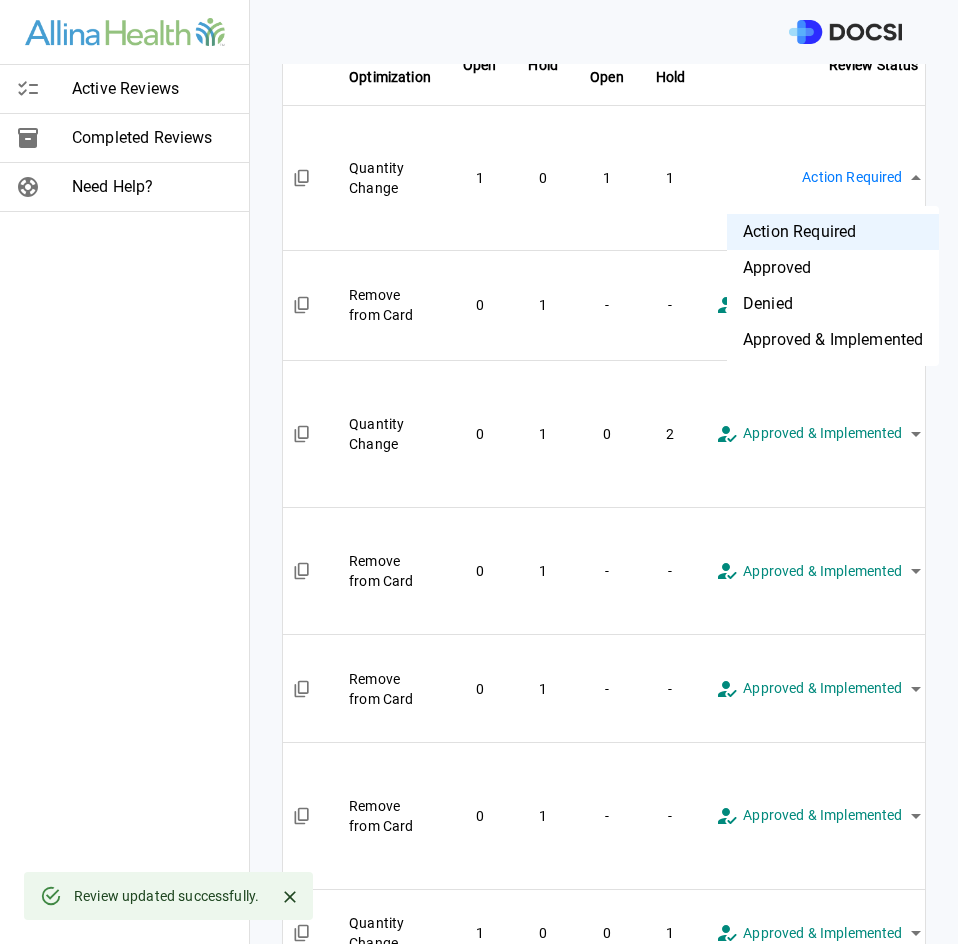 drag, startPoint x: 894, startPoint y: 176, endPoint x: 869, endPoint y: 287, distance: 113.78049 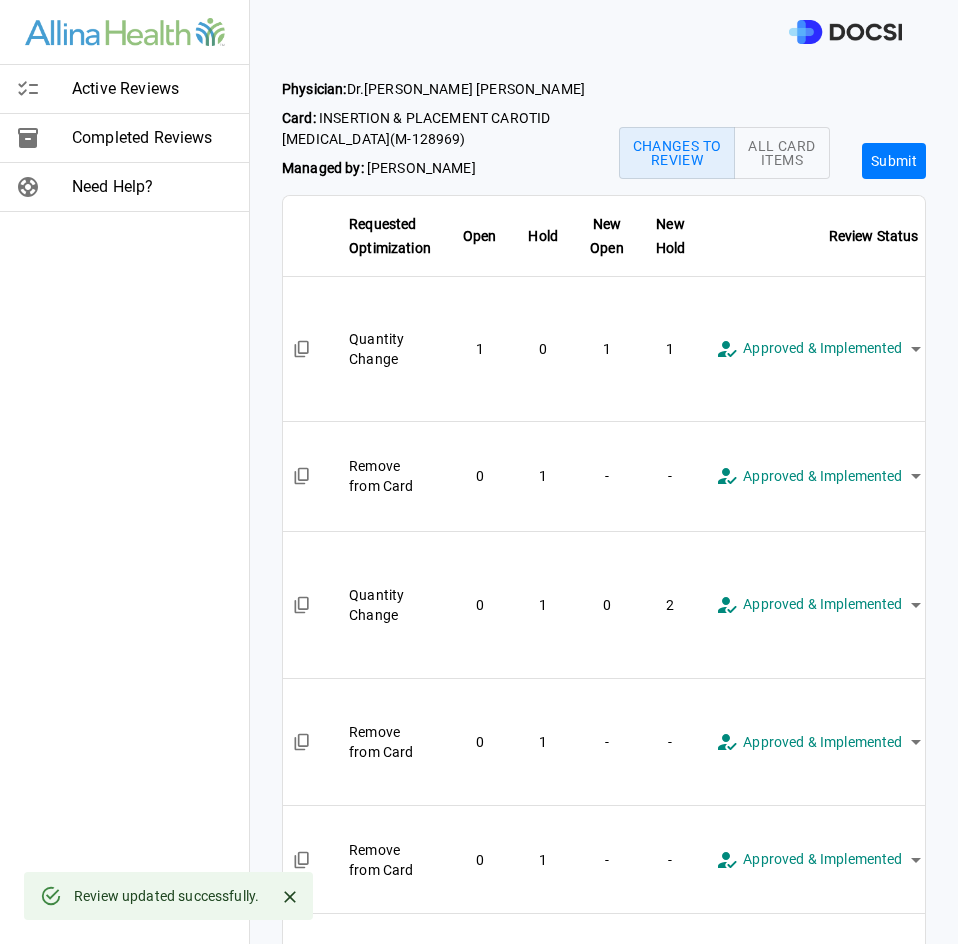 scroll, scrollTop: 0, scrollLeft: 0, axis: both 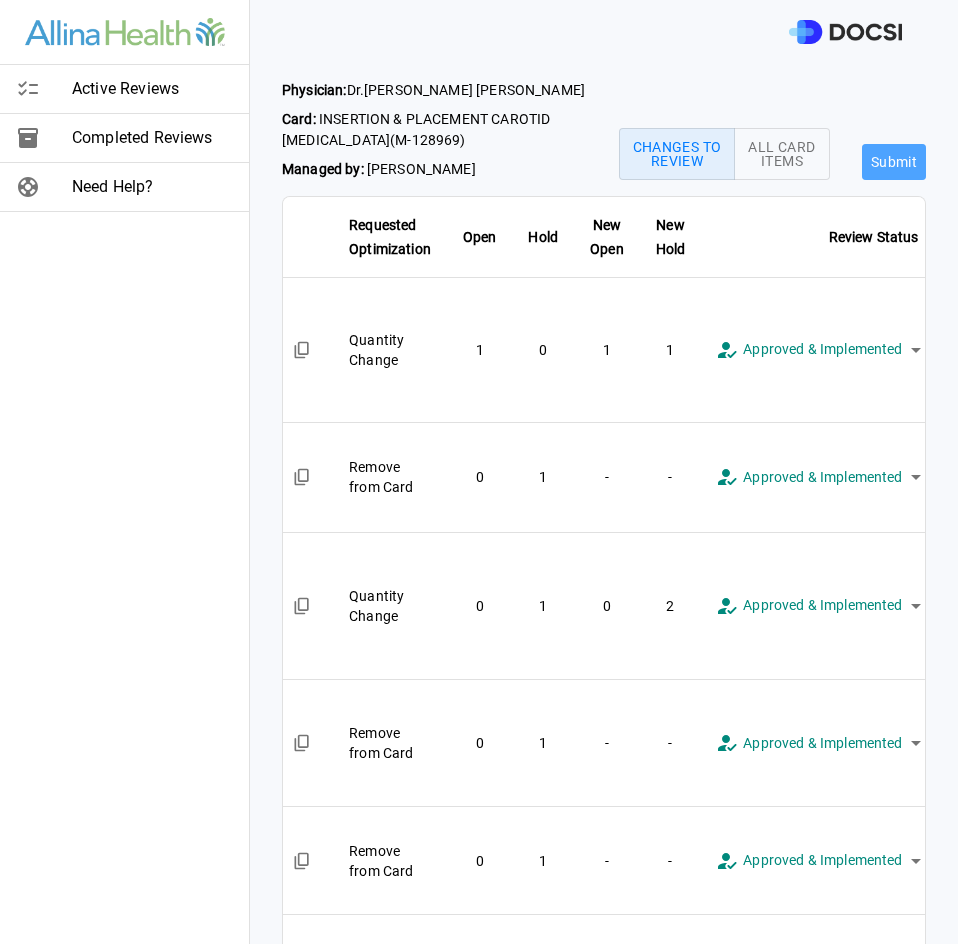click on "Submit" at bounding box center [894, 162] 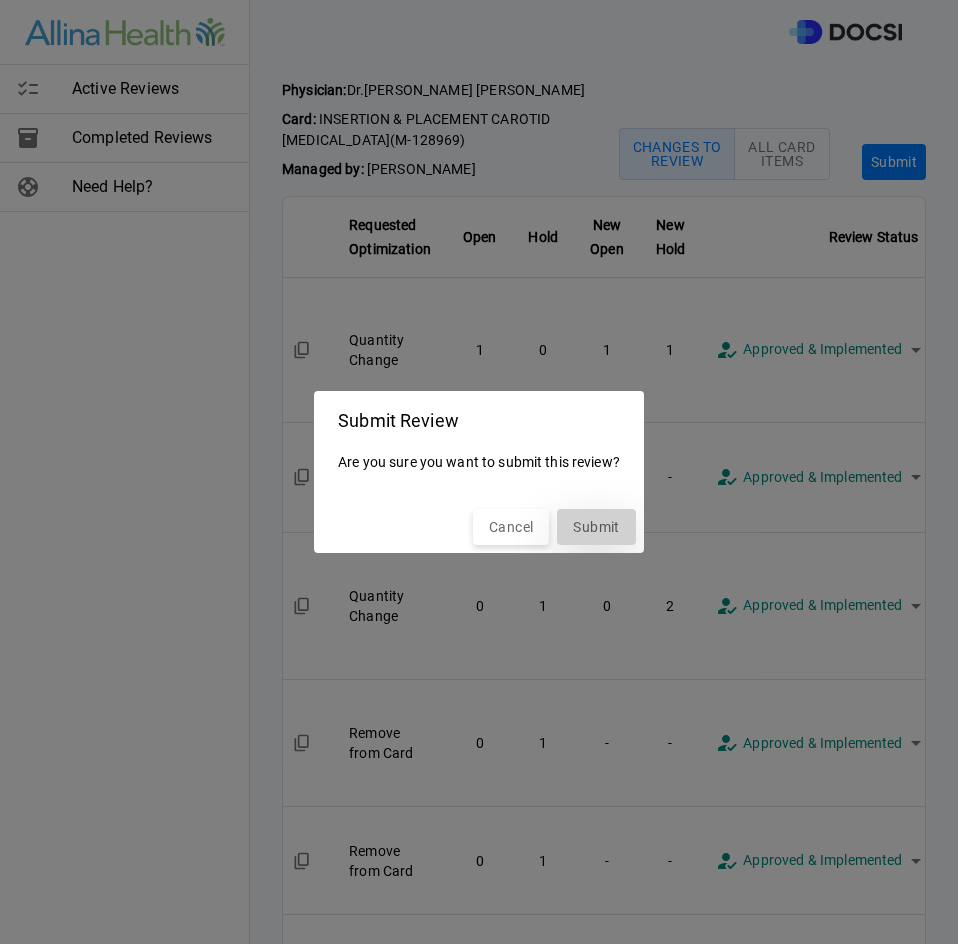 click on "Submit" at bounding box center [596, 527] 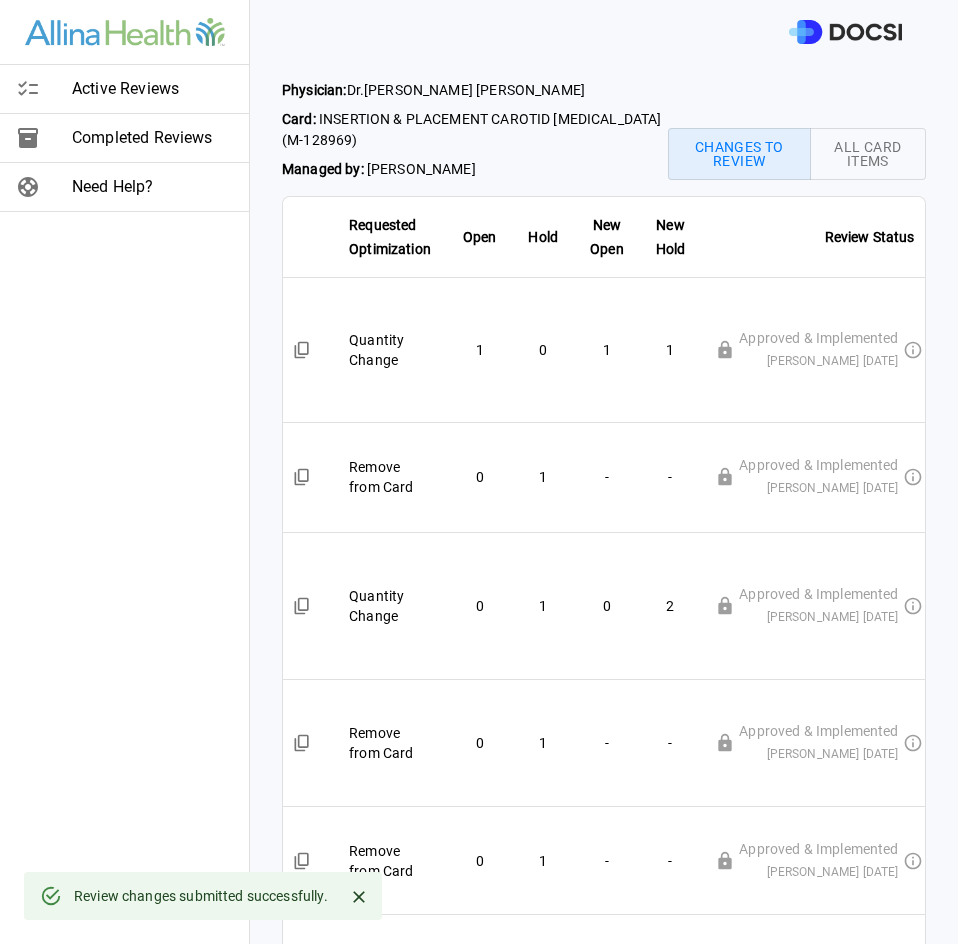 scroll, scrollTop: 0, scrollLeft: 284, axis: horizontal 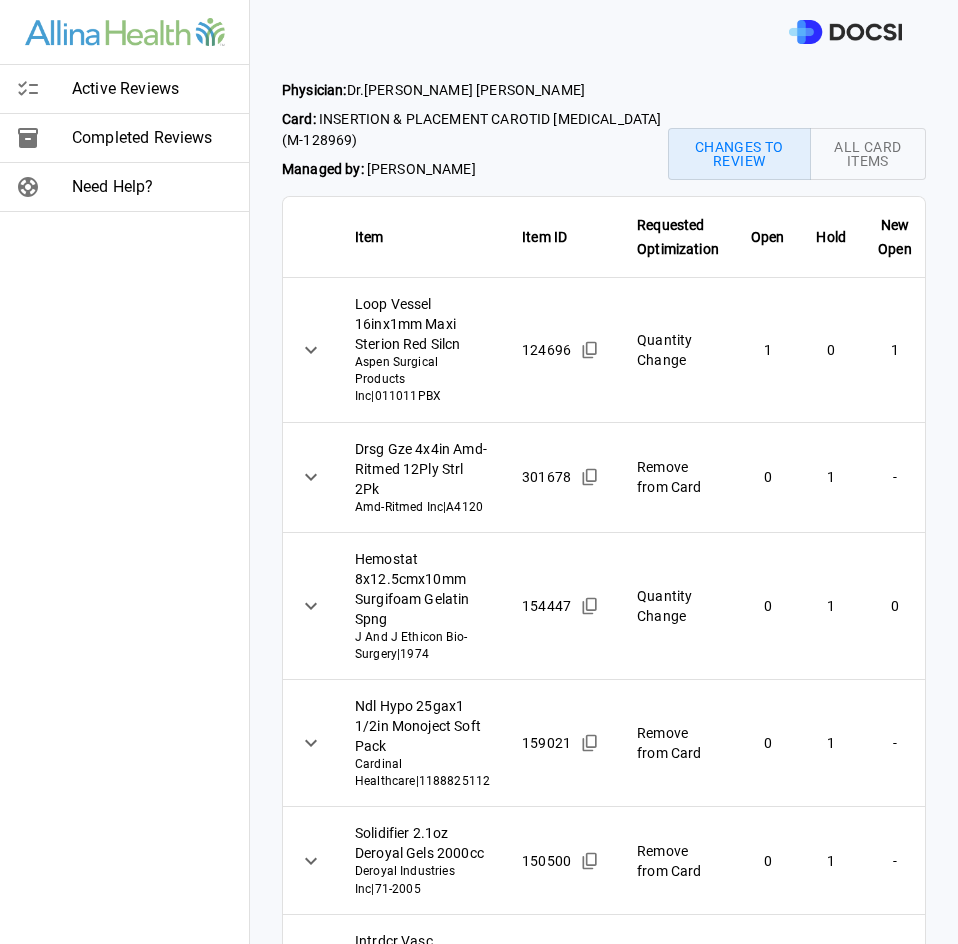 click 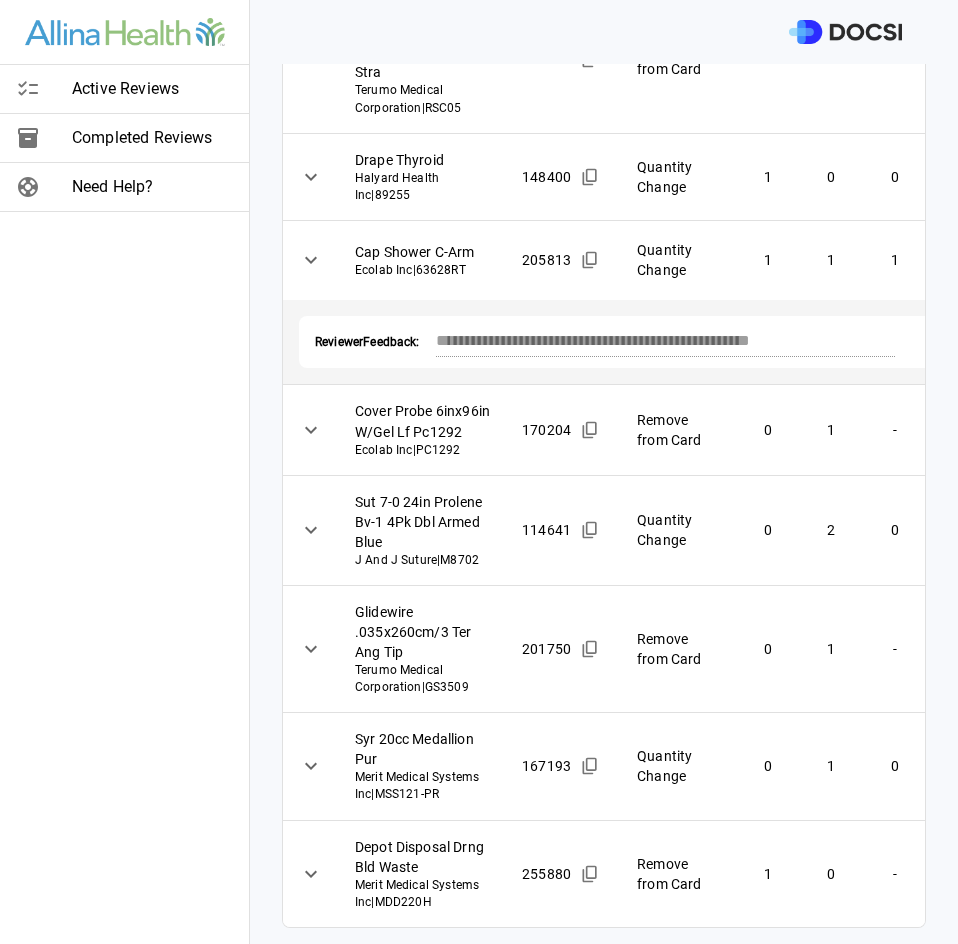 scroll, scrollTop: 1306, scrollLeft: 0, axis: vertical 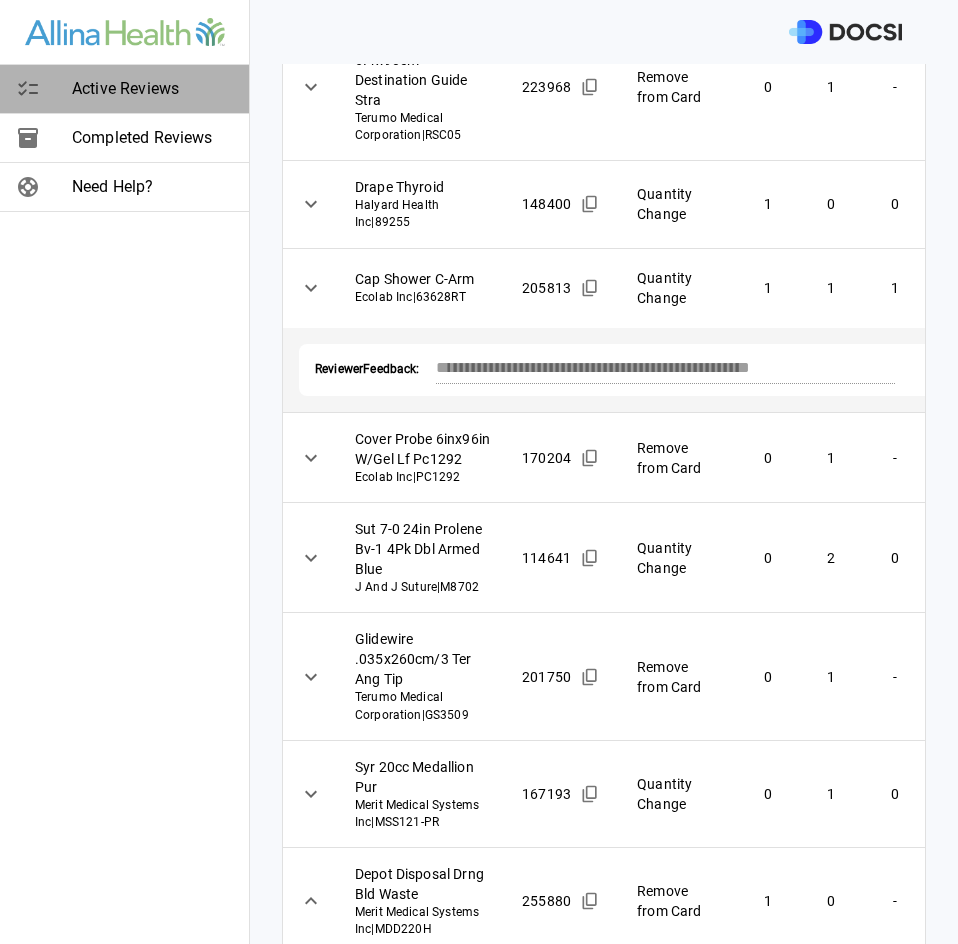 click on "Active Reviews" at bounding box center [152, 89] 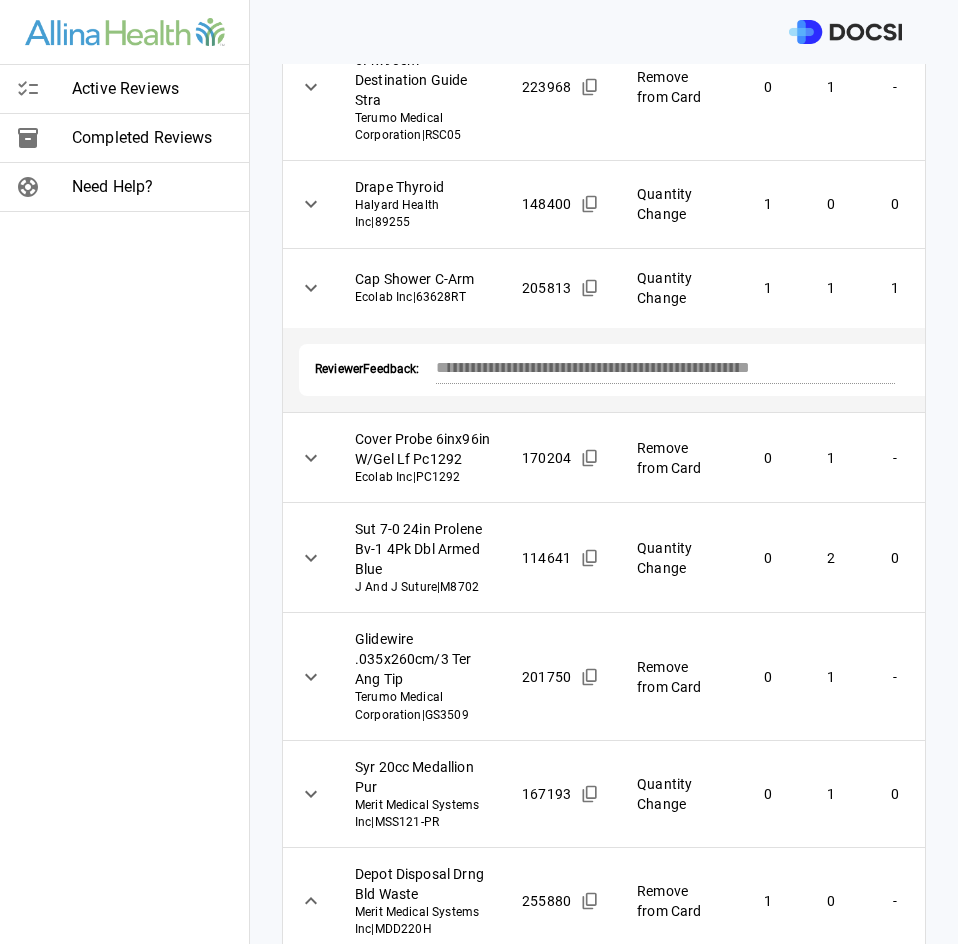 scroll, scrollTop: 0, scrollLeft: 0, axis: both 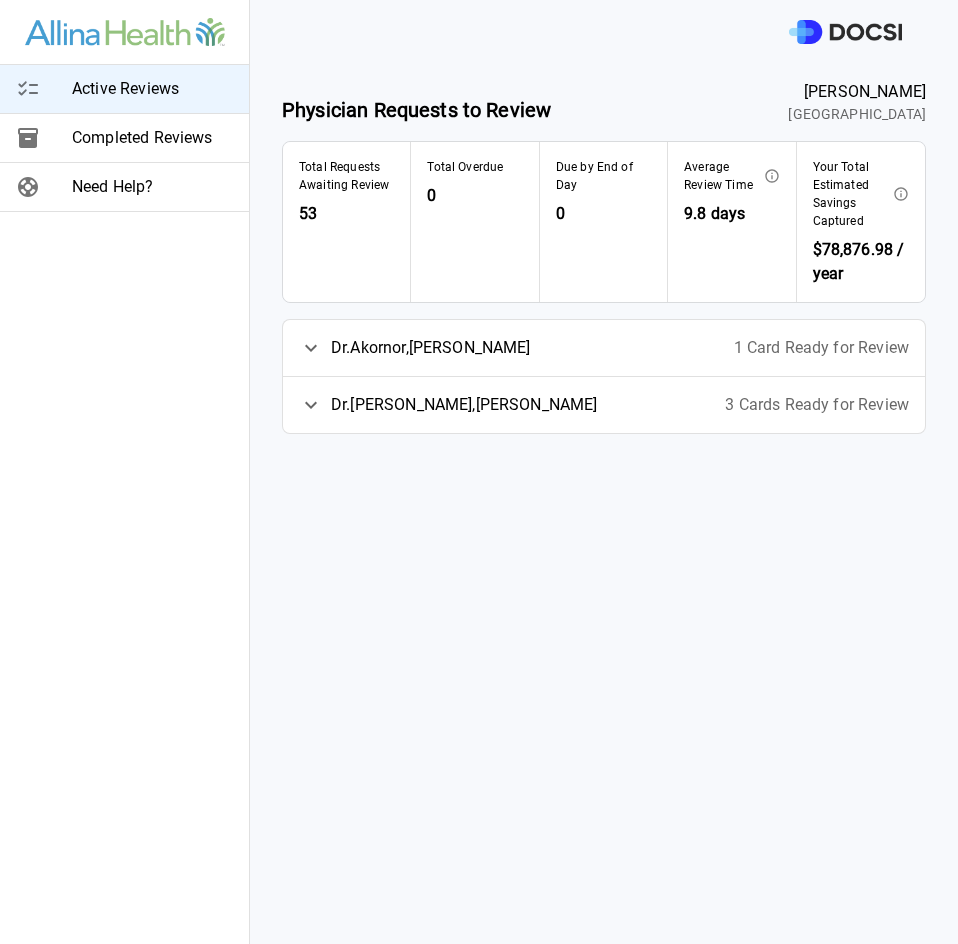 click on "[PERSON_NAME]" at bounding box center [464, 405] 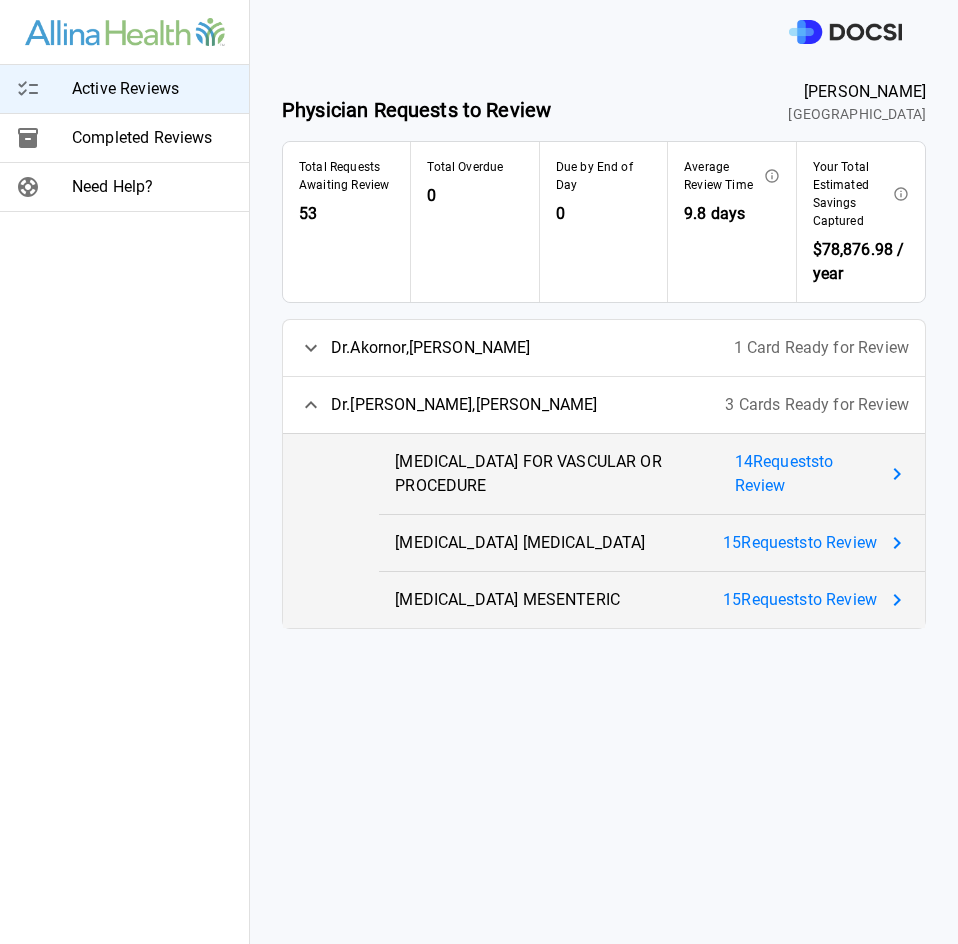 click on "[MEDICAL_DATA] MESENTERIC" at bounding box center (507, 600) 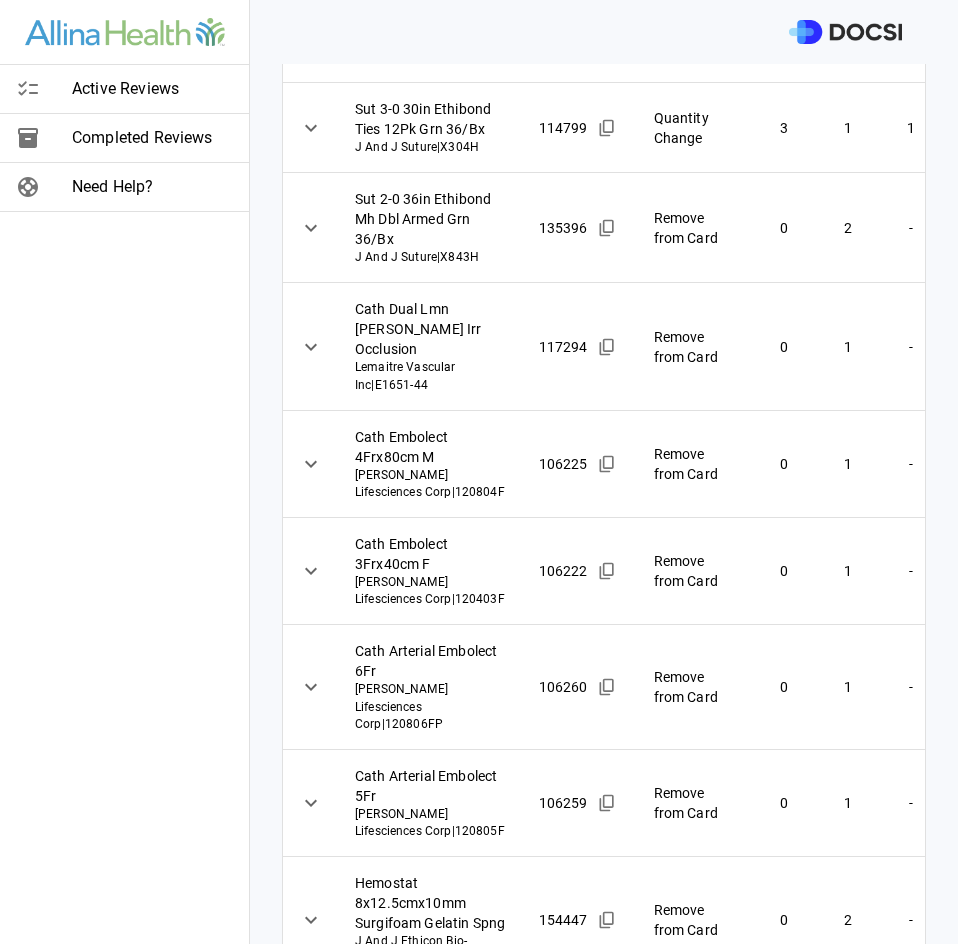 scroll, scrollTop: 1009, scrollLeft: 0, axis: vertical 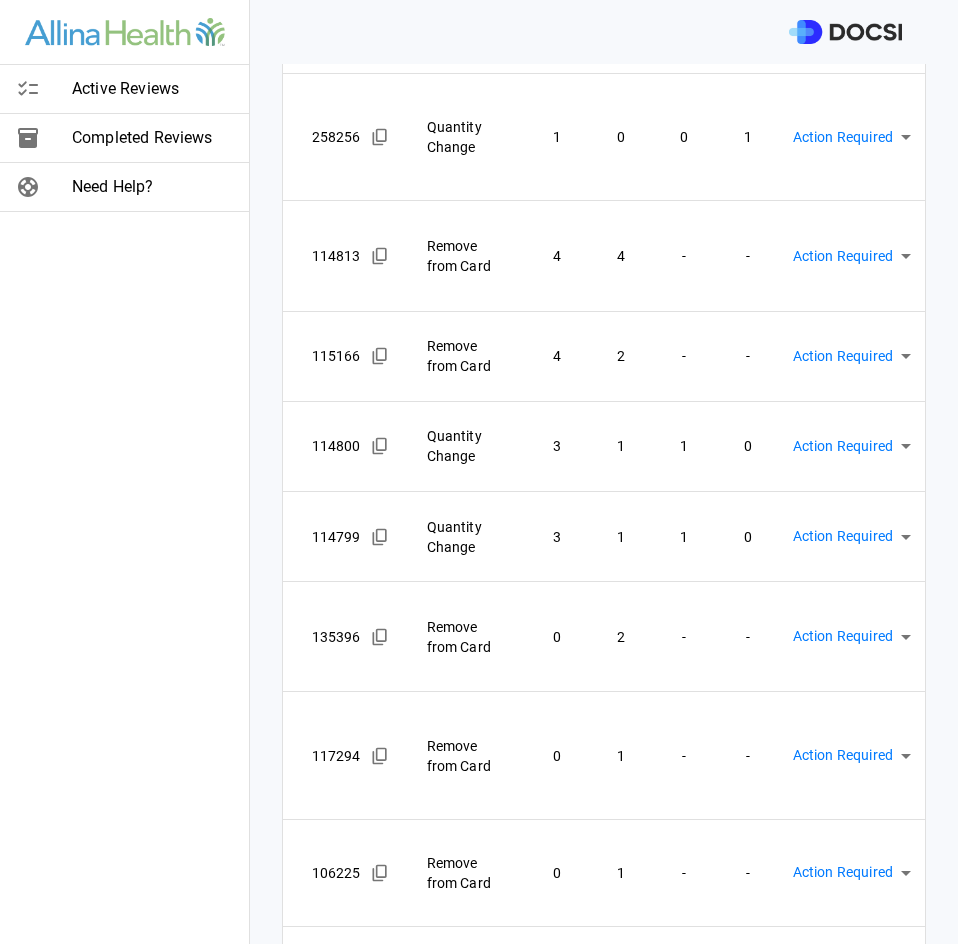 click on "135396" at bounding box center (353, 637) 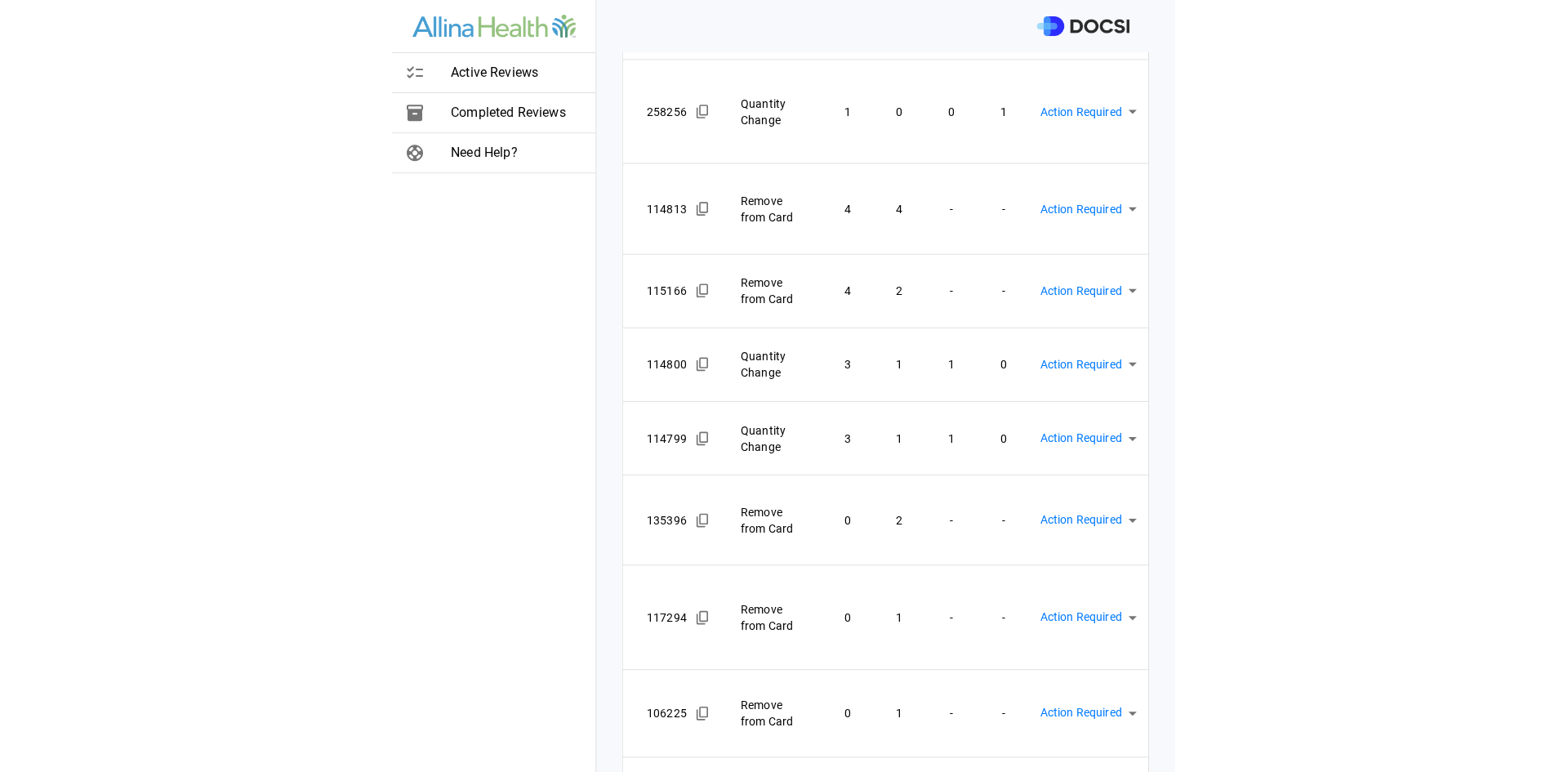 scroll, scrollTop: 0, scrollLeft: 0, axis: both 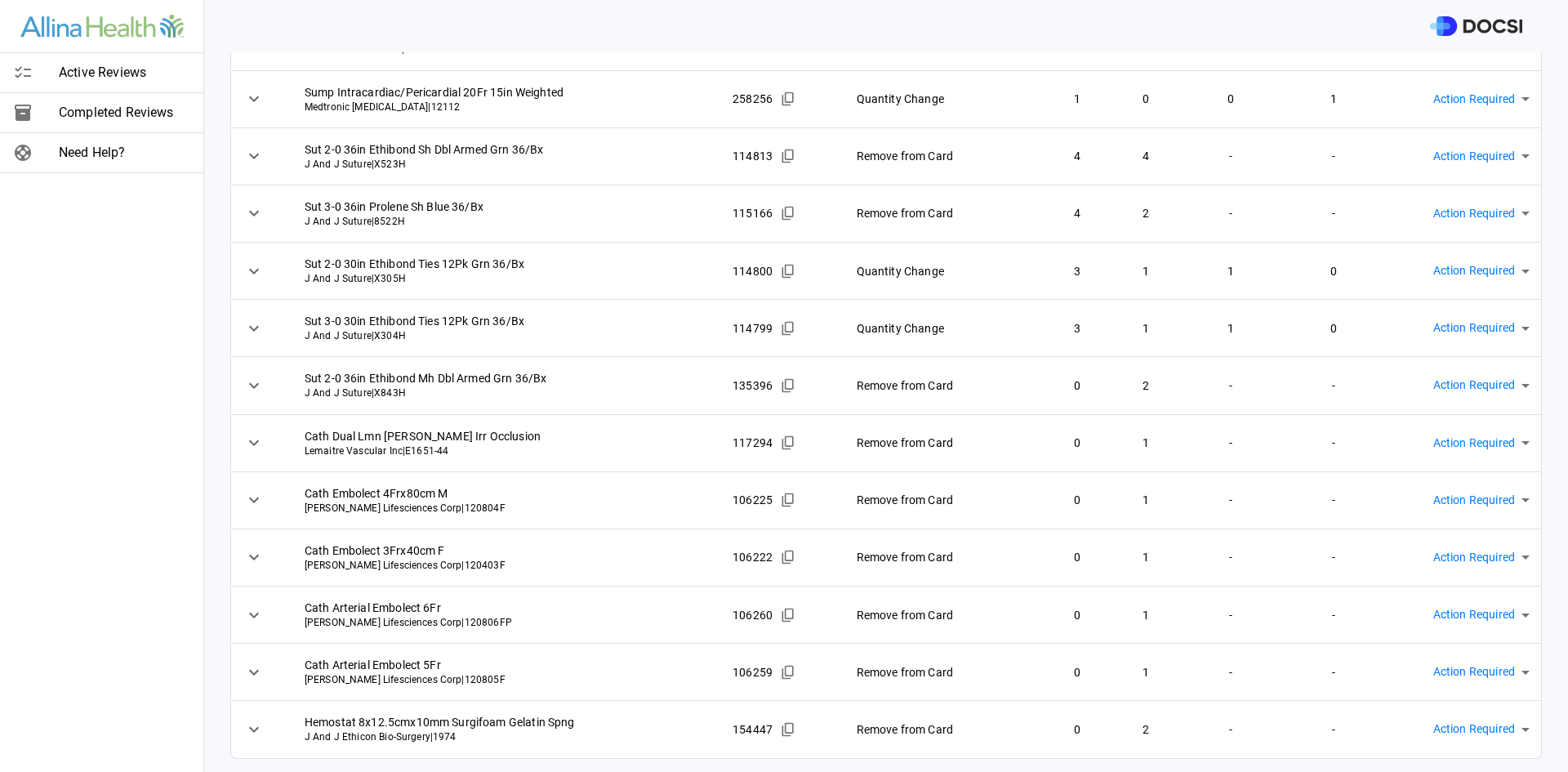 click on "Active Reviews Completed Reviews Need Help? Physician:   [PERSON_NAME] Card:    [MEDICAL_DATA] MESENTERIC  ( M-112140 ) Managed by:    [PERSON_NAME] Changes to Review All Card Items Item Item ID Requested Optimization Open Hold New Open New Hold Review Status Clip Ligating Md Horizon 24 Clips Blue Teleflex Medical Inc  |  002204 116853 Quantity Change 1 0 1 1 Action Required **** ​ Clip Ligating Md/Lg Horizon 6 Clips Grn Teleflex Medical Inc  |  003200 116854 Quantity Change 1 0 0 1 Action Required **** ​ Cath [PERSON_NAME] 16Fr Ty Lubricath Surestep W/Meter Ltx Bard Medical Division  |  A902916 294678 Quantity Change 1 0 0 1 Action Required **** ​ Sump Intracardiac/Pericardial 20Fr 15in Weighted Medtronic [MEDICAL_DATA]  |  12112 258256 Quantity Change 1 0 0 1 Action Required **** ​ Sut 2-0 36in Ethibond Sh Dbl Armed Grn 36/Bx J And J Suture  |  X523H 114813 Remove from Card 4 4 - - Action Required **** ​ Sut 3-0 36in Prolene Sh Blue 36/Bx J And J Suture  |  8522H 115166 4 2 - -" at bounding box center (784, 386) 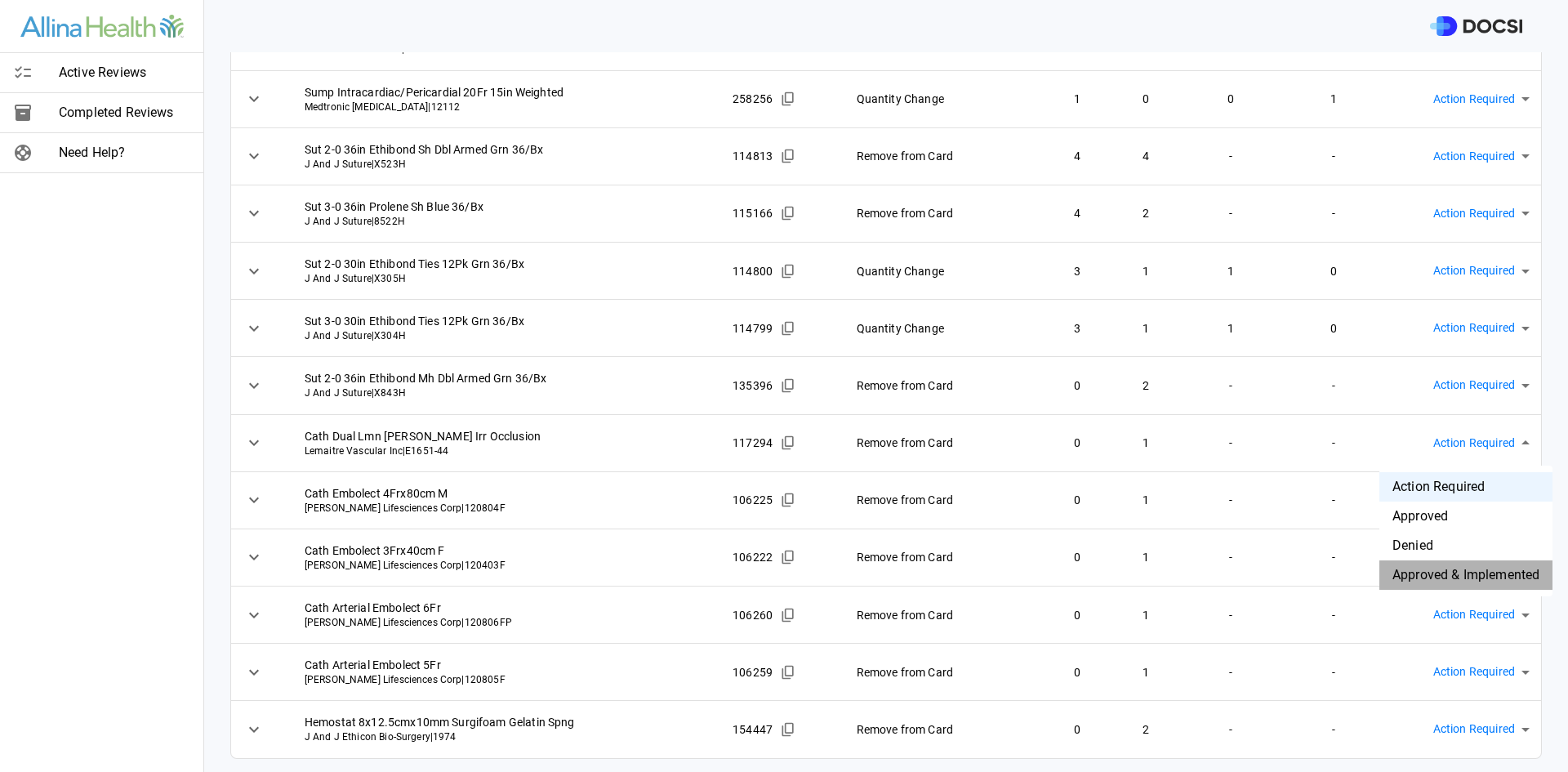 click on "Approved & Implemented" at bounding box center (1466, 575) 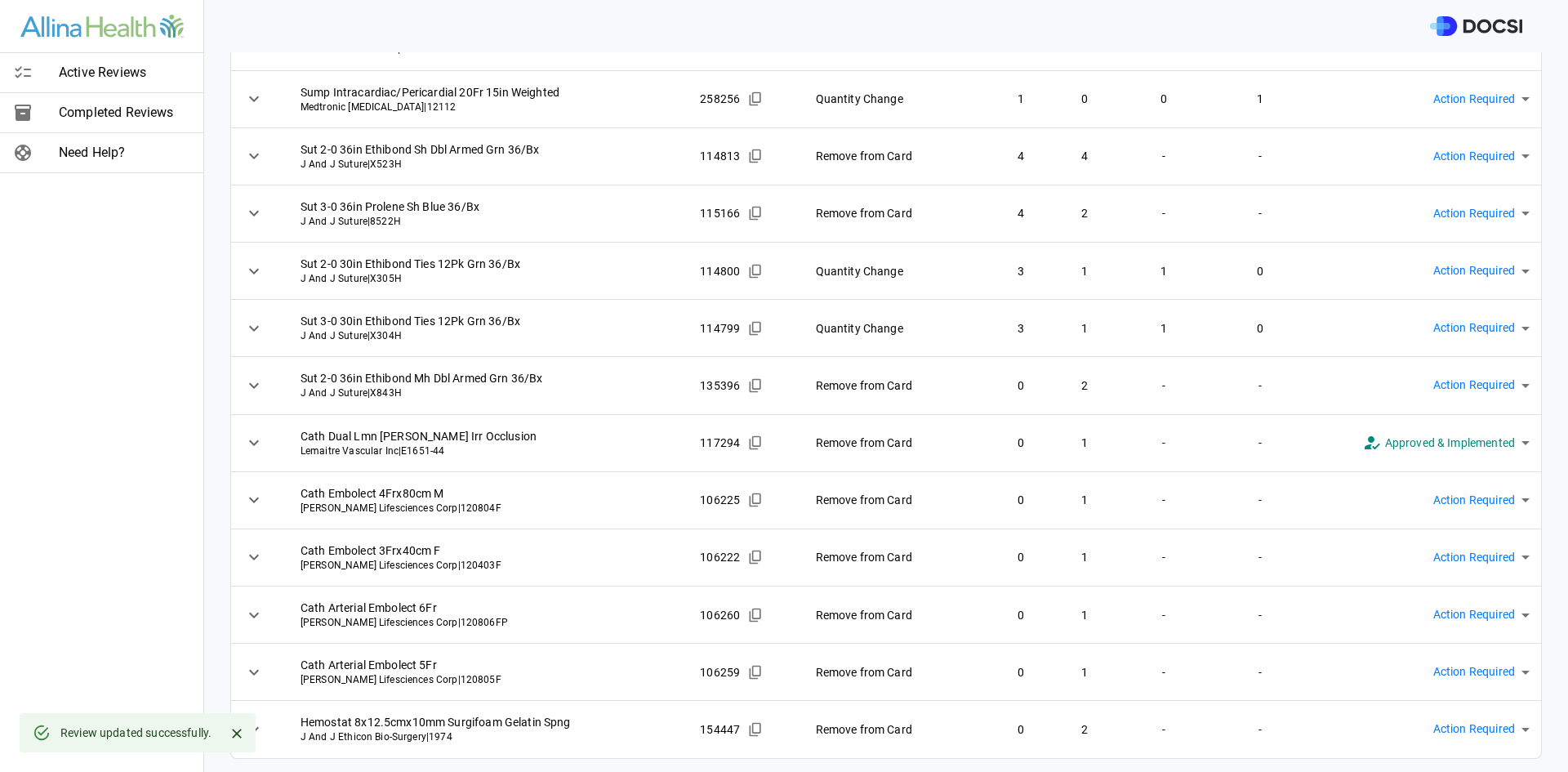 click on "Active Reviews Completed Reviews Need Help? Physician:   [PERSON_NAME] Card:    [MEDICAL_DATA] MESENTERIC  ( M-112140 ) Managed by:    [PERSON_NAME] Changes to Review All Card Items Item Item ID Requested Optimization Open Hold New Open New Hold Review Status Clip Ligating Md Horizon 24 Clips Blue Teleflex Medical Inc  |  002204 116853 Quantity Change 1 0 1 1 Action Required **** ​ Clip Ligating Md/Lg Horizon 6 Clips Grn Teleflex Medical Inc  |  003200 116854 Quantity Change 1 0 0 1 Action Required **** ​ Cath [PERSON_NAME] 16Fr Ty Lubricath Surestep W/Meter Ltx Bard Medical Division  |  A902916 294678 Quantity Change 1 0 0 1 Action Required **** ​ Sump Intracardiac/Pericardial 20Fr 15in Weighted Medtronic [MEDICAL_DATA]  |  12112 258256 Quantity Change 1 0 0 1 Action Required **** ​ Sut 2-0 36in Ethibond Sh Dbl Armed Grn 36/Bx J And J Suture  |  X523H 114813 Remove from Card 4 4 - - Action Required **** ​ Sut 3-0 36in Prolene Sh Blue 36/Bx J And J Suture  |  8522H 115166 4 2 - -" at bounding box center [784, 386] 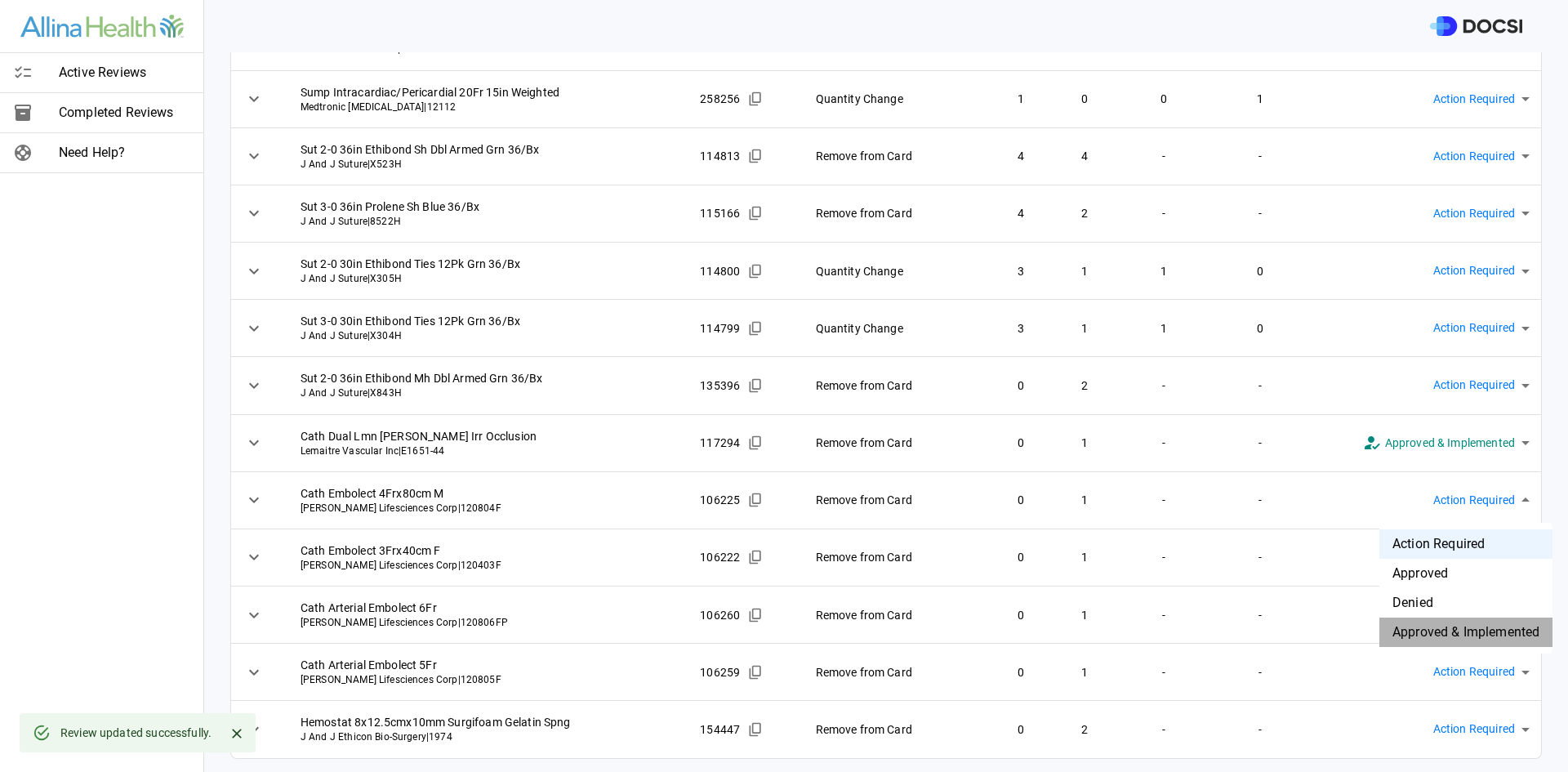 click on "Approved & Implemented" at bounding box center [1466, 632] 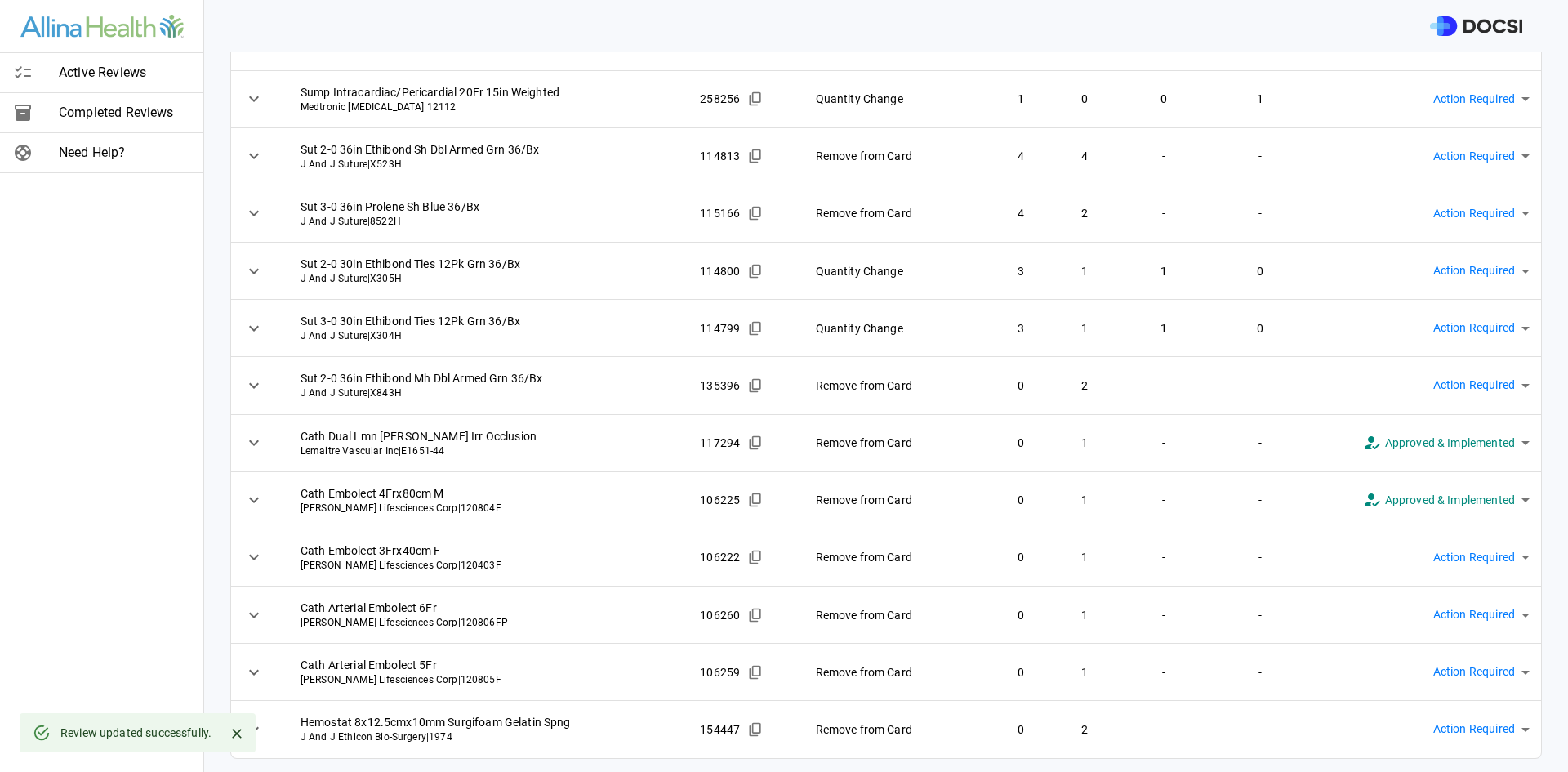 click on "Active Reviews Completed Reviews Need Help? Physician:   [PERSON_NAME] Card:    [MEDICAL_DATA] MESENTERIC  ( M-112140 ) Managed by:    [PERSON_NAME] Changes to Review All Card Items Item Item ID Requested Optimization Open Hold New Open New Hold Review Status Clip Ligating Md Horizon 24 Clips Blue Teleflex Medical Inc  |  002204 116853 Quantity Change 1 0 1 1 Action Required **** ​ Clip Ligating Md/Lg Horizon 6 Clips Grn Teleflex Medical Inc  |  003200 116854 Quantity Change 1 0 0 1 Action Required **** ​ Cath [PERSON_NAME] 16Fr Ty Lubricath Surestep W/Meter Ltx Bard Medical Division  |  A902916 294678 Quantity Change 1 0 0 1 Action Required **** ​ Sump Intracardiac/Pericardial 20Fr 15in Weighted Medtronic [MEDICAL_DATA]  |  12112 258256 Quantity Change 1 0 0 1 Action Required **** ​ Sut 2-0 36in Ethibond Sh Dbl Armed Grn 36/Bx J And J Suture  |  X523H 114813 Remove from Card 4 4 - - Action Required **** ​ Sut 3-0 36in Prolene Sh Blue 36/Bx J And J Suture  |  8522H 115166 4 2 - -" at bounding box center [784, 386] 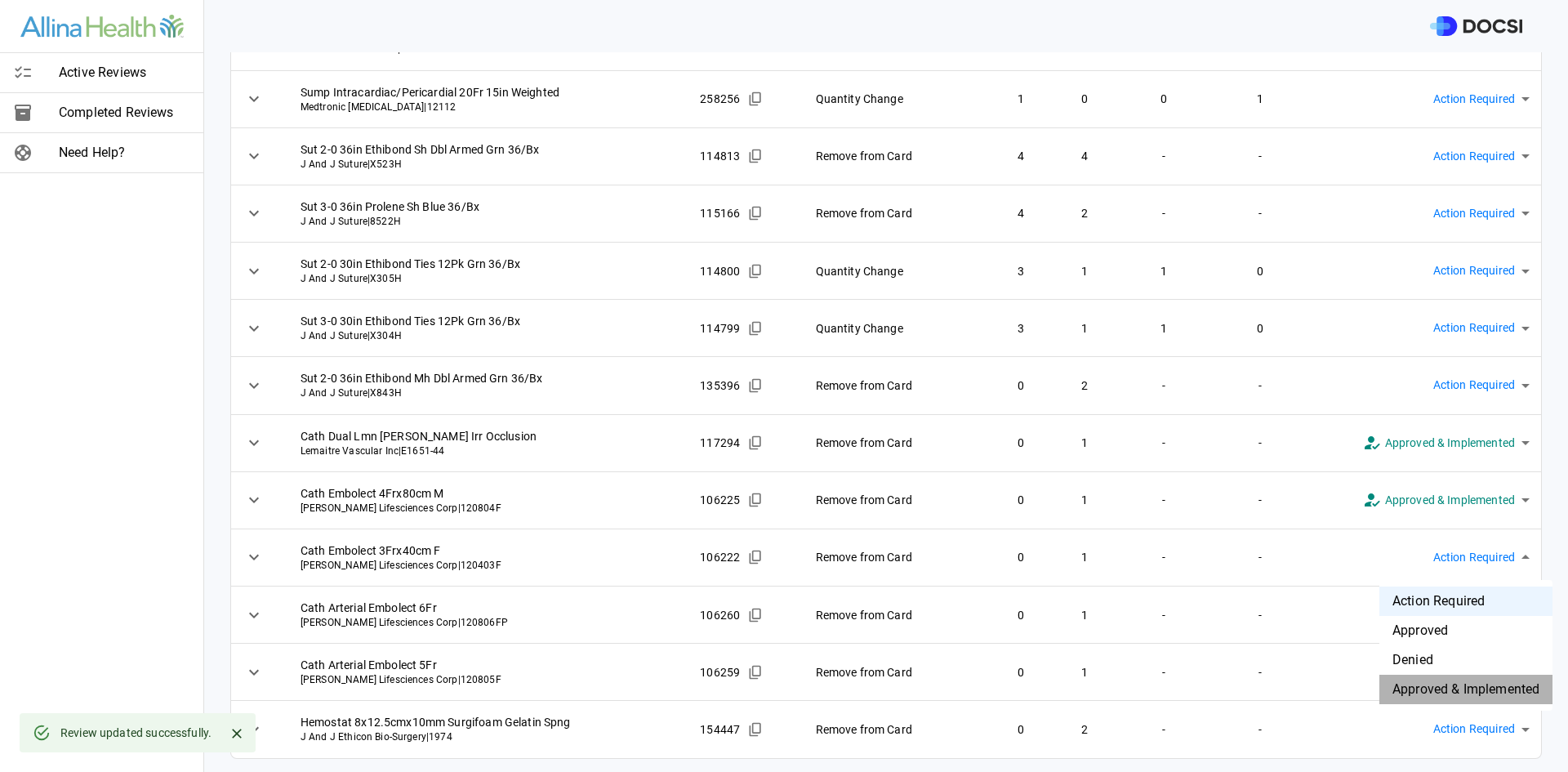 click on "Approved & Implemented" at bounding box center [1466, 689] 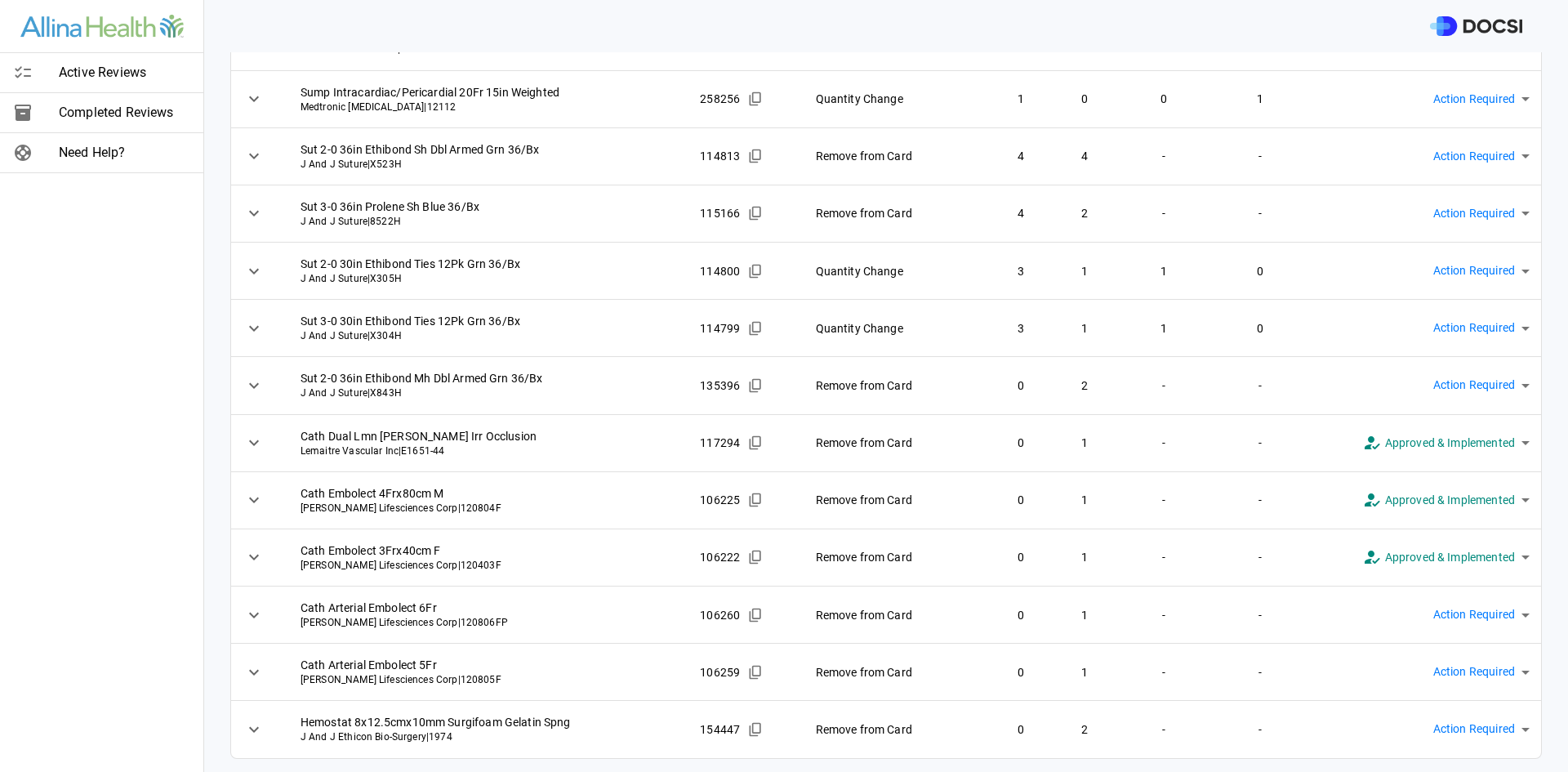 click on "Active Reviews Completed Reviews Need Help? Physician:   [PERSON_NAME] Card:    [MEDICAL_DATA] MESENTERIC  ( M-112140 ) Managed by:    [PERSON_NAME] Changes to Review All Card Items Item Item ID Requested Optimization Open Hold New Open New Hold Review Status Clip Ligating Md Horizon 24 Clips Blue Teleflex Medical Inc  |  002204 116853 Quantity Change 1 0 1 1 Action Required **** ​ Clip Ligating Md/Lg Horizon 6 Clips Grn Teleflex Medical Inc  |  003200 116854 Quantity Change 1 0 0 1 Action Required **** ​ Cath [PERSON_NAME] 16Fr Ty Lubricath Surestep W/Meter Ltx Bard Medical Division  |  A902916 294678 Quantity Change 1 0 0 1 Action Required **** ​ Sump Intracardiac/Pericardial 20Fr 15in Weighted Medtronic [MEDICAL_DATA]  |  12112 258256 Quantity Change 1 0 0 1 Action Required **** ​ Sut 2-0 36in Ethibond Sh Dbl Armed Grn 36/Bx J And J Suture  |  X523H 114813 Remove from Card 4 4 - - Action Required **** ​ Sut 3-0 36in Prolene Sh Blue 36/Bx J And J Suture  |  8522H 115166 4 2 - -" at bounding box center (784, 386) 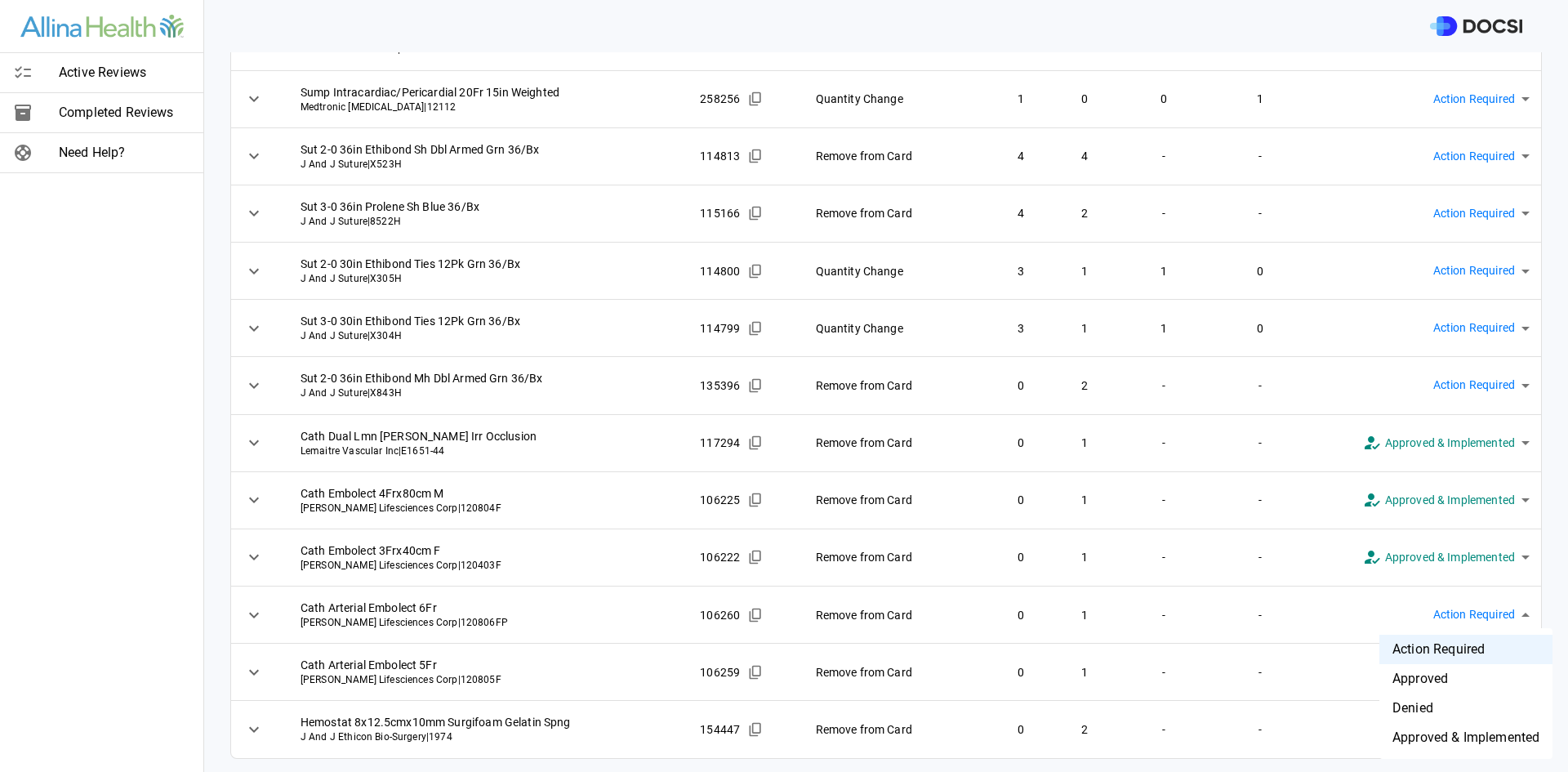 click on "Approved & Implemented" at bounding box center [1466, 738] 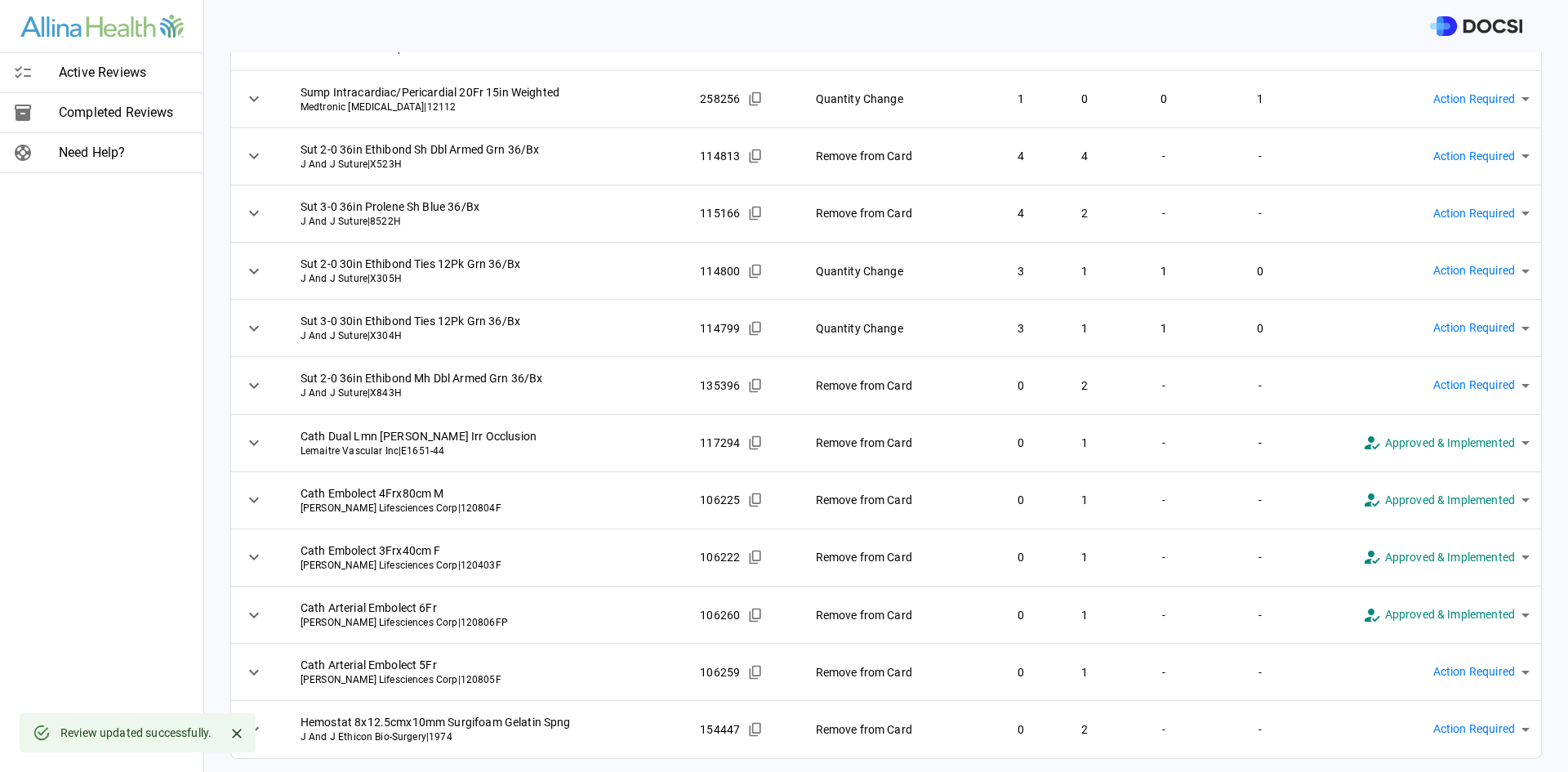 click on "Active Reviews Completed Reviews Need Help? Physician:   [PERSON_NAME] Card:    [MEDICAL_DATA] MESENTERIC  ( M-112140 ) Managed by:    [PERSON_NAME] Changes to Review All Card Items Item Item ID Requested Optimization Open Hold New Open New Hold Review Status Clip Ligating Md Horizon 24 Clips Blue Teleflex Medical Inc  |  002204 116853 Quantity Change 1 0 1 1 Action Required **** ​ Clip Ligating Md/Lg Horizon 6 Clips Grn Teleflex Medical Inc  |  003200 116854 Quantity Change 1 0 0 1 Action Required **** ​ Cath [PERSON_NAME] 16Fr Ty Lubricath Surestep W/Meter Ltx Bard Medical Division  |  A902916 294678 Quantity Change 1 0 0 1 Action Required **** ​ Sump Intracardiac/Pericardial 20Fr 15in Weighted Medtronic [MEDICAL_DATA]  |  12112 258256 Quantity Change 1 0 0 1 Action Required **** ​ Sut 2-0 36in Ethibond Sh Dbl Armed Grn 36/Bx J And J Suture  |  X523H 114813 Remove from Card 4 4 - - Action Required **** ​ Sut 3-0 36in Prolene Sh Blue 36/Bx J And J Suture  |  8522H 115166 4 2 - -" at bounding box center (784, 386) 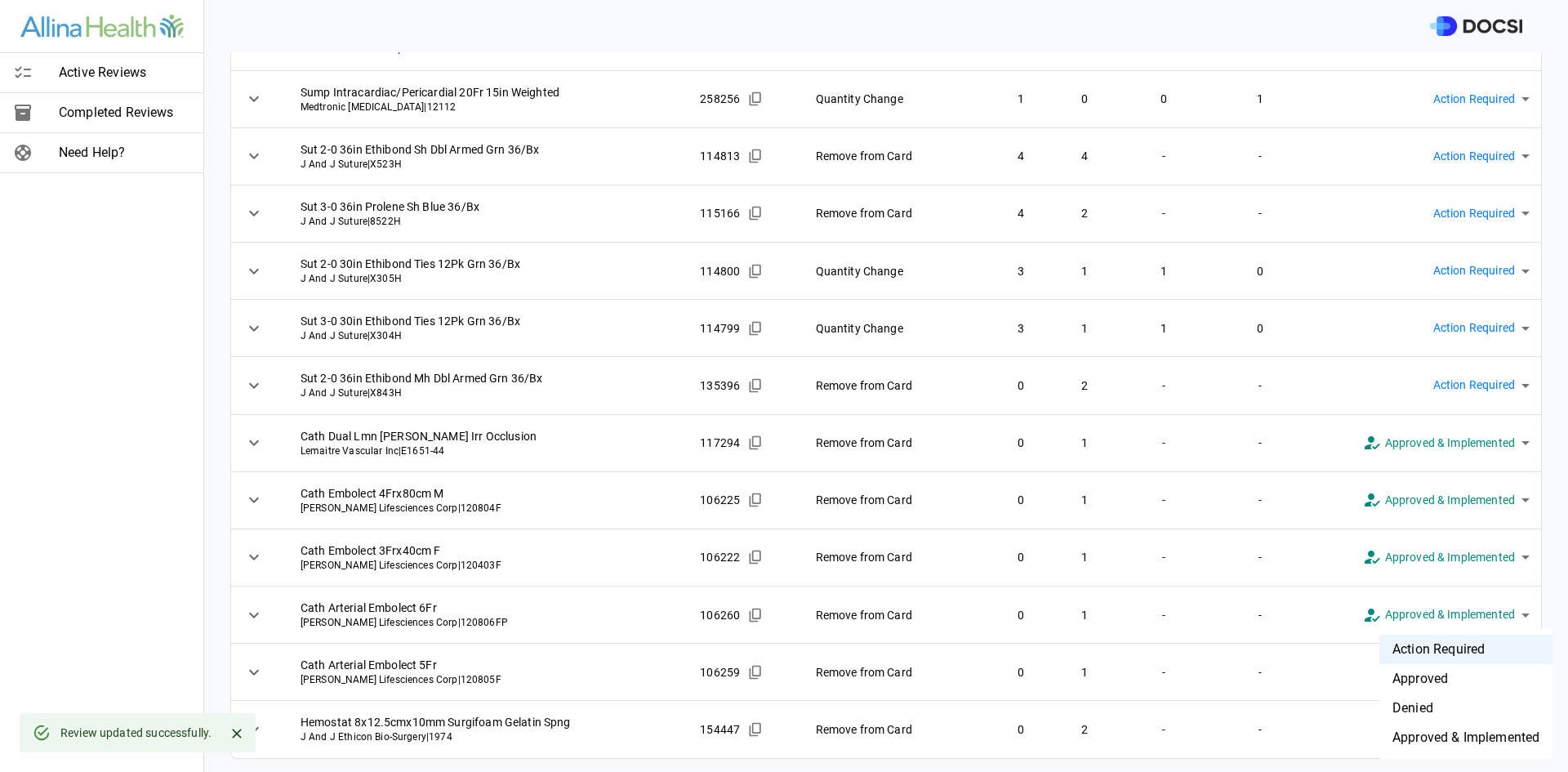 click on "Approved & Implemented" at bounding box center (1466, 738) 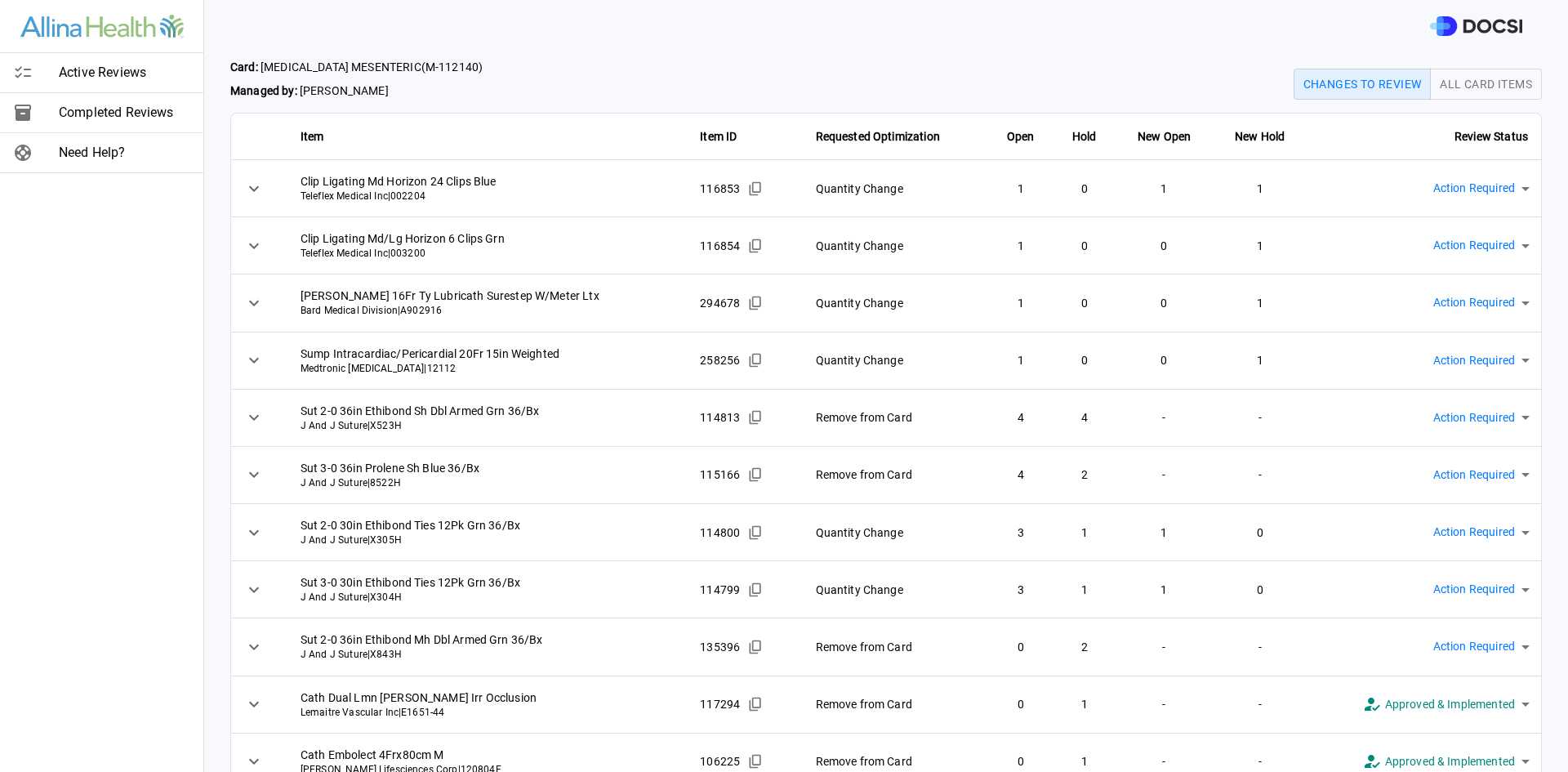 scroll, scrollTop: 26, scrollLeft: 0, axis: vertical 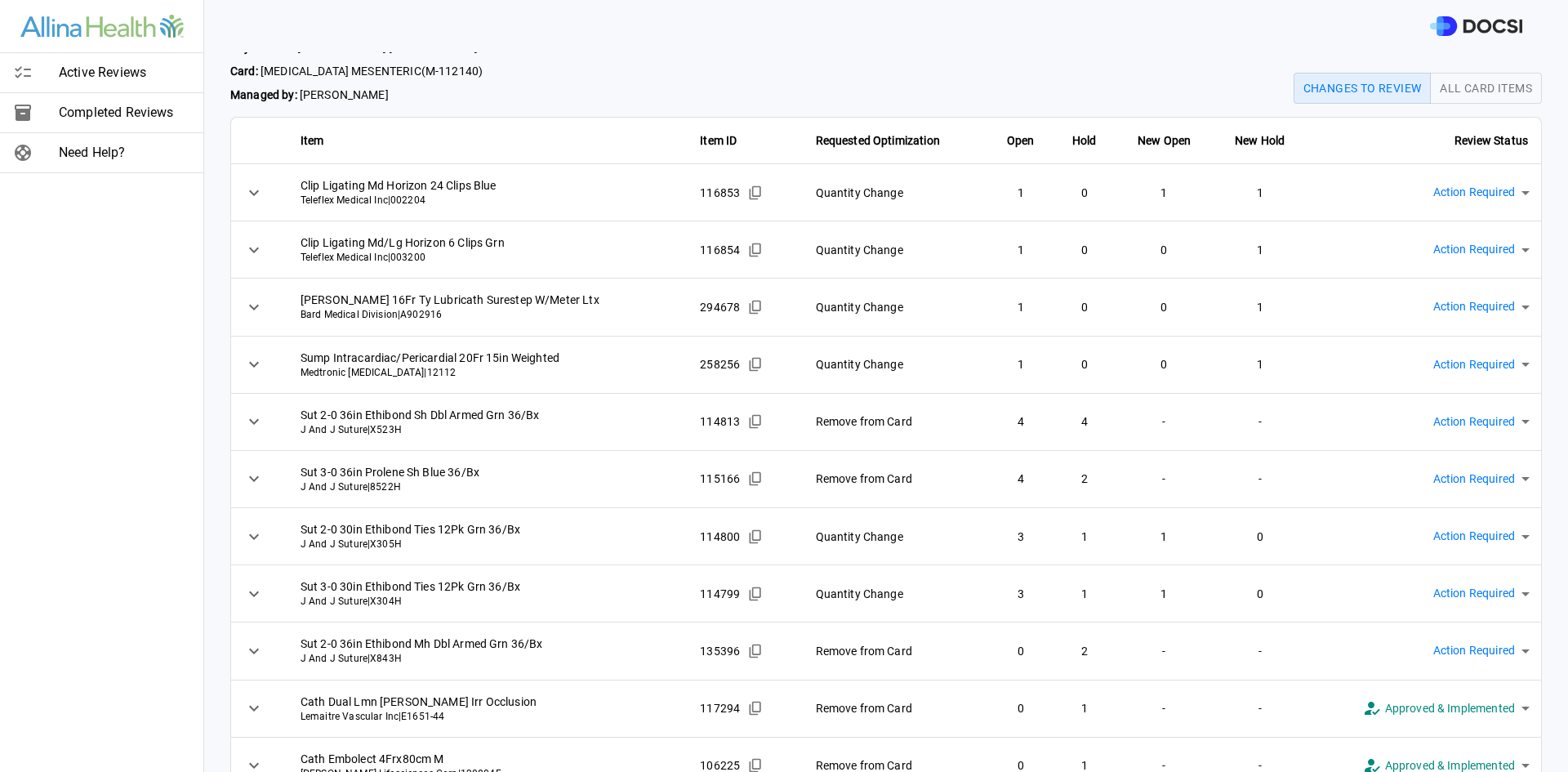 click on "Active Reviews Completed Reviews Need Help? Physician:   [PERSON_NAME] Card:    [MEDICAL_DATA] MESENTERIC  ( M-112140 ) Managed by:    [PERSON_NAME] Changes to Review All Card Items Item Item ID Requested Optimization Open Hold New Open New Hold Review Status Clip Ligating Md Horizon 24 Clips Blue Teleflex Medical Inc  |  002204 116853 Quantity Change 1 0 1 1 Action Required **** ​ Clip Ligating Md/Lg Horizon 6 Clips Grn Teleflex Medical Inc  |  003200 116854 Quantity Change 1 0 0 1 Action Required **** ​ Cath [PERSON_NAME] 16Fr Ty Lubricath Surestep W/Meter Ltx Bard Medical Division  |  A902916 294678 Quantity Change 1 0 0 1 Action Required **** ​ Sump Intracardiac/Pericardial 20Fr 15in Weighted Medtronic [MEDICAL_DATA]  |  12112 258256 Quantity Change 1 0 0 1 Action Required **** ​ Sut 2-0 36in Ethibond Sh Dbl Armed Grn 36/Bx J And J Suture  |  X523H 114813 Remove from Card 4 4 - - Action Required **** ​ Sut 3-0 36in Prolene Sh Blue 36/Bx J And J Suture  |  8522H 115166 4 2 - -" at bounding box center [784, 386] 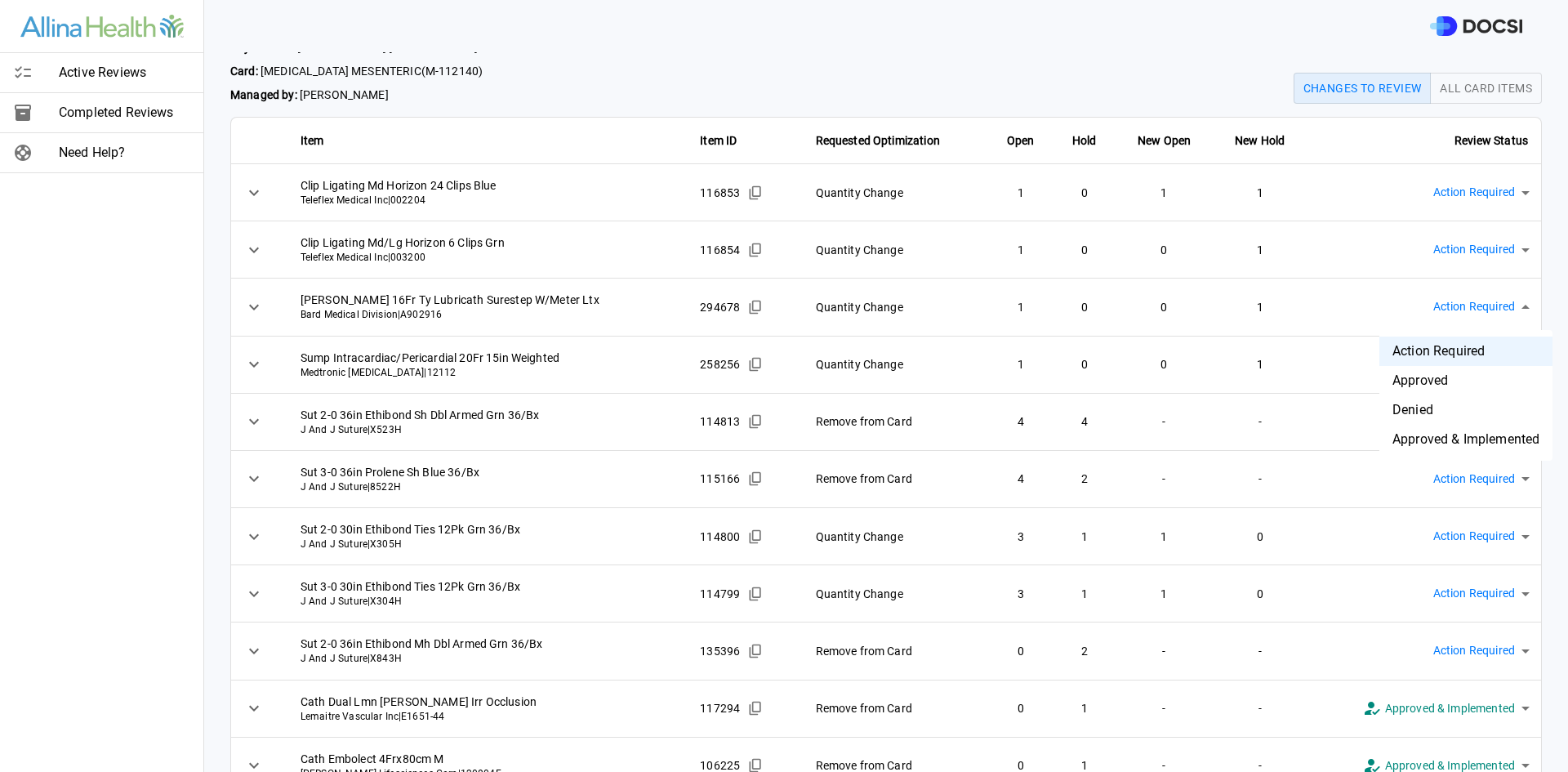 click at bounding box center [784, 386] 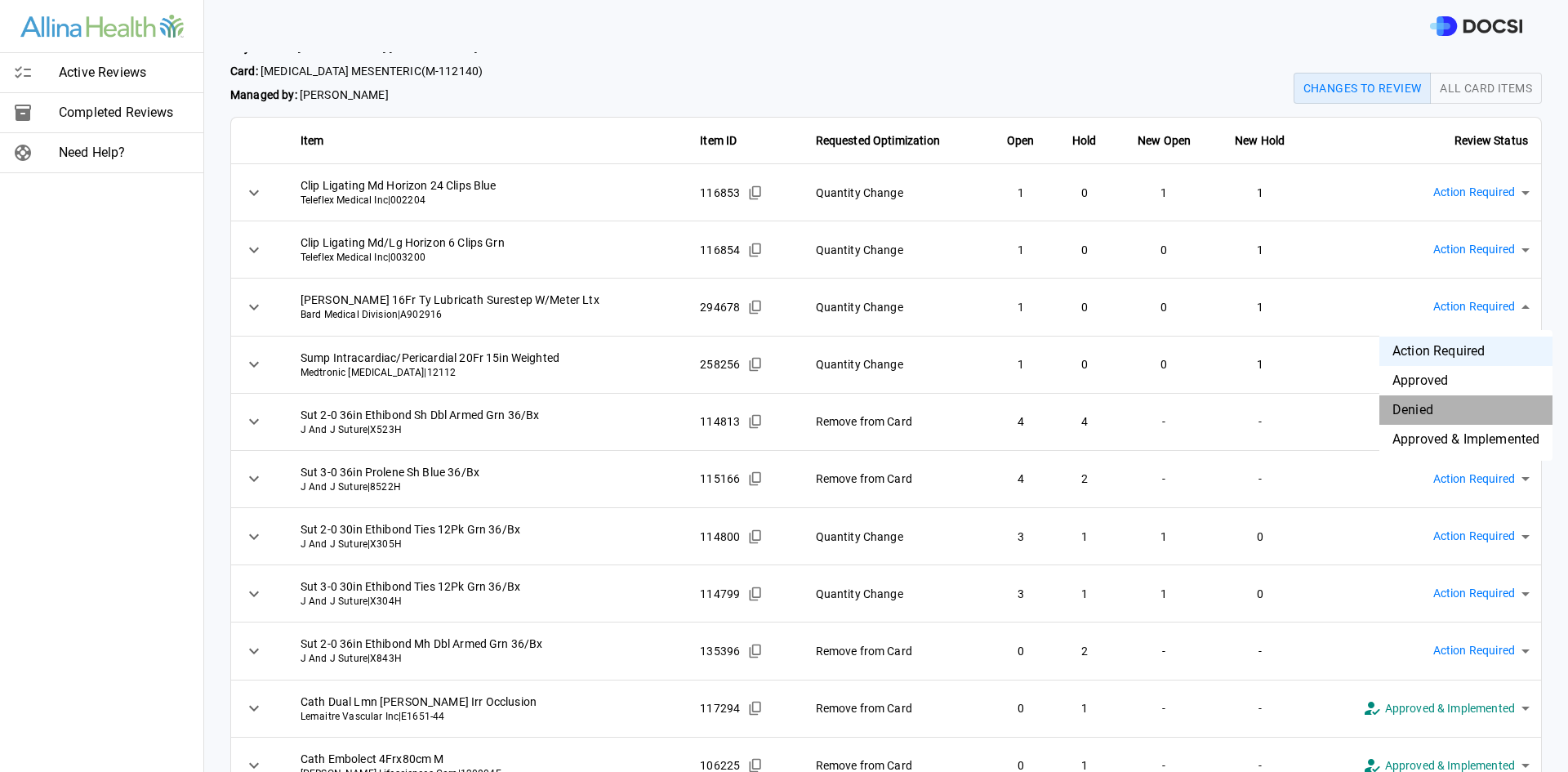 click on "Denied" at bounding box center [1466, 410] 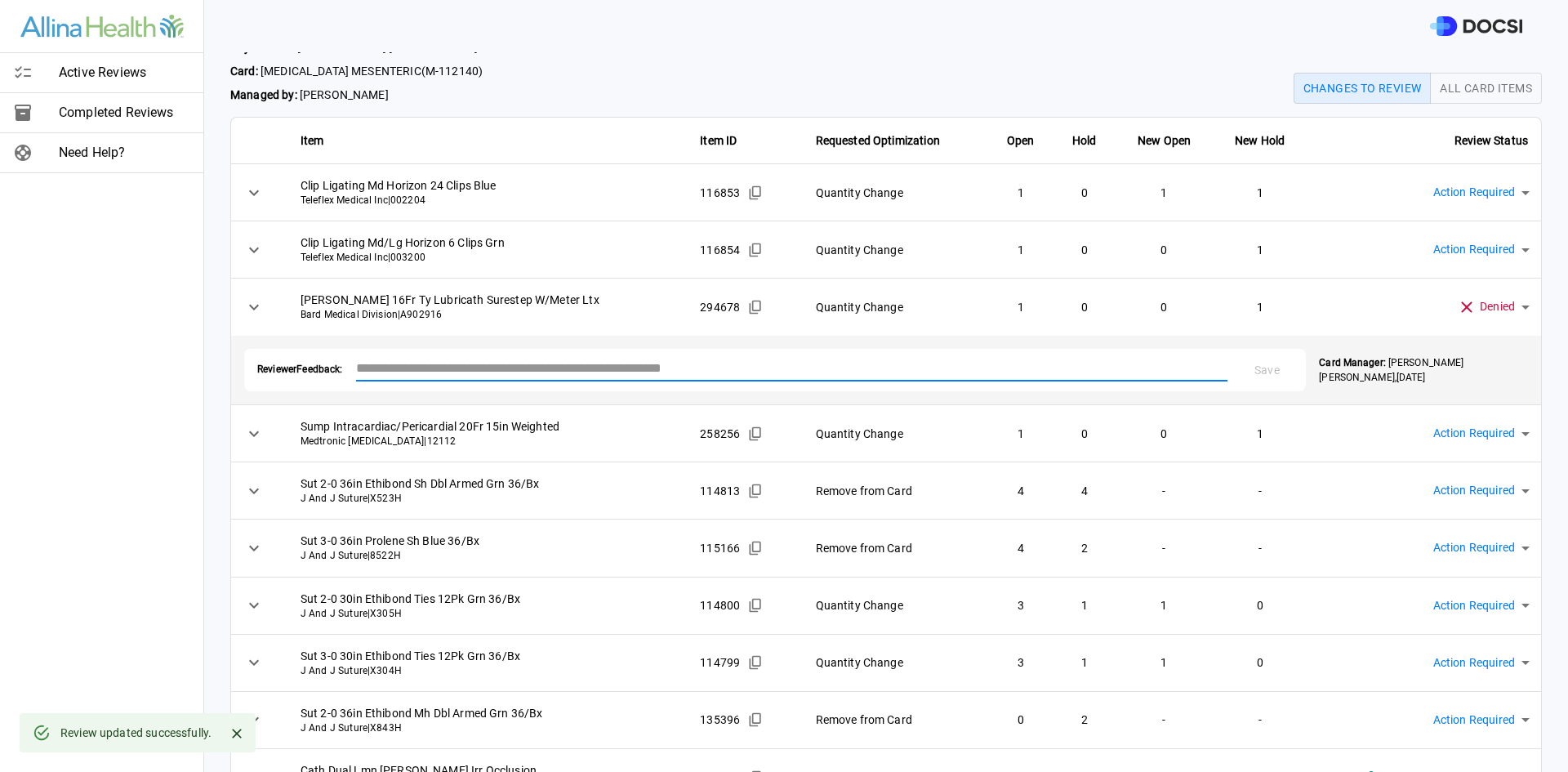 click at bounding box center [792, 368] 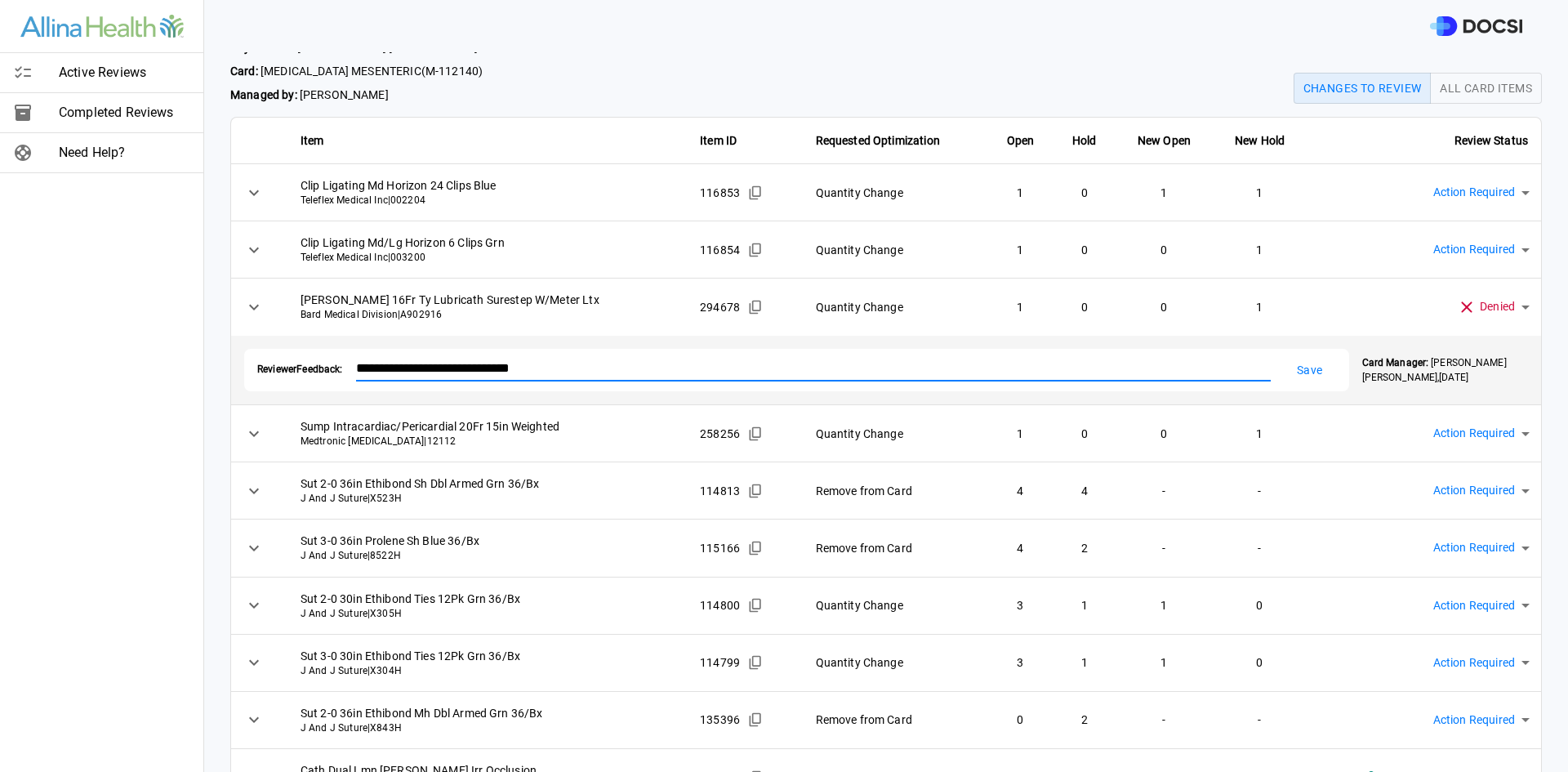 type on "**********" 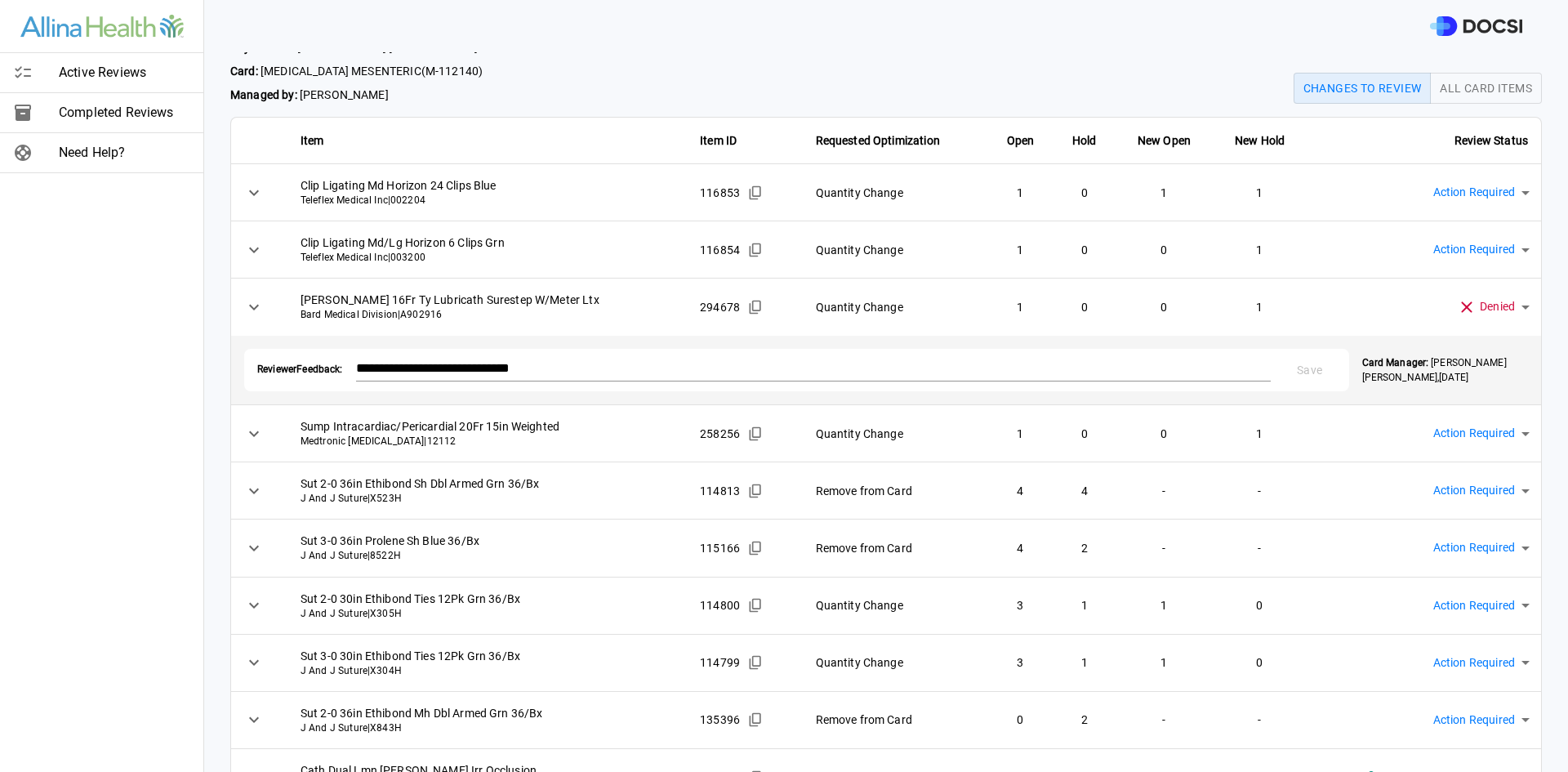 click on "**********" at bounding box center (784, 386) 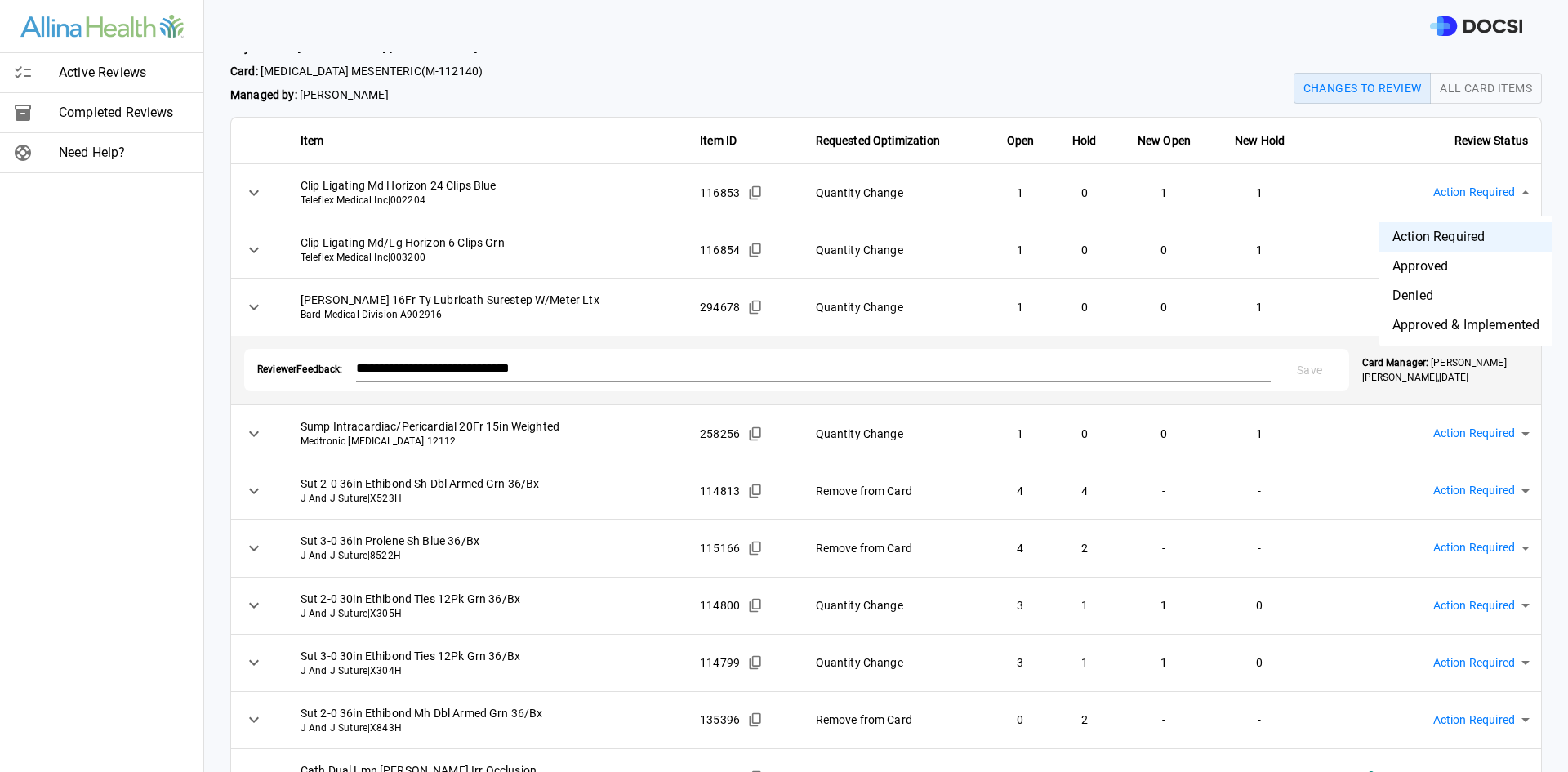 click on "Approved & Implemented" at bounding box center (1466, 325) 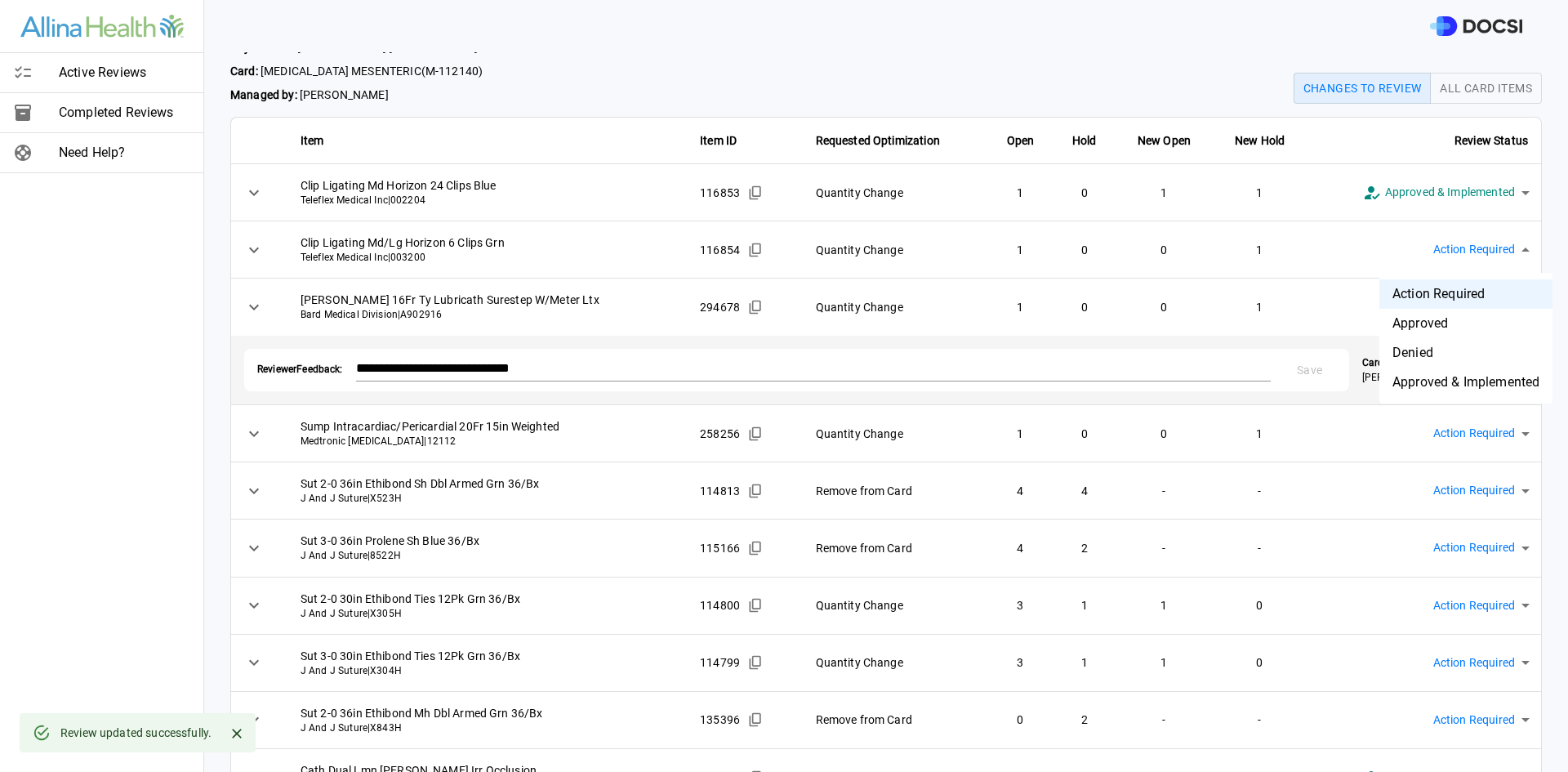 click on "**********" at bounding box center (784, 386) 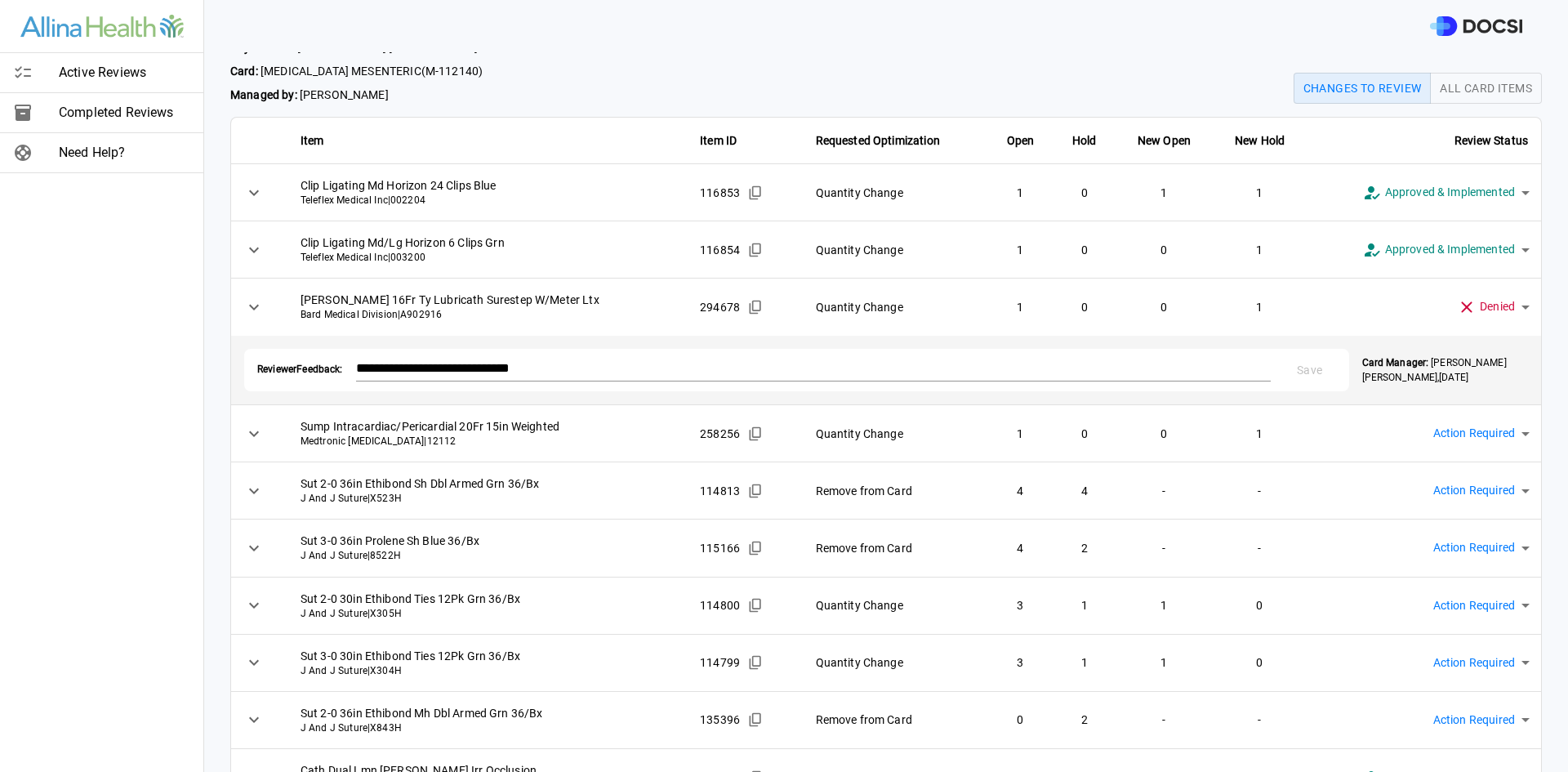 click at bounding box center (886, 26) 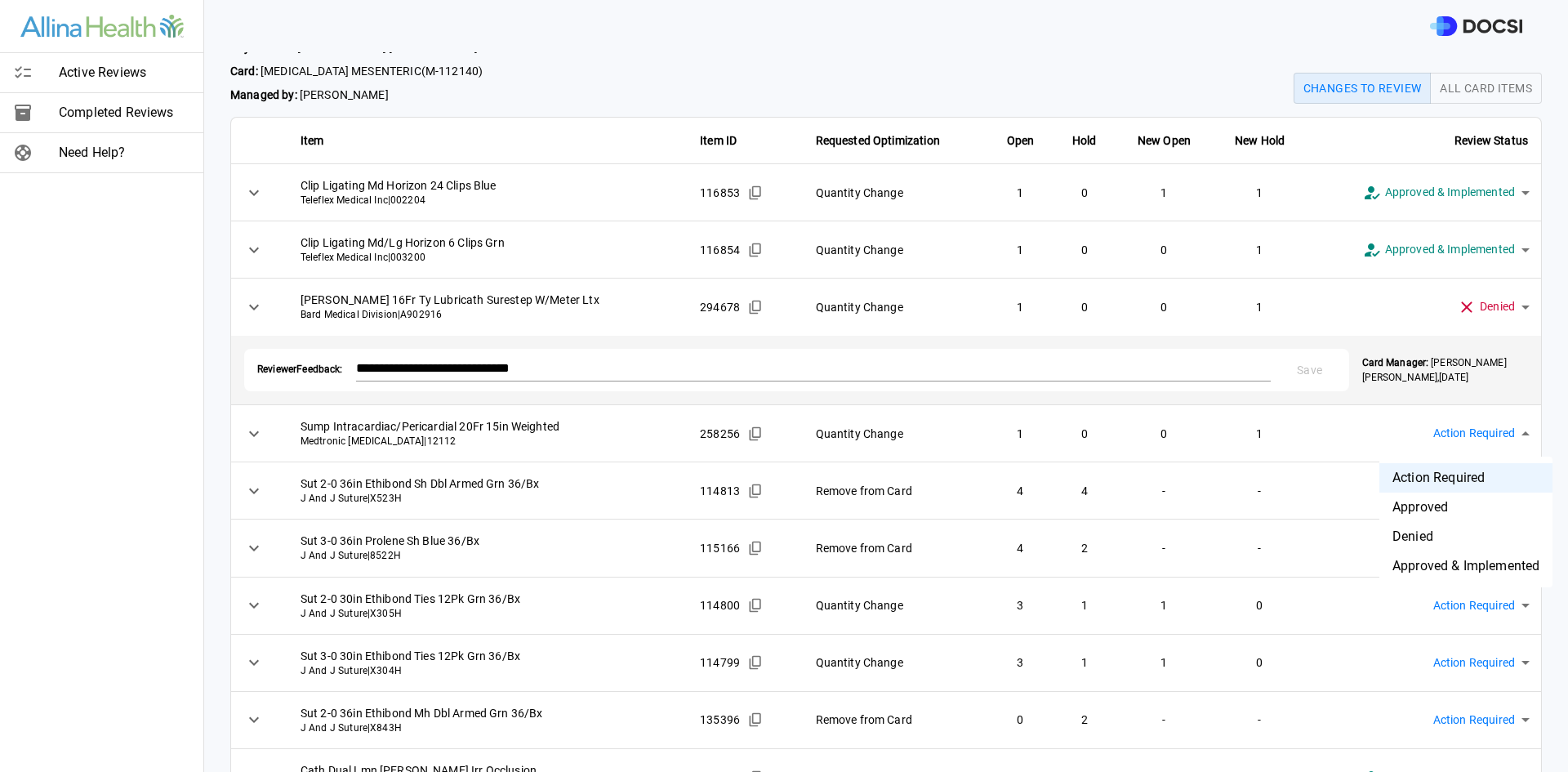 click on "**********" at bounding box center [784, 386] 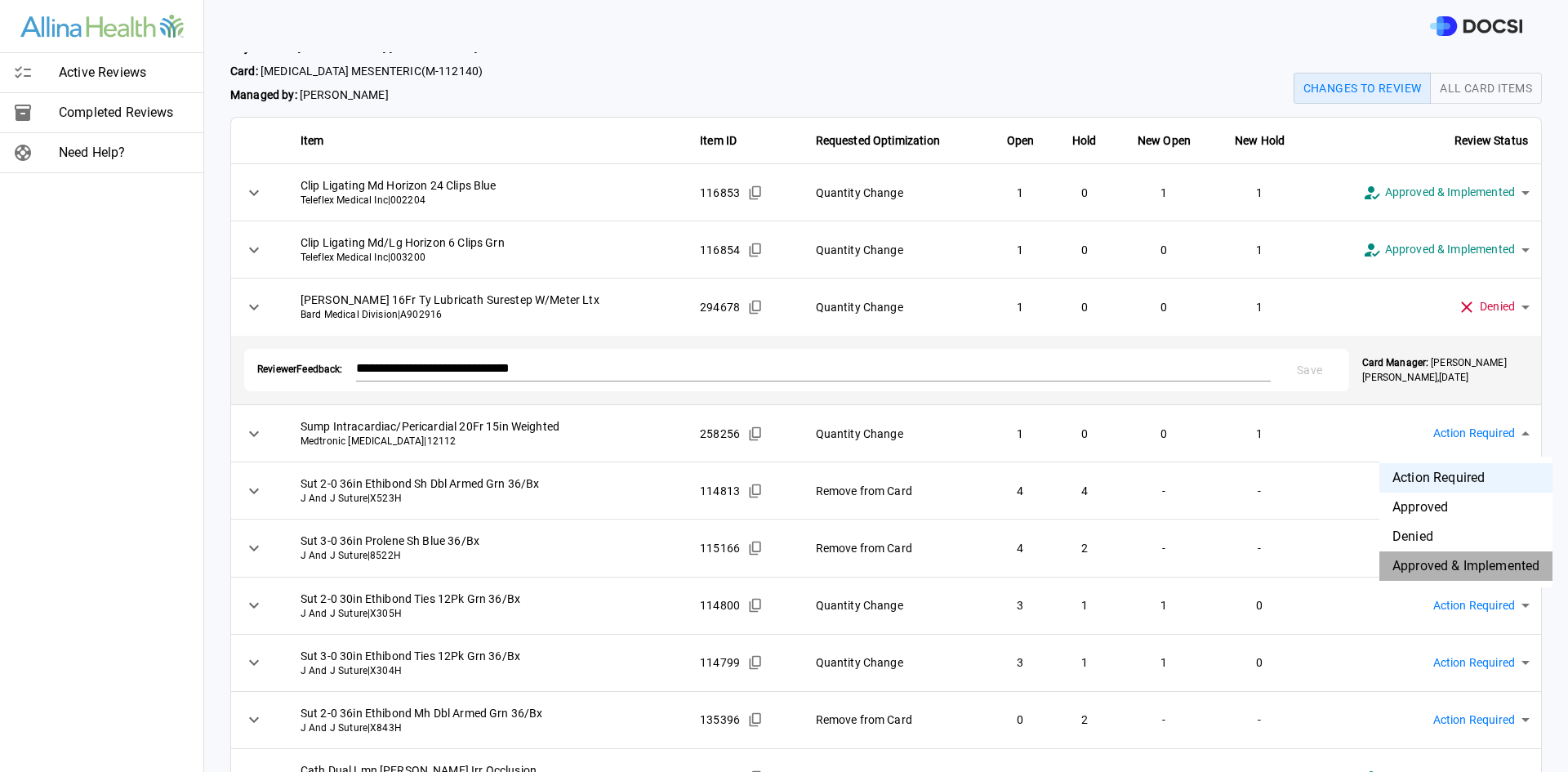 click on "Approved & Implemented" at bounding box center [1466, 566] 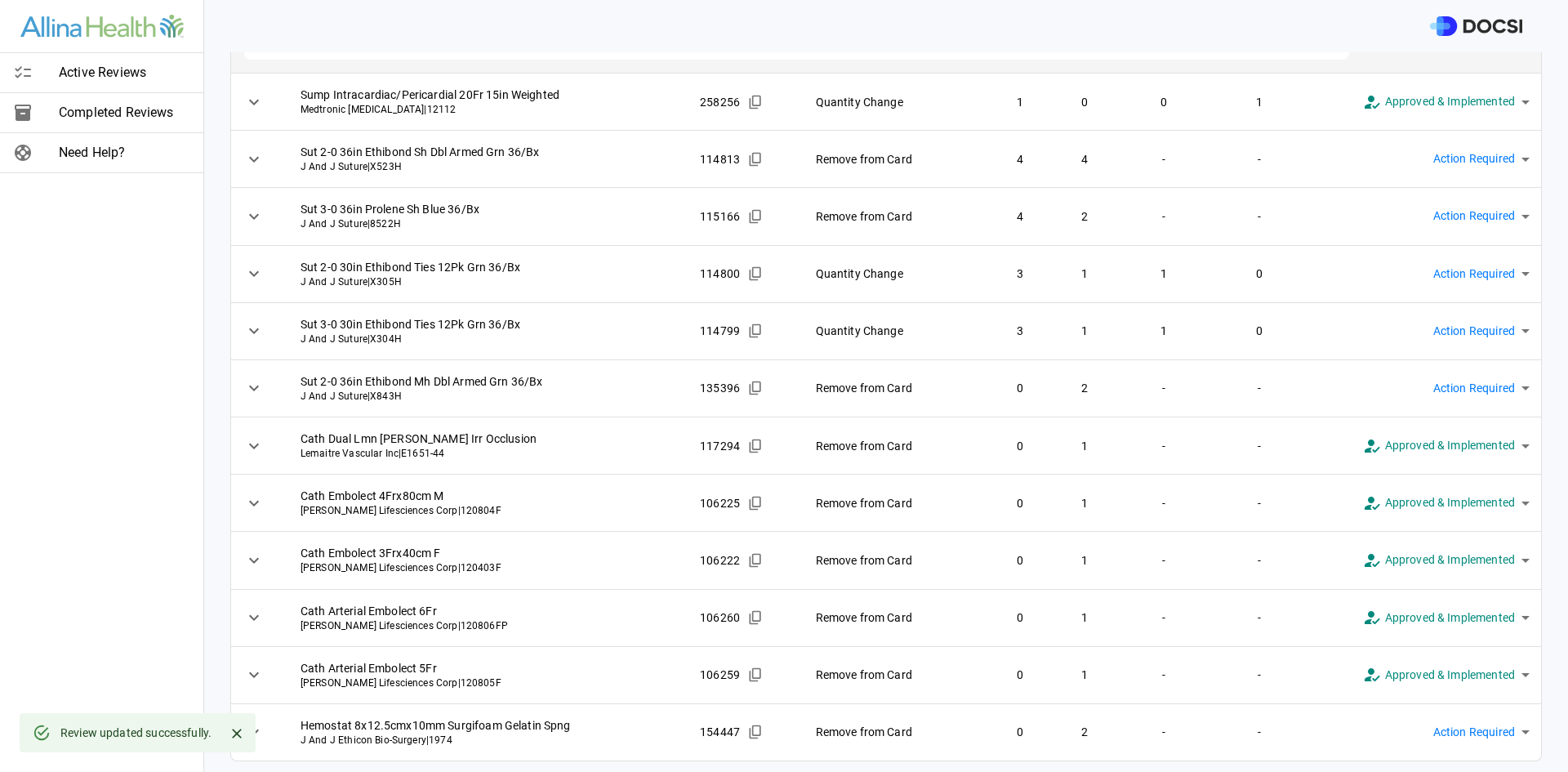 scroll, scrollTop: 360, scrollLeft: 0, axis: vertical 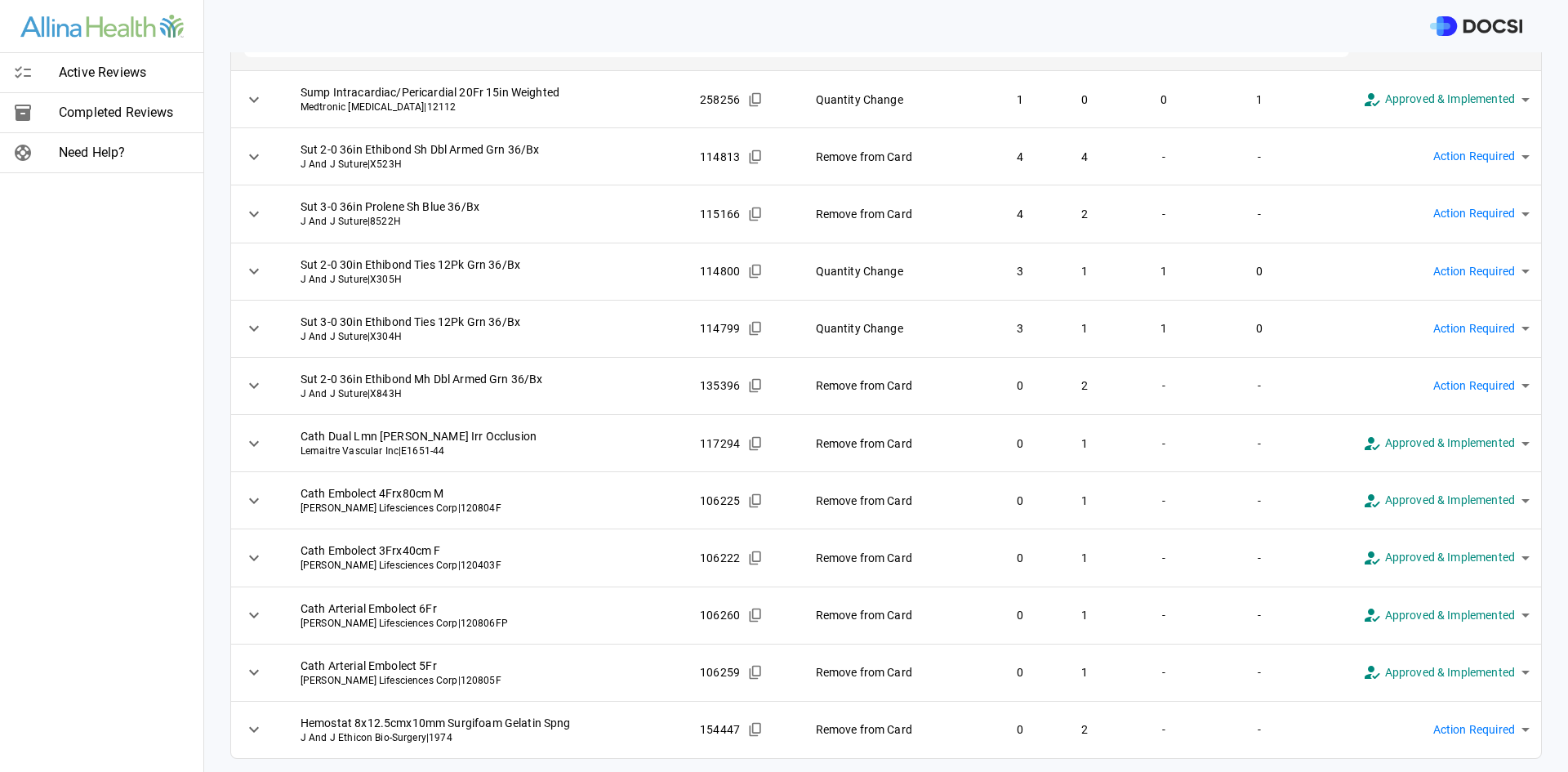 click on "**********" at bounding box center [784, 386] 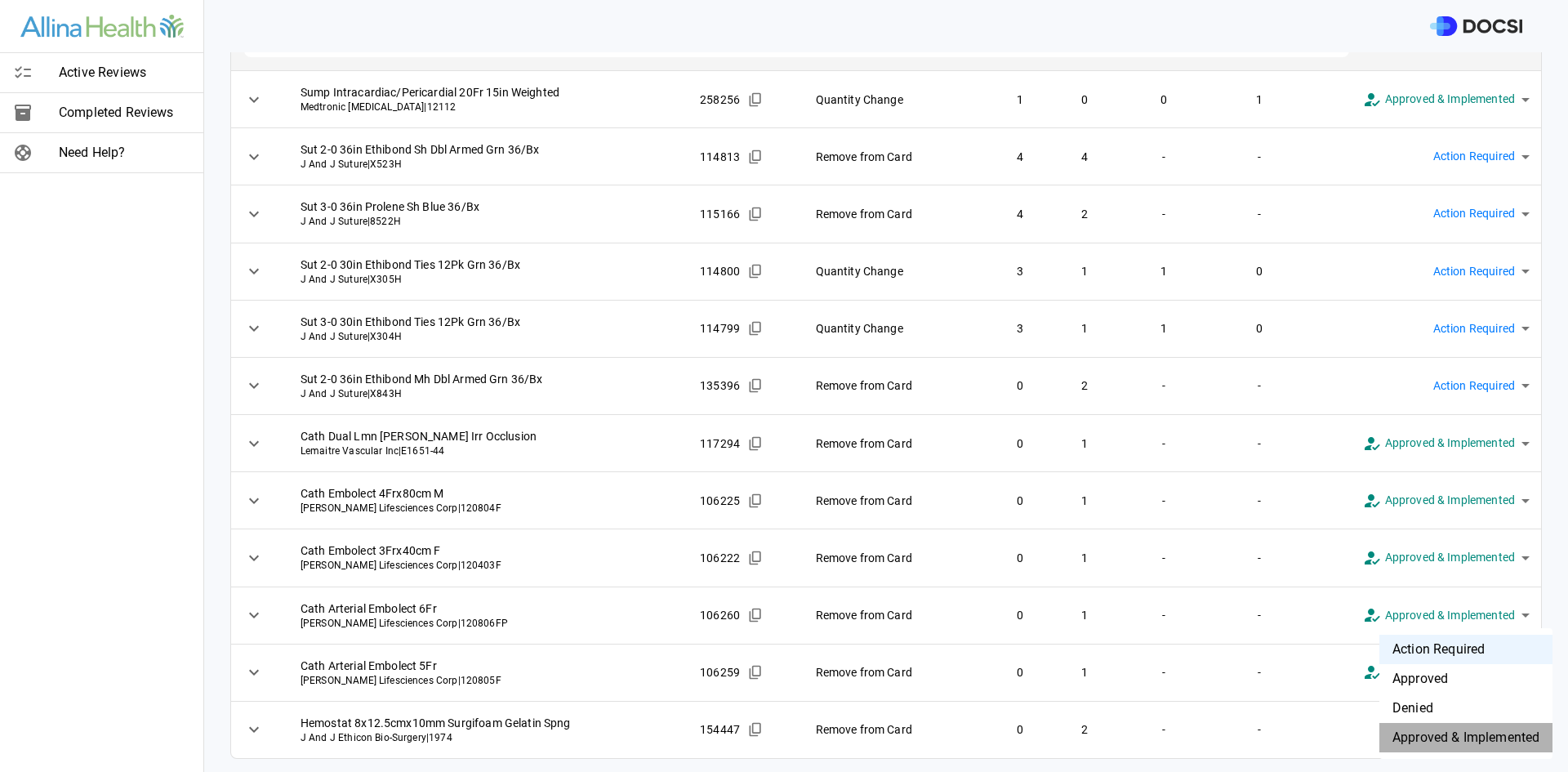 click on "Approved & Implemented" at bounding box center [1466, 738] 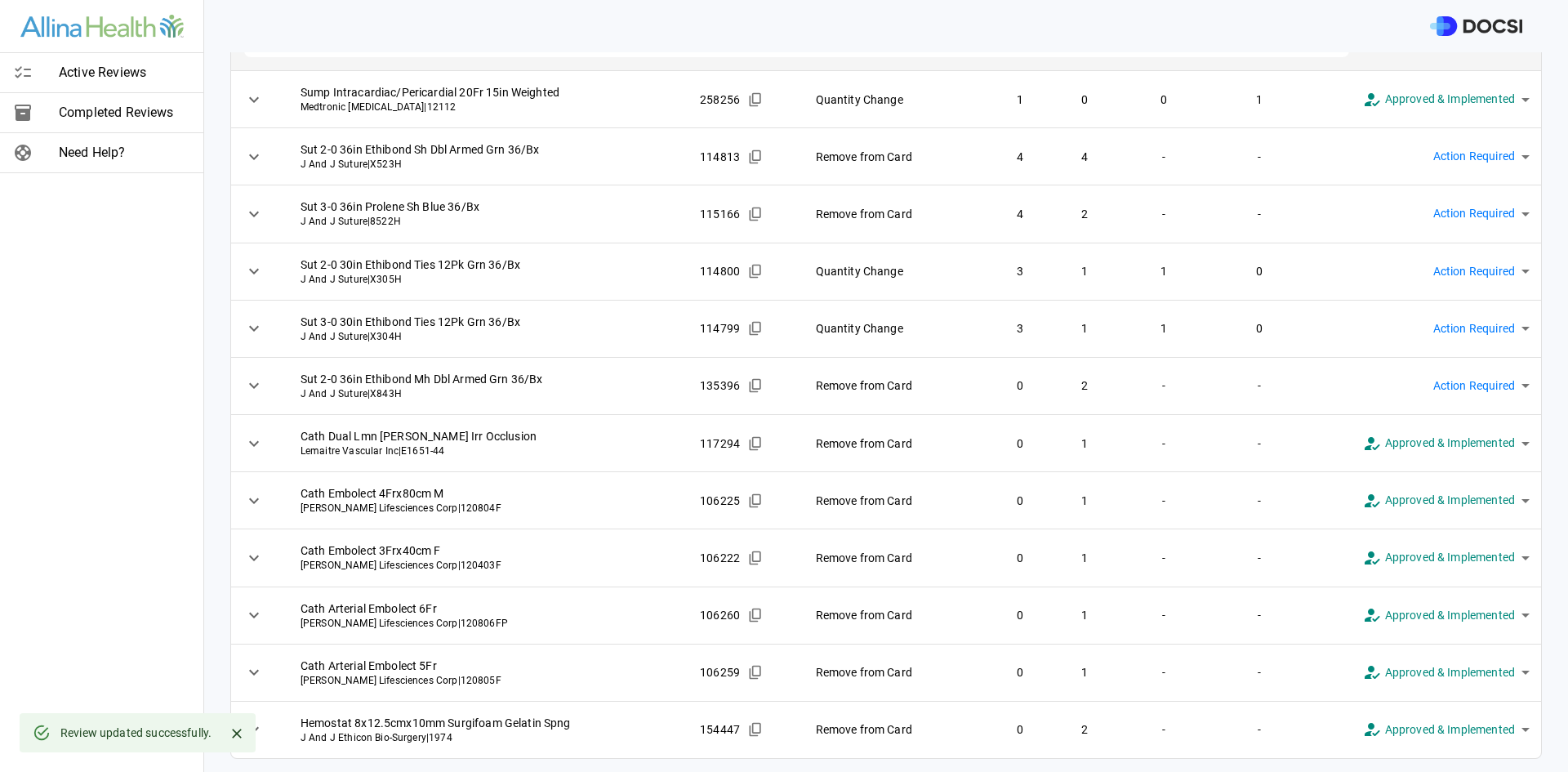 click on "Cath Embolect 4Frx80cm M [PERSON_NAME] Lifesciences Corp  |  120804F" at bounding box center [487, 501] 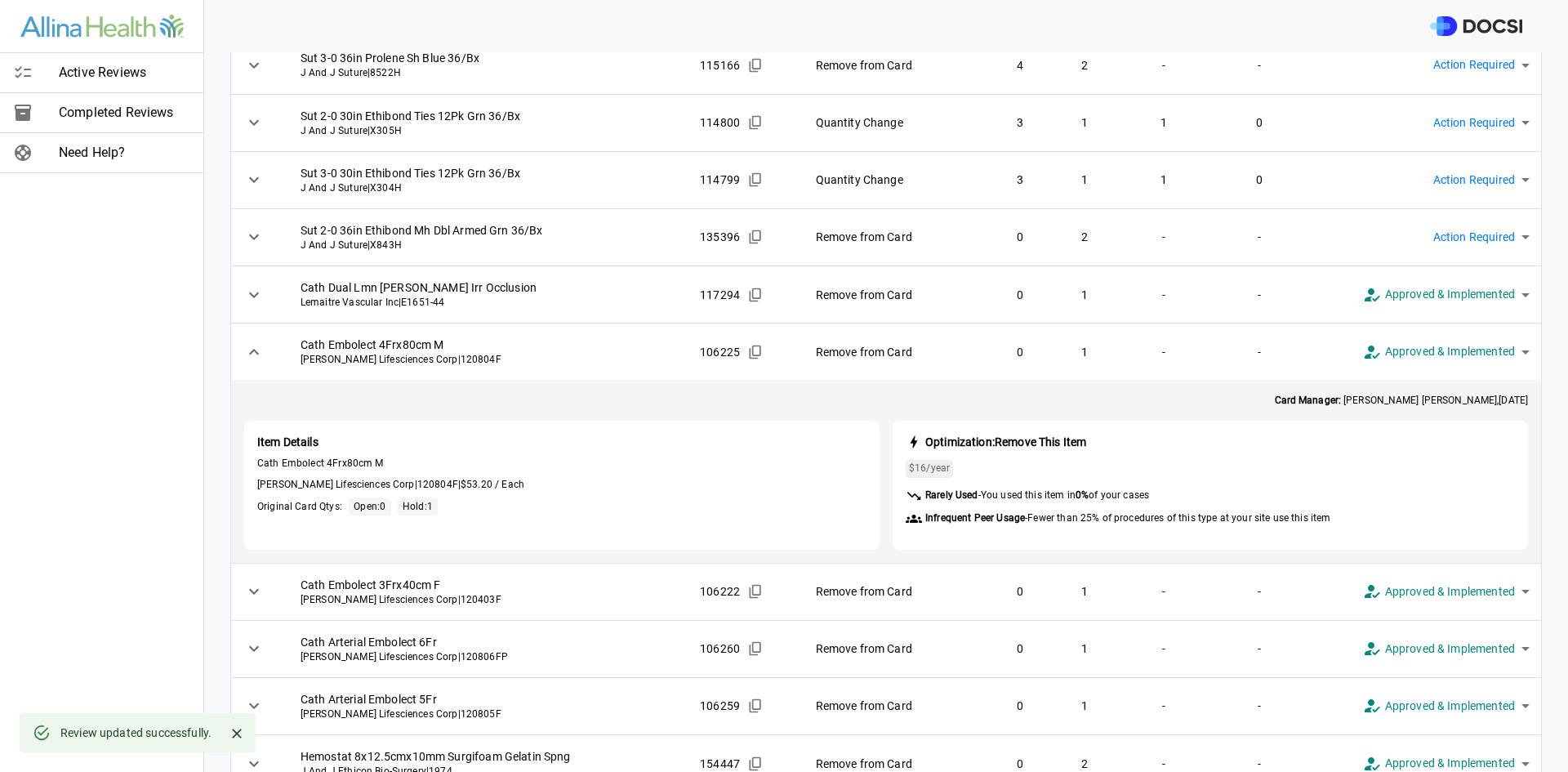 scroll, scrollTop: 542, scrollLeft: 0, axis: vertical 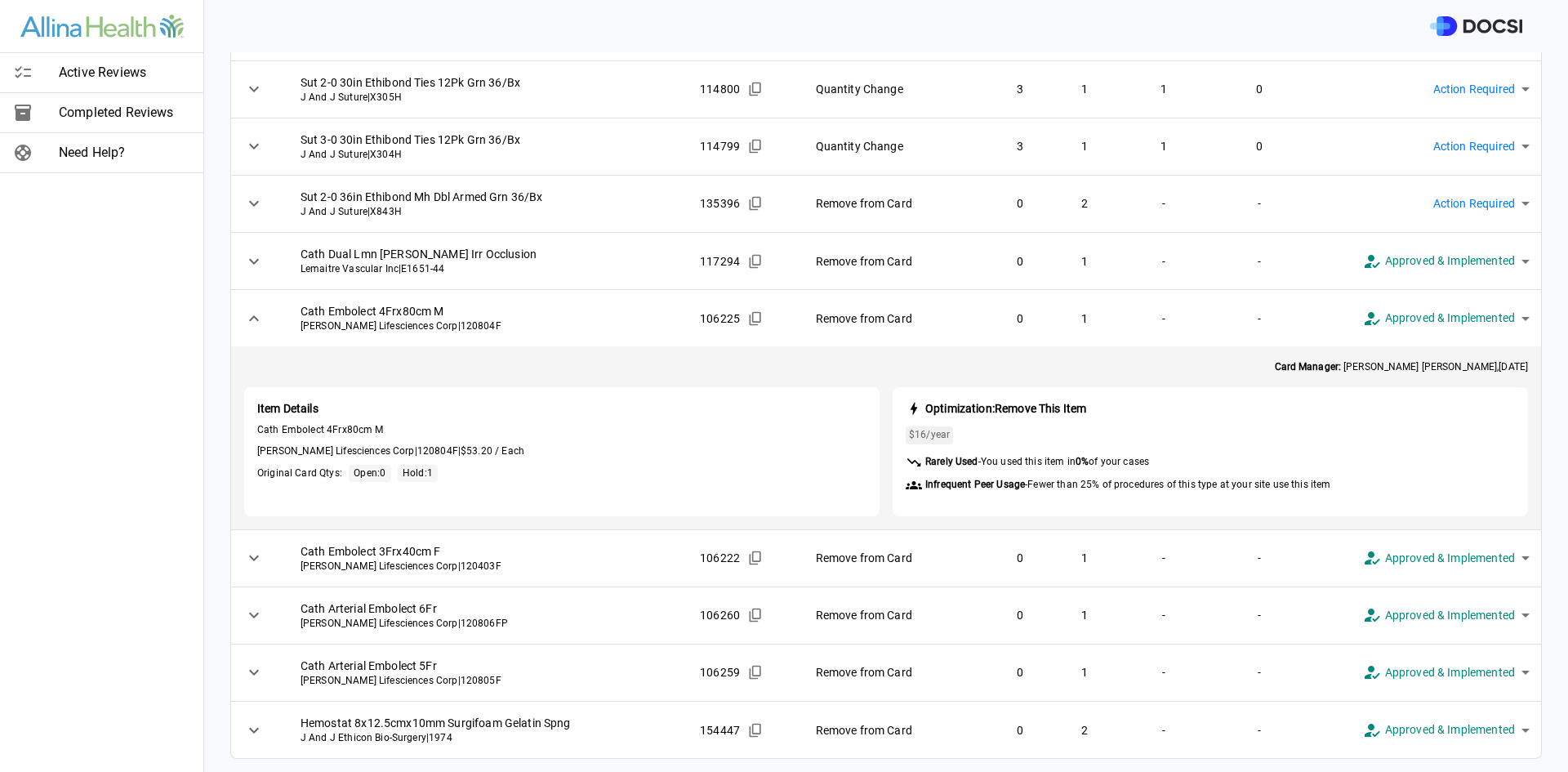 click on "Item Details Cath Embolect 4Frx80cm M [PERSON_NAME] Lifesciences Corp  |  120804F  |  $53.20 / Each Original Card Qtys:  Open:  0 Hold:  1" at bounding box center [562, 451] 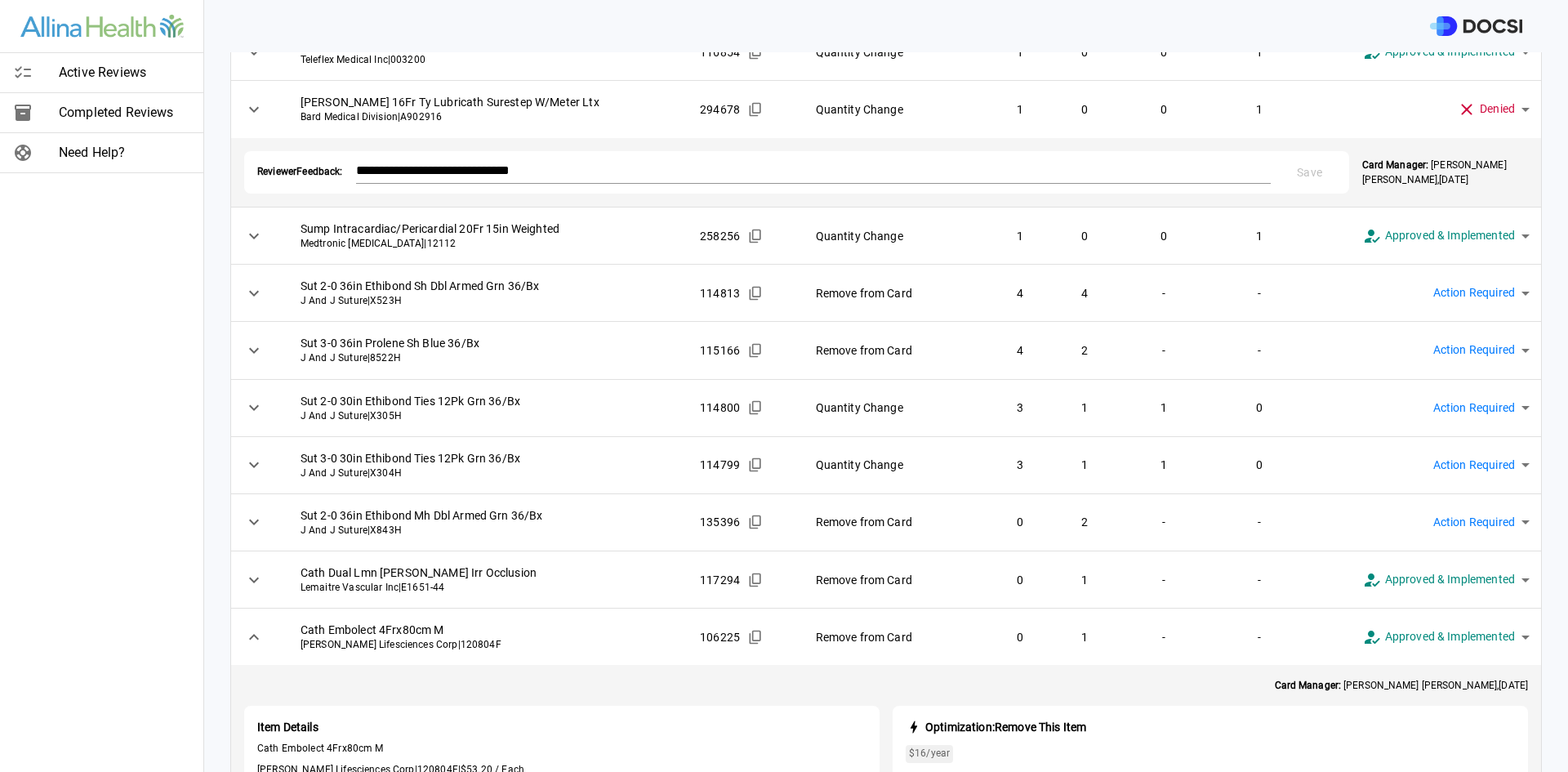 scroll, scrollTop: 225, scrollLeft: 0, axis: vertical 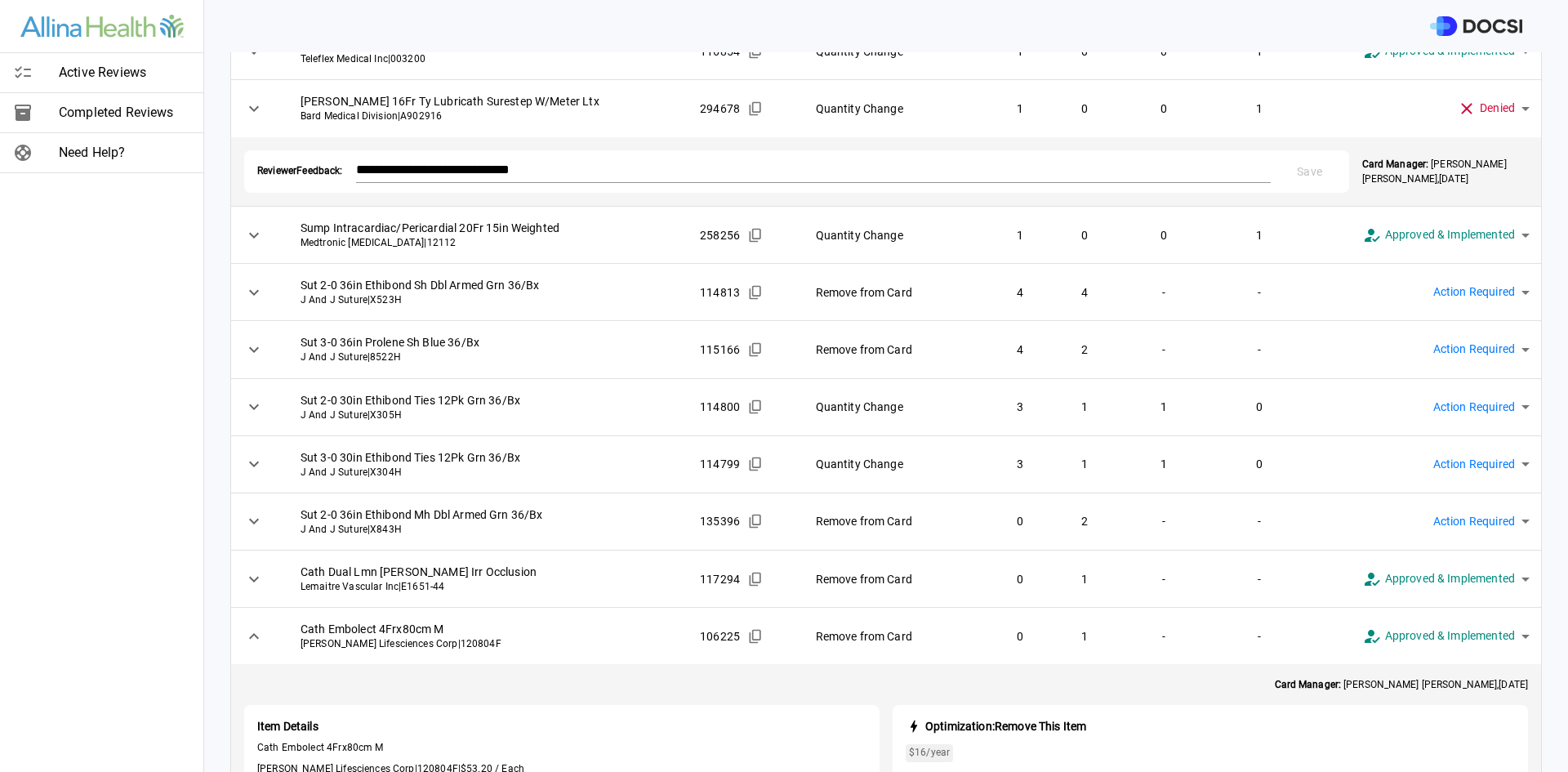 click on "**********" at bounding box center (784, 386) 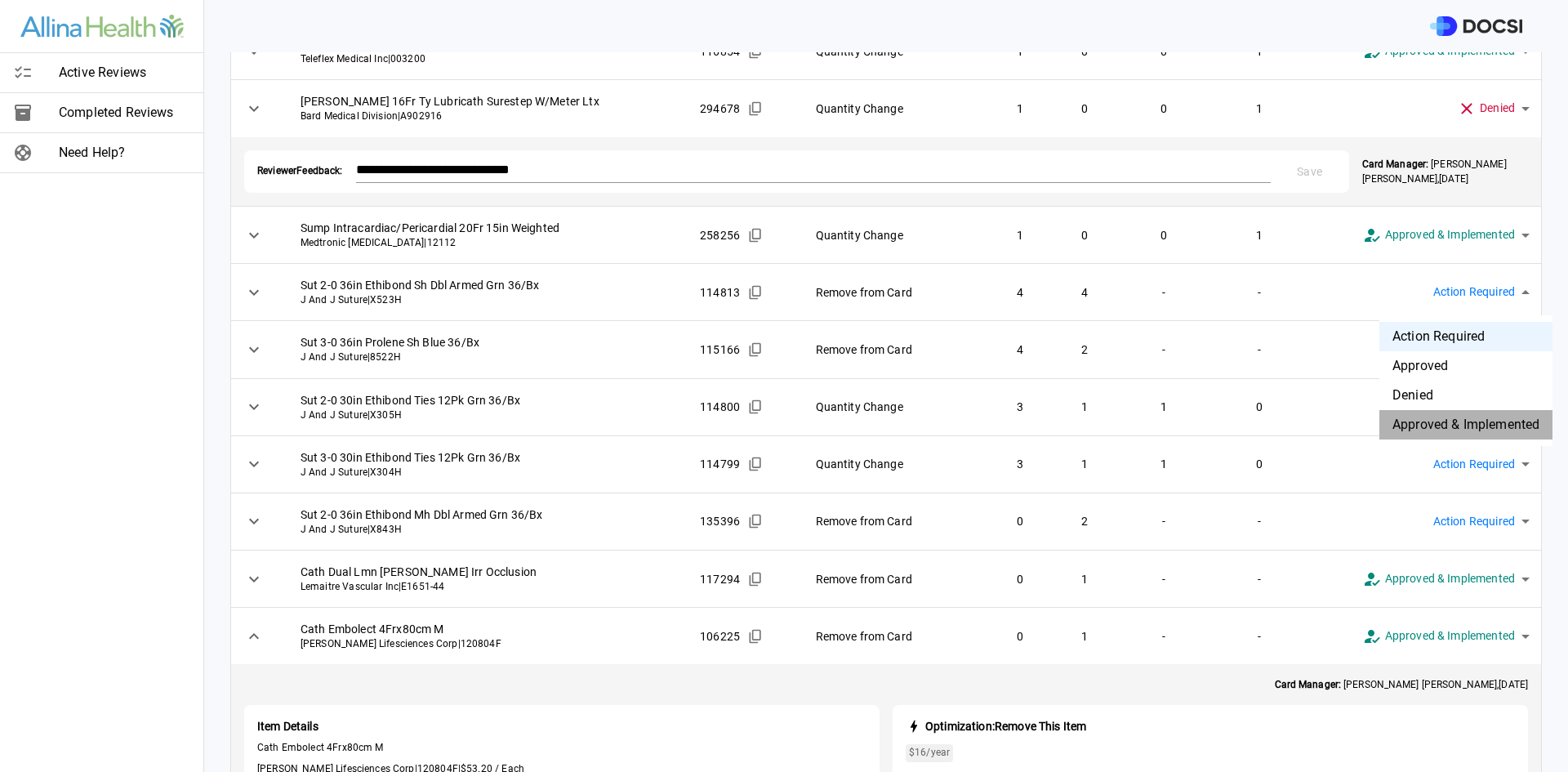 click on "Approved & Implemented" at bounding box center (1466, 425) 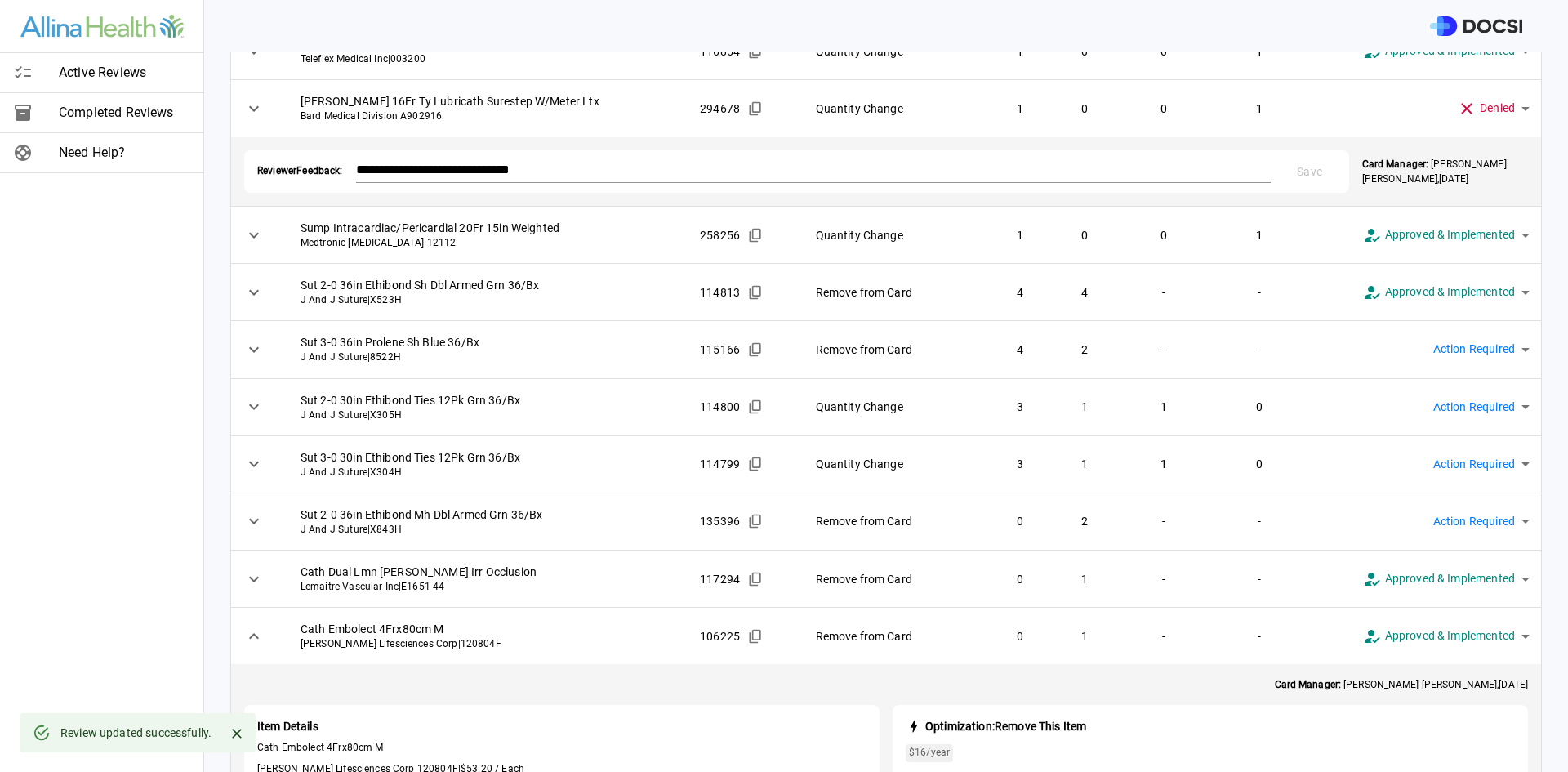 click on "**********" at bounding box center [784, 386] 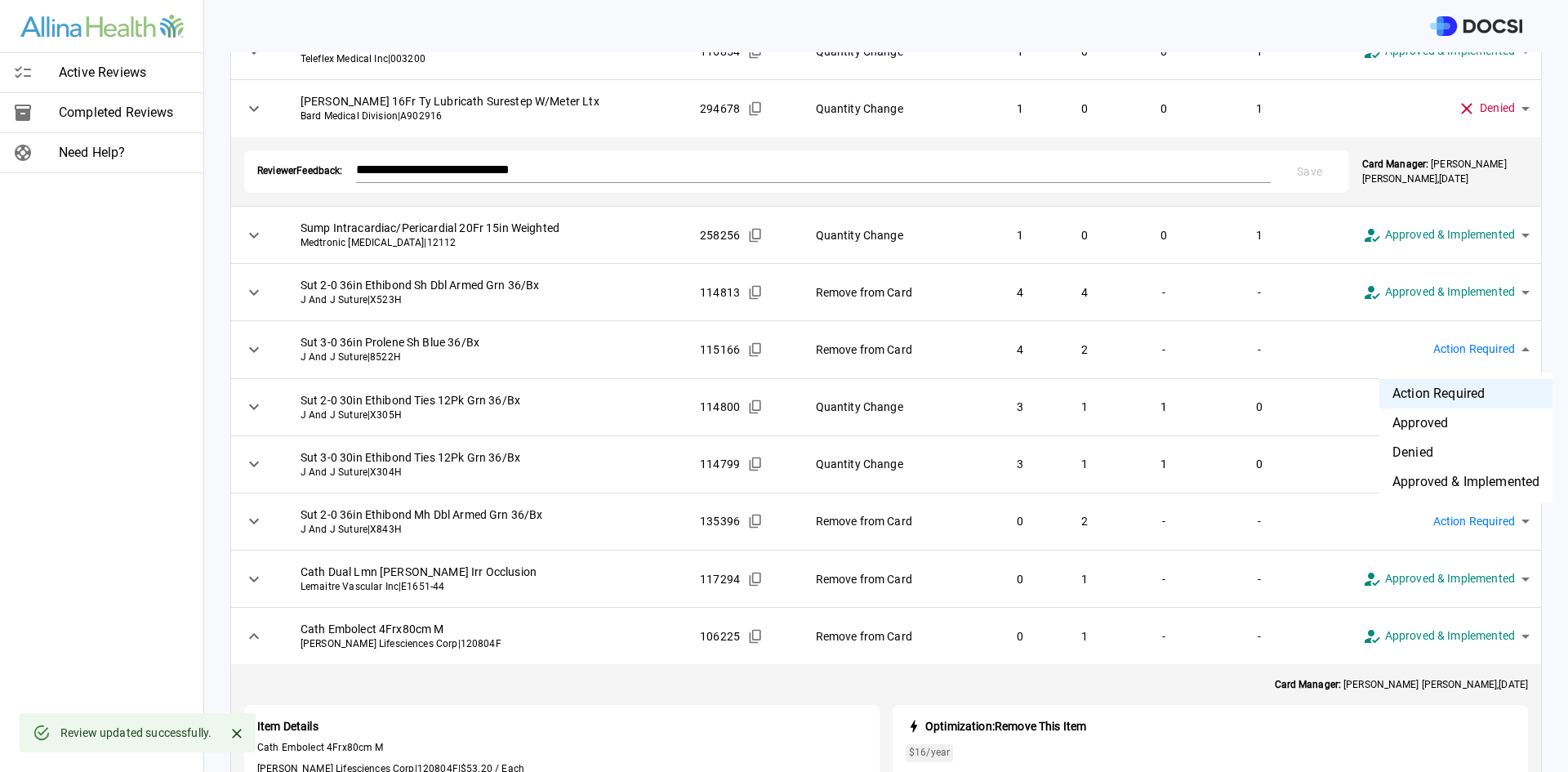 click on "Approved & Implemented" at bounding box center [1466, 482] 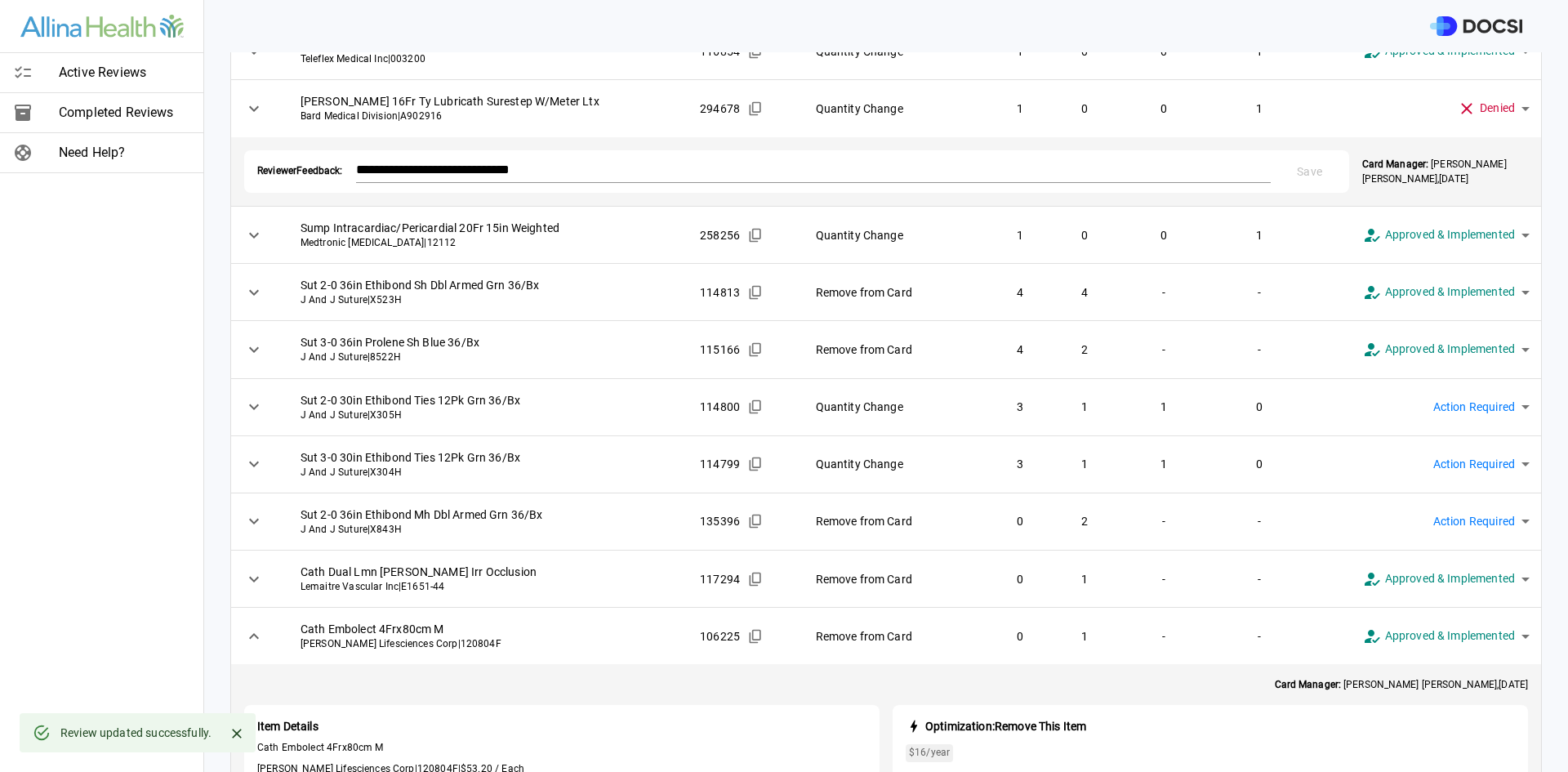 click on "**********" at bounding box center [784, 386] 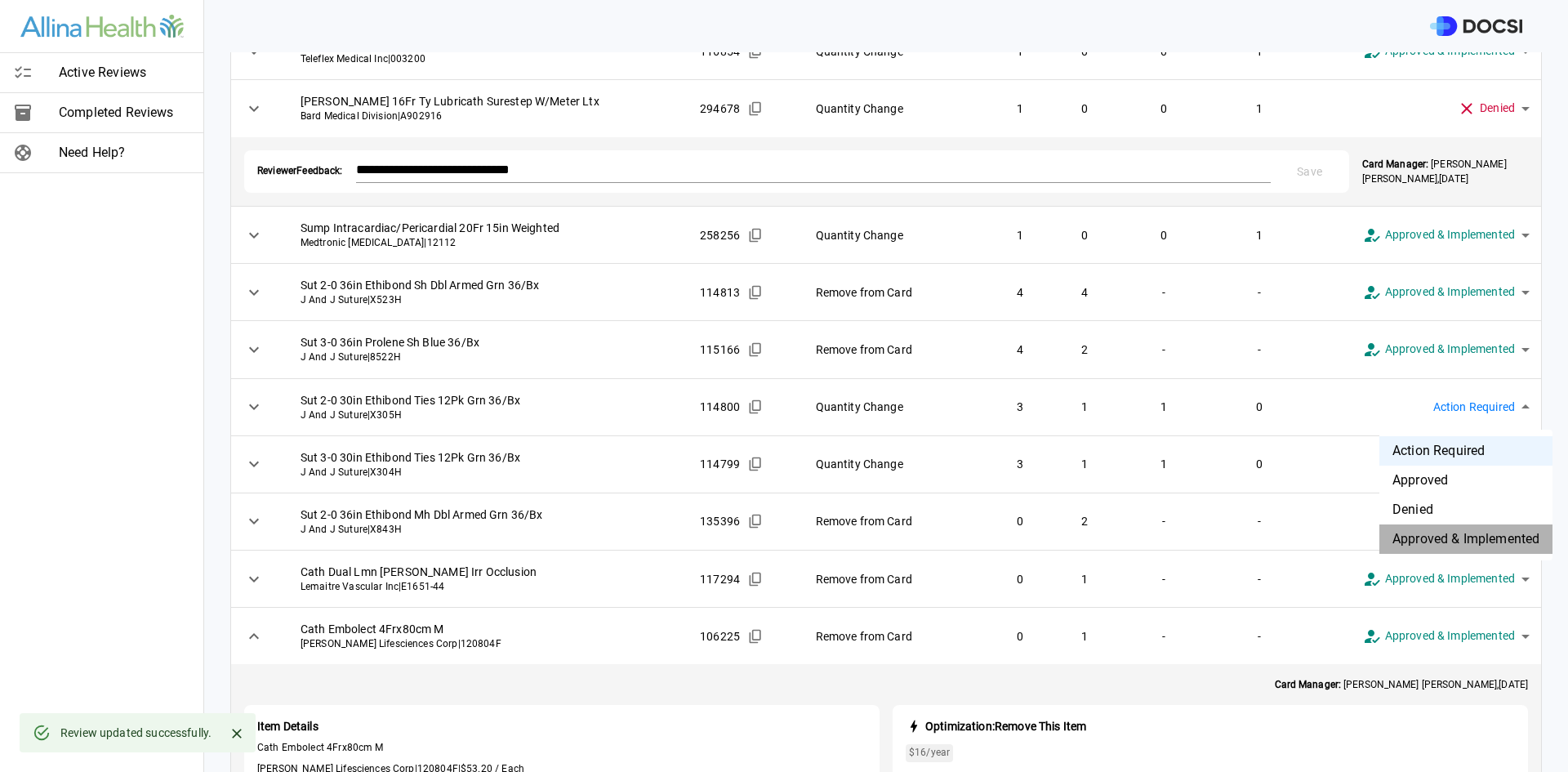 drag, startPoint x: 1474, startPoint y: 536, endPoint x: 1489, endPoint y: 498, distance: 40.8534 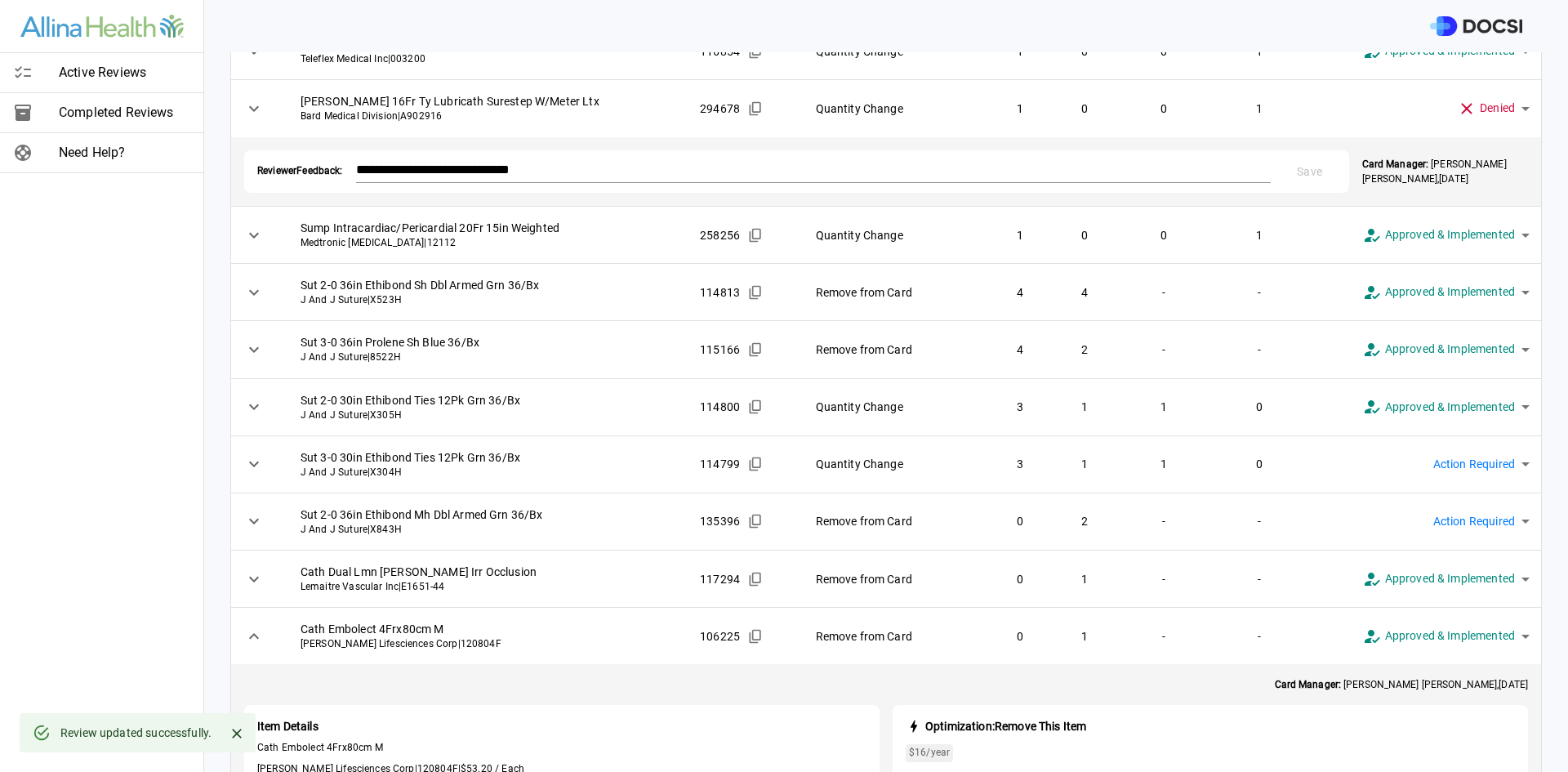 click on "**********" at bounding box center [784, 386] 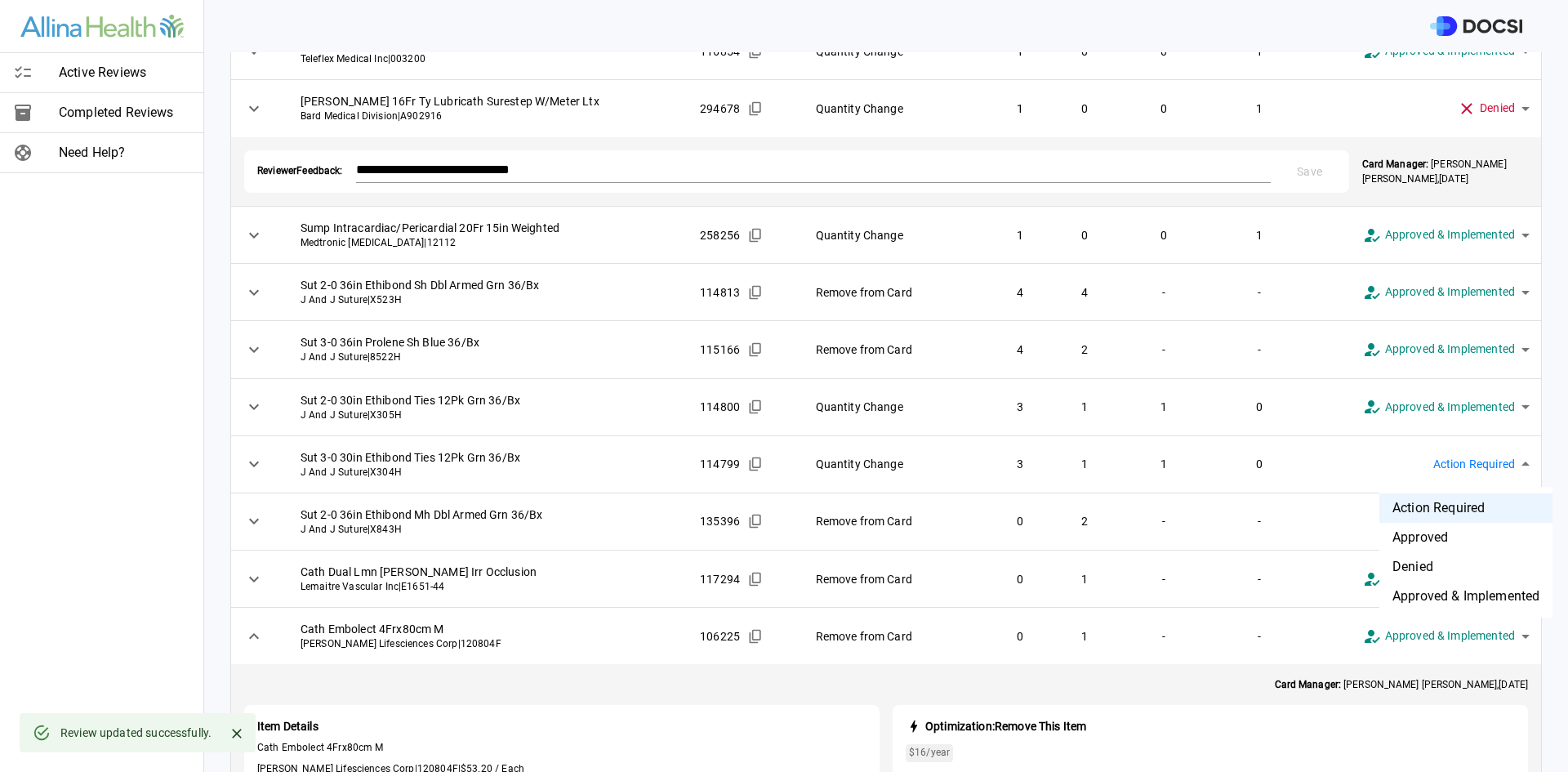 drag, startPoint x: 1468, startPoint y: 597, endPoint x: 1494, endPoint y: 552, distance: 51.971146 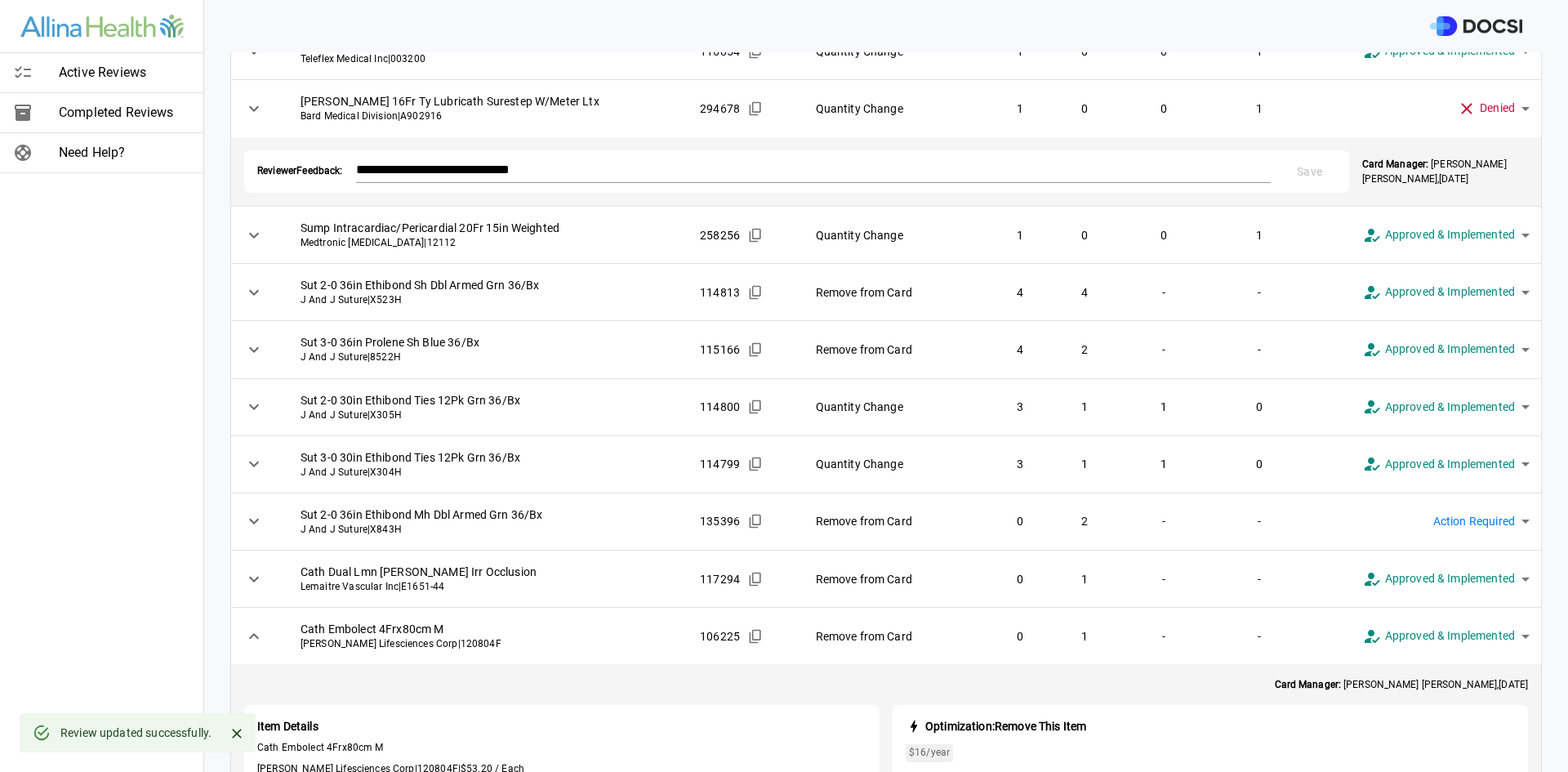 click on "**********" at bounding box center (784, 386) 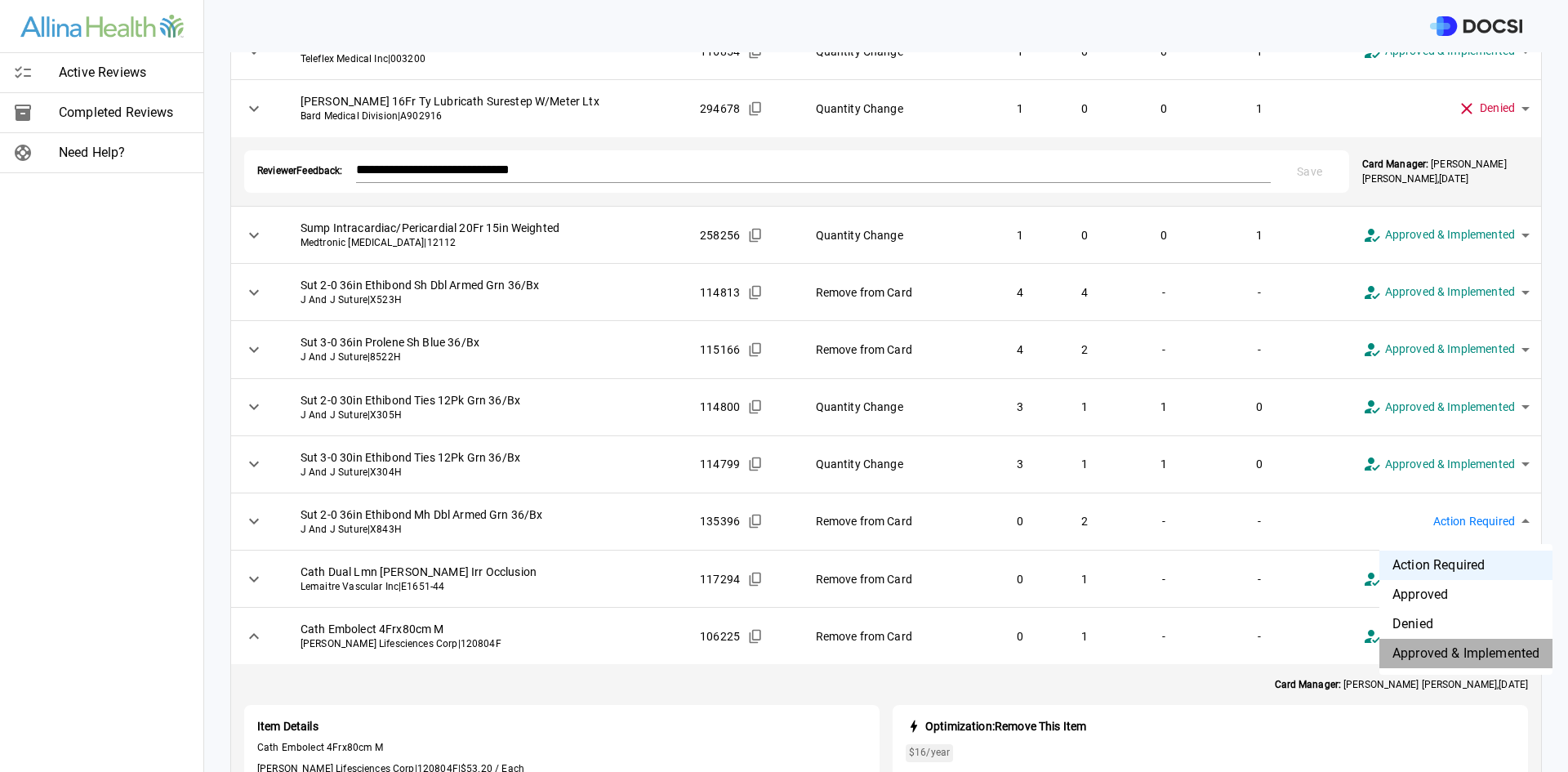 click on "Approved & Implemented" at bounding box center [1466, 654] 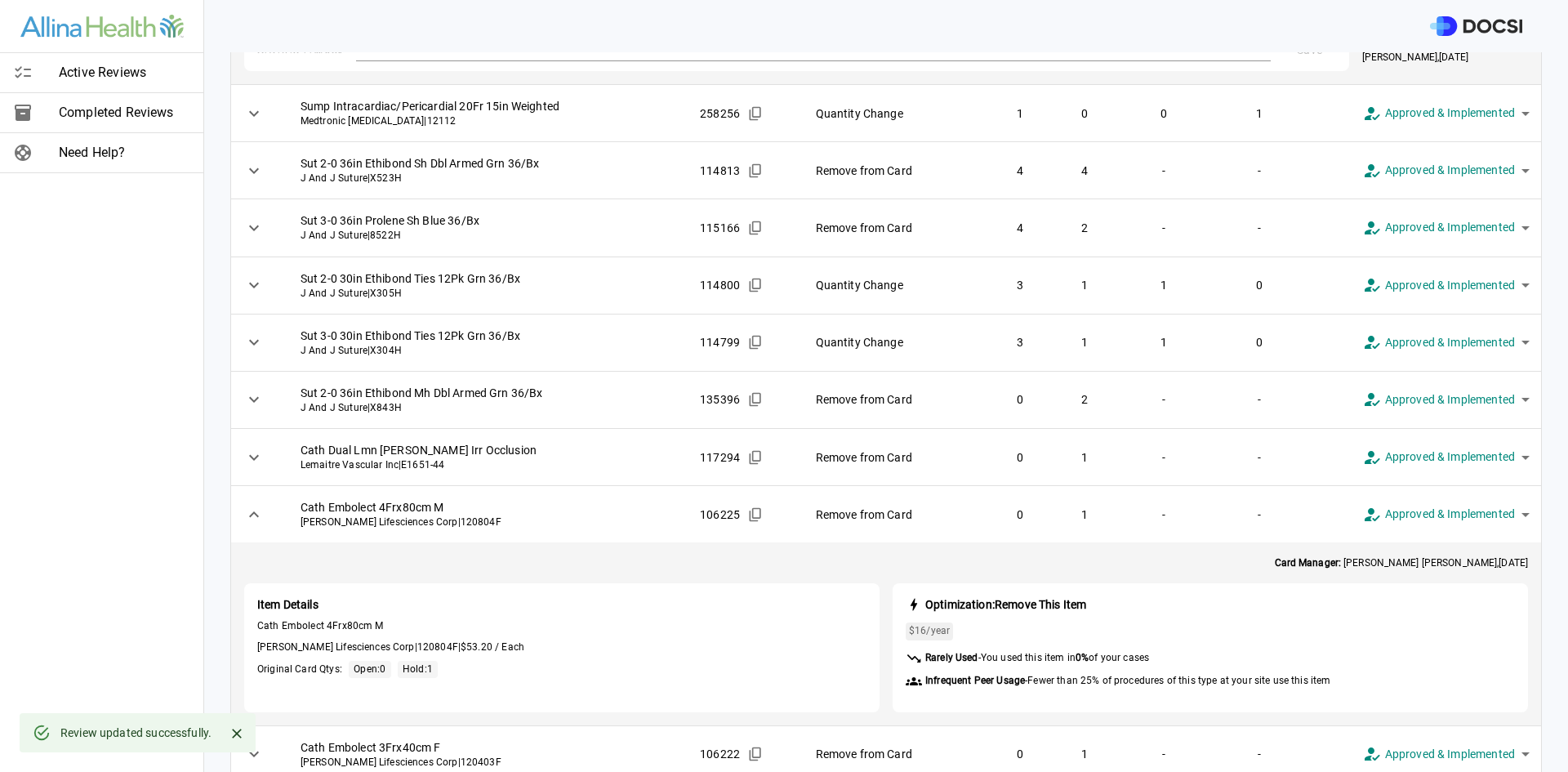 scroll, scrollTop: 347, scrollLeft: 0, axis: vertical 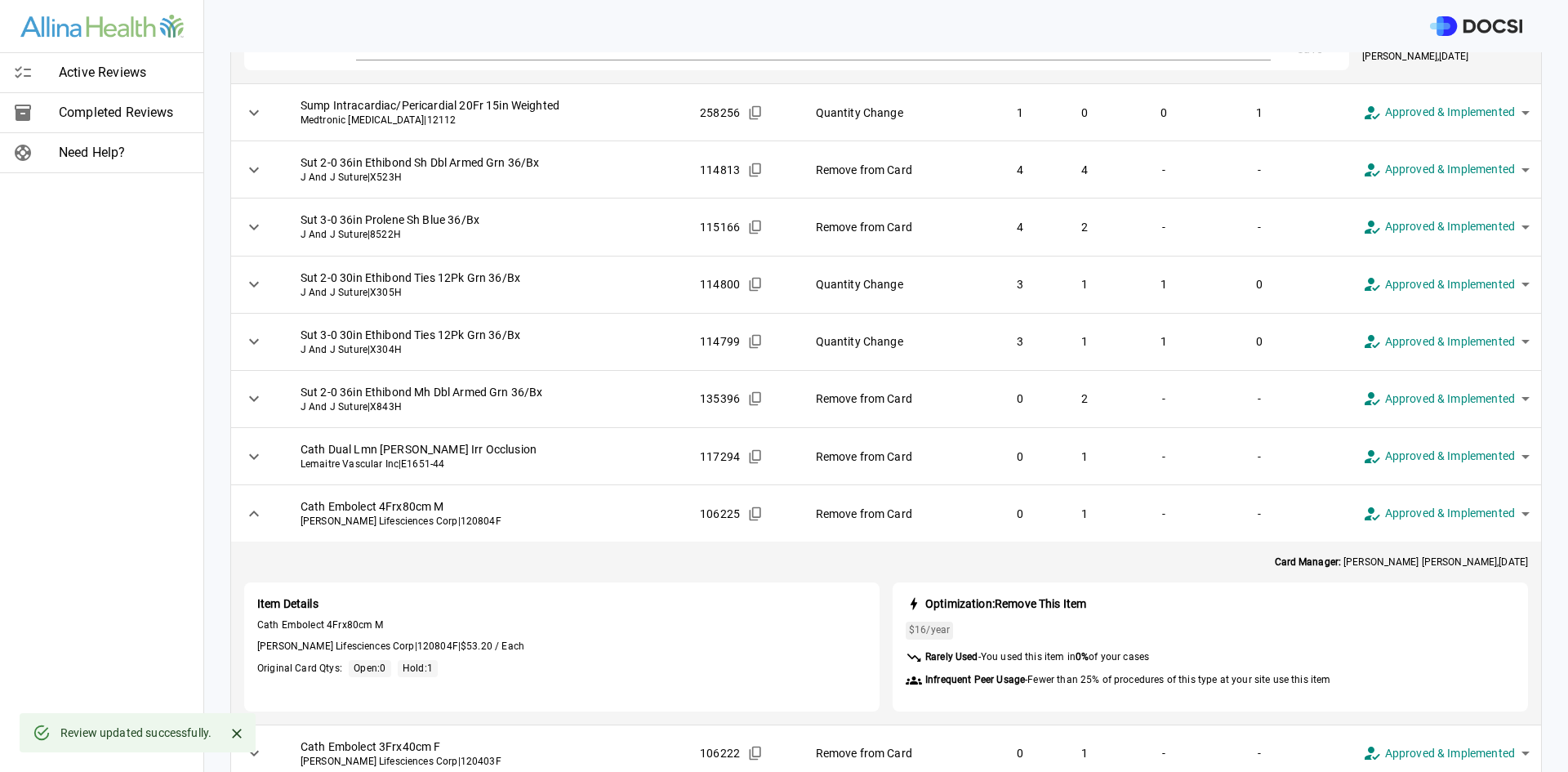 click on "Card Manager:    [PERSON_NAME] ,  [DATE]" at bounding box center [886, 562] 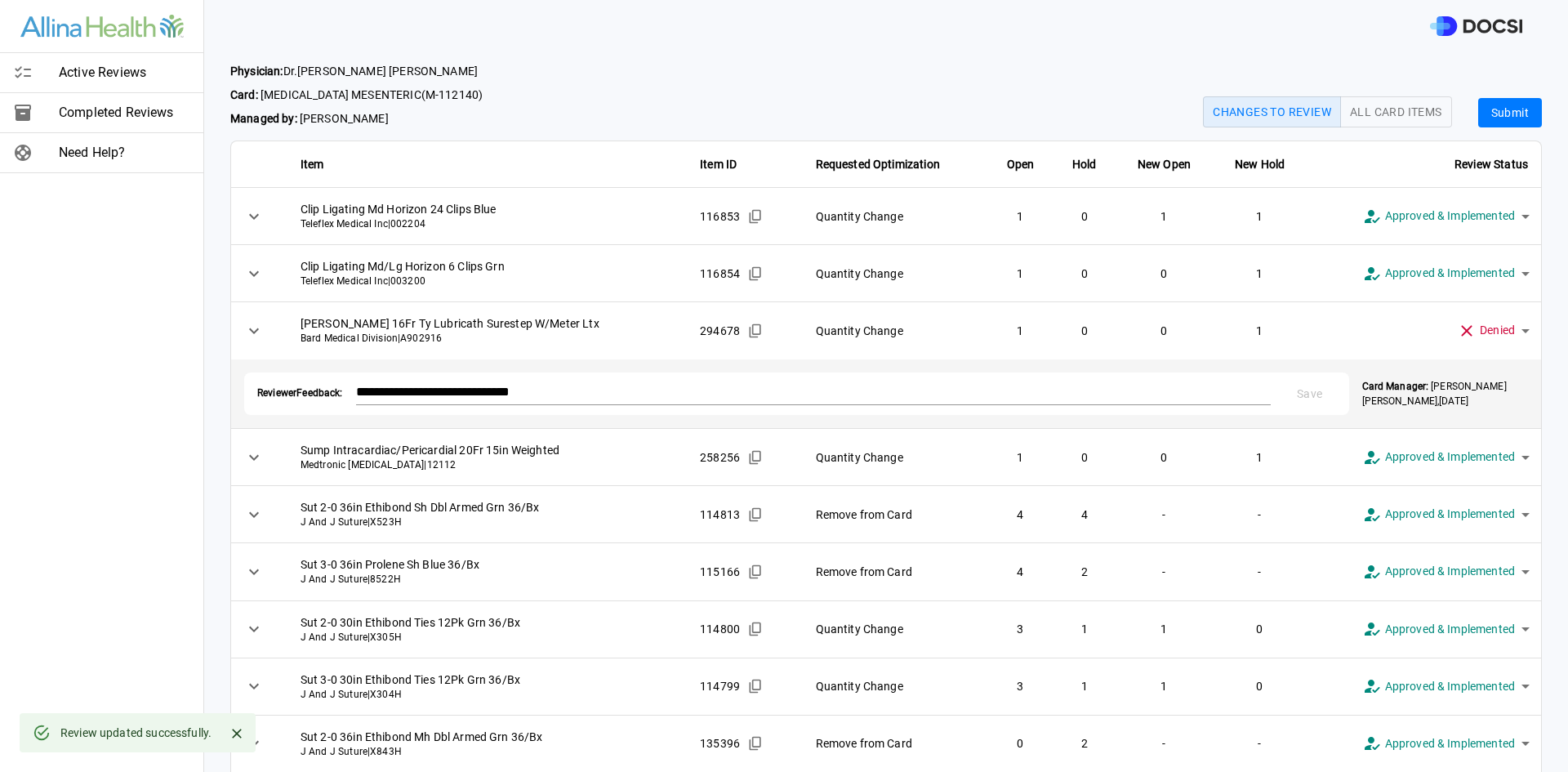 scroll, scrollTop: 0, scrollLeft: 0, axis: both 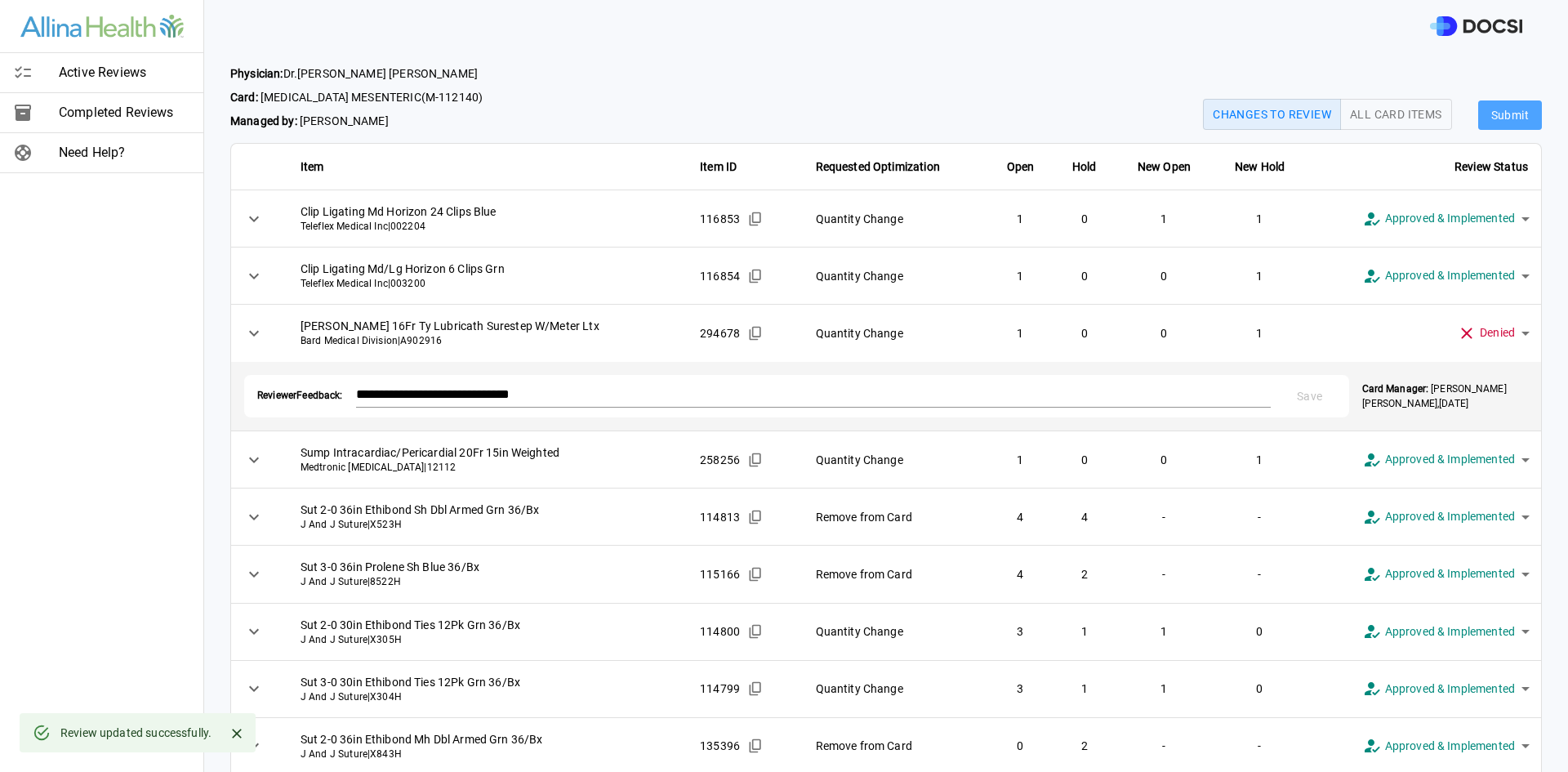 click on "Submit" at bounding box center (1510, 115) 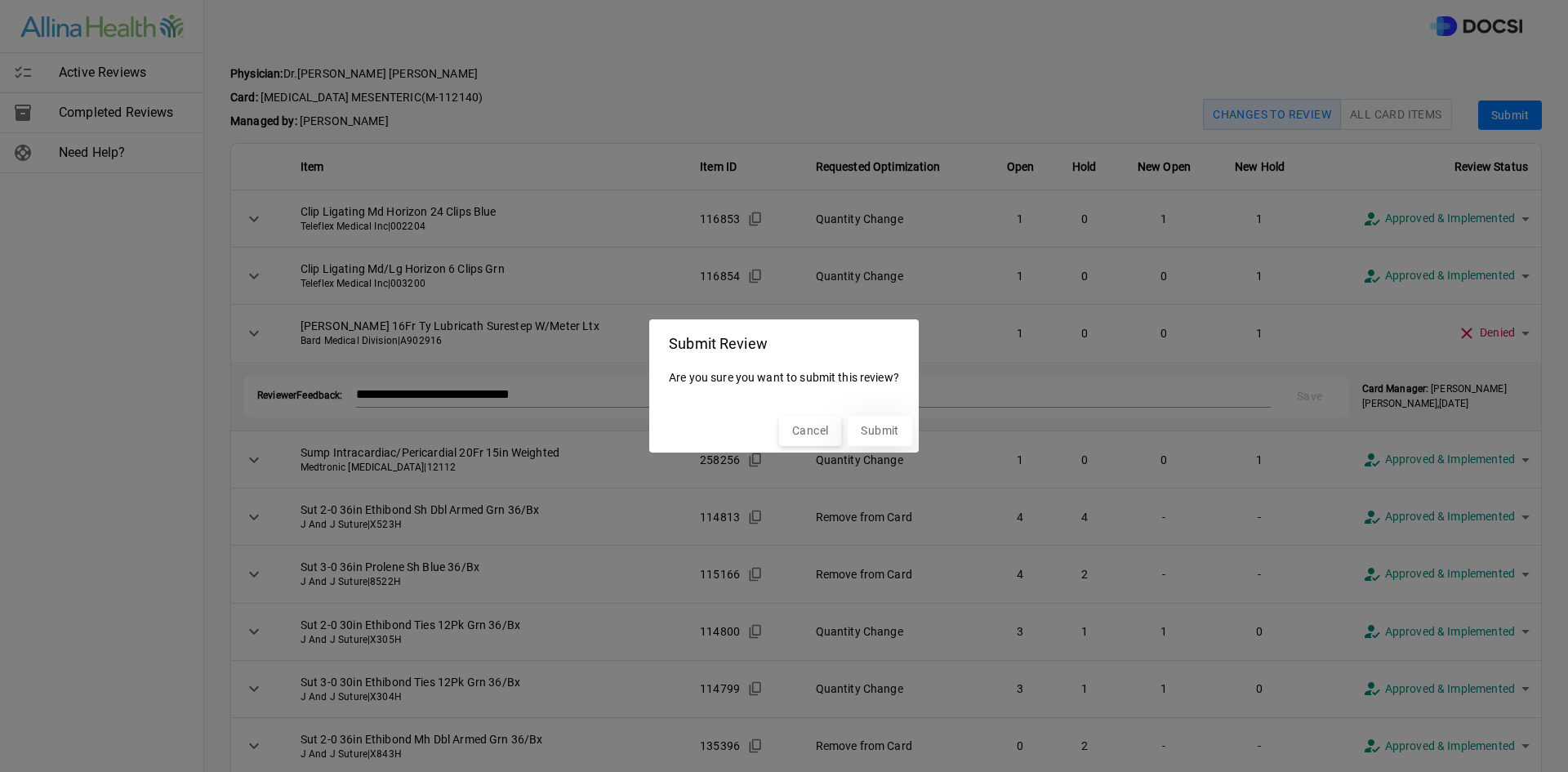 click on "Submit" at bounding box center [880, 431] 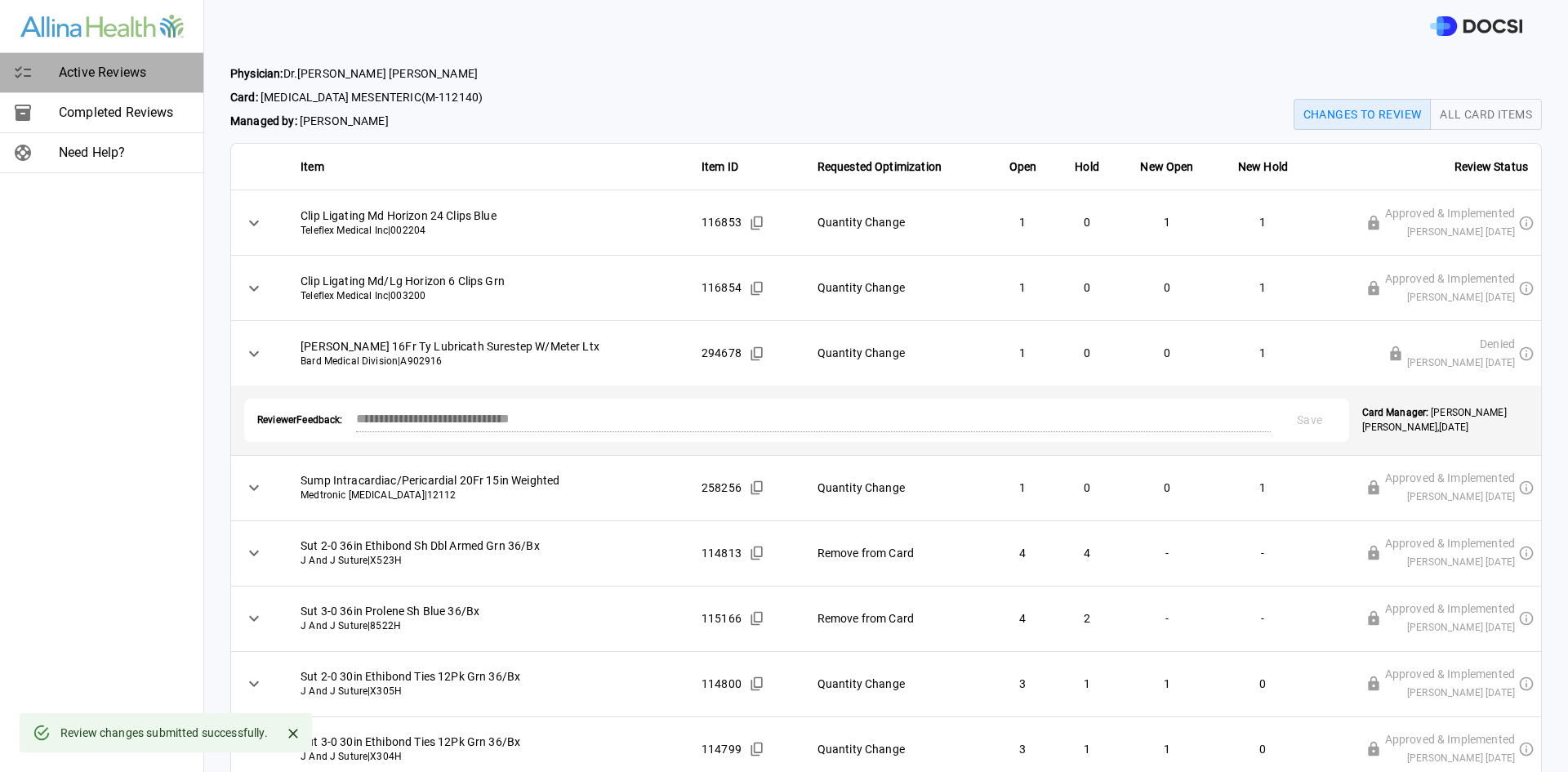 click on "Active Reviews" at bounding box center (124, 73) 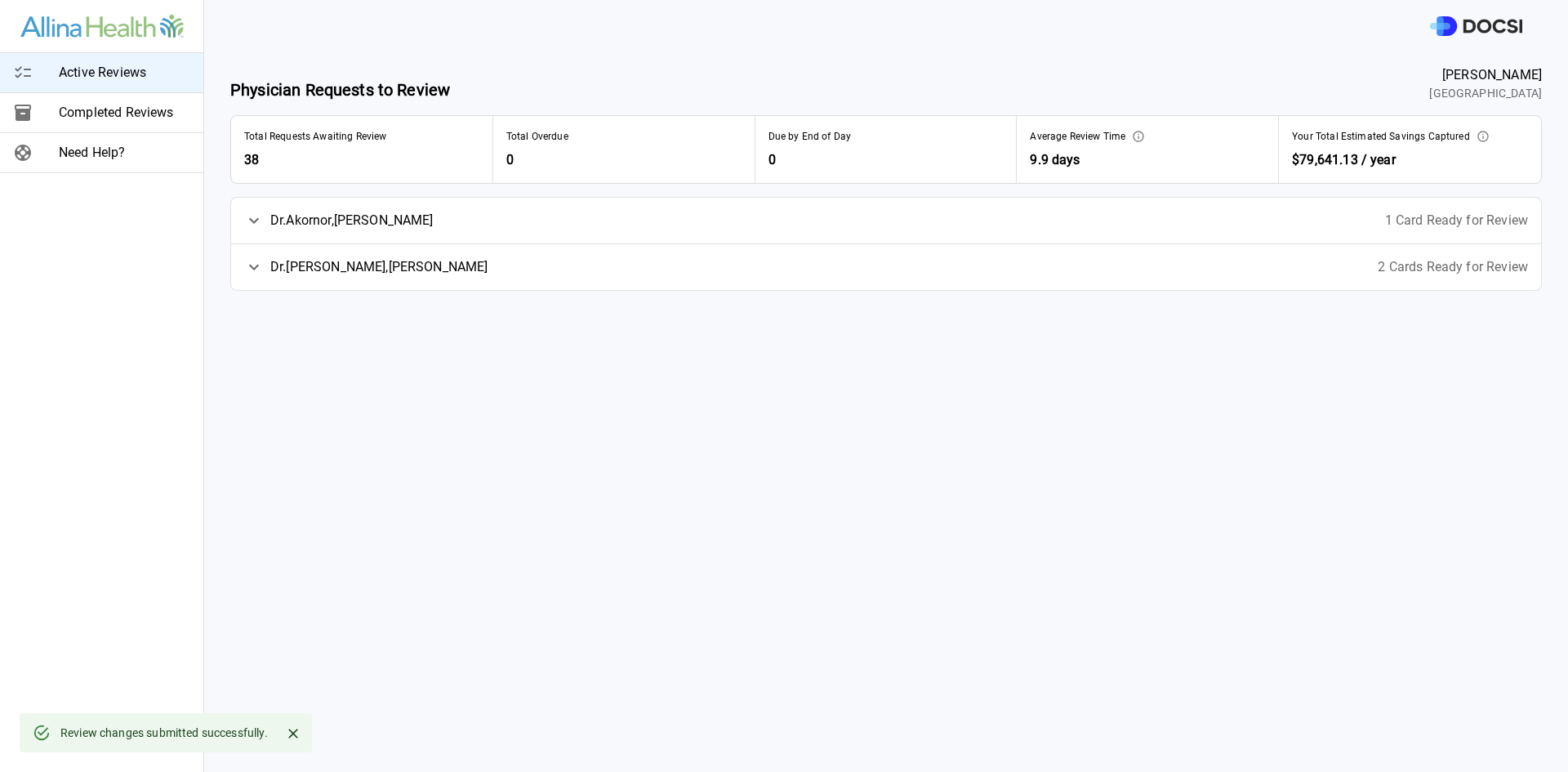 click on "[PERSON_NAME]" at bounding box center [379, 267] 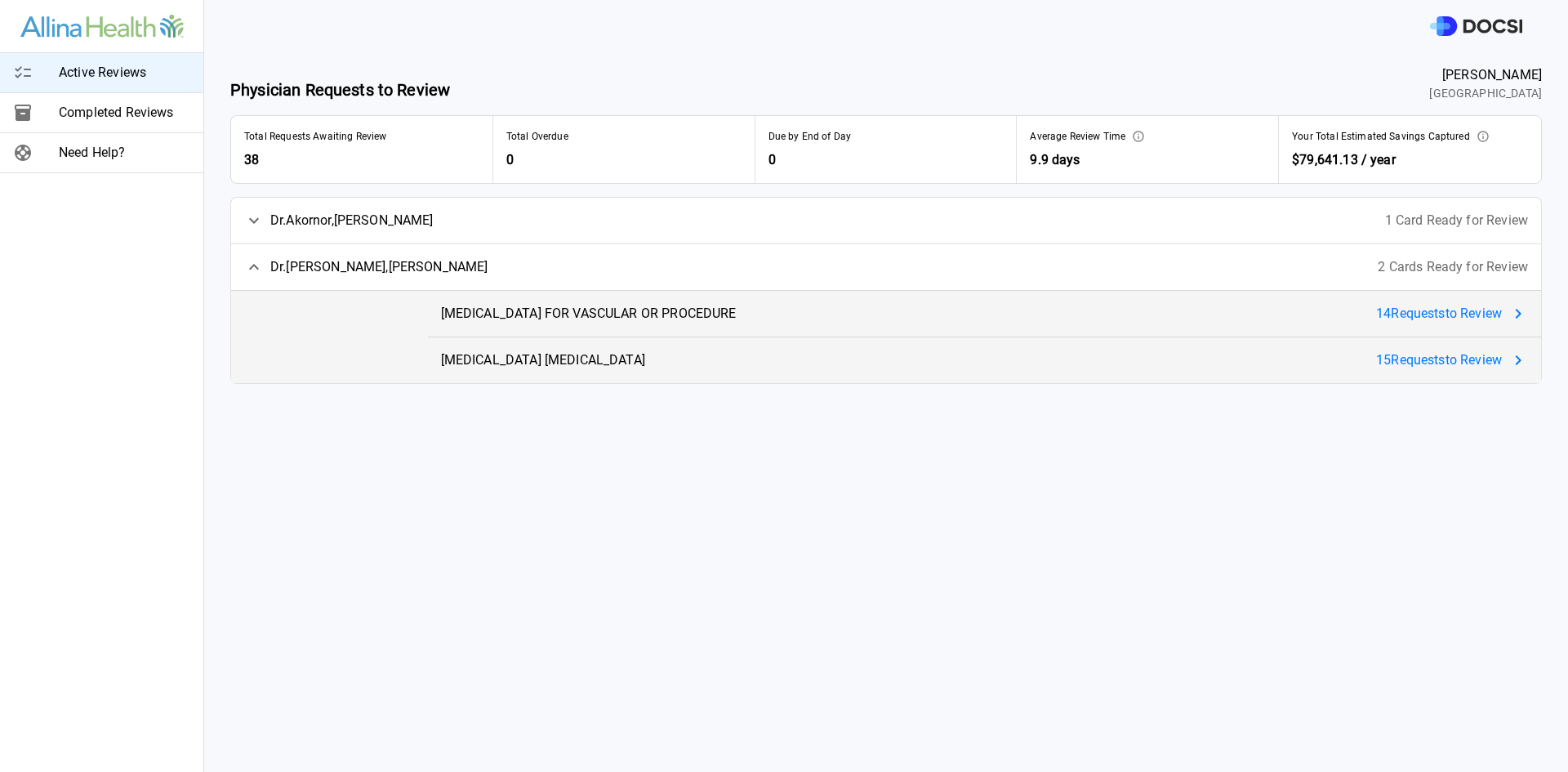 click on "[MEDICAL_DATA] [MEDICAL_DATA]" at bounding box center [543, 360] 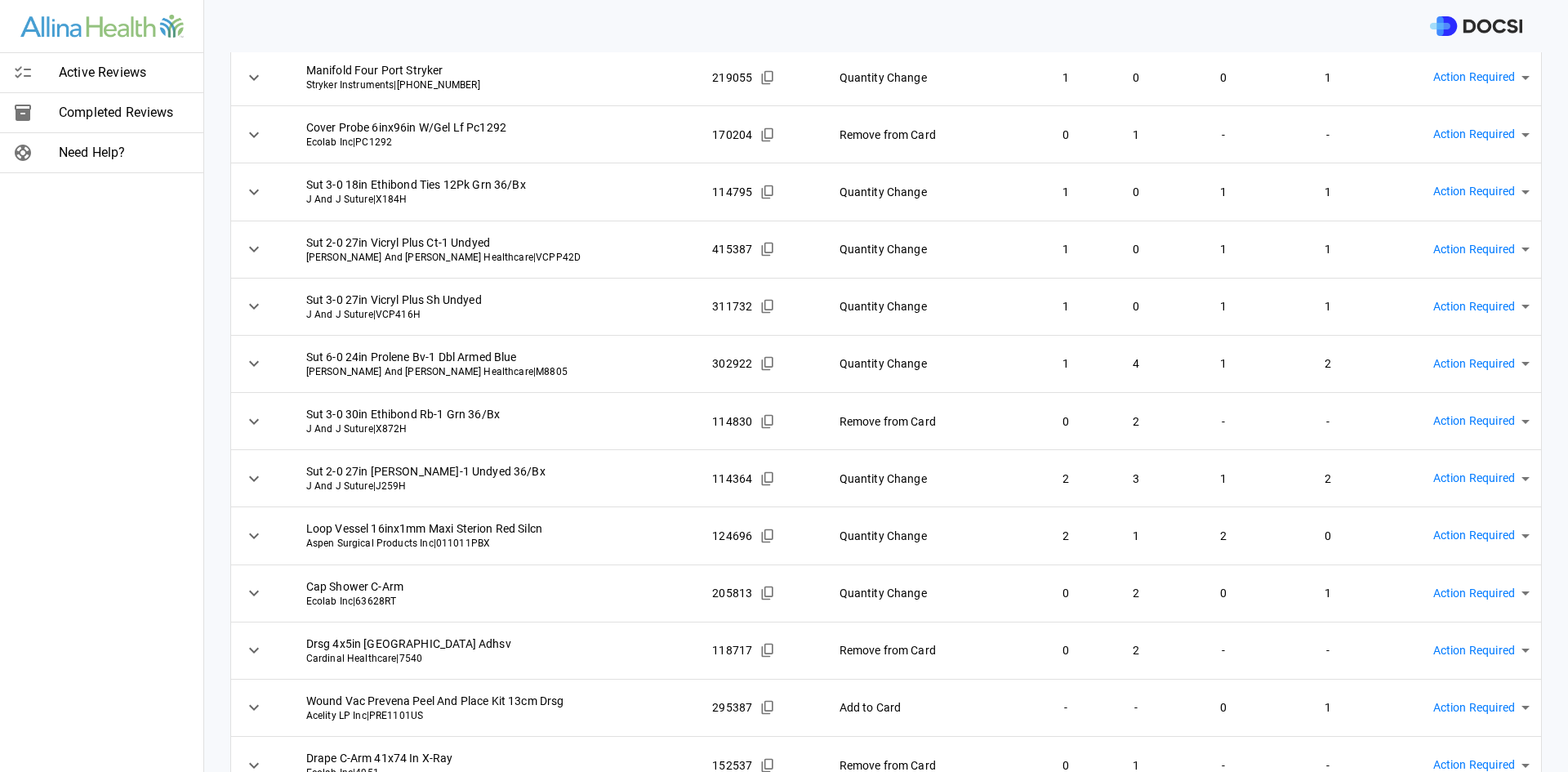 scroll, scrollTop: 292, scrollLeft: 0, axis: vertical 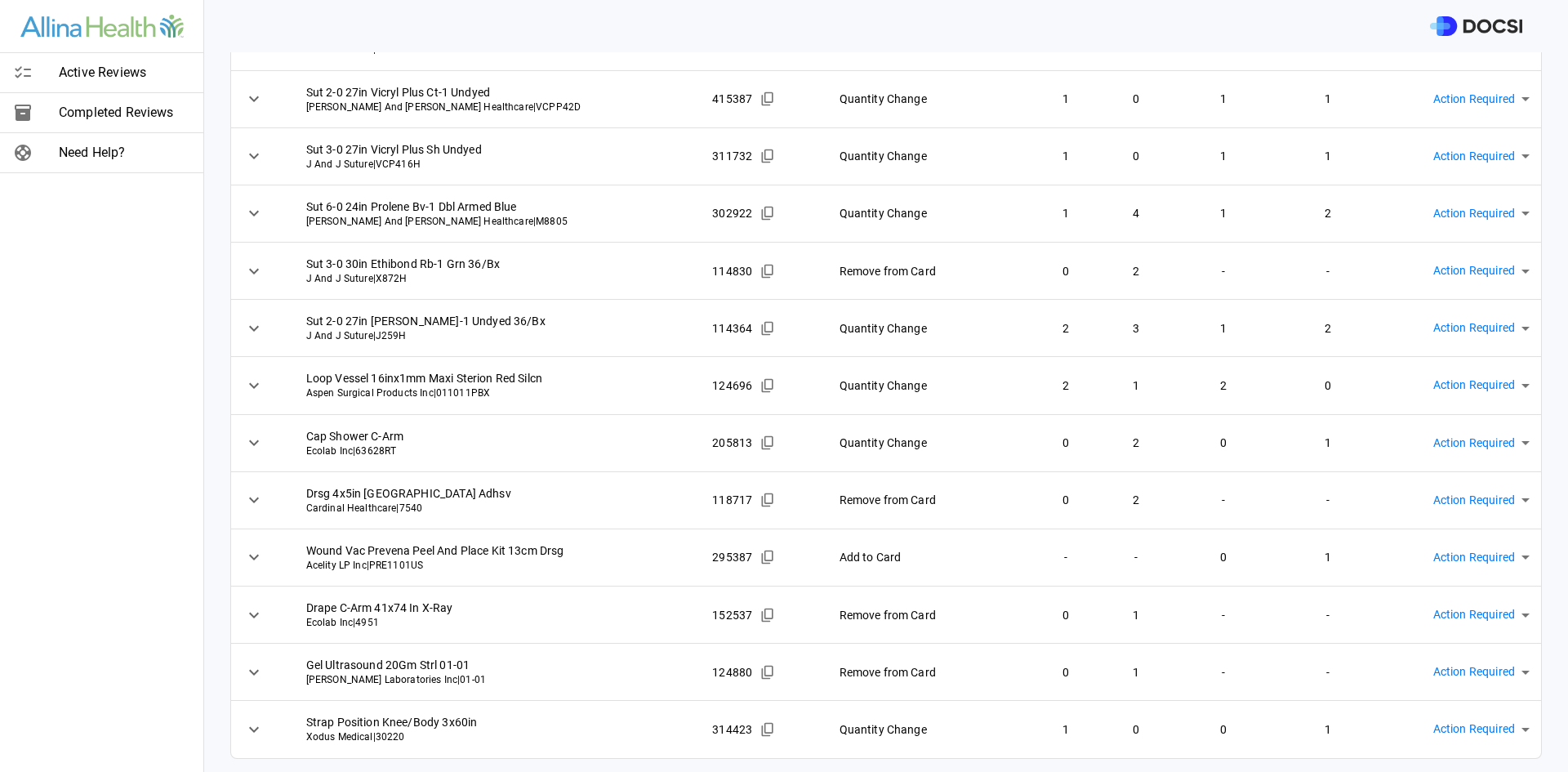 click on "Strap Position Knee/Body 3x60in Xodus Medical  |  30220" at bounding box center [497, 730] 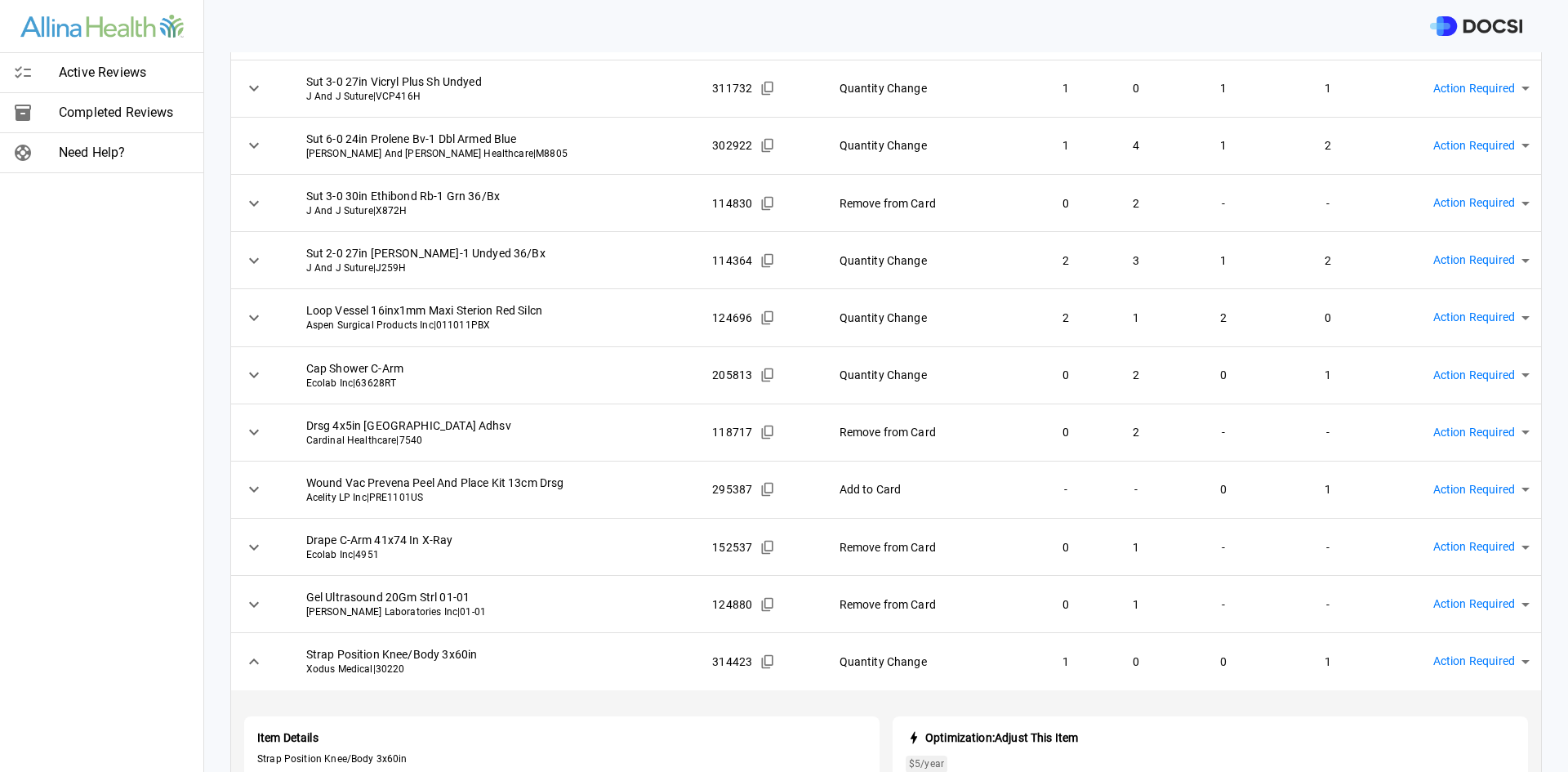 scroll, scrollTop: 414, scrollLeft: 0, axis: vertical 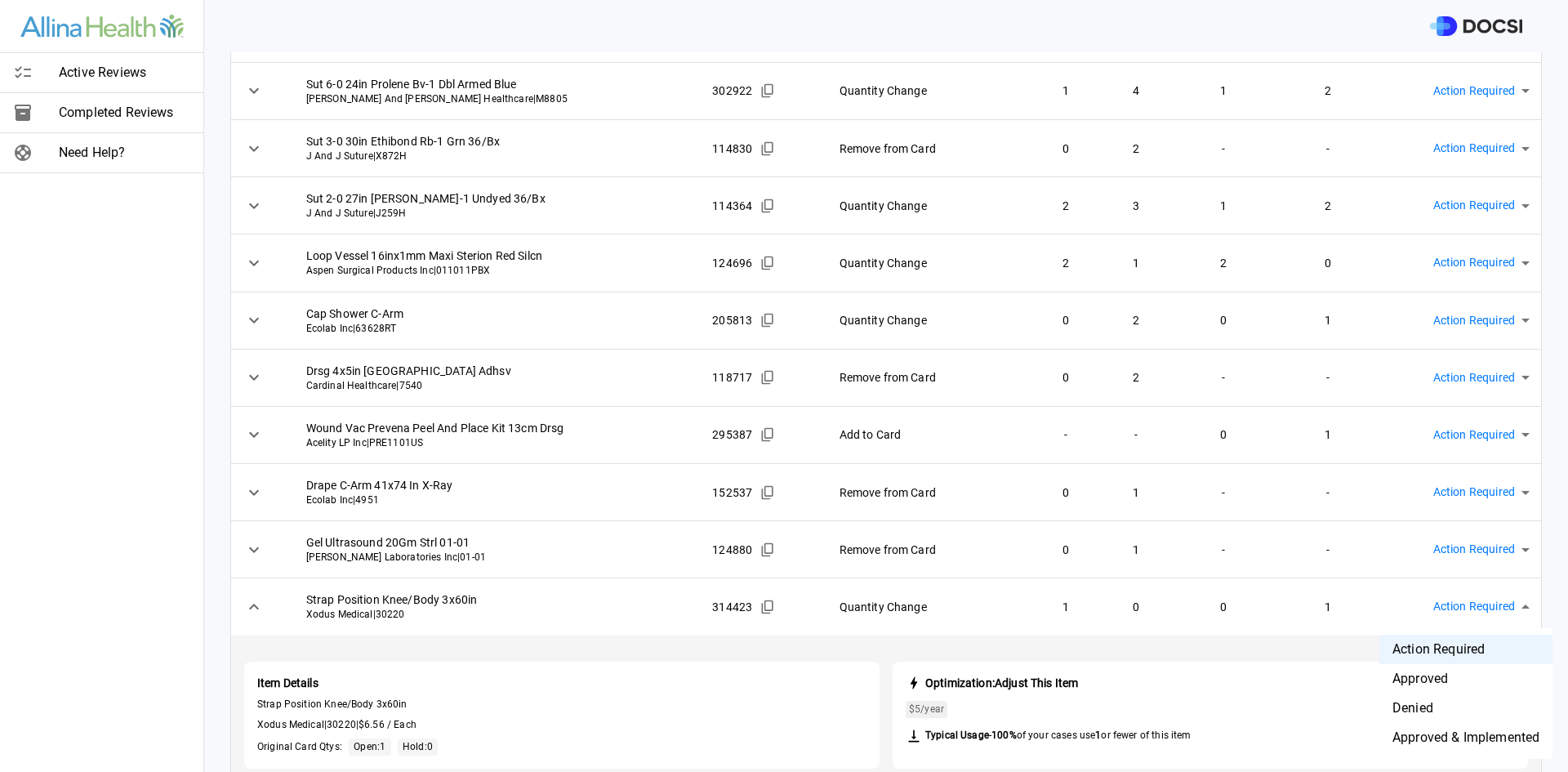 click on "Active Reviews Completed Reviews Need Help? Physician:   [PERSON_NAME] Card:    [MEDICAL_DATA] [MEDICAL_DATA]  ( M-105253 ) Managed by:    [PERSON_NAME] Changes to Review All Card Items Item Item ID Requested Optimization Open Hold New Open New Hold Review Status Manifold Four Port Stryker Stryker Instruments  |  [PHONE_NUMBER] 219055 Quantity Change 1 0 0 1 Action Required **** ​ Cover Probe 6inx96in W/Gel Lf Pc1292 Ecolab Inc  |  PC1292 170204 Remove from Card 0 1 - - Action Required **** ​ Sut 3-0 18in Ethibond Ties 12Pk Grn 36/Bx J And J Suture  |  X184H 114795 Quantity Change 1 0 1 1 Action Required **** ​ Sut 2-0 27in Vicryl Plus Ct-1 Undyed [PERSON_NAME] And [PERSON_NAME] Healthcare  |  VCPP42D 415387 Quantity Change 1 0 1 1 Action Required **** ​ Sut 3-0 27in Vicryl Plus Sh Undyed J And J Suture  |  VCP416H 311732 Quantity Change 1 0 1 1 Action Required **** ​ Sut 6-0 24in Prolene Bv-1 Dbl Armed Blue [PERSON_NAME] And [PERSON_NAME] Healthcare  |  M8805 302922 Quantity Change 1 4 1 2 **** ​ 0" at bounding box center [784, 386] 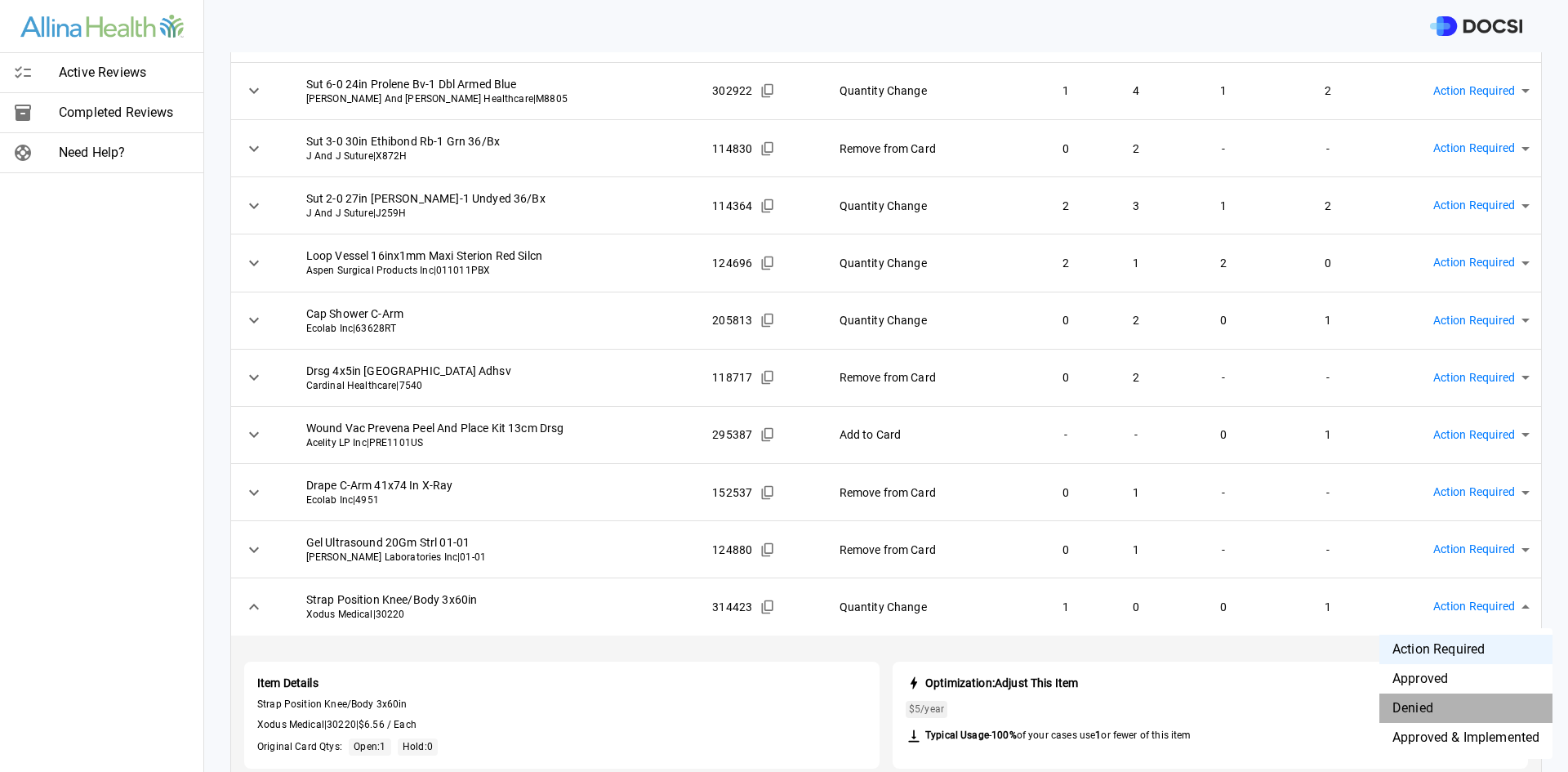 click on "Denied" at bounding box center [1466, 708] 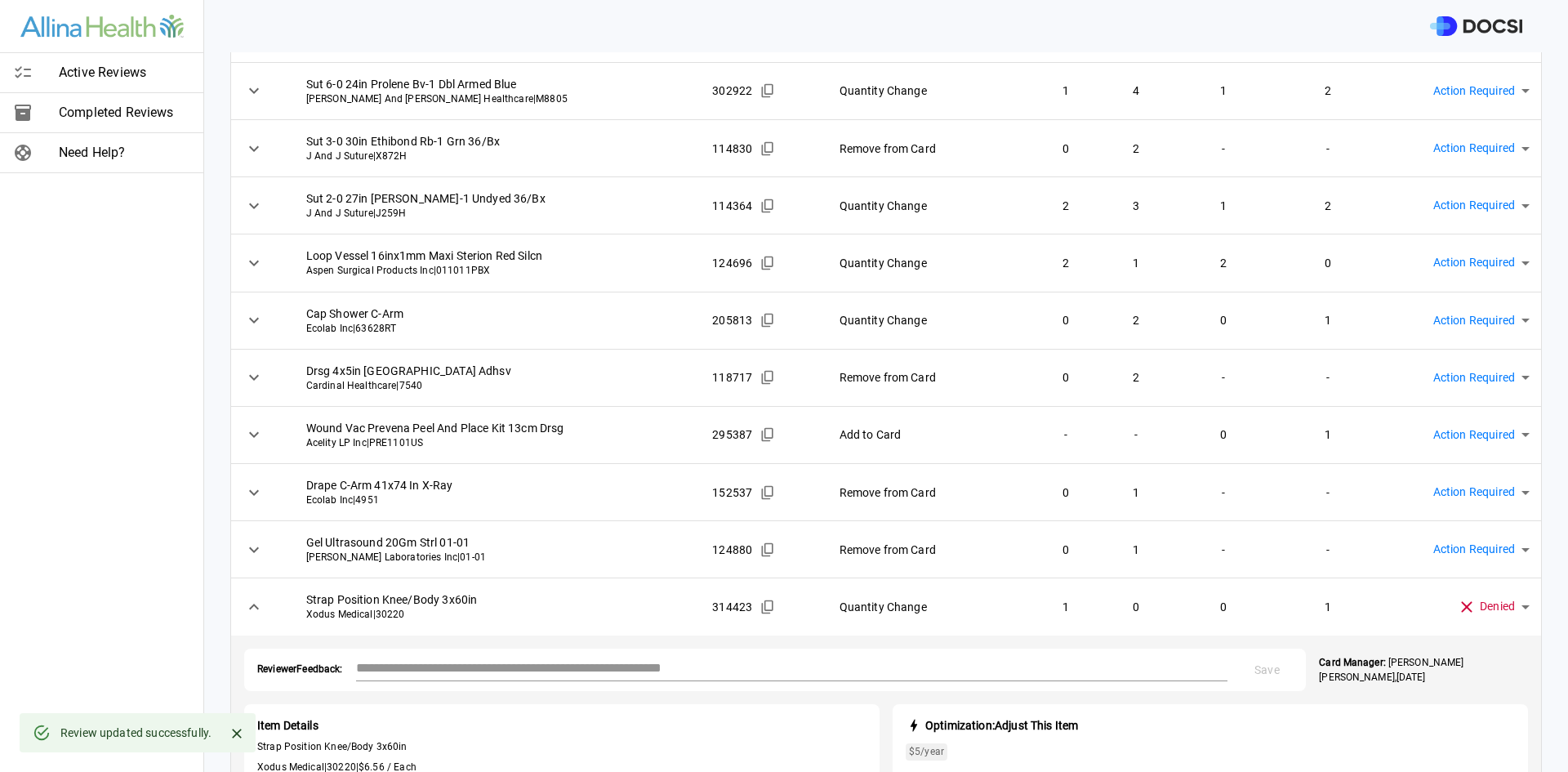click at bounding box center [792, 667] 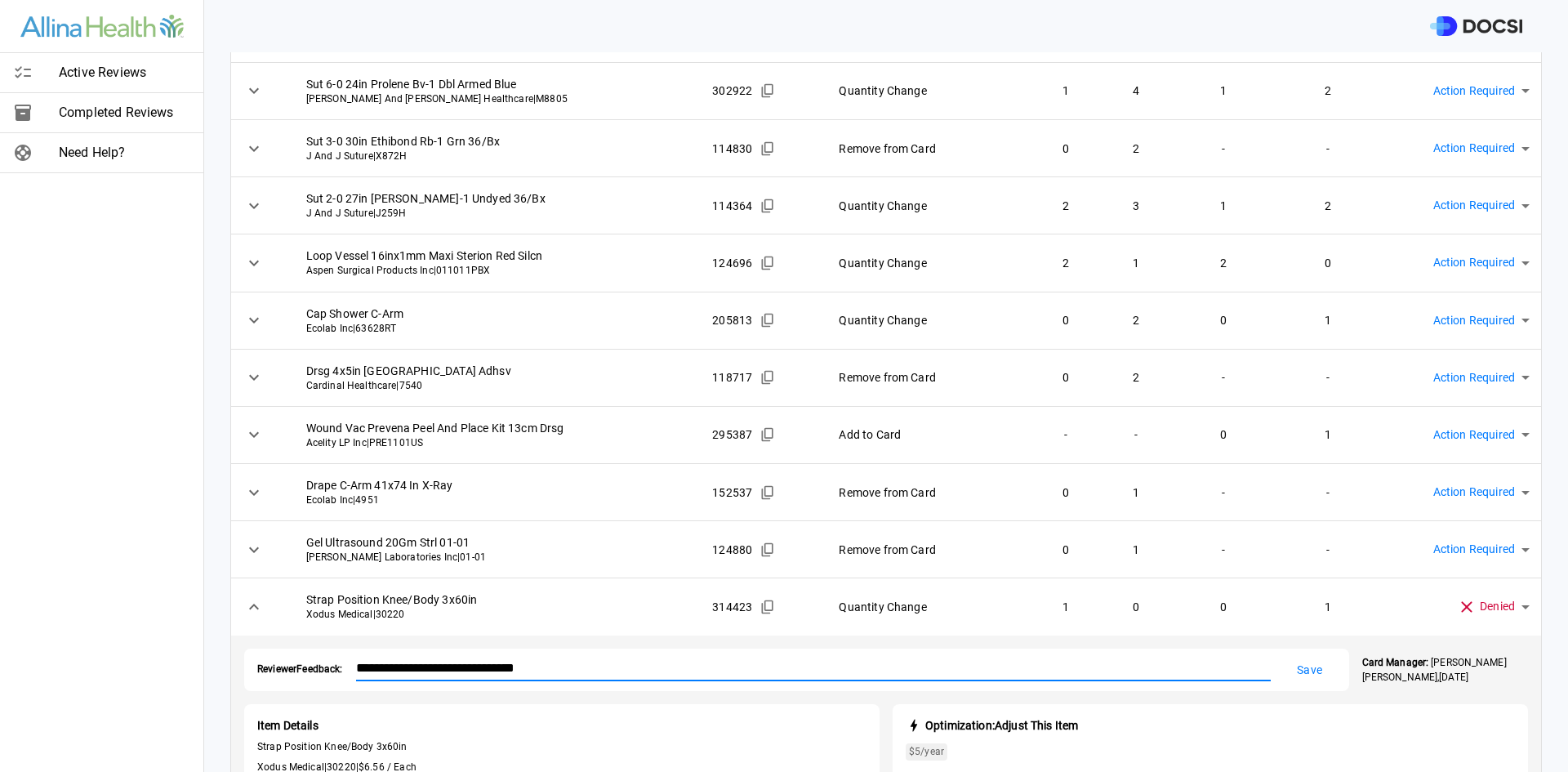 type on "**********" 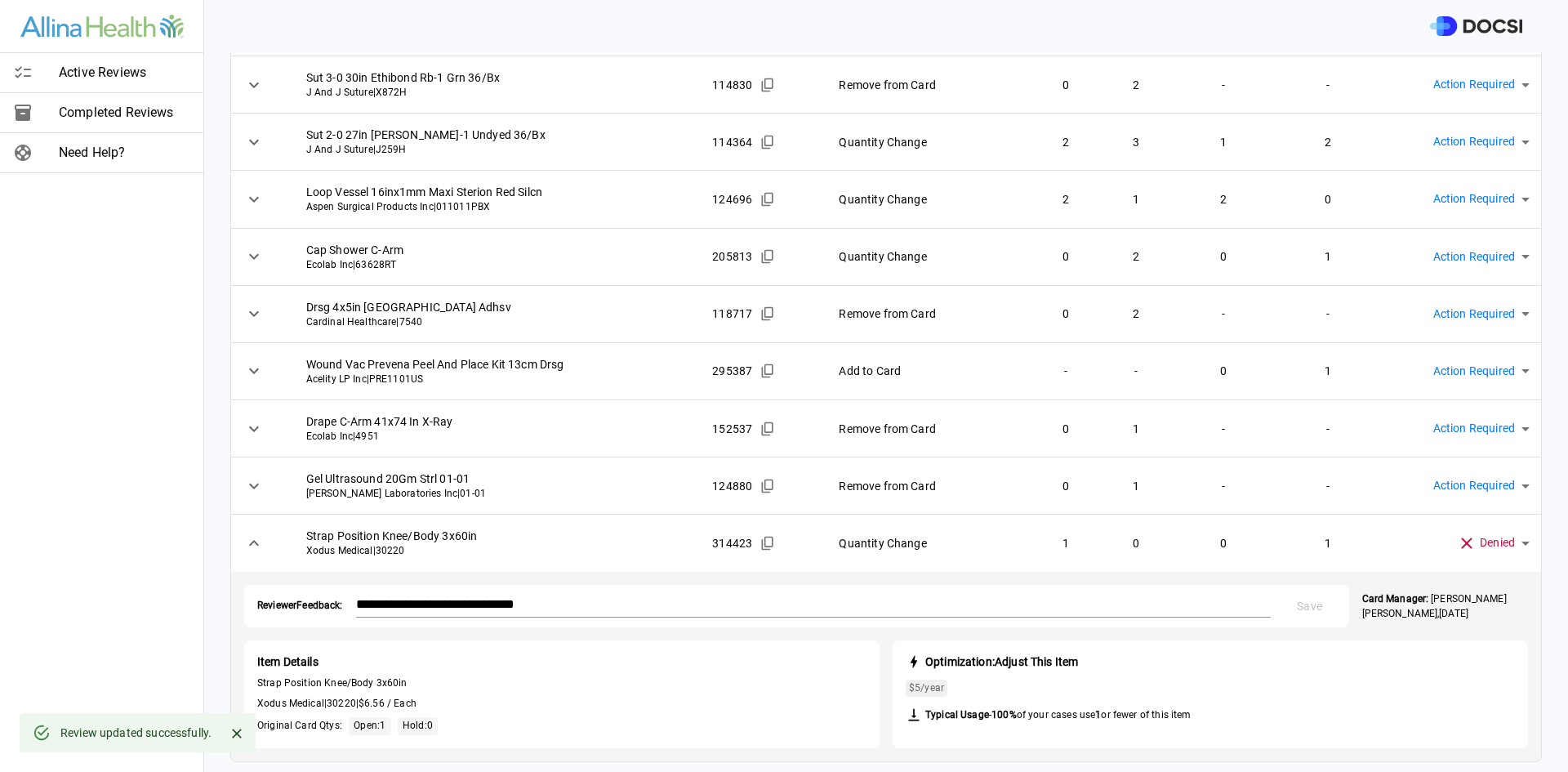 scroll, scrollTop: 481, scrollLeft: 0, axis: vertical 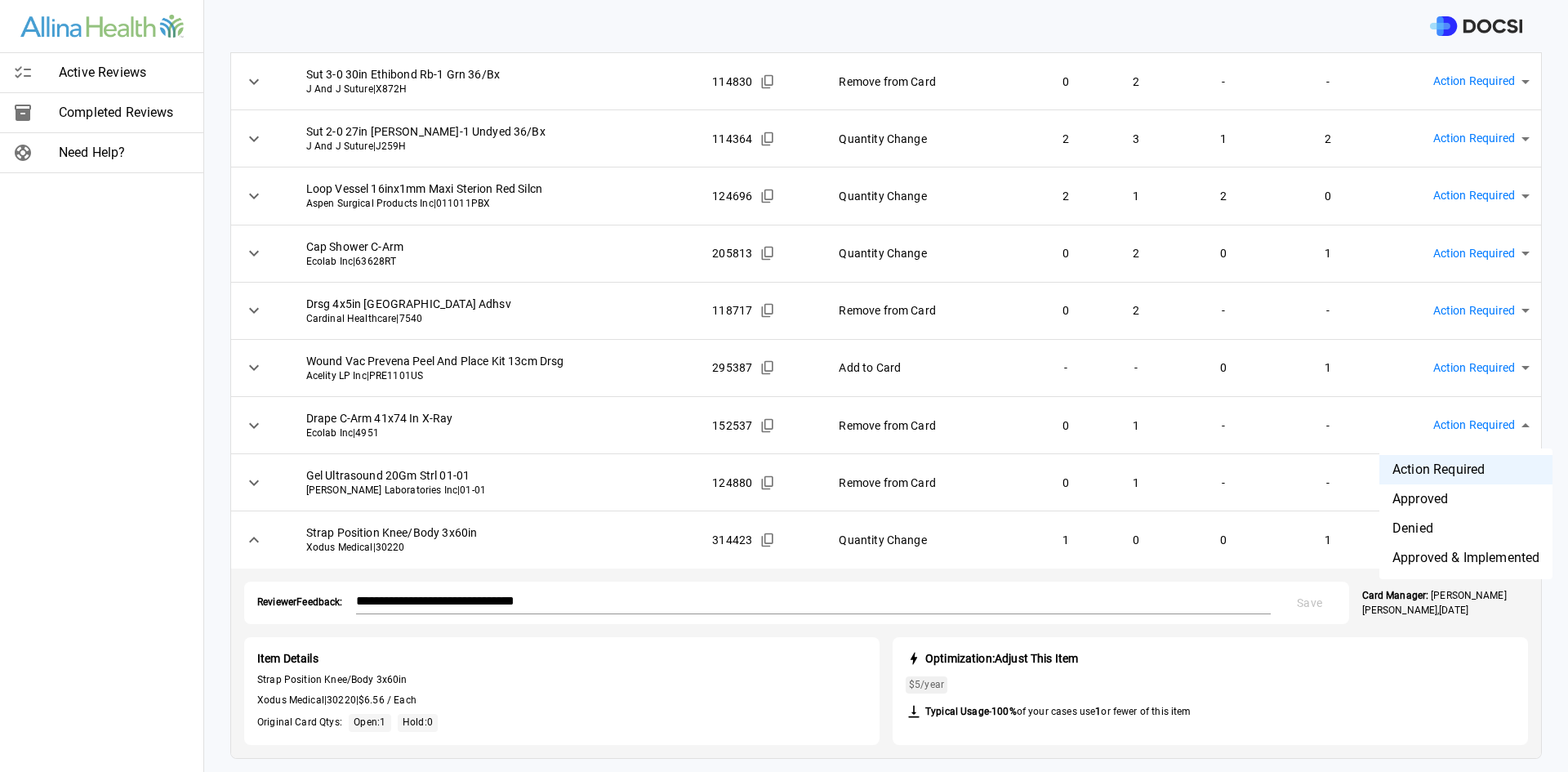 click on "Active Reviews Completed Reviews Need Help? Physician:   [PERSON_NAME] Card:    [MEDICAL_DATA] [MEDICAL_DATA]  ( M-105253 ) Managed by:    [PERSON_NAME] Changes to Review All Card Items Item Item ID Requested Optimization Open Hold New Open New Hold Review Status Manifold Four Port Stryker Stryker Instruments  |  [PHONE_NUMBER] 219055 Quantity Change 1 0 0 1 Action Required **** ​ Cover Probe 6inx96in W/Gel Lf Pc1292 Ecolab Inc  |  PC1292 170204 Remove from Card 0 1 - - Action Required **** ​ Sut 3-0 18in Ethibond Ties 12Pk Grn 36/Bx J And J Suture  |  X184H 114795 Quantity Change 1 0 1 1 Action Required **** ​ Sut 2-0 27in Vicryl Plus Ct-1 Undyed [PERSON_NAME] And [PERSON_NAME] Healthcare  |  VCPP42D 415387 Quantity Change 1 0 1 1 Action Required **** ​ Sut 3-0 27in Vicryl Plus Sh Undyed J And J Suture  |  VCP416H 311732 Quantity Change 1 0 1 1 Action Required **** ​ Sut 6-0 24in Prolene Bv-1 Dbl Armed Blue [PERSON_NAME] And [PERSON_NAME] Healthcare  |  M8805 302922 Quantity Change 1 4 1 2 **** ​ 0" at bounding box center [784, 386] 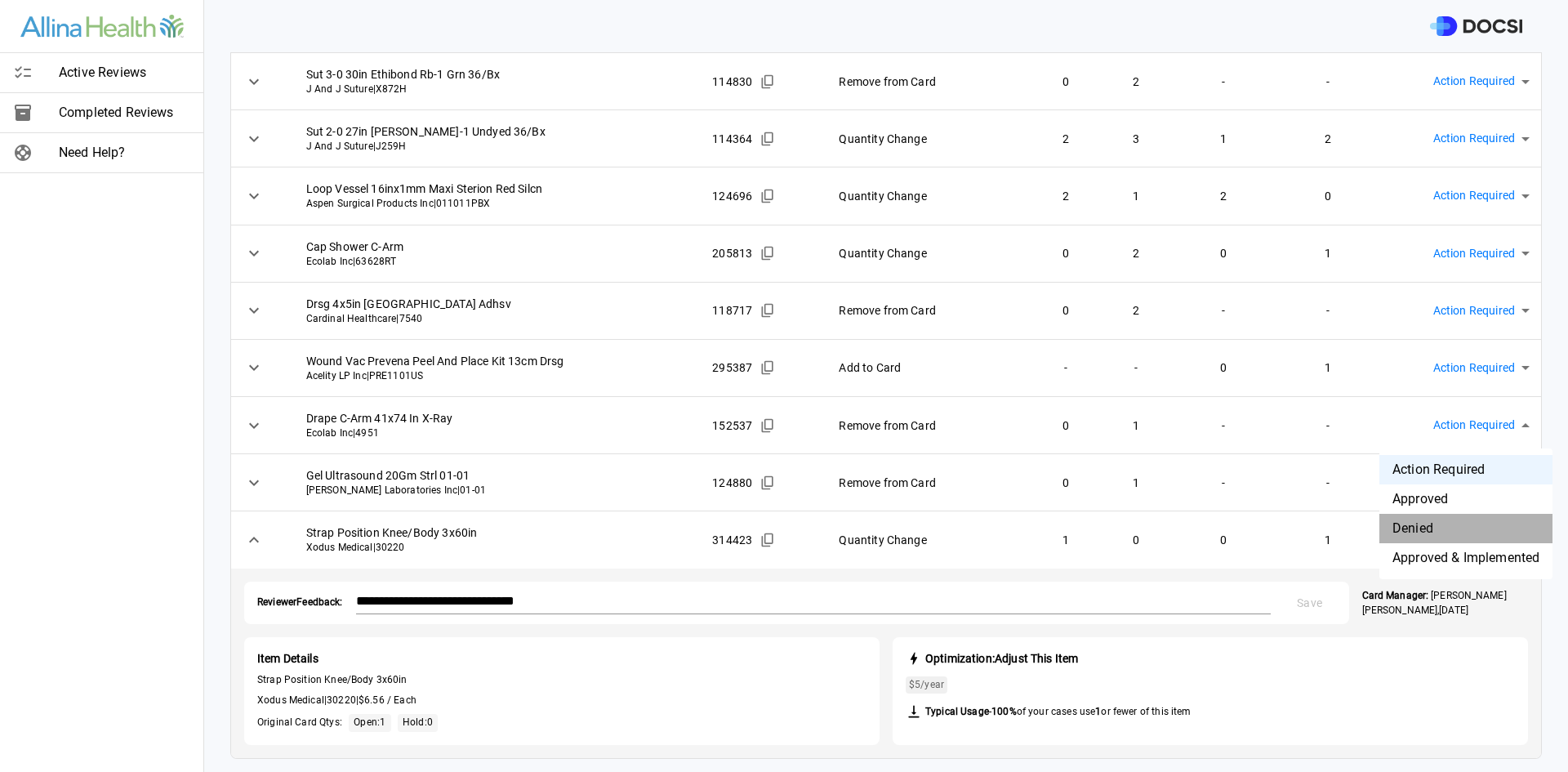 drag, startPoint x: 1436, startPoint y: 523, endPoint x: 1054, endPoint y: 503, distance: 382.5232 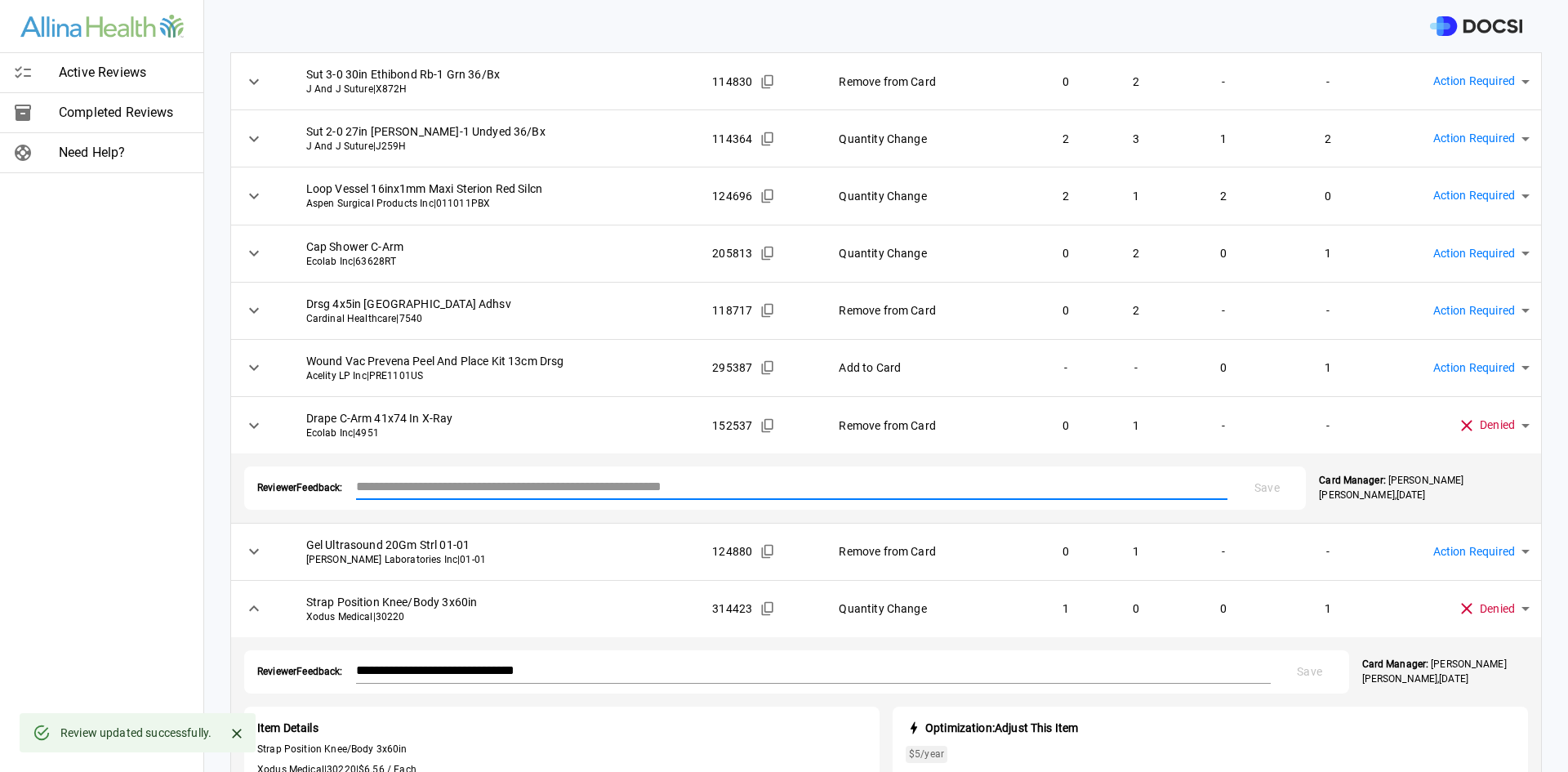 click at bounding box center (792, 486) 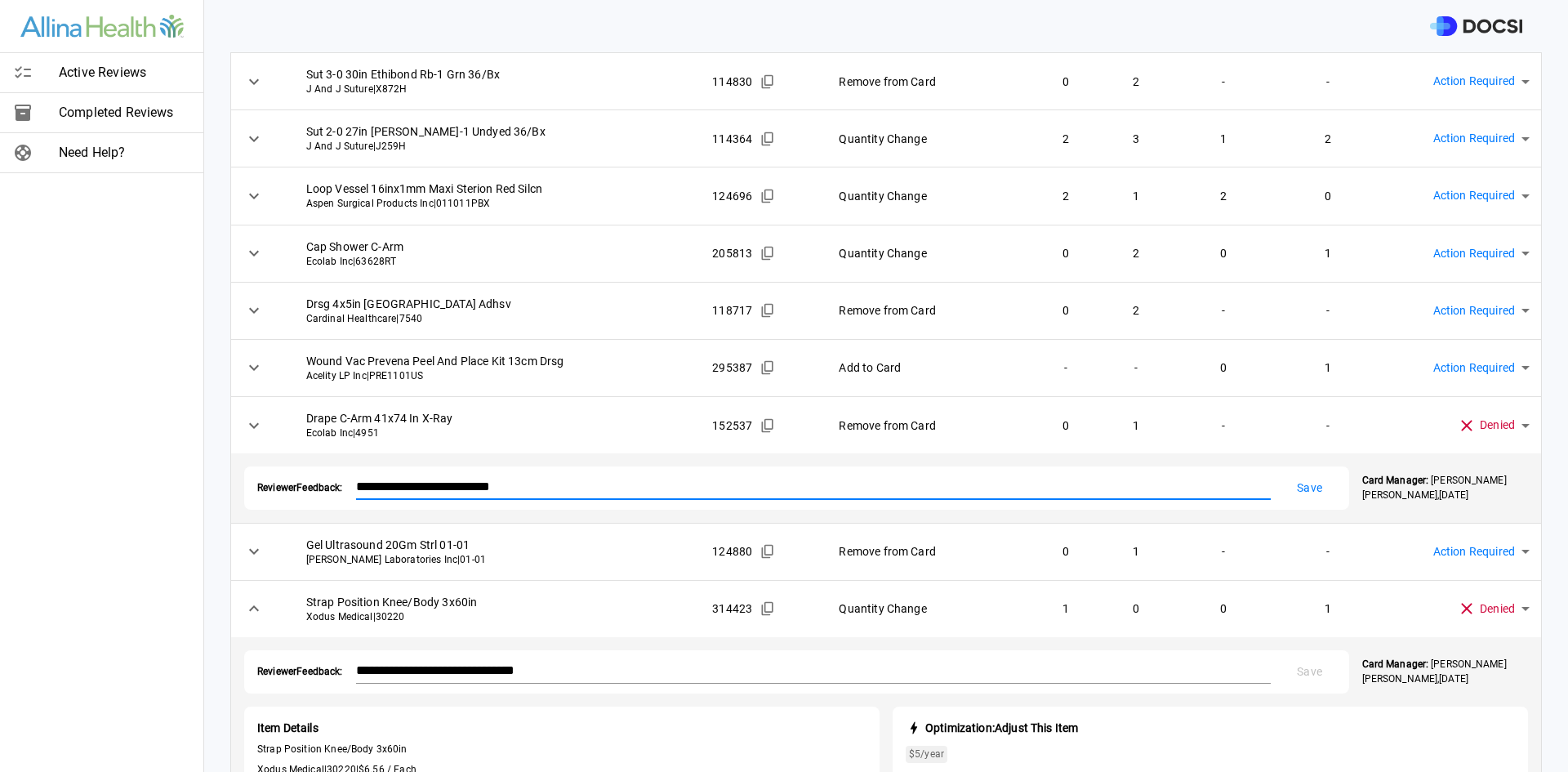 type on "**********" 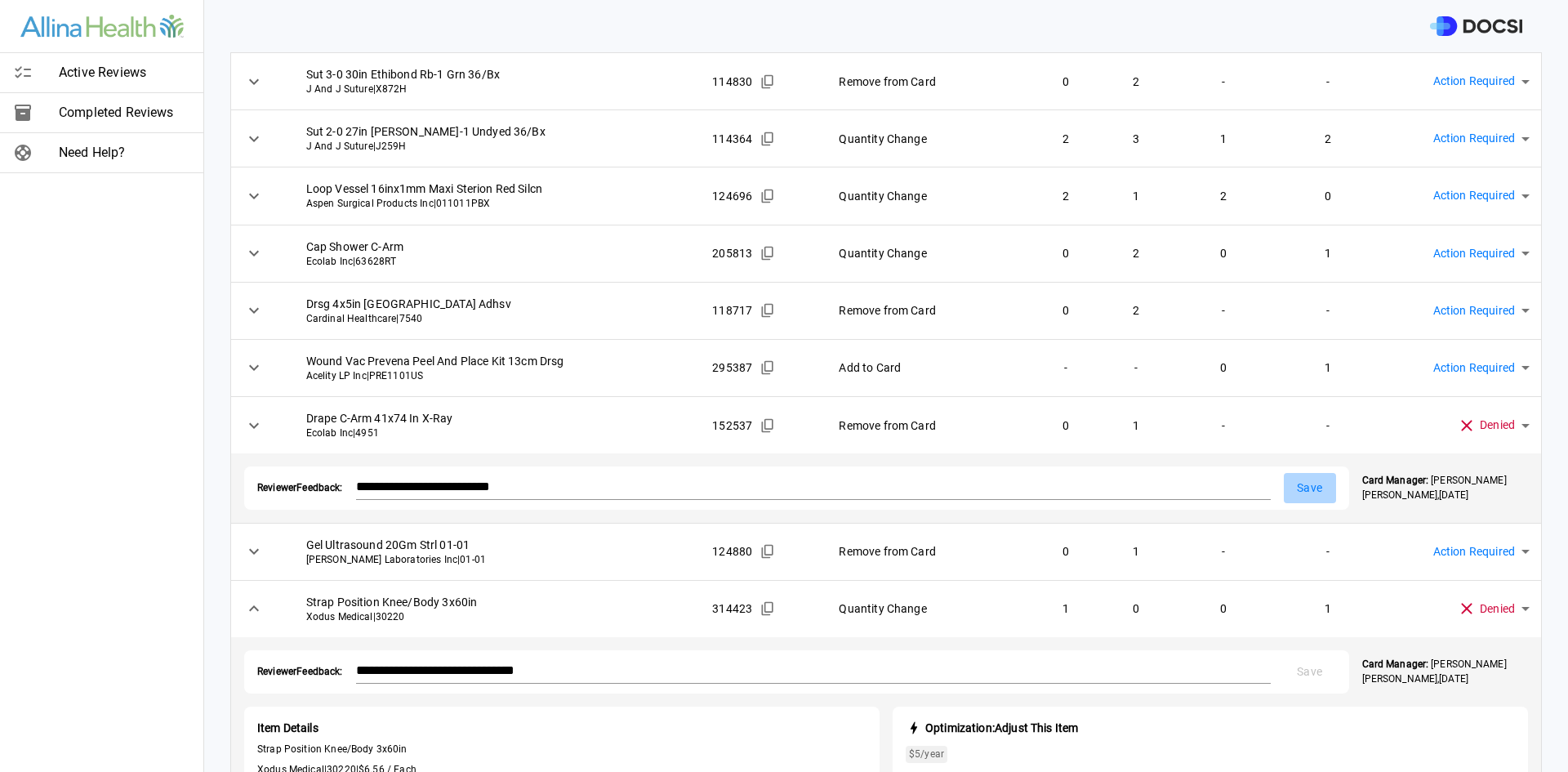 click on "Save" at bounding box center [1310, 488] 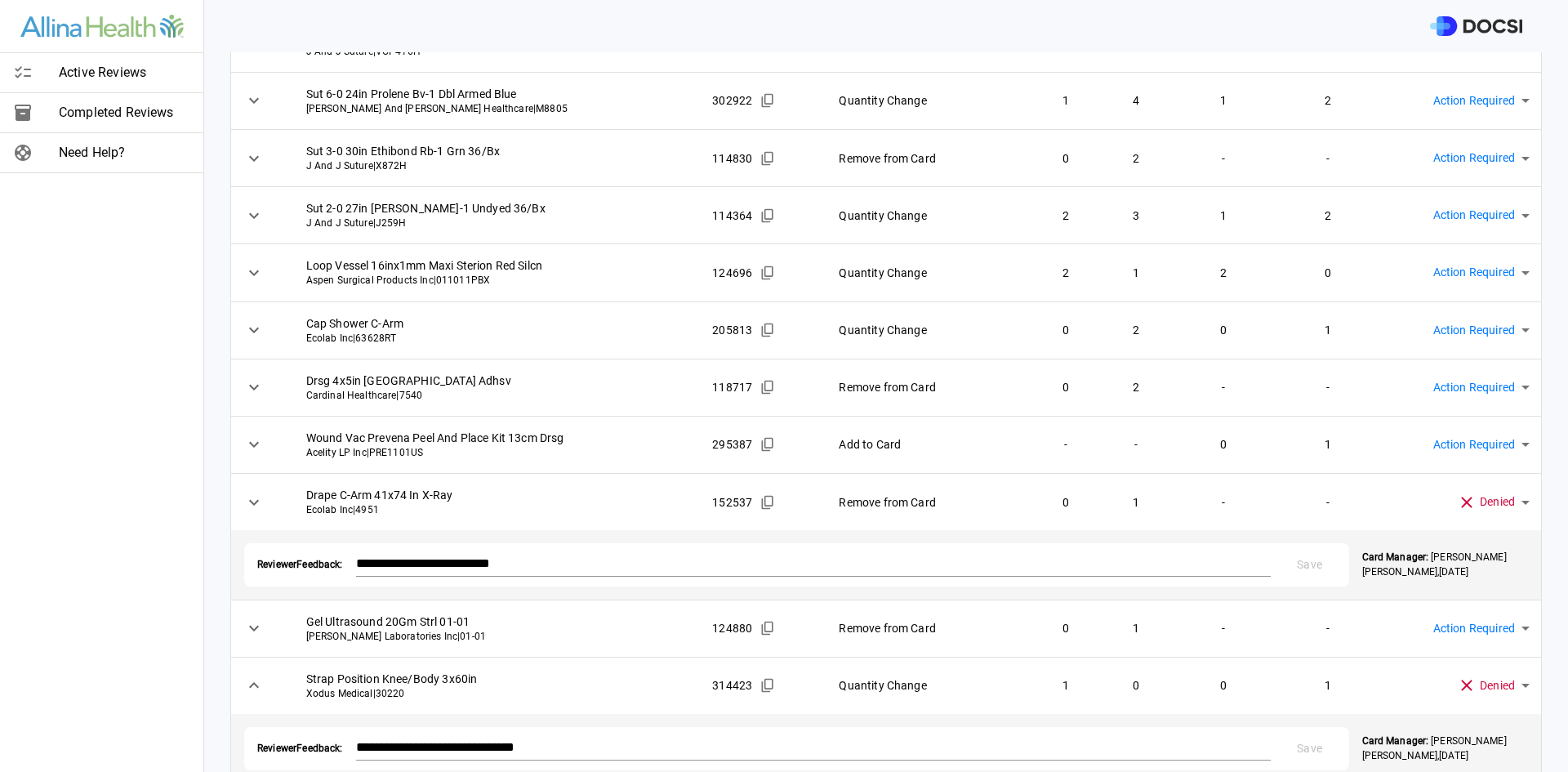 scroll, scrollTop: 399, scrollLeft: 0, axis: vertical 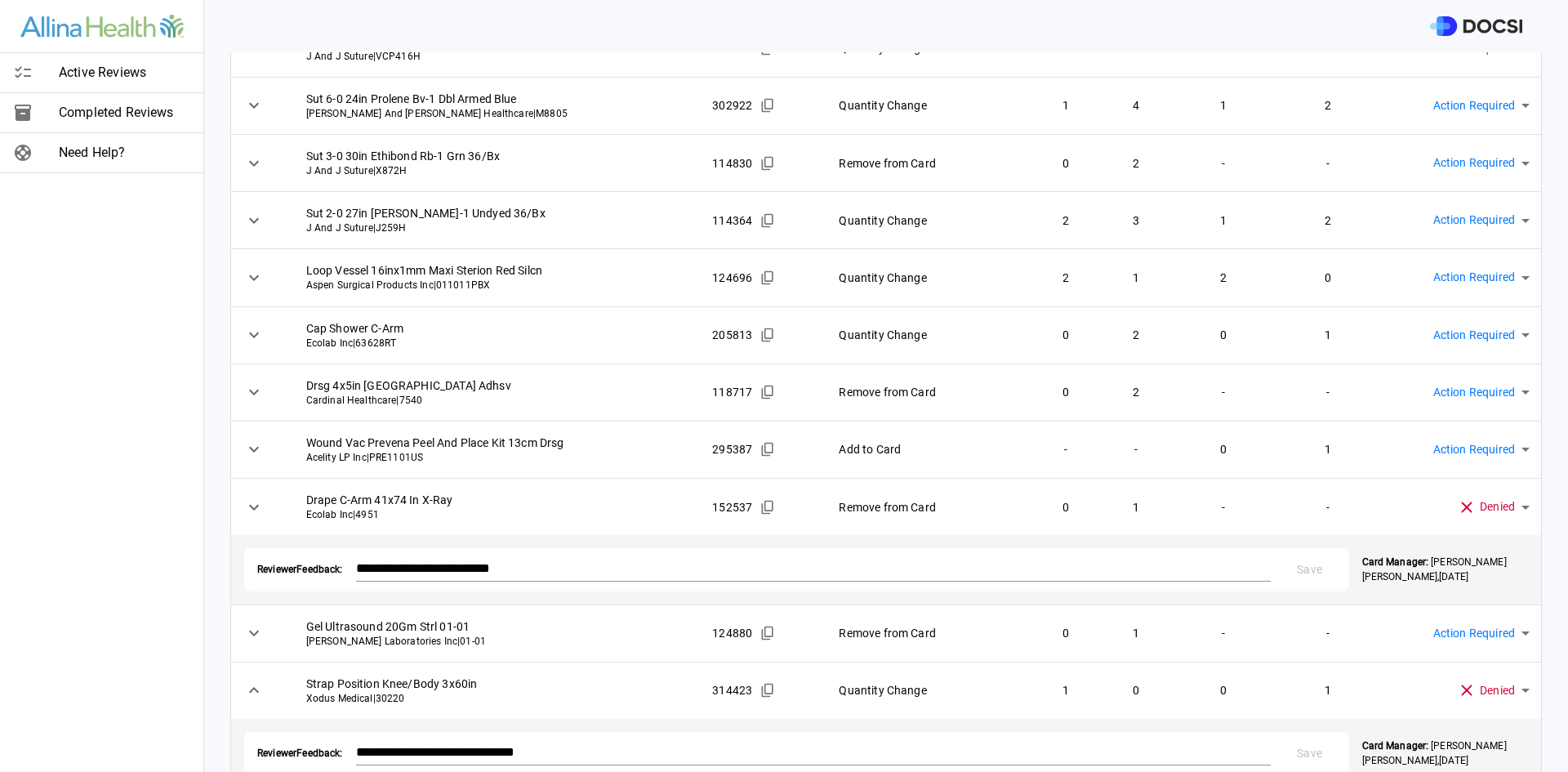 click on "Active Reviews Completed Reviews Need Help? Physician:   [PERSON_NAME] Card:    [MEDICAL_DATA] [MEDICAL_DATA]  ( M-105253 ) Managed by:    [PERSON_NAME] Changes to Review All Card Items Item Item ID Requested Optimization Open Hold New Open New Hold Review Status Manifold Four Port Stryker Stryker Instruments  |  [PHONE_NUMBER] 219055 Quantity Change 1 0 0 1 Action Required **** ​ Cover Probe 6inx96in W/Gel Lf Pc1292 Ecolab Inc  |  PC1292 170204 Remove from Card 0 1 - - Action Required **** ​ Sut 3-0 18in Ethibond Ties 12Pk Grn 36/Bx J And J Suture  |  X184H 114795 Quantity Change 1 0 1 1 Action Required **** ​ Sut 2-0 27in Vicryl Plus Ct-1 Undyed [PERSON_NAME] And [PERSON_NAME] Healthcare  |  VCPP42D 415387 Quantity Change 1 0 1 1 Action Required **** ​ Sut 3-0 27in Vicryl Plus Sh Undyed J And J Suture  |  VCP416H 311732 Quantity Change 1 0 1 1 Action Required **** ​ Sut 6-0 24in Prolene Bv-1 Dbl Armed Blue [PERSON_NAME] And [PERSON_NAME] Healthcare  |  M8805 302922 Quantity Change 1 4 1 2 **** ​ 0" at bounding box center [784, 386] 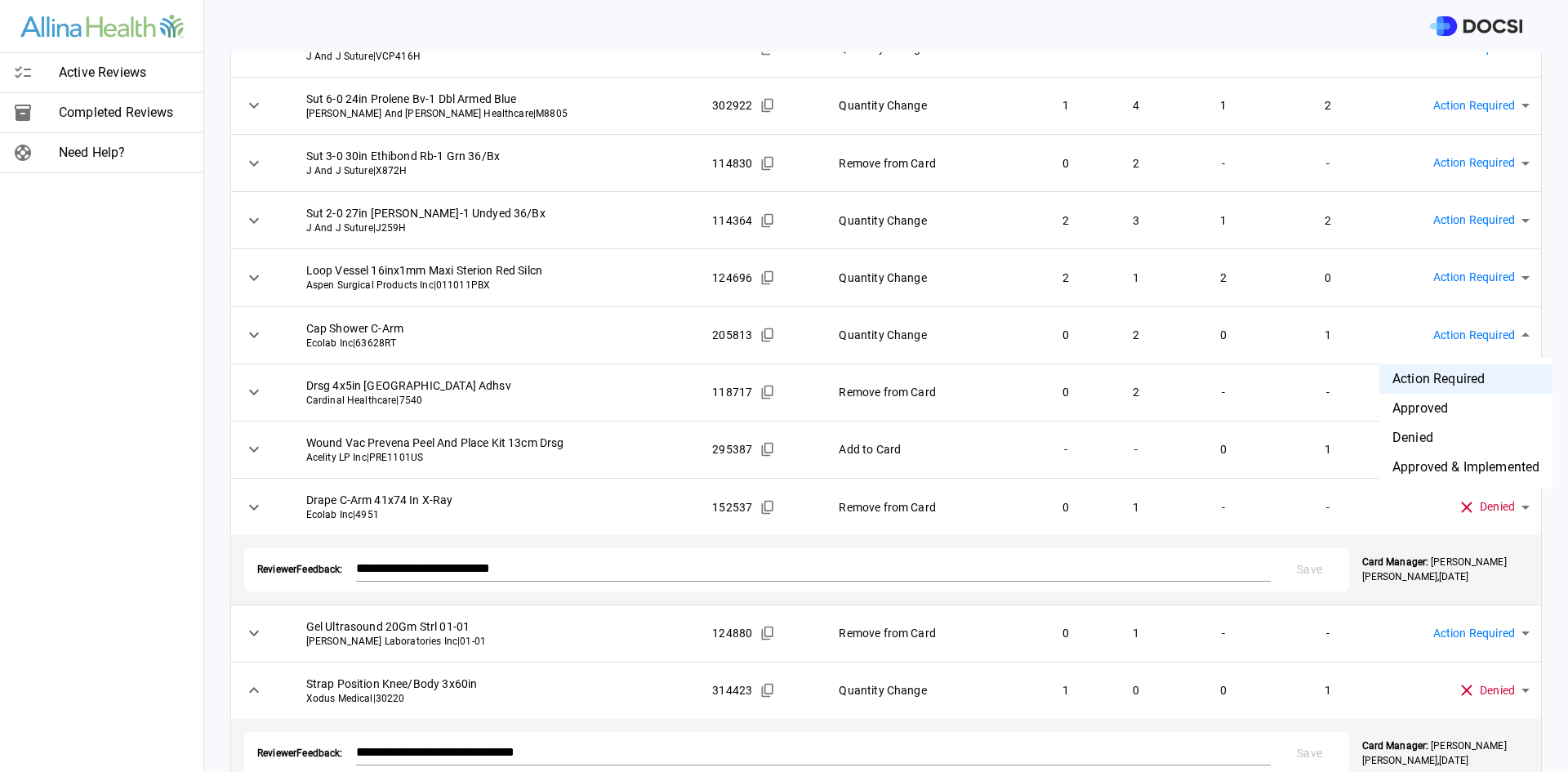 click on "Denied" at bounding box center (1466, 438) 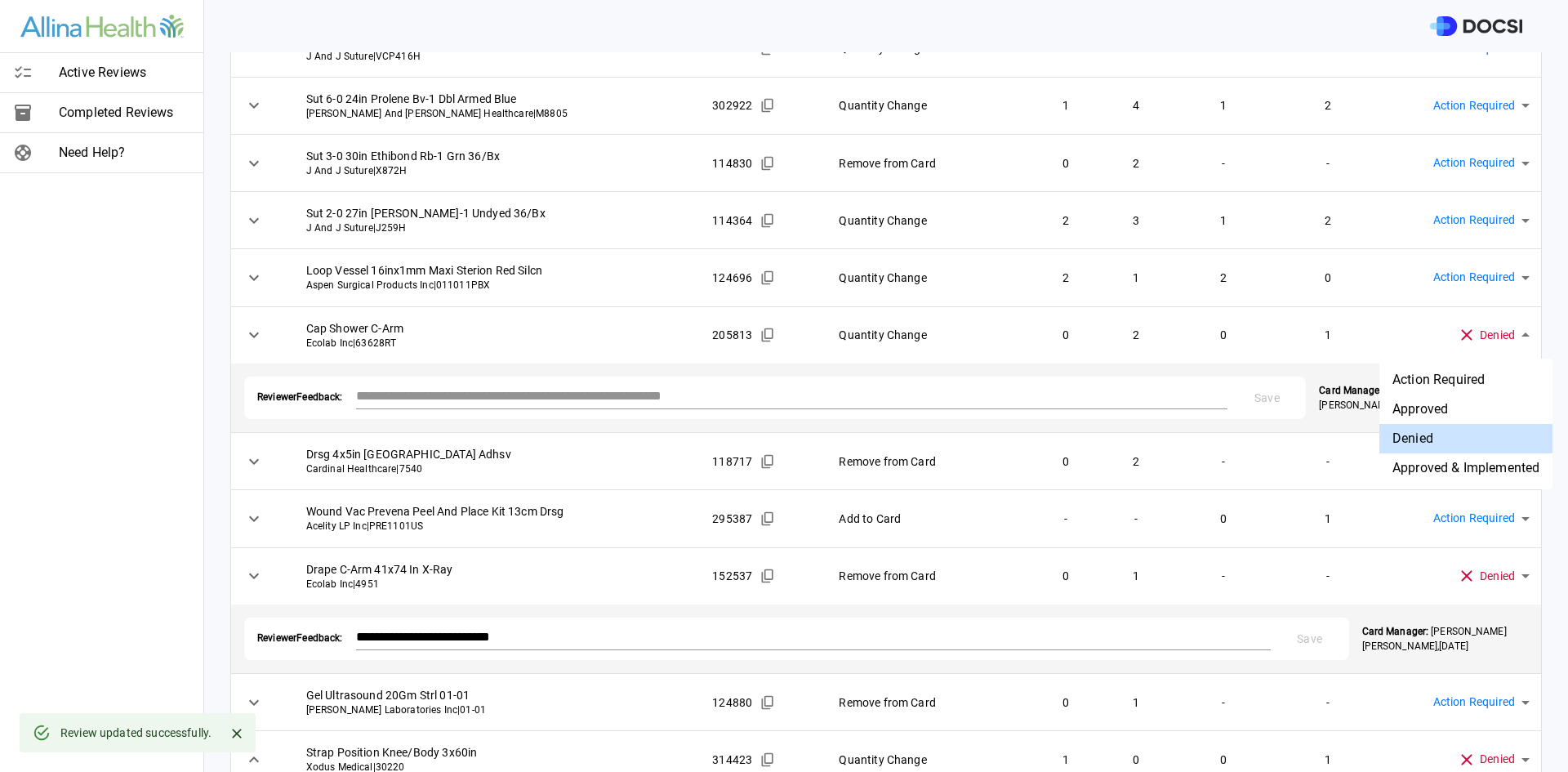 type 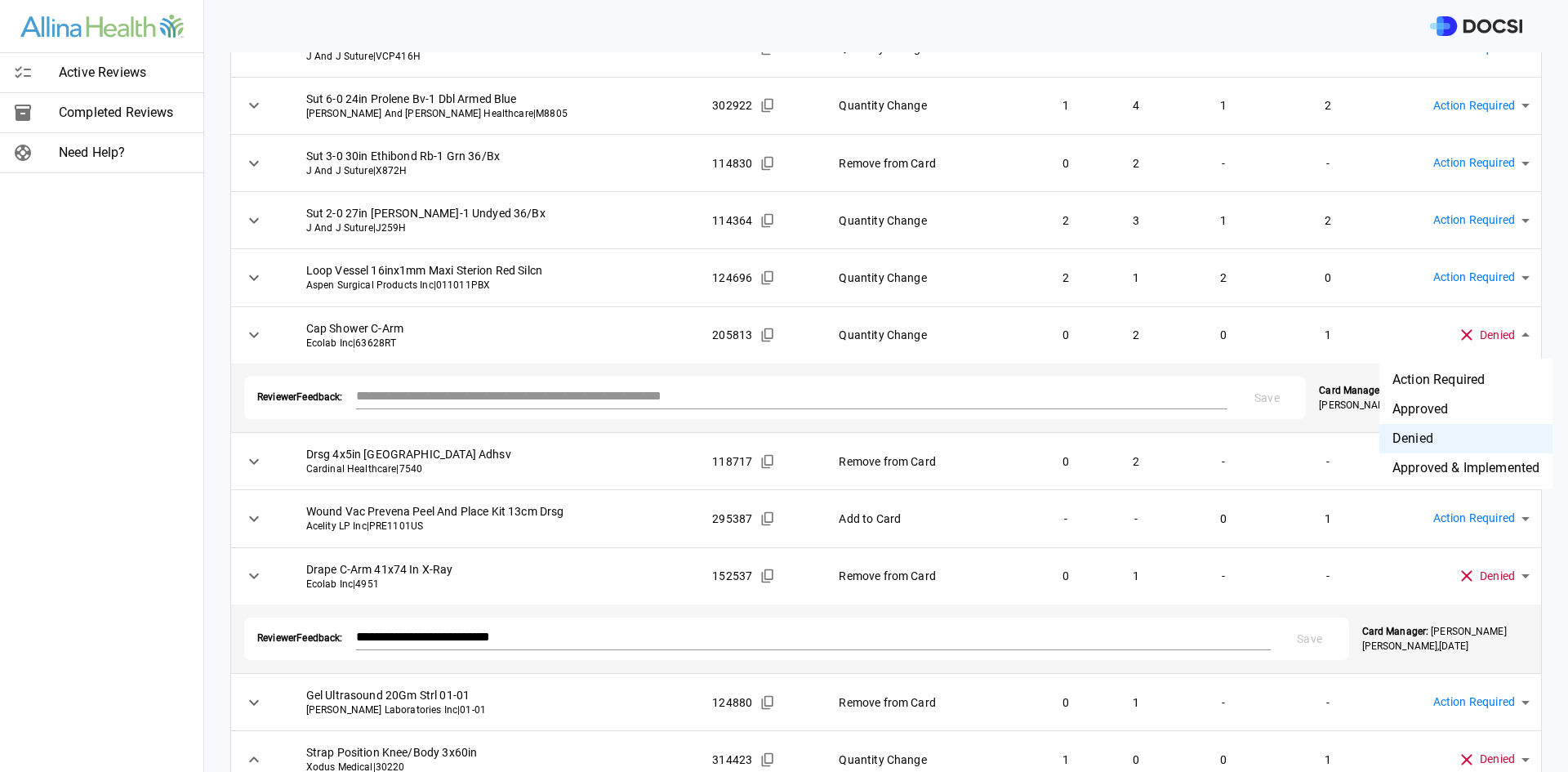 click on "Denied" at bounding box center [1466, 439] 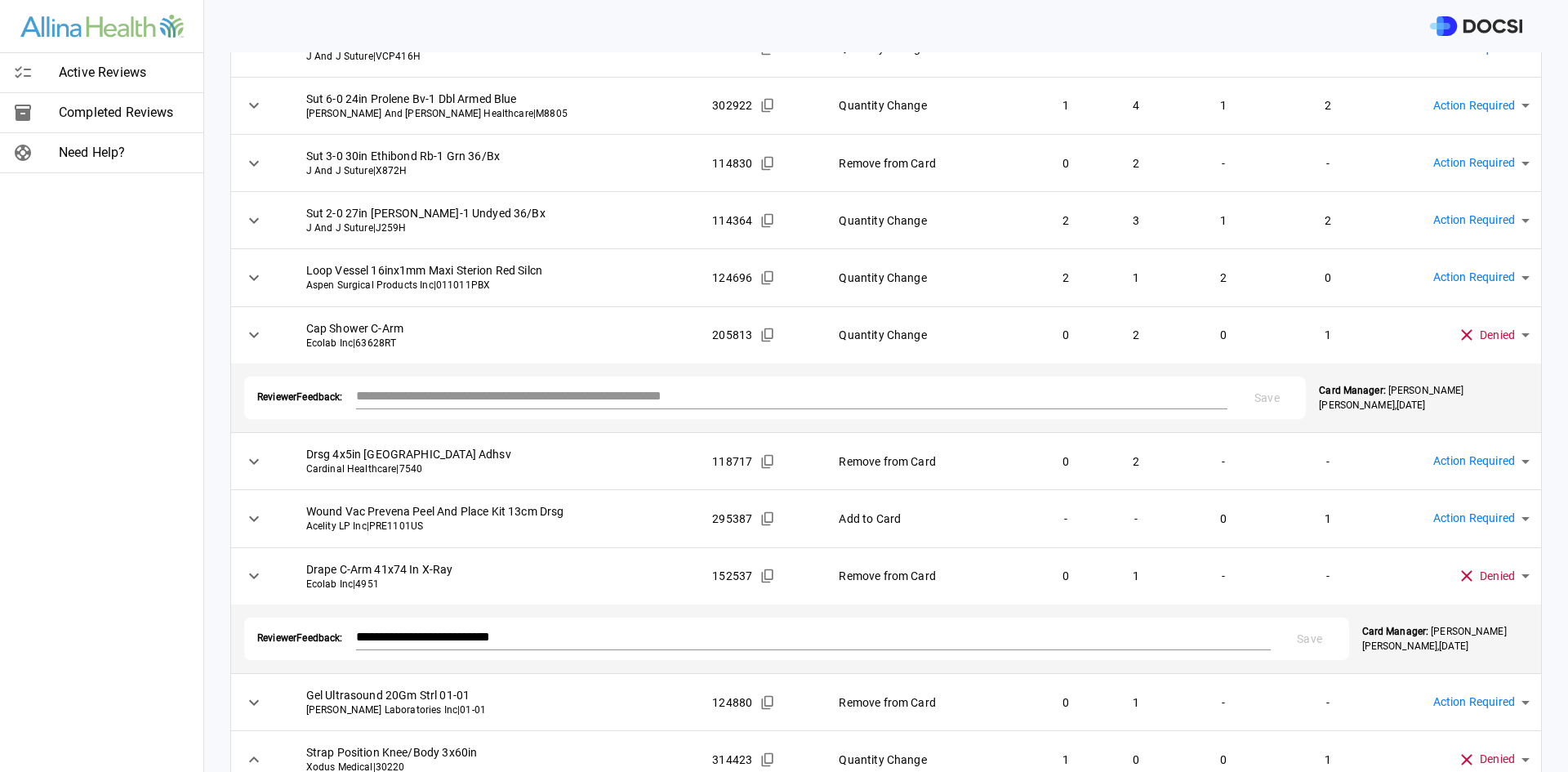 click at bounding box center [792, 395] 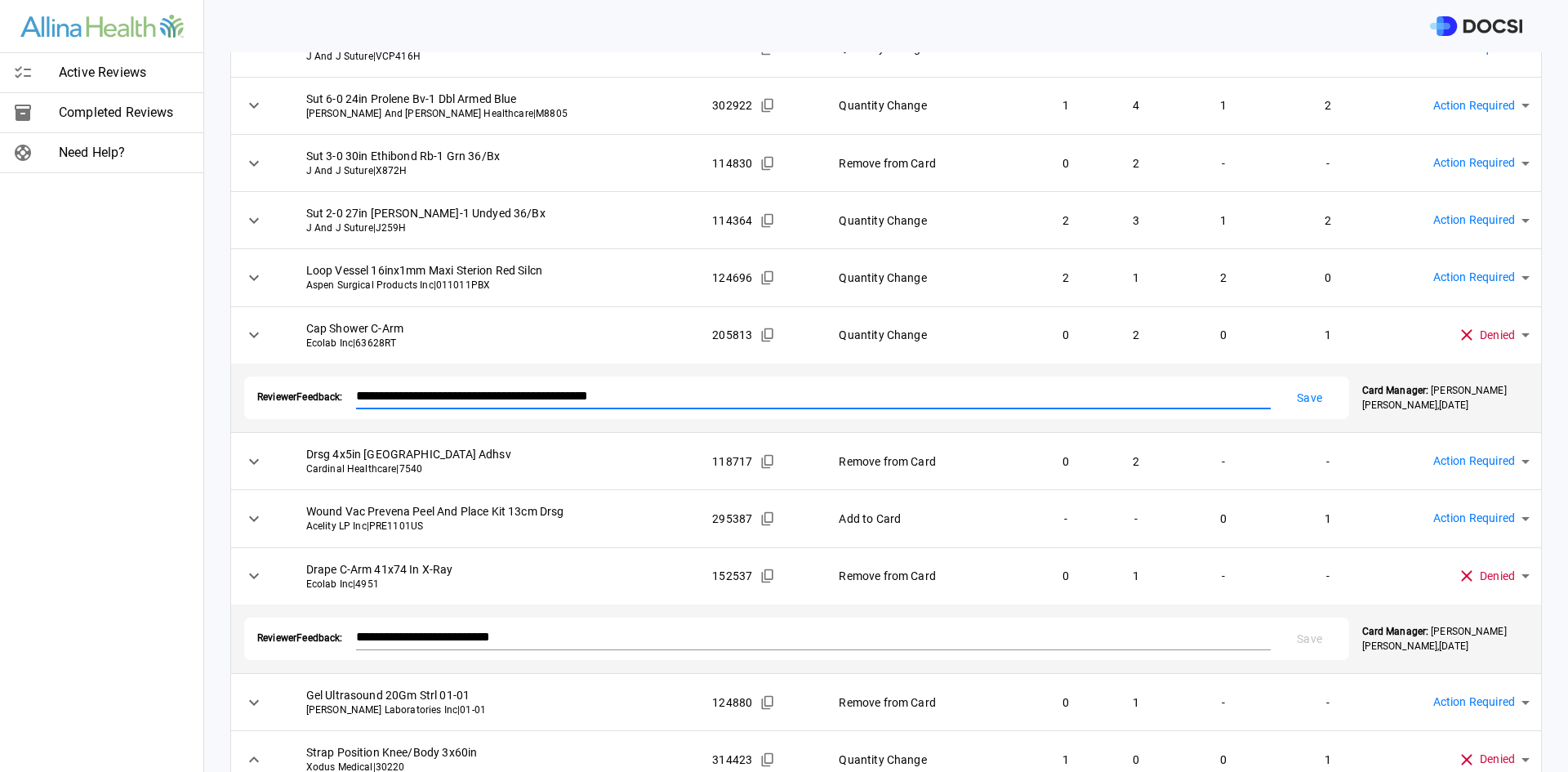 type on "**********" 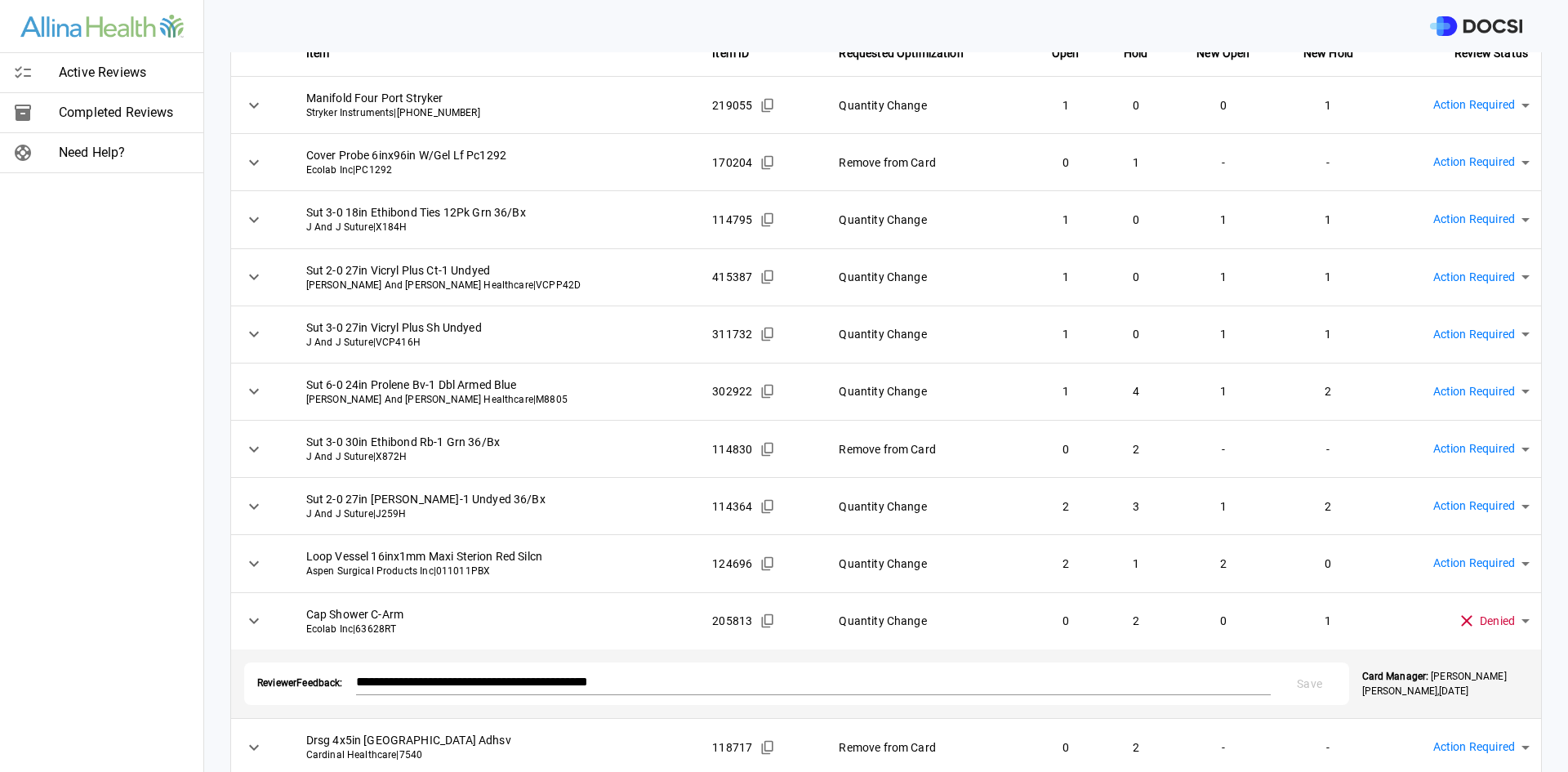 scroll, scrollTop: 93, scrollLeft: 0, axis: vertical 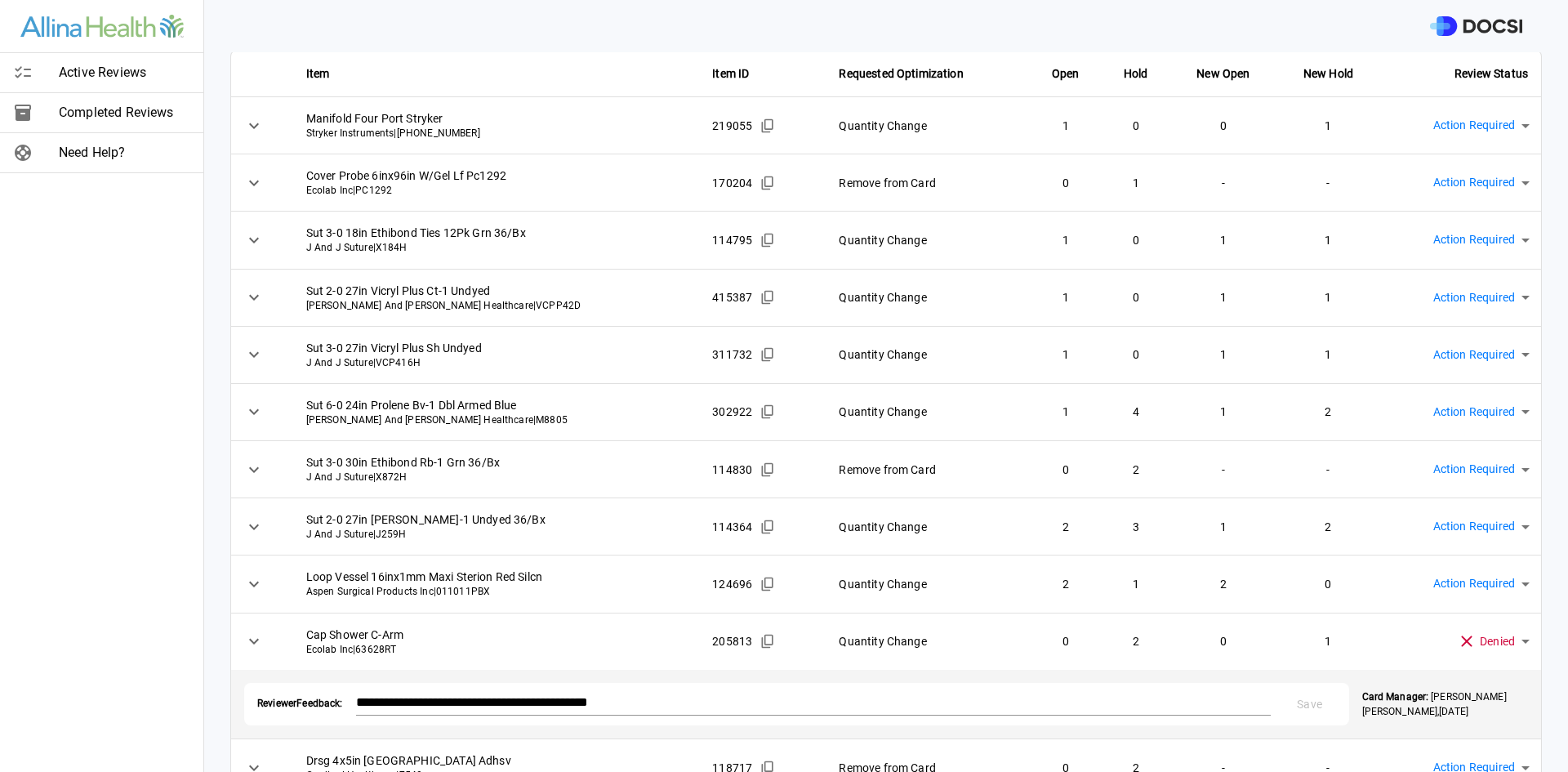 click on "Active Reviews Completed Reviews Need Help? Physician:   [PERSON_NAME] Card:    [MEDICAL_DATA] [MEDICAL_DATA]  ( M-105253 ) Managed by:    [PERSON_NAME] Changes to Review All Card Items Item Item ID Requested Optimization Open Hold New Open New Hold Review Status Manifold Four Port Stryker Stryker Instruments  |  [PHONE_NUMBER] 219055 Quantity Change 1 0 0 1 Action Required **** ​ Cover Probe 6inx96in W/Gel Lf Pc1292 Ecolab Inc  |  PC1292 170204 Remove from Card 0 1 - - Action Required **** ​ Sut 3-0 18in Ethibond Ties 12Pk Grn 36/Bx J And J Suture  |  X184H 114795 Quantity Change 1 0 1 1 Action Required **** ​ Sut 2-0 27in Vicryl Plus Ct-1 Undyed [PERSON_NAME] And [PERSON_NAME] Healthcare  |  VCPP42D 415387 Quantity Change 1 0 1 1 Action Required **** ​ Sut 3-0 27in Vicryl Plus Sh Undyed J And J Suture  |  VCP416H 311732 Quantity Change 1 0 1 1 Action Required **** ​ Sut 6-0 24in Prolene Bv-1 Dbl Armed Blue [PERSON_NAME] And [PERSON_NAME] Healthcare  |  M8805 302922 Quantity Change 1 4 1 2 **** ​ 0" at bounding box center (784, 386) 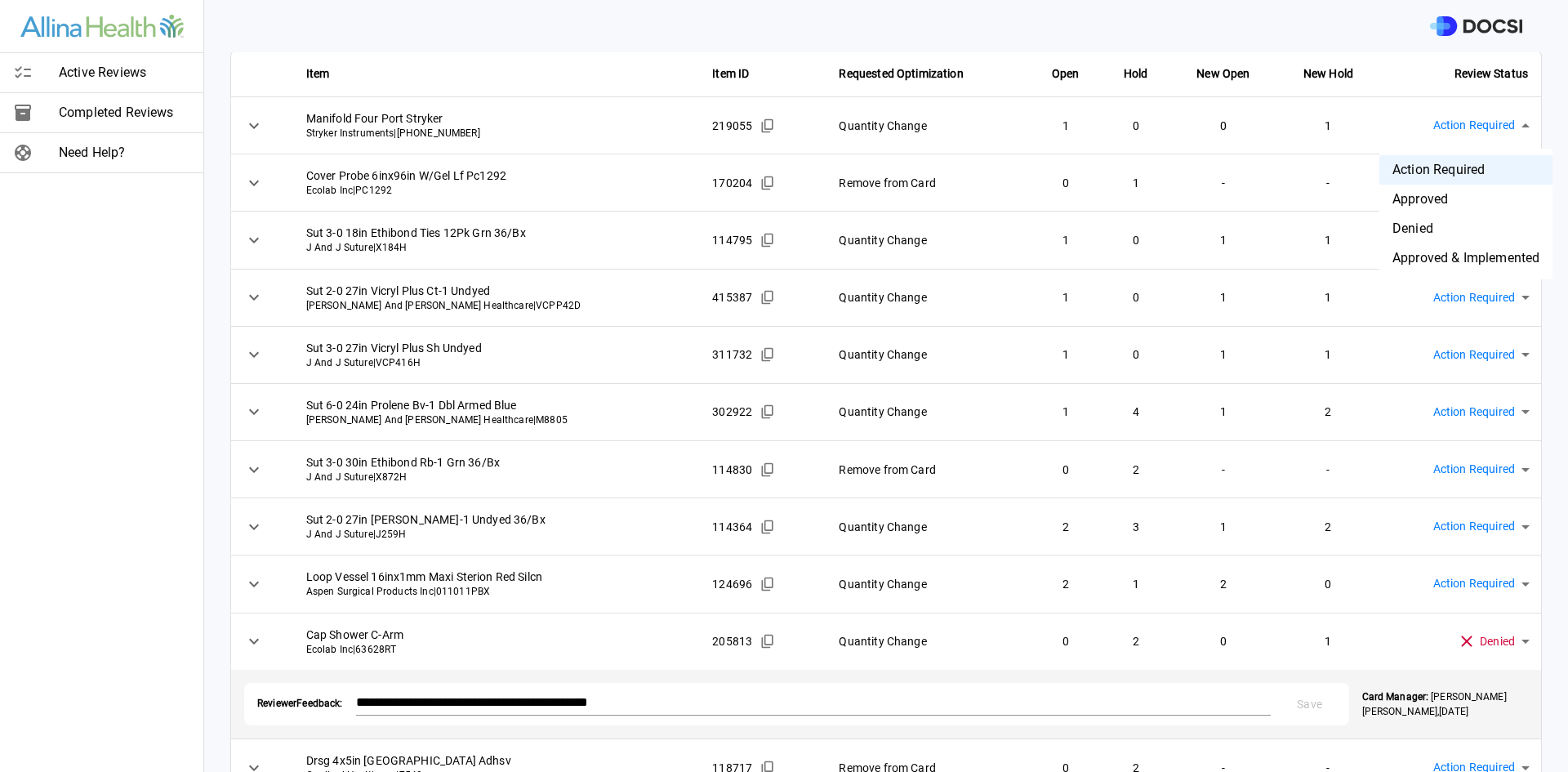 click on "Approved" at bounding box center (1466, 199) 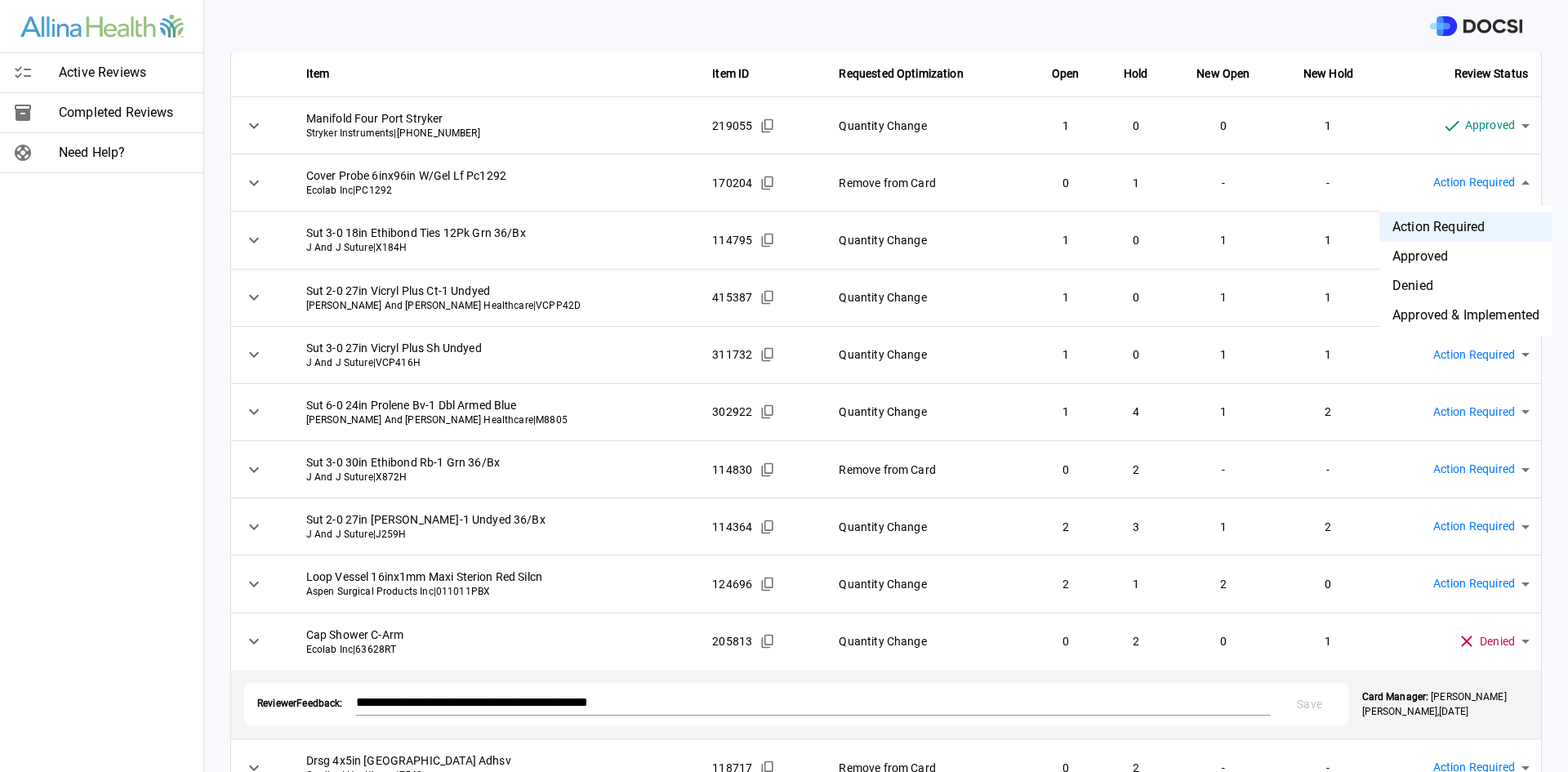 click on "Active Reviews Completed Reviews Need Help? Physician:   [PERSON_NAME] Card:    [MEDICAL_DATA] [MEDICAL_DATA]  ( M-105253 ) Managed by:    [PERSON_NAME] Changes to Review All Card Items Item Item ID Requested Optimization Open Hold New Open New Hold Review Status Manifold Four Port Stryker Stryker Instruments  |  [PHONE_NUMBER] 219055 Quantity Change 1 0 0 1 Approved ******** ​ Cover Probe 6inx96in W/Gel Lf Pc1292 Ecolab Inc  |  PC1292 170204 Remove from Card 0 1 - - Action Required **** ​ Sut 3-0 18in Ethibond Ties 12Pk Grn 36/Bx J And J Suture  |  X184H 114795 Quantity Change 1 0 1 1 Action Required **** ​ Sut 2-0 27in Vicryl Plus Ct-1 Undyed [PERSON_NAME] And [PERSON_NAME] Healthcare  |  VCPP42D 415387 Quantity Change 1 0 1 1 Action Required **** ​ Sut 3-0 27in Vicryl Plus Sh Undyed J And J Suture  |  VCP416H 311732 Quantity Change 1 0 1 1 Action Required **** ​ Sut 6-0 24in Prolene Bv-1 Dbl Armed Blue [PERSON_NAME] And [PERSON_NAME] Healthcare  |  M8805 302922 Quantity Change 1 4 1 2 **** ​  |  0" at bounding box center [784, 386] 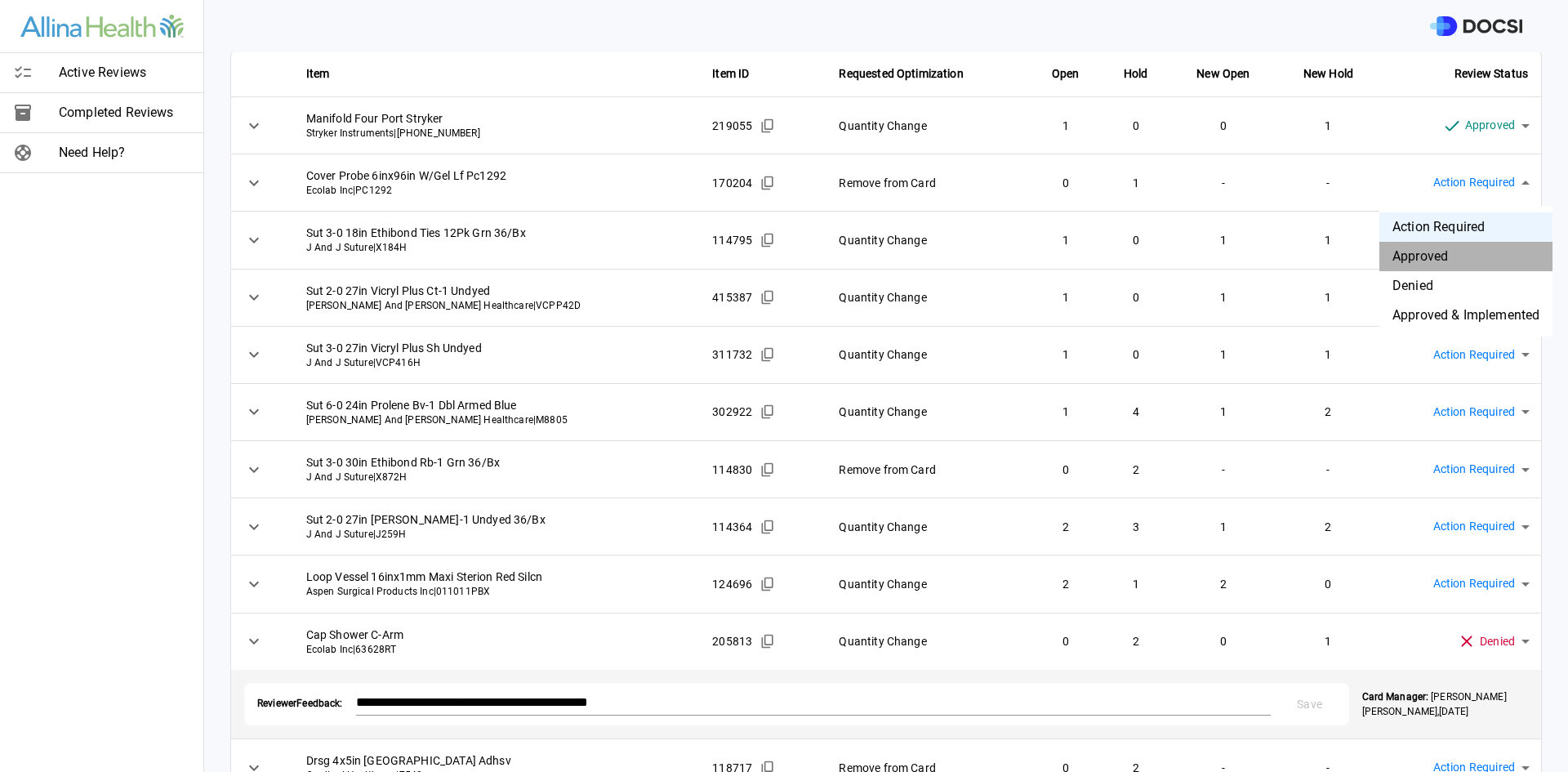 click on "Approved" at bounding box center [1466, 257] 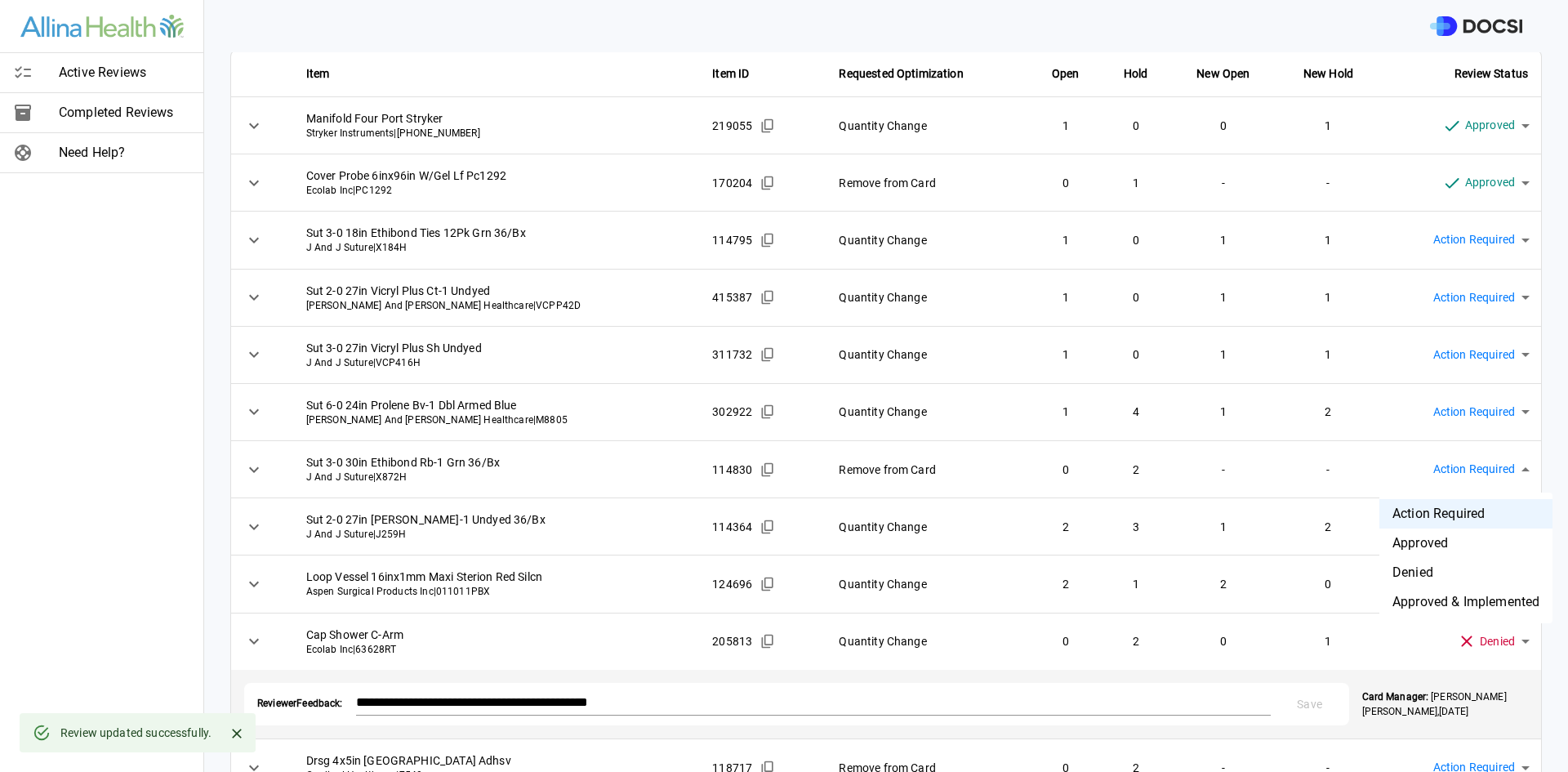 click on "Active Reviews Completed Reviews Need Help? Physician:   [PERSON_NAME] Card:    [MEDICAL_DATA] [MEDICAL_DATA]  ( M-105253 ) Managed by:    [PERSON_NAME] Changes to Review All Card Items Item Item ID Requested Optimization Open Hold New Open New Hold Review Status Manifold Four Port Stryker Stryker Instruments  |  [PHONE_NUMBER] 219055 Quantity Change 1 0 0 1 Approved ******** ​ Cover Probe 6inx96in W/Gel Lf Pc1292 Ecolab Inc  |  PC1292 170204 Remove from Card 0 1 - - Approved ******** ​ Sut 3-0 18in Ethibond Ties 12Pk Grn 36/Bx J And J Suture  |  X184H 114795 Quantity Change 1 0 1 1 Action Required **** ​ Sut 2-0 27in Vicryl Plus Ct-1 [PERSON_NAME] And [PERSON_NAME] Healthcare  |  VCPP42D 415387 Quantity Change 1 0 1 1 Action Required **** ​ Sut 3-0 27in Vicryl Plus Sh Undyed J And J Suture  |  VCP416H 311732 Quantity Change 1 0 1 1 Action Required **** ​ Sut 6-0 24in Prolene Bv-1 Dbl Armed Blue [PERSON_NAME] And [PERSON_NAME] Healthcare  |  M8805 302922 Quantity Change 1 4 1 2 Action Required 0" at bounding box center [784, 386] 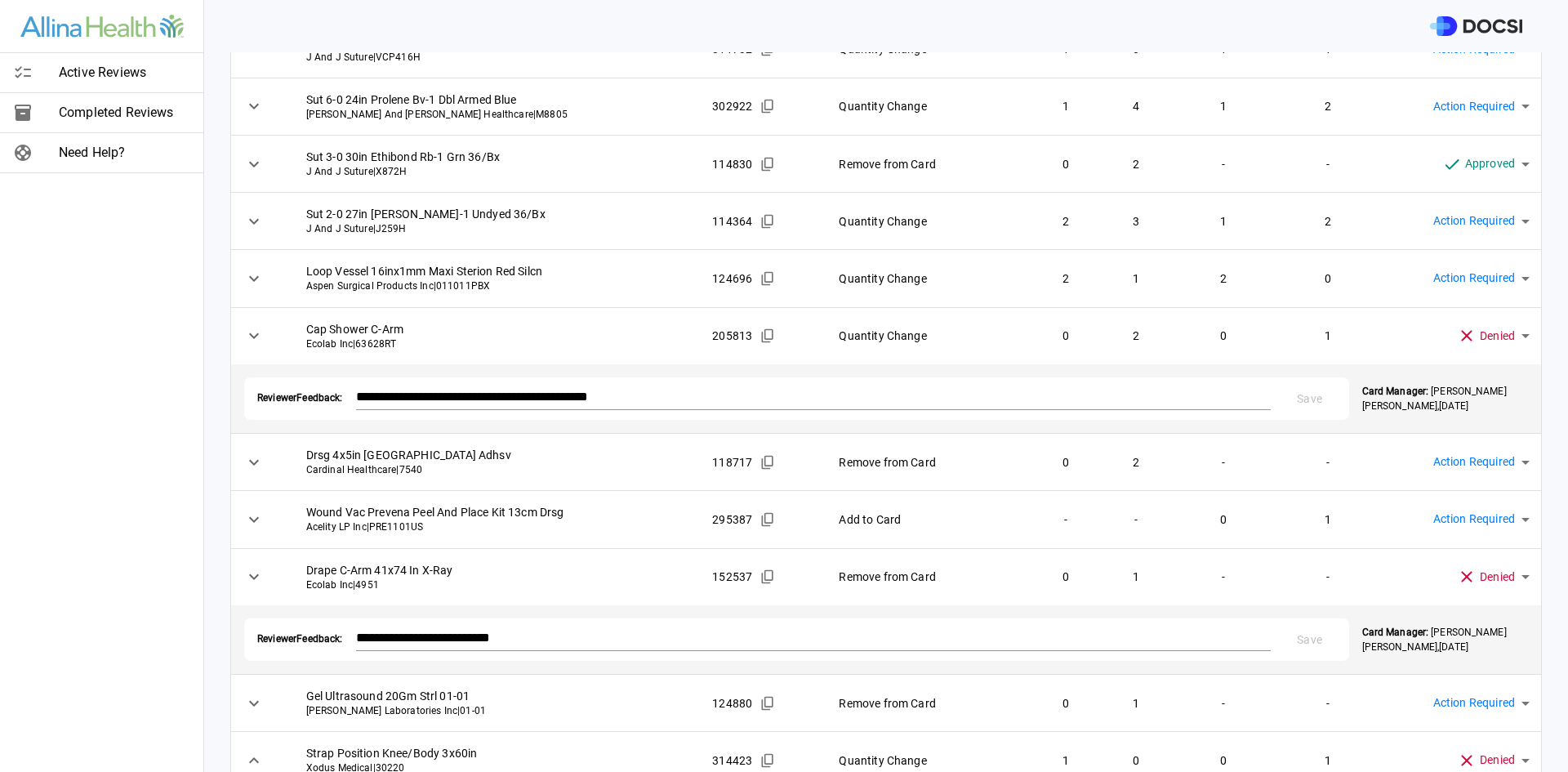scroll, scrollTop: 399, scrollLeft: 0, axis: vertical 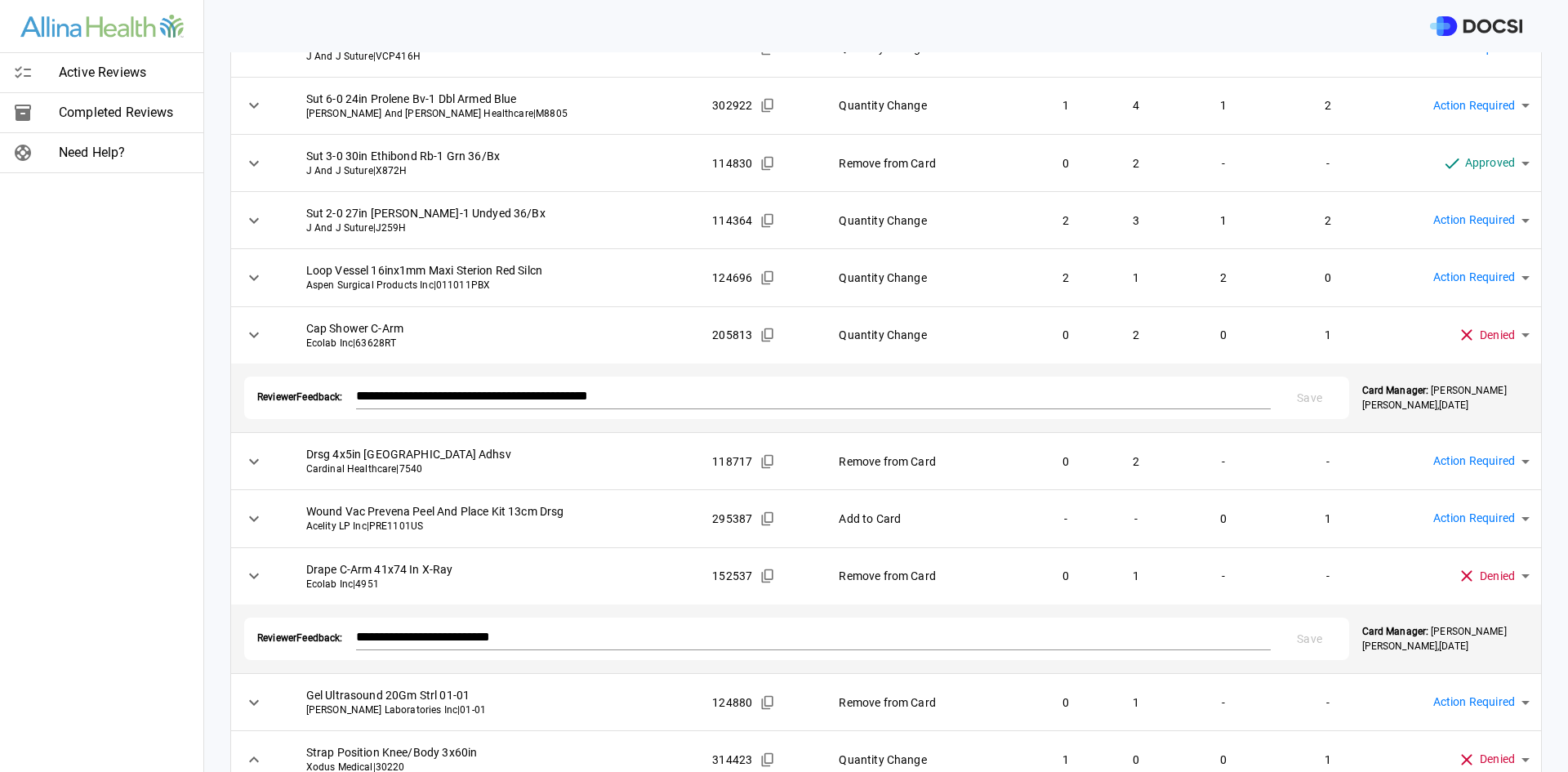 click on "Active Reviews Completed Reviews Need Help? Physician:   [PERSON_NAME] Card:    [MEDICAL_DATA] [MEDICAL_DATA]  ( M-105253 ) Managed by:    [PERSON_NAME] Changes to Review All Card Items Item Item ID Requested Optimization Open Hold New Open New Hold Review Status Manifold Four Port Stryker Stryker Instruments  |  [PHONE_NUMBER] 219055 Quantity Change 1 0 0 1 Approved ******** ​ Cover Probe 6inx96in W/Gel Lf Pc1292 Ecolab Inc  |  PC1292 170204 Remove from Card 0 1 - - Approved ******** ​ Sut 3-0 18in Ethibond Ties 12Pk Grn 36/Bx J And J Suture  |  X184H 114795 Quantity Change 1 0 1 1 Action Required **** ​ Sut 2-0 27in Vicryl Plus Ct-1 [PERSON_NAME] And [PERSON_NAME] Healthcare  |  VCPP42D 415387 Quantity Change 1 0 1 1 Action Required **** ​ Sut 3-0 27in Vicryl Plus Sh Undyed J And J Suture  |  VCP416H 311732 Quantity Change 1 0 1 1 Action Required **** ​ Sut 6-0 24in Prolene Bv-1 Dbl Armed Blue [PERSON_NAME] And [PERSON_NAME] Healthcare  |  M8805 302922 Quantity Change 1 4 1 2 Action Required 0" at bounding box center [784, 386] 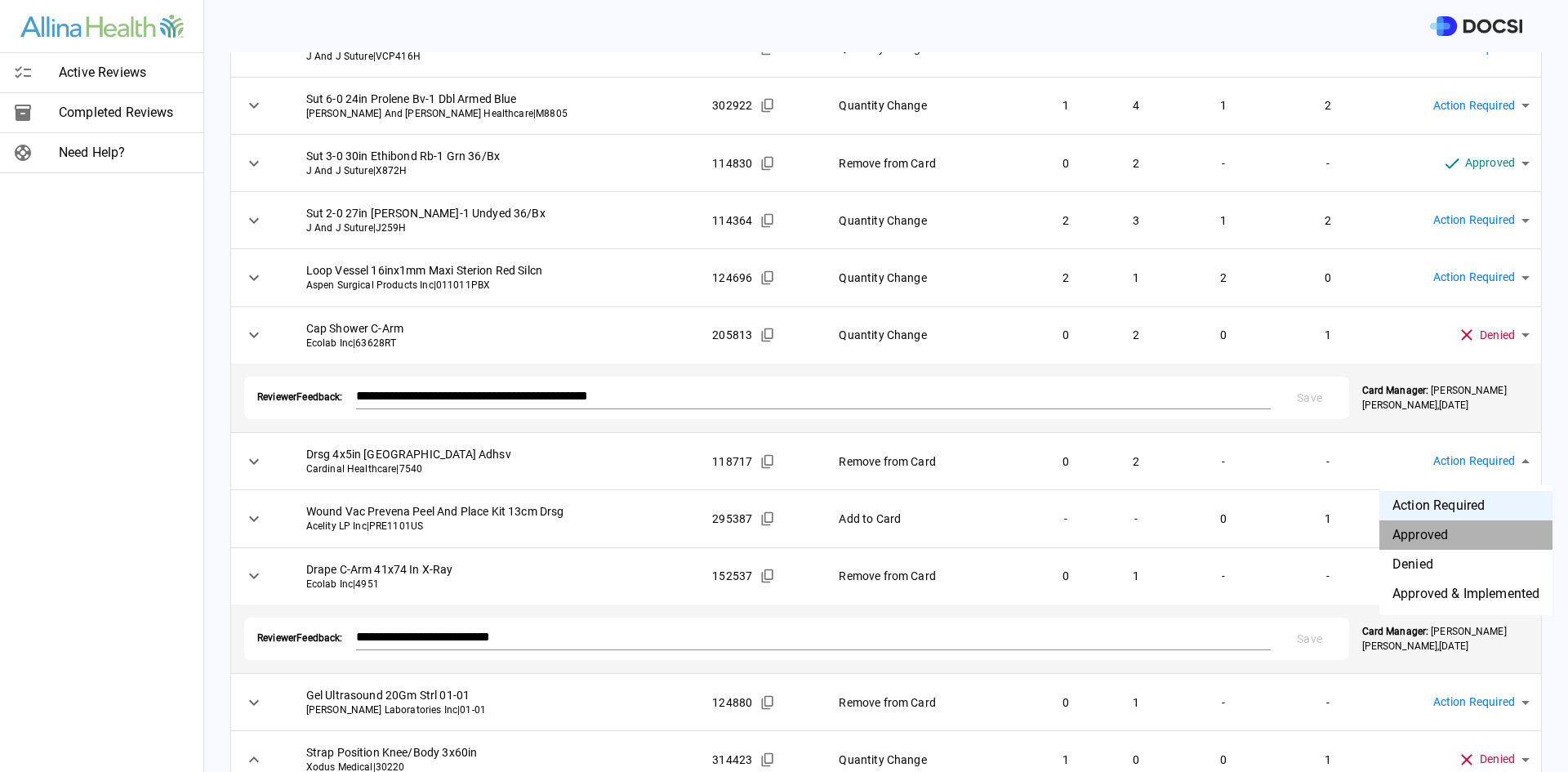 click on "Approved" at bounding box center [1466, 535] 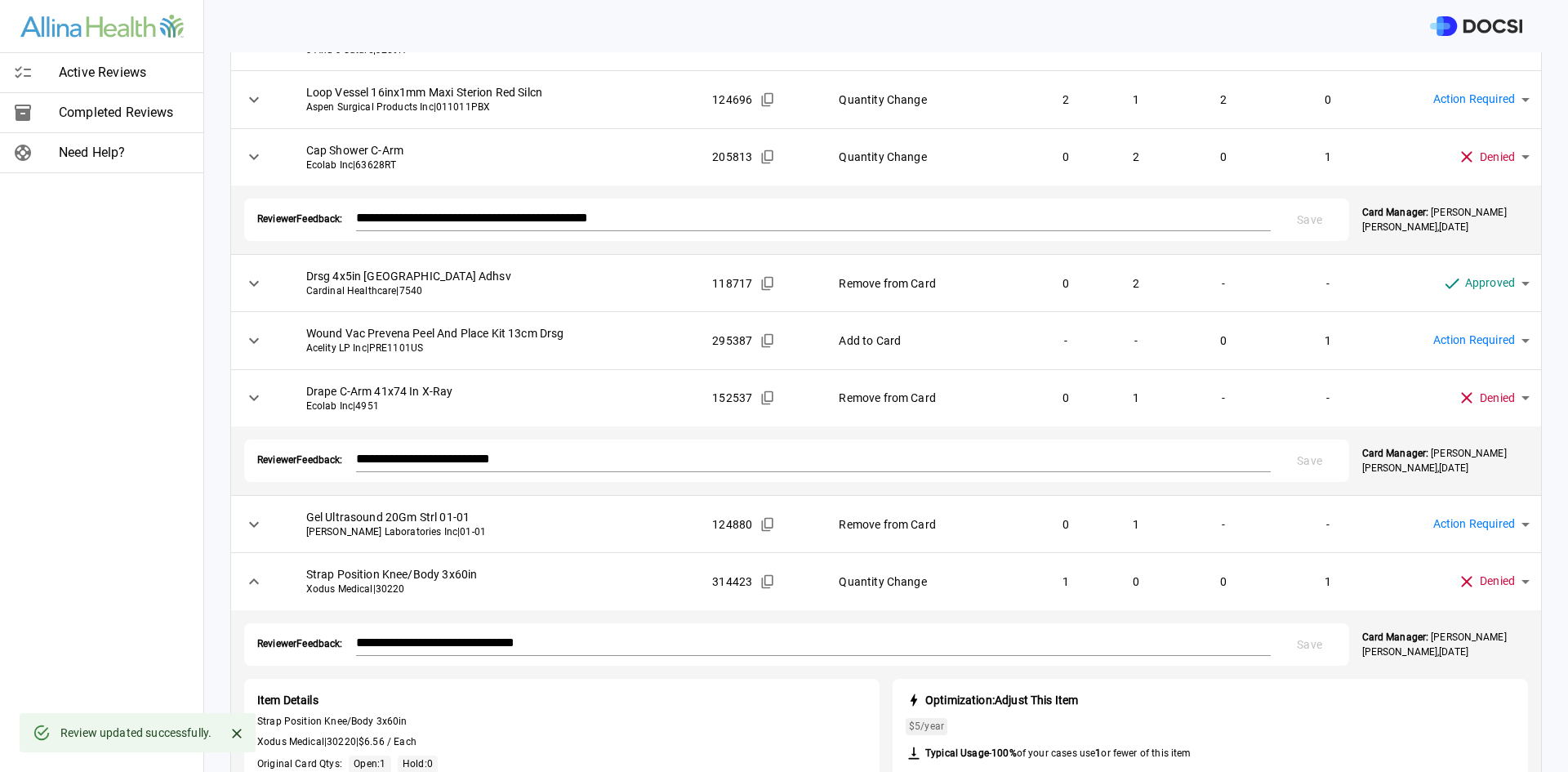 scroll, scrollTop: 604, scrollLeft: 0, axis: vertical 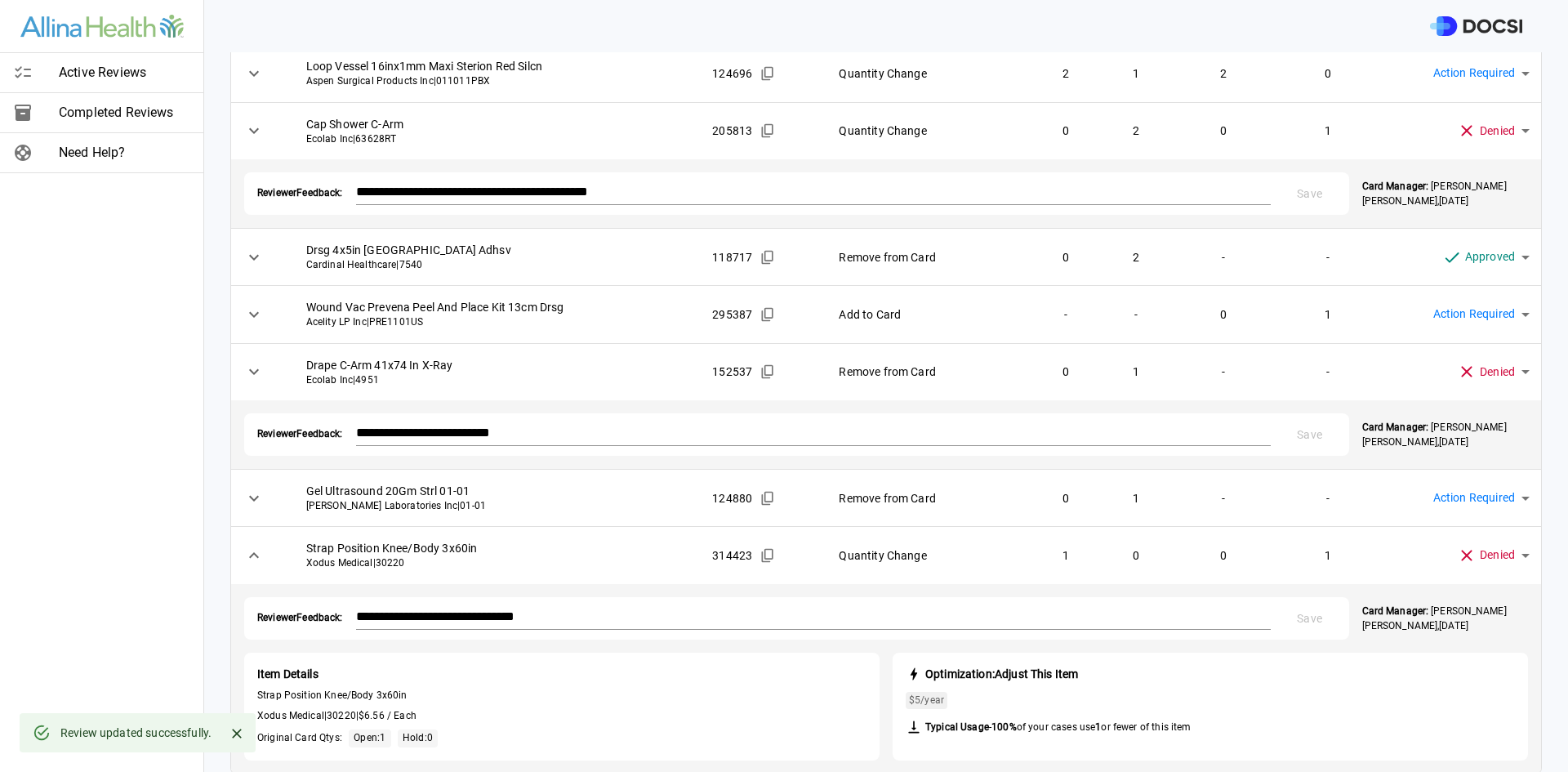 click on "Active Reviews Completed Reviews Need Help? Physician:   [PERSON_NAME] Card:    [MEDICAL_DATA] [MEDICAL_DATA]  ( M-105253 ) Managed by:    [PERSON_NAME] Changes to Review All Card Items Item Item ID Requested Optimization Open Hold New Open New Hold Review Status Manifold Four Port Stryker Stryker Instruments  |  [PHONE_NUMBER] 219055 Quantity Change 1 0 0 1 Approved ******** ​ Cover Probe 6inx96in W/Gel Lf Pc1292 Ecolab Inc  |  PC1292 170204 Remove from Card 0 1 - - Approved ******** ​ Sut 3-0 18in Ethibond Ties 12Pk Grn 36/Bx J And J Suture  |  X184H 114795 Quantity Change 1 0 1 1 Action Required **** ​ Sut 2-0 27in Vicryl Plus Ct-1 [PERSON_NAME] And [PERSON_NAME] Healthcare  |  VCPP42D 415387 Quantity Change 1 0 1 1 Action Required **** ​ Sut 3-0 27in Vicryl Plus Sh Undyed J And J Suture  |  VCP416H 311732 Quantity Change 1 0 1 1 Action Required **** ​ Sut 6-0 24in Prolene Bv-1 Dbl Armed Blue [PERSON_NAME] And [PERSON_NAME] Healthcare  |  M8805 302922 Quantity Change 1 4 1 2 Action Required 0" at bounding box center [784, 386] 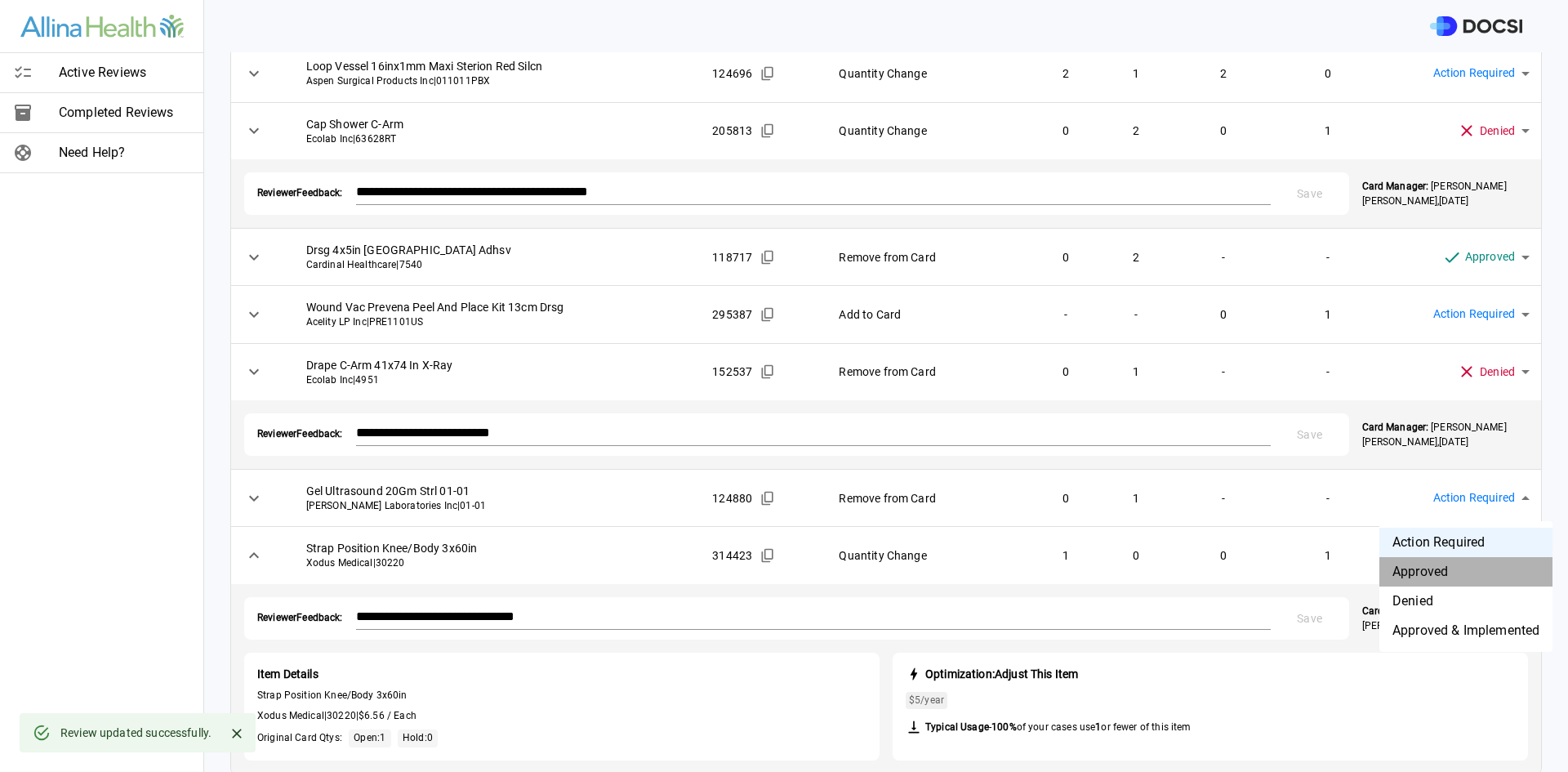 click on "Approved" at bounding box center (1466, 572) 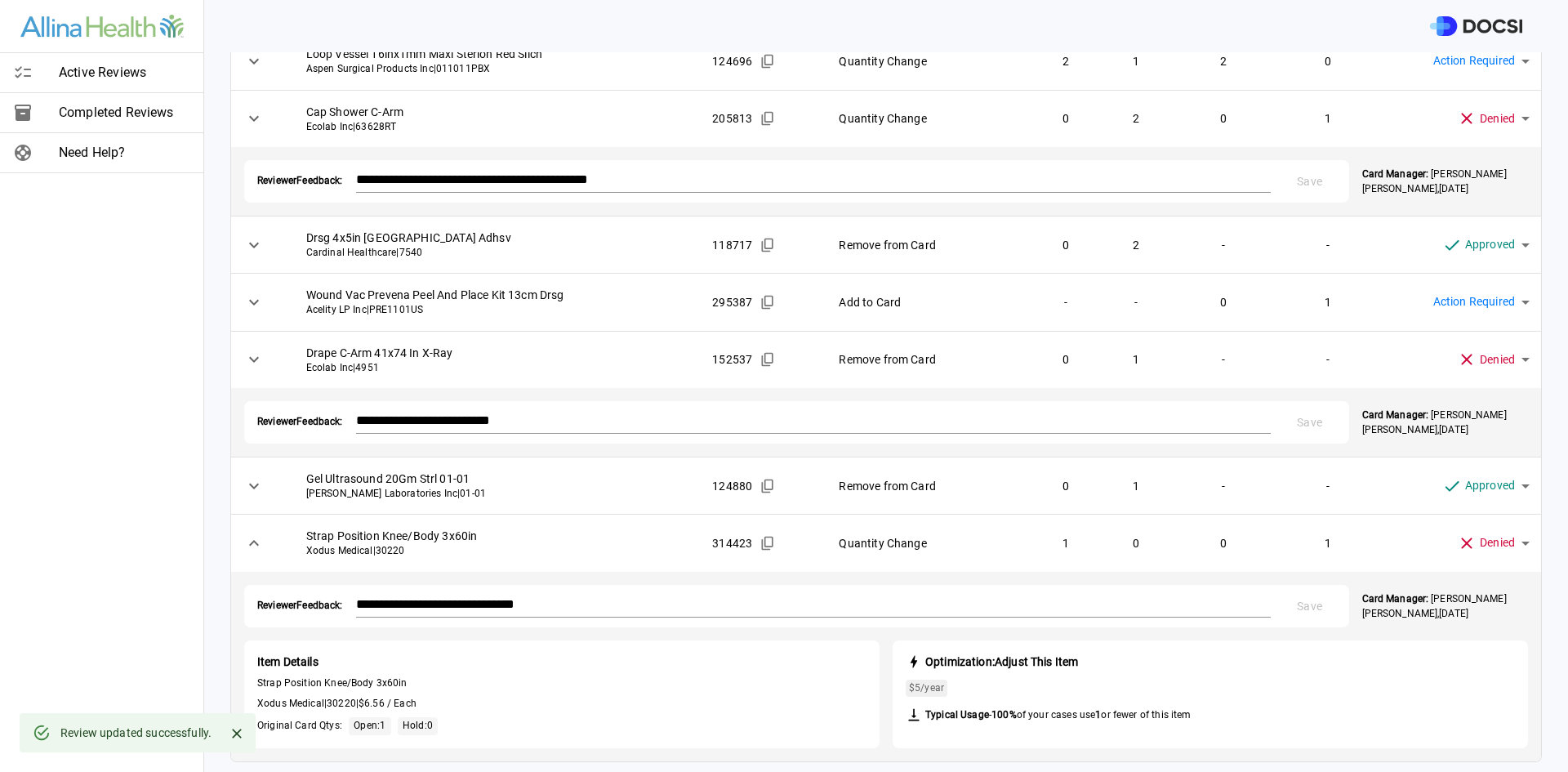 scroll, scrollTop: 619, scrollLeft: 0, axis: vertical 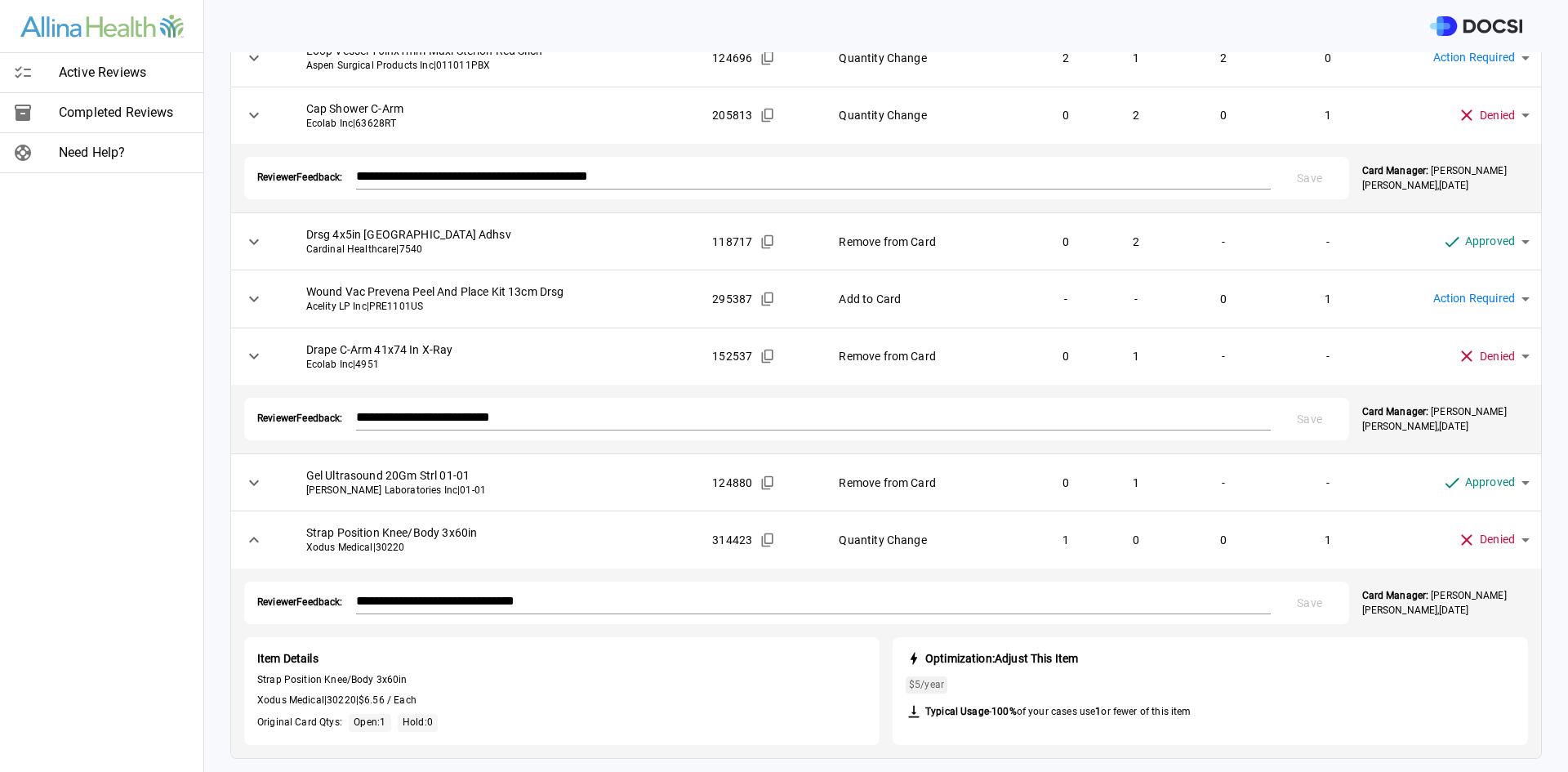 click 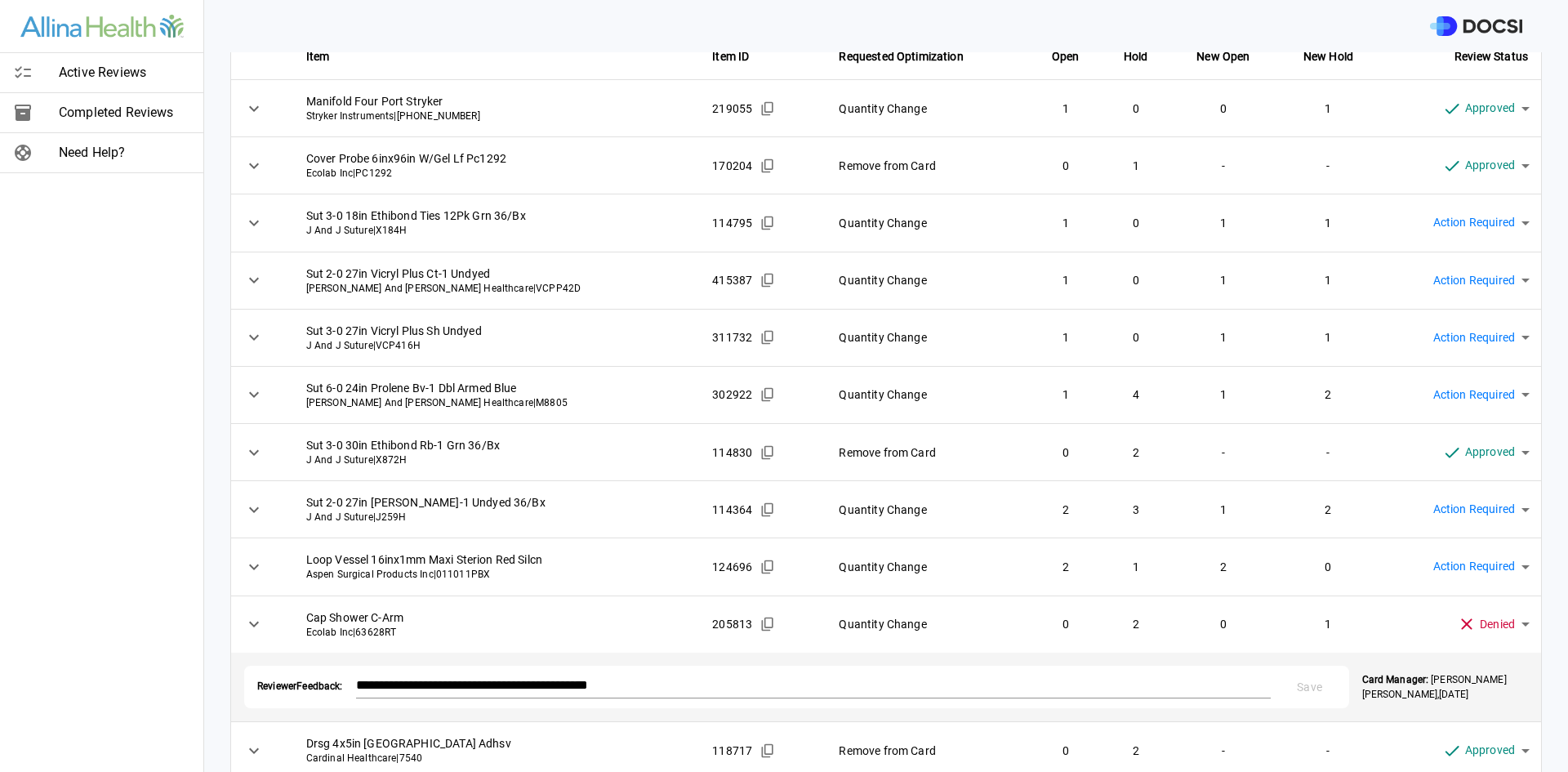 scroll, scrollTop: 90, scrollLeft: 0, axis: vertical 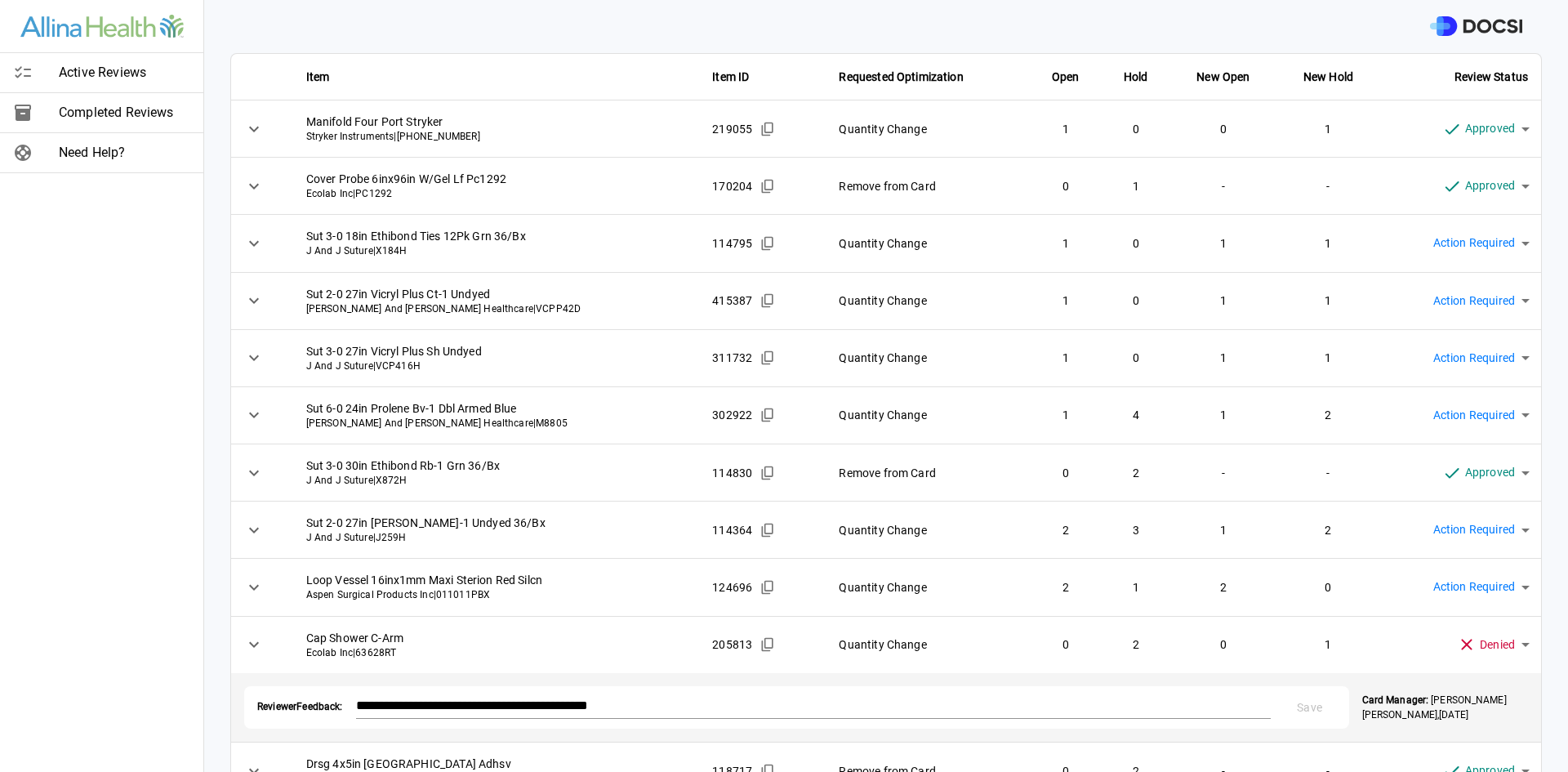 click on "Stryker Instruments  |  [PHONE_NUMBER]" at bounding box center (497, 136) 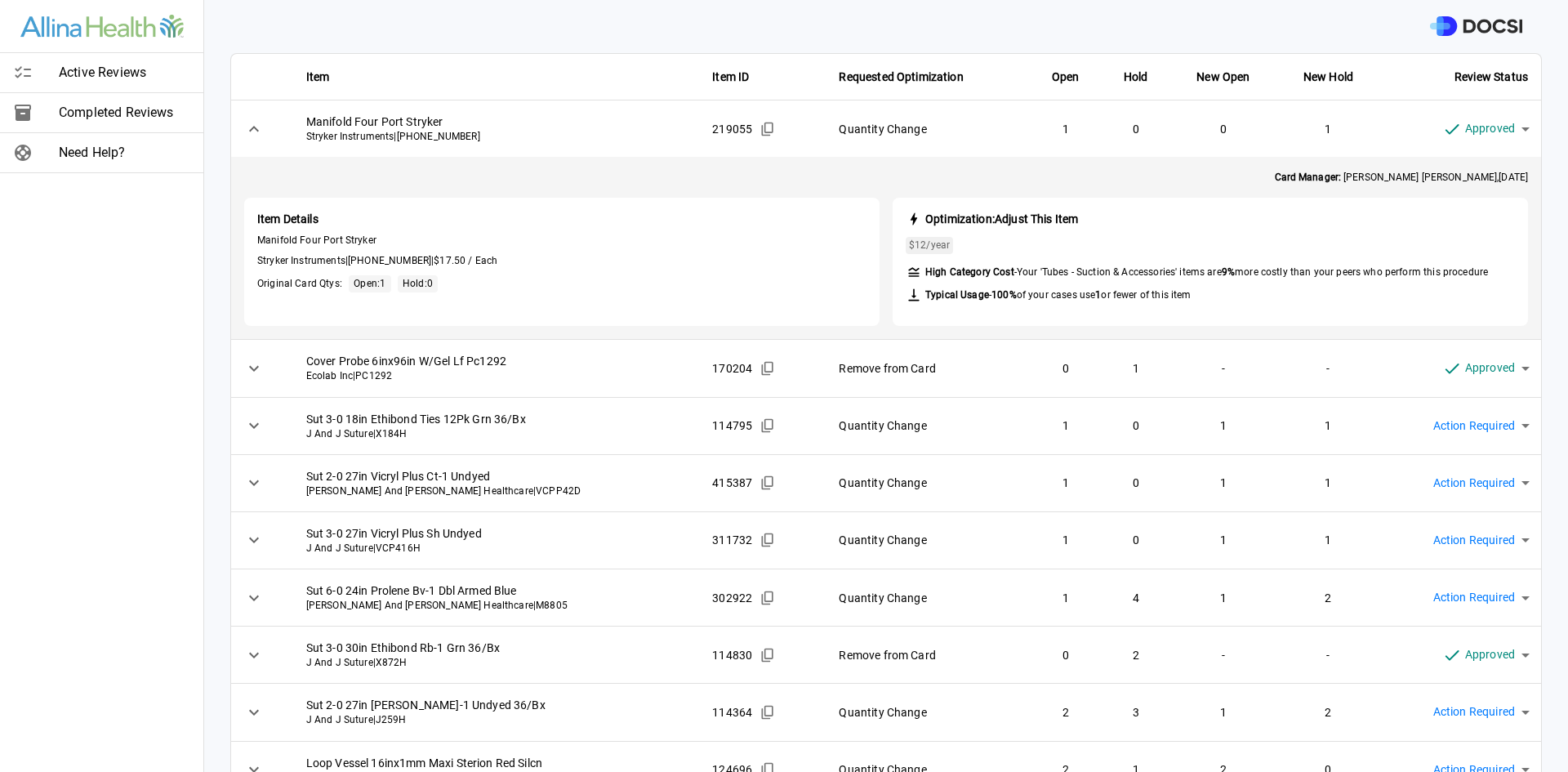 click 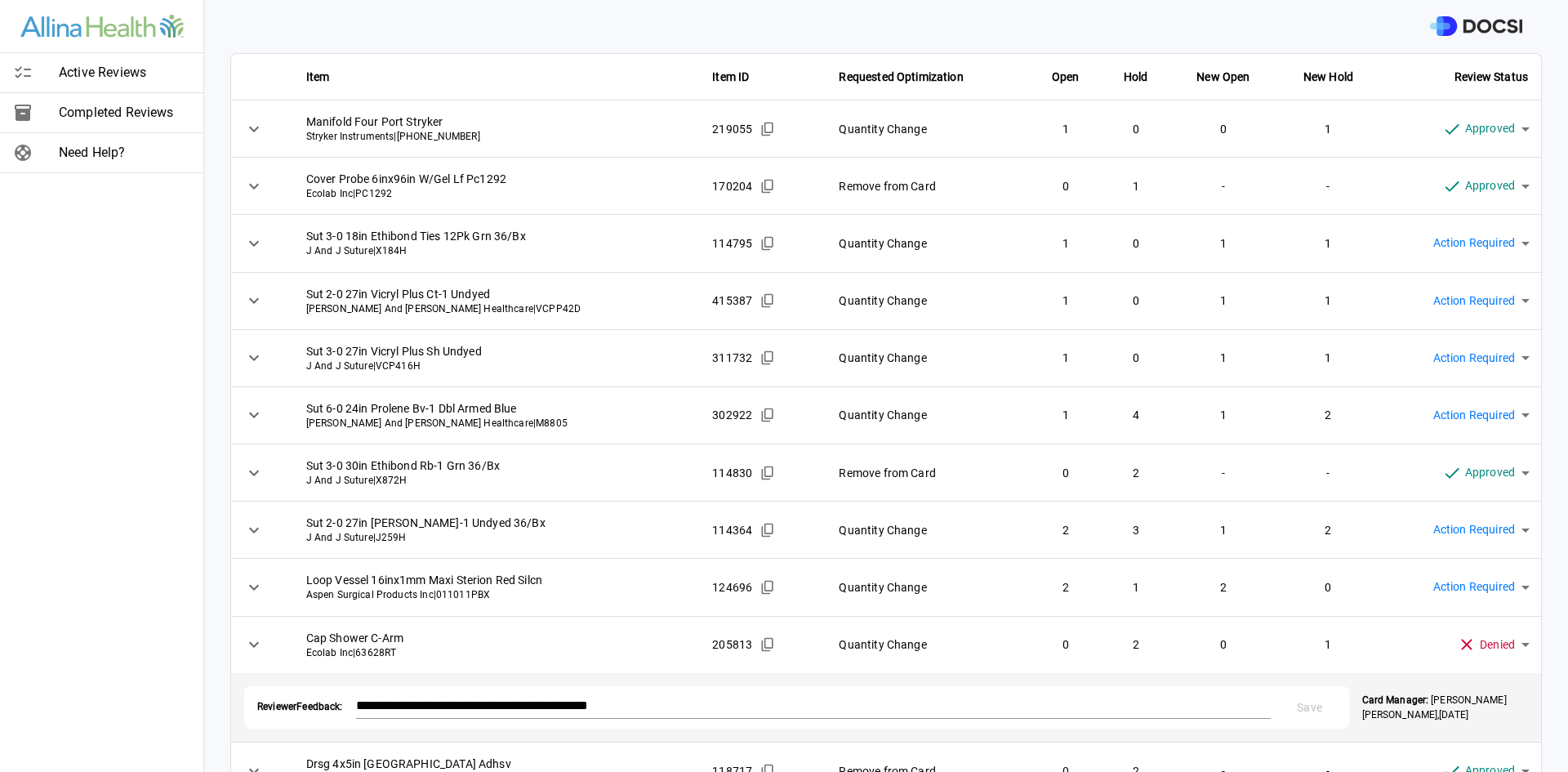 click on "Active Reviews Completed Reviews Need Help? Physician:   [PERSON_NAME] Card:    [MEDICAL_DATA] [MEDICAL_DATA]  ( M-105253 ) Managed by:    [PERSON_NAME] Changes to Review All Card Items Item Item ID Requested Optimization Open Hold New Open New Hold Review Status Manifold Four Port Stryker Stryker Instruments  |  [PHONE_NUMBER] 219055 Quantity Change 1 0 0 1 Approved ******** ​ Cover Probe 6inx96in W/Gel Lf Pc1292 Ecolab Inc  |  PC1292 170204 Remove from Card 0 1 - - Approved ******** ​ Sut 3-0 18in Ethibond Ties 12Pk Grn 36/Bx J And J Suture  |  X184H 114795 Quantity Change 1 0 1 1 Action Required **** ​ Sut 2-0 27in Vicryl Plus Ct-1 [PERSON_NAME] And [PERSON_NAME] Healthcare  |  VCPP42D 415387 Quantity Change 1 0 1 1 Action Required **** ​ Sut 3-0 27in Vicryl Plus Sh Undyed J And J Suture  |  VCP416H 311732 Quantity Change 1 0 1 1 Action Required **** ​ Sut 6-0 24in Prolene Bv-1 Dbl Armed Blue [PERSON_NAME] And [PERSON_NAME] Healthcare  |  M8805 302922 Quantity Change 1 4 1 2 Action Required 0" at bounding box center (784, 386) 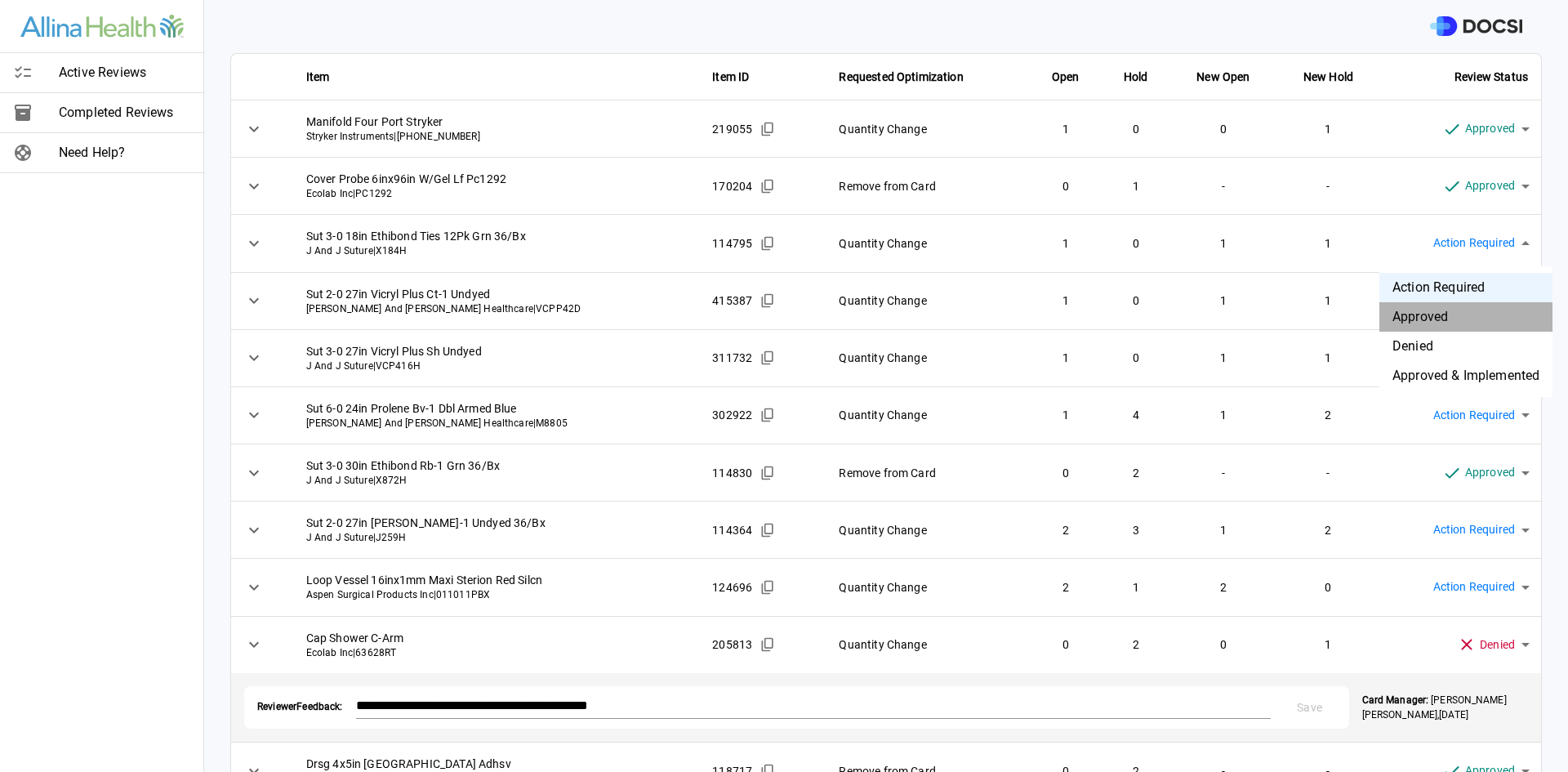 click on "Approved" at bounding box center (1466, 317) 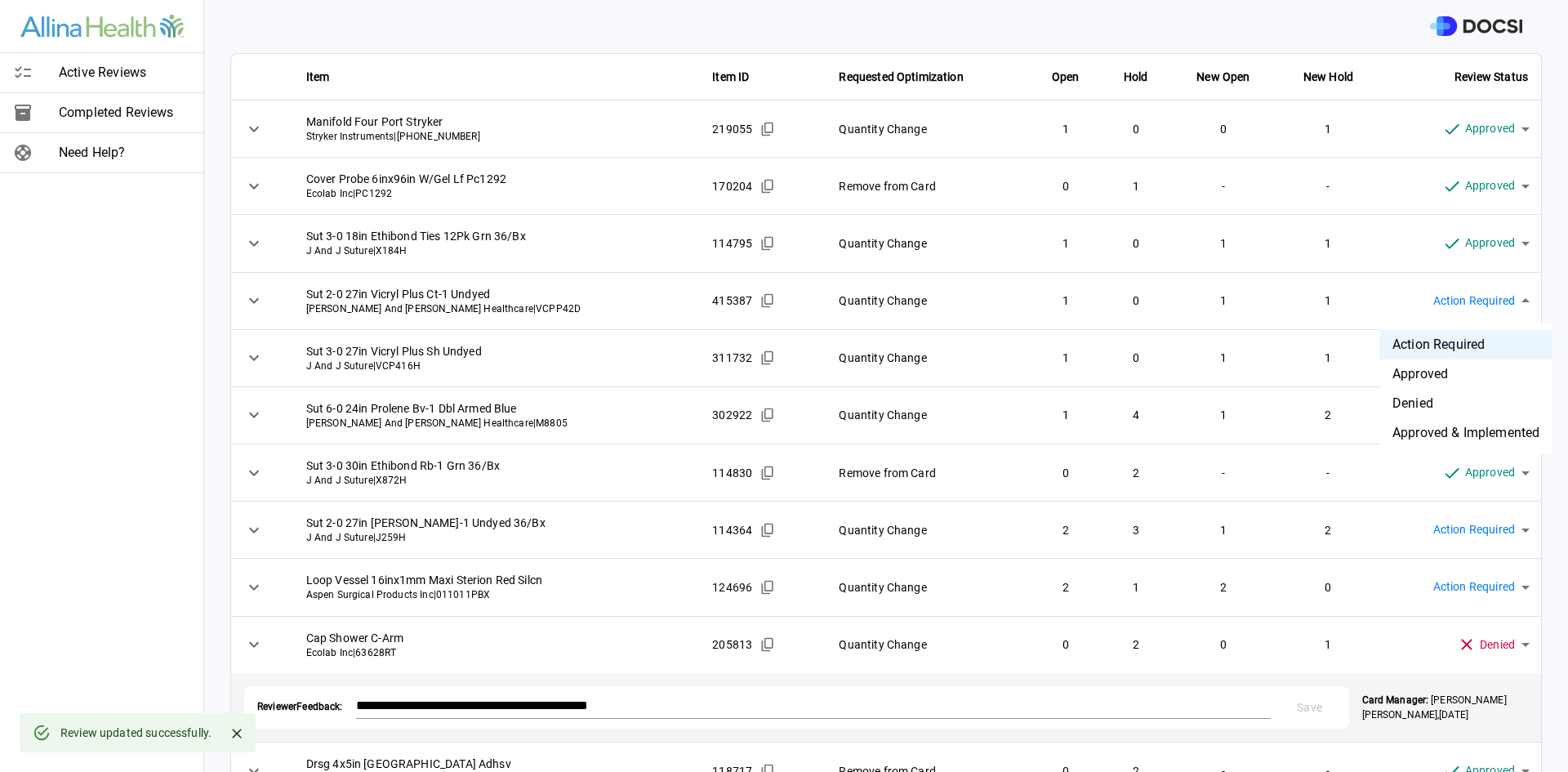 click on "Active Reviews Completed Reviews Need Help? Physician:   [PERSON_NAME] Card:    [MEDICAL_DATA] [MEDICAL_DATA]  ( M-105253 ) Managed by:    [PERSON_NAME] Changes to Review All Card Items Item Item ID Requested Optimization Open Hold New Open New Hold Review Status Manifold Four Port Stryker Stryker Instruments  |  [PHONE_NUMBER] 219055 Quantity Change 1 0 0 1 Approved ******** ​ Cover Probe 6inx96in W/Gel Lf Pc1292 Ecolab Inc  |  PC1292 170204 Remove from Card 0 1 - - Approved ******** ​ Sut 3-0 18in Ethibond Ties 12Pk Grn 36/Bx J And J Suture  |  X184H 114795 Quantity Change 1 0 1 1 Approved ******** ​ Sut 2-0 27in Vicryl Plus Ct-1 [PERSON_NAME] And [PERSON_NAME] Healthcare  |  VCPP42D 415387 Quantity Change 1 0 1 1 Action Required **** ​ Sut 3-0 27in Vicryl Plus Sh Undyed J And J Suture  |  VCP416H 311732 Quantity Change 1 0 1 1 Action Required **** ​ Sut 6-0 24in Prolene Bv-1 Dbl Armed Blue [PERSON_NAME] And [PERSON_NAME] Healthcare  |  M8805 302922 Quantity Change 1 4 1 2 Action Required ****" at bounding box center [784, 386] 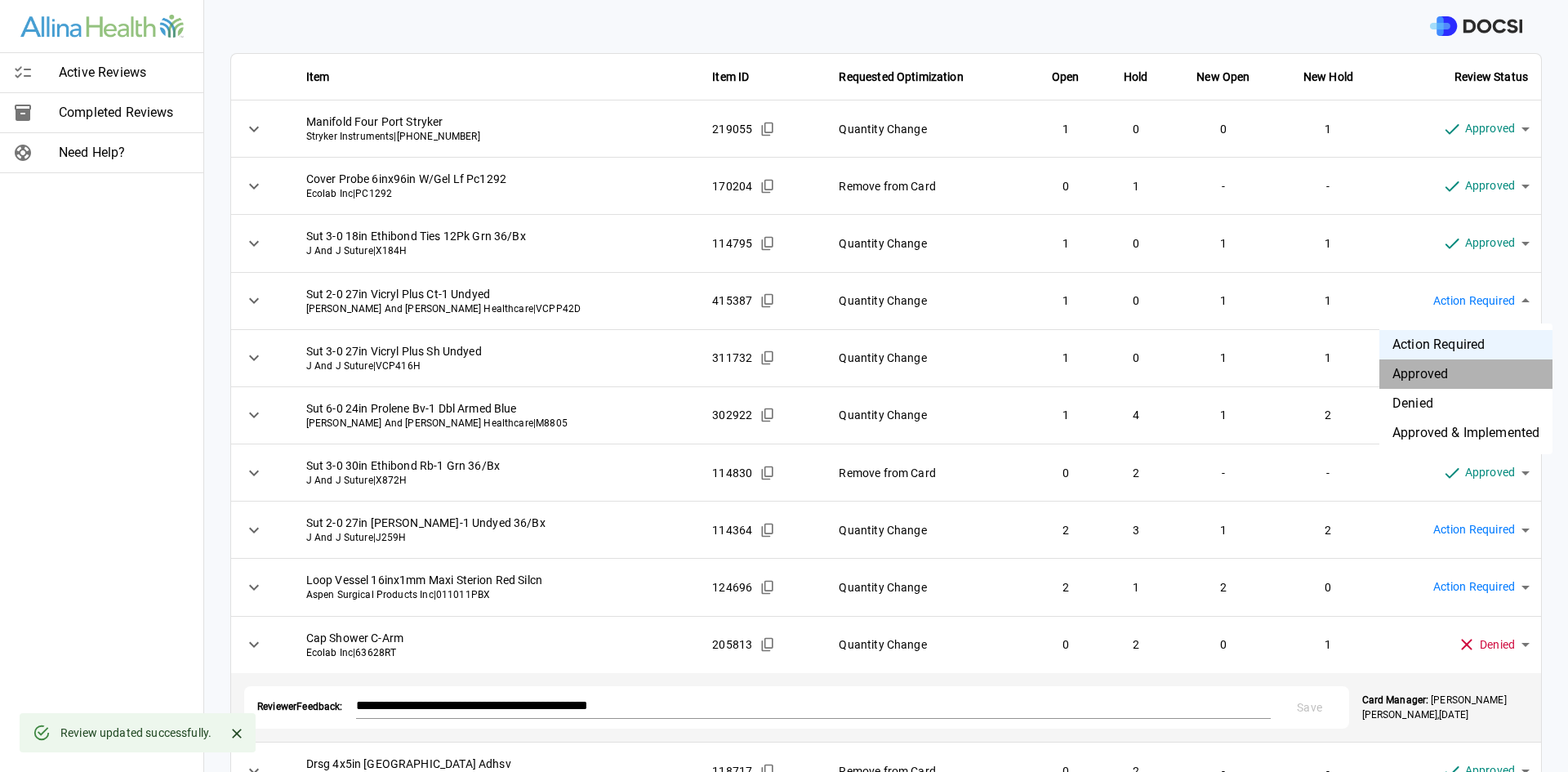 click on "Approved" at bounding box center (1466, 374) 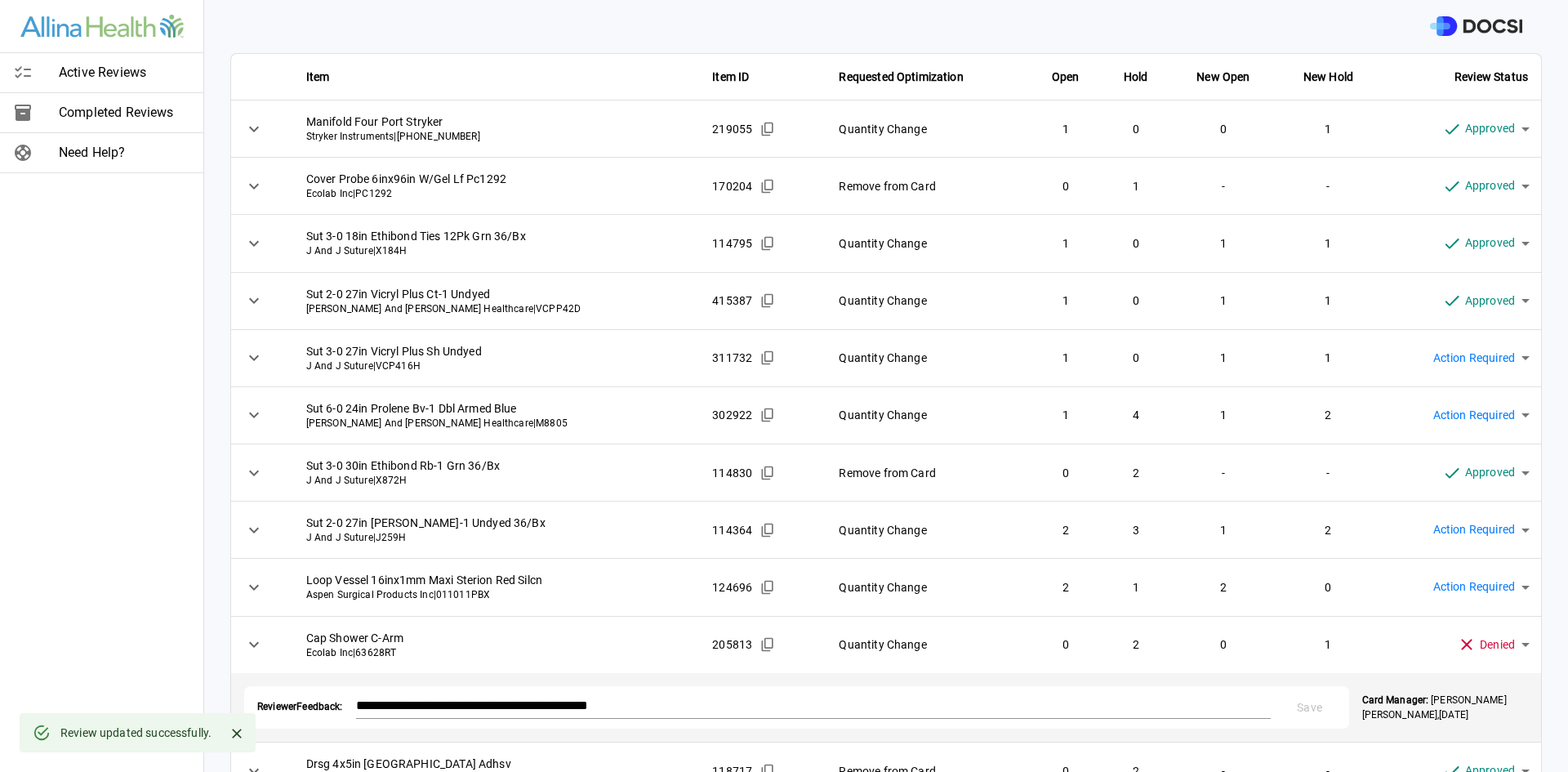 click on "Active Reviews Completed Reviews Need Help? Physician:   [PERSON_NAME] Card:    [MEDICAL_DATA] [MEDICAL_DATA]  ( M-105253 ) Managed by:    [PERSON_NAME] Changes to Review All Card Items Item Item ID Requested Optimization Open Hold New Open New Hold Review Status Manifold Four Port Stryker Stryker Instruments  |  [PHONE_NUMBER] 219055 Quantity Change 1 0 0 1 Approved ******** ​ Cover Probe 6inx96in W/Gel Lf Pc1292 Ecolab Inc  |  PC1292 170204 Remove from Card 0 1 - - Approved ******** ​ Sut 3-0 18in Ethibond Ties 12Pk Grn 36/Bx J And J Suture  |  X184H 114795 Quantity Change 1 0 1 1 Approved ******** ​ Sut 2-0 27in Vicryl Plus Ct-1 [PERSON_NAME] And [PERSON_NAME] Healthcare  |  VCPP42D 415387 Quantity Change 1 0 1 1 Approved ******** ​ Sut 3-0 27in Vicryl Plus Sh Undyed J And J Suture  |  VCP416H 311732 Quantity Change 1 0 1 1 Action Required **** ​ Sut 6-0 24in Prolene Bv-1 Dbl Armed Blue [PERSON_NAME] And [PERSON_NAME] Healthcare  |  M8805 302922 Quantity Change 1 4 1 2 Action Required **** 0" at bounding box center [784, 386] 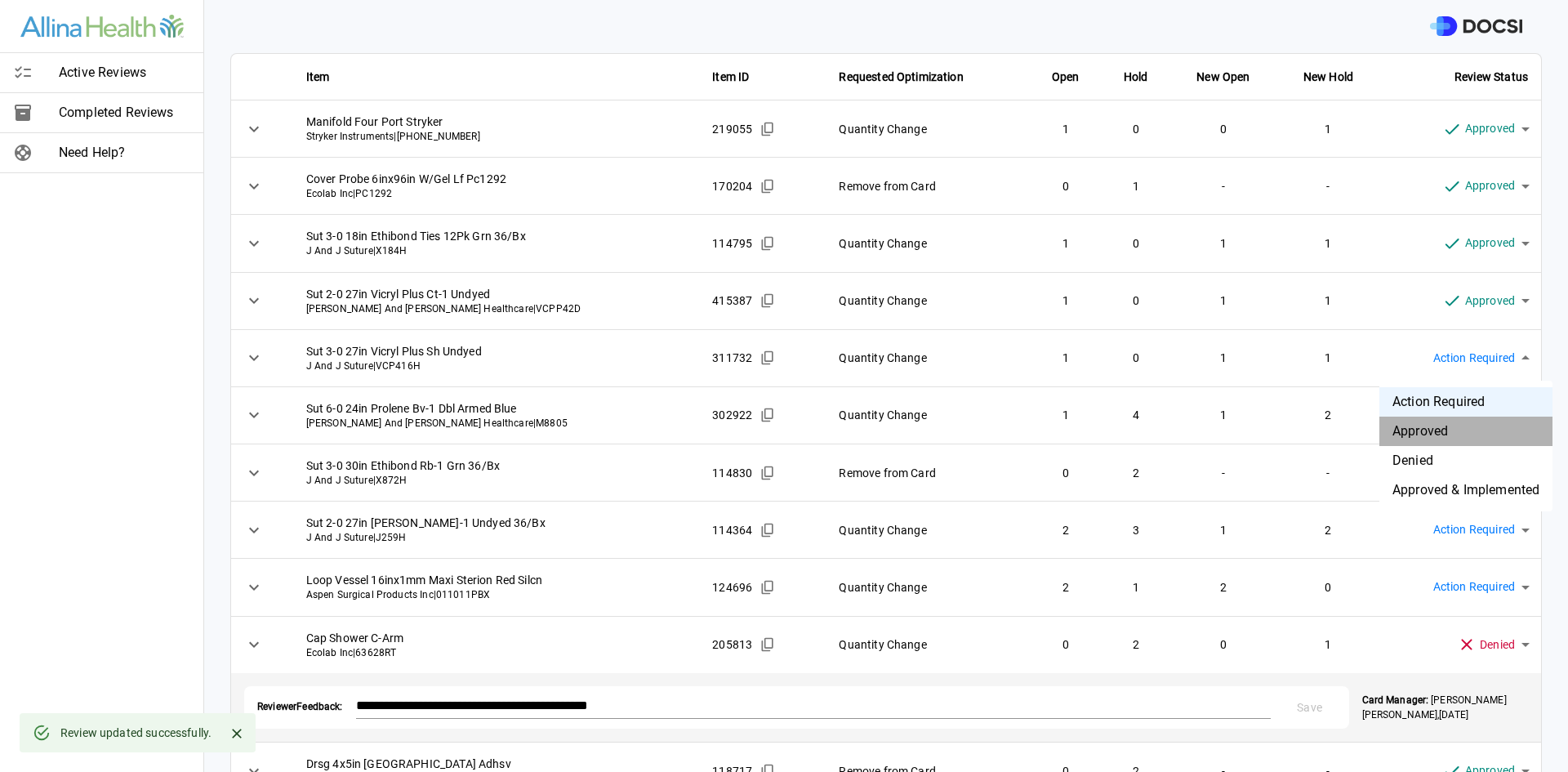 click on "Approved" at bounding box center (1466, 431) 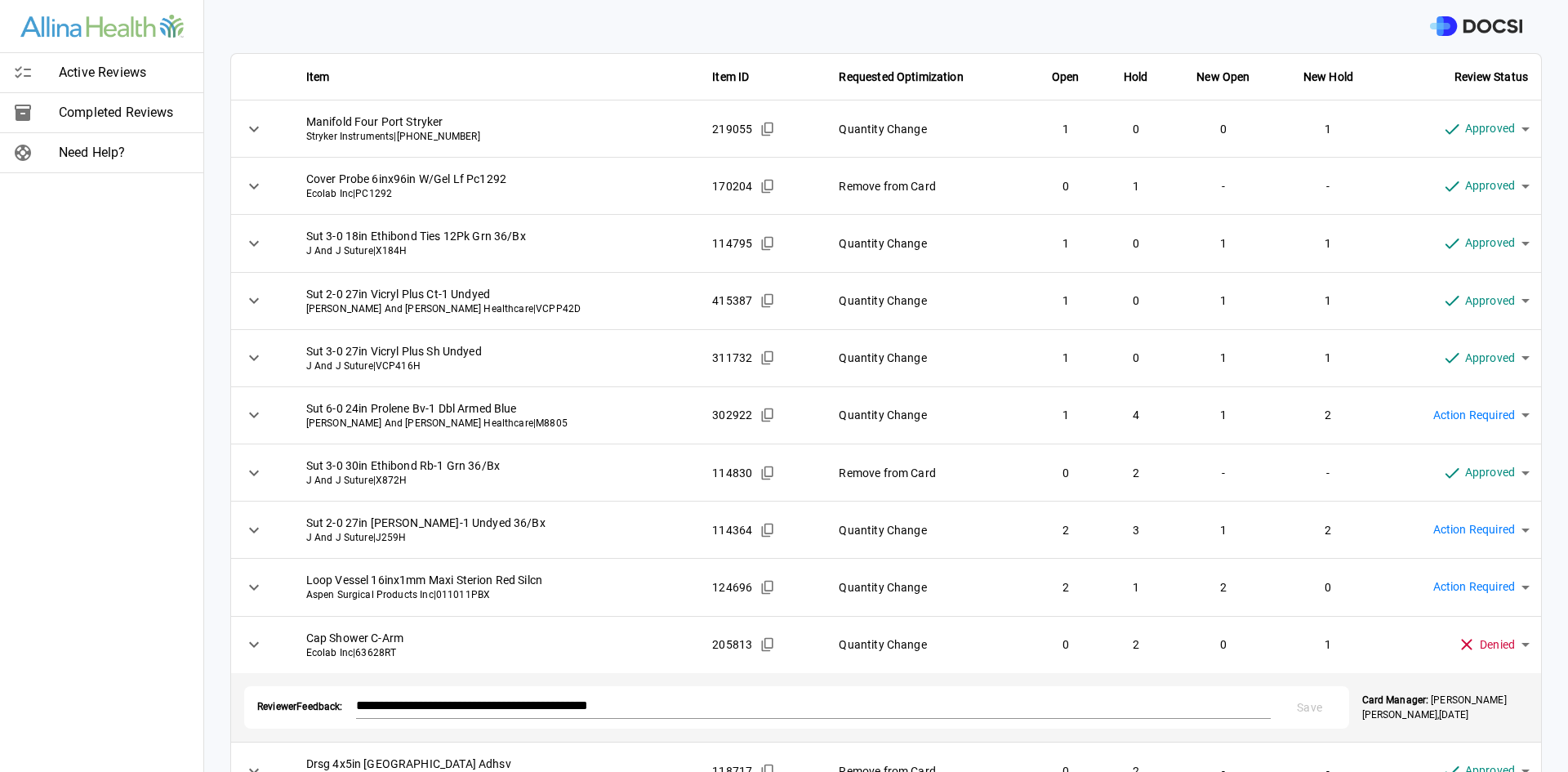 click on "[PERSON_NAME] And [PERSON_NAME] Healthcare  |  M8805" at bounding box center [497, 423] 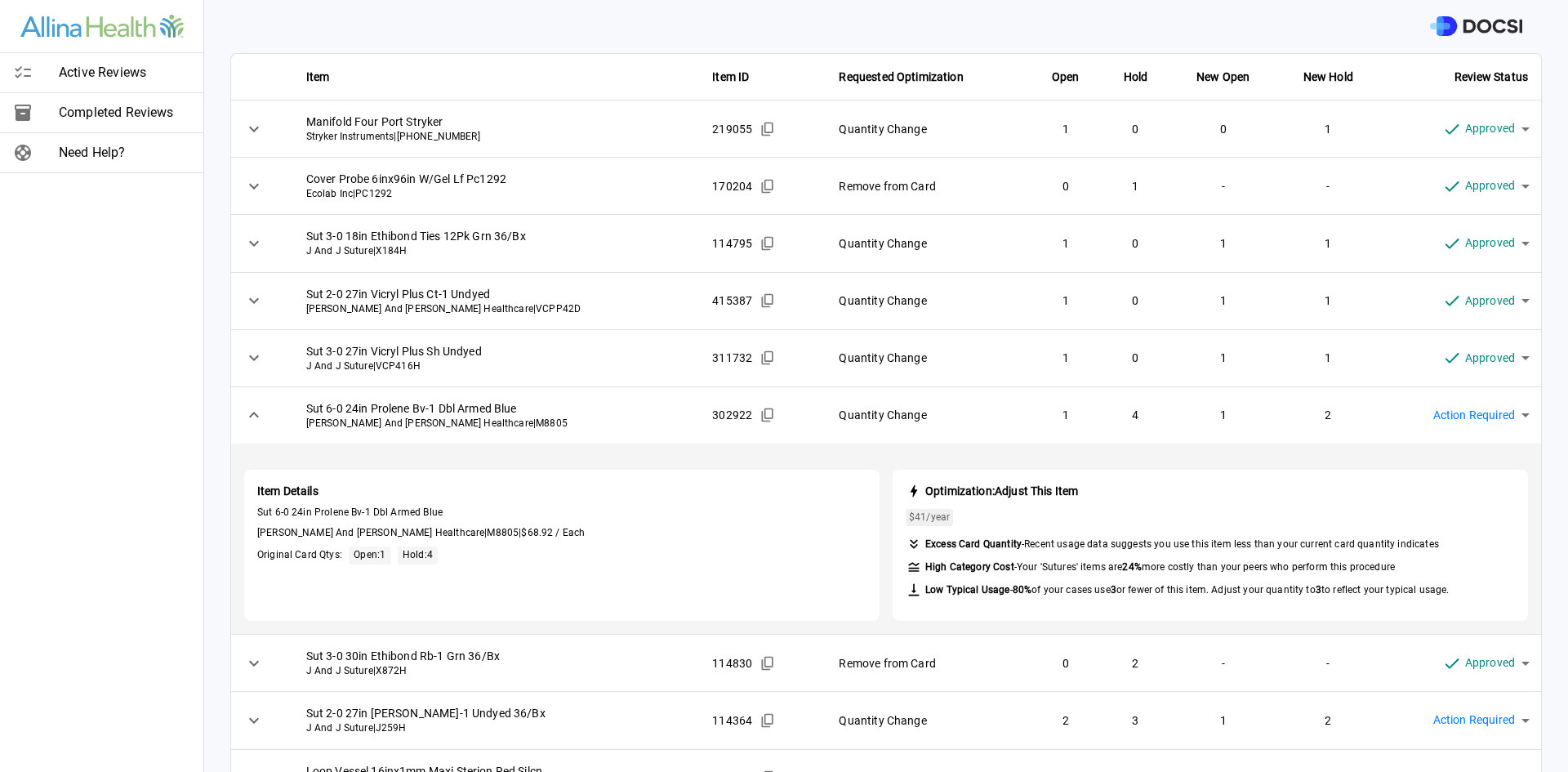 click 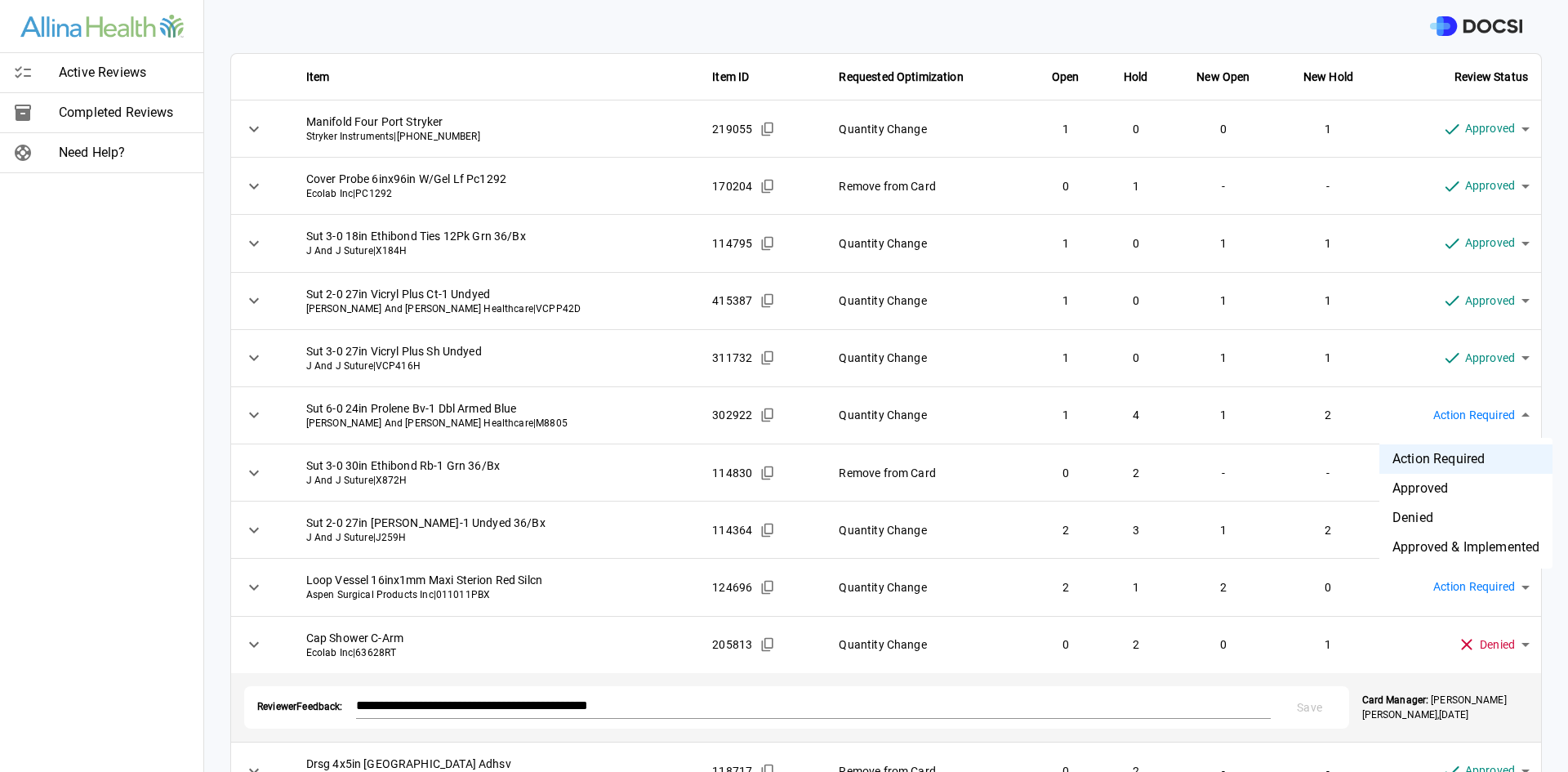 click on "Active Reviews Completed Reviews Need Help? Physician:   [PERSON_NAME] Card:    [MEDICAL_DATA] [MEDICAL_DATA]  ( M-105253 ) Managed by:    [PERSON_NAME] Changes to Review All Card Items Item Item ID Requested Optimization Open Hold New Open New Hold Review Status Manifold Four Port Stryker Stryker Instruments  |  [PHONE_NUMBER] 219055 Quantity Change 1 0 0 1 Approved ******** ​ Cover Probe 6inx96in W/Gel Lf Pc1292 Ecolab Inc  |  PC1292 170204 Remove from Card 0 1 - - Approved ******** ​ Sut 3-0 18in Ethibond Ties 12Pk Grn 36/Bx J And J Suture  |  X184H 114795 Quantity Change 1 0 1 1 Approved ******** ​ Sut 2-0 27in Vicryl Plus Ct-1 [PERSON_NAME] And [PERSON_NAME] Healthcare  |  VCPP42D 415387 Quantity Change 1 0 1 1 Approved ******** ​ Sut 3-0 27in Vicryl Plus Sh Undyed J And J Suture  |  VCP416H 311732 Quantity Change 1 0 1 1 Approved ******** ​ Sut 6-0 24in Prolene Bv-1 Dbl Armed Blue [PERSON_NAME] And [PERSON_NAME] Healthcare  |  M8805 302922 Quantity Change 1 4 1 2 Action Required **** ​ 0" at bounding box center (784, 386) 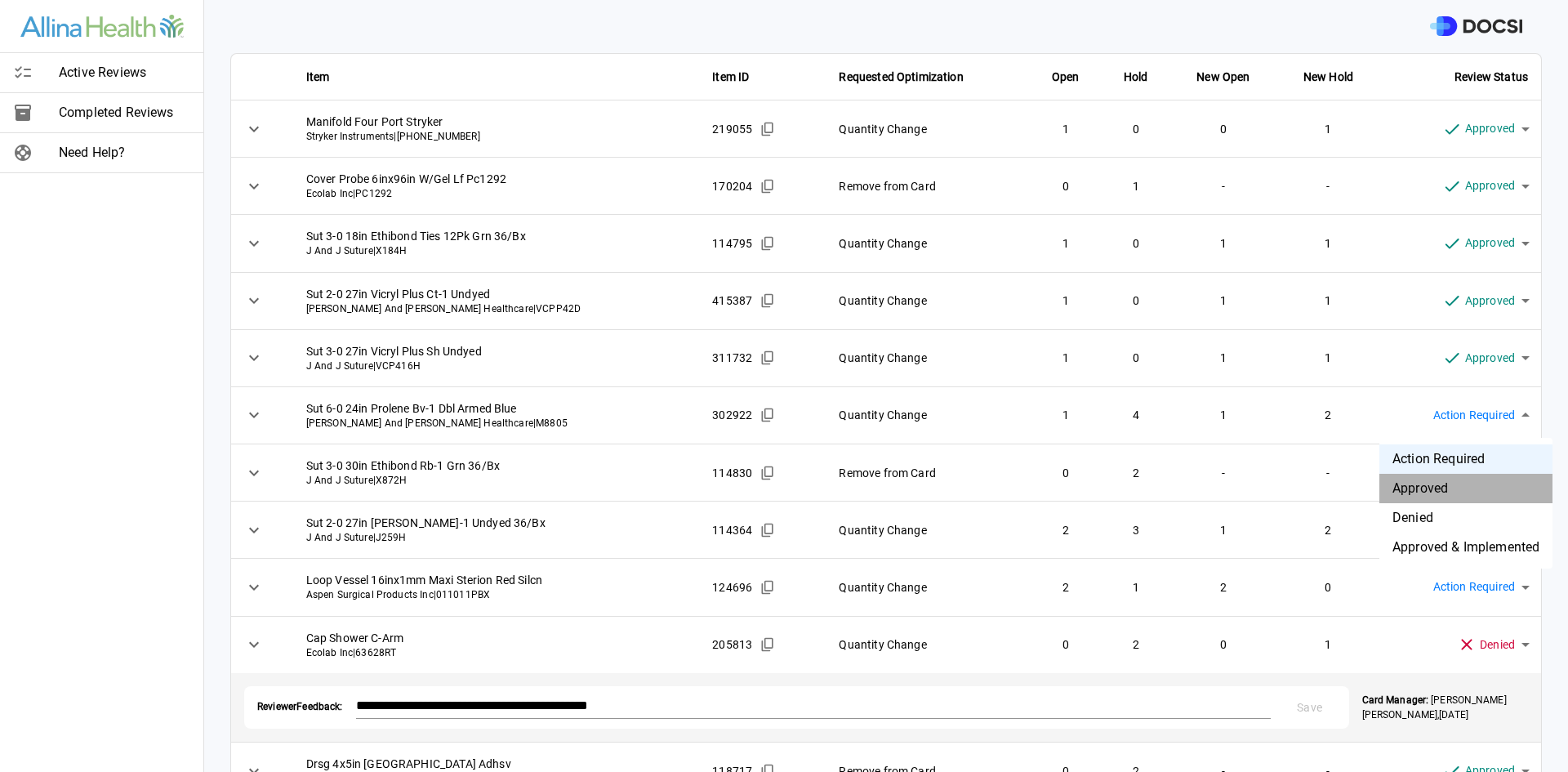click on "Approved" at bounding box center [1466, 489] 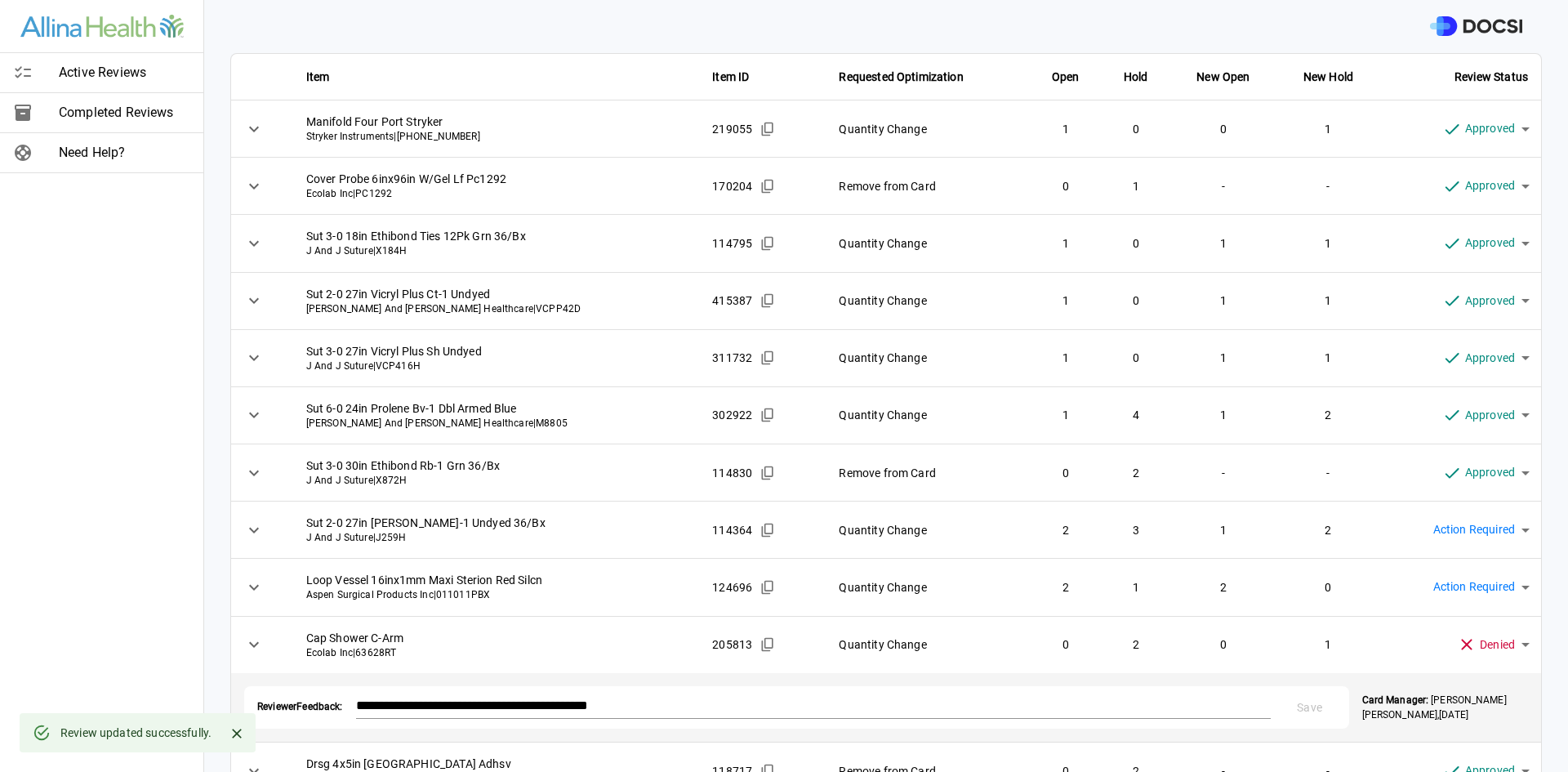 drag, startPoint x: 624, startPoint y: 586, endPoint x: 662, endPoint y: 582, distance: 38.209946 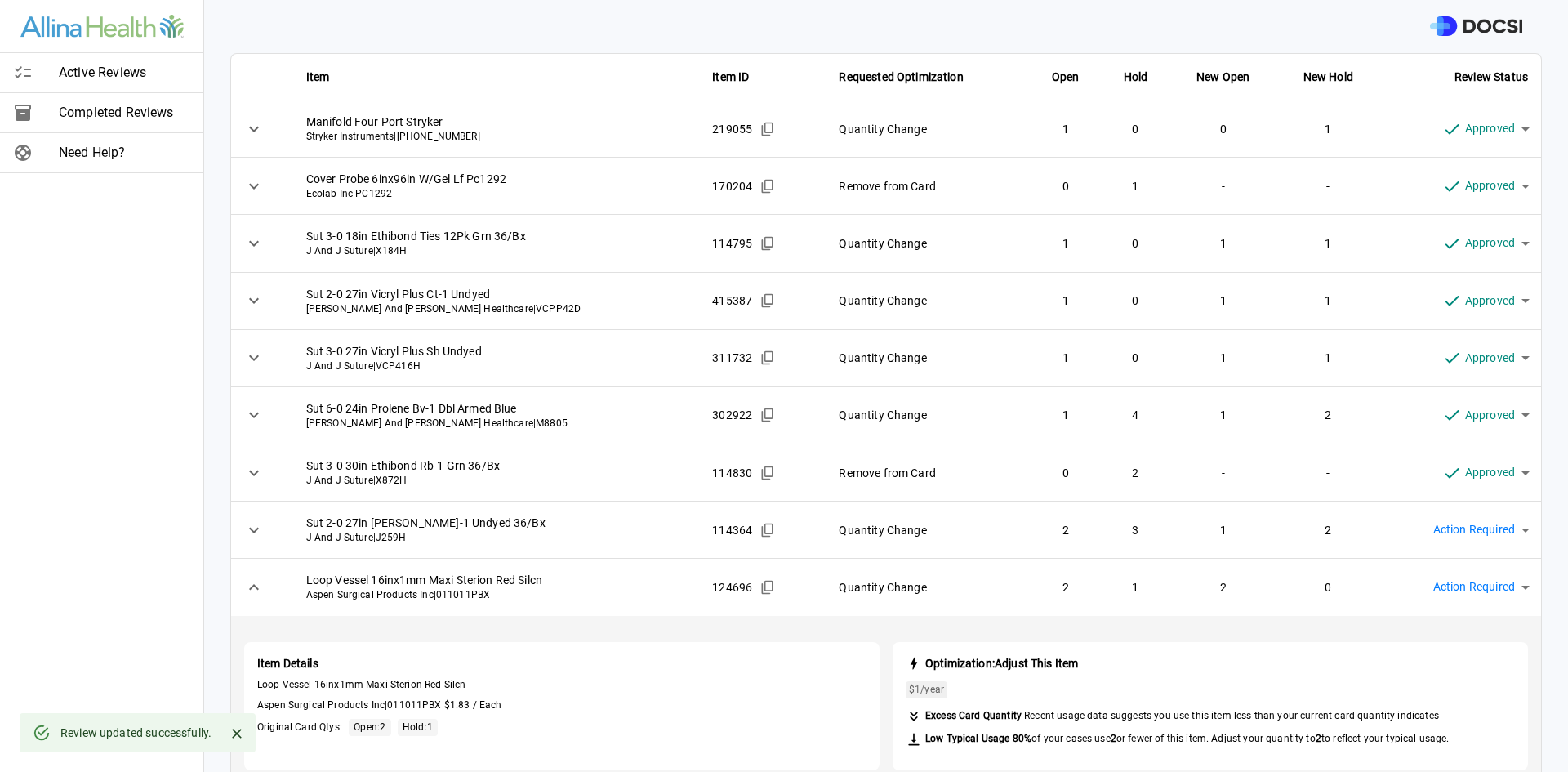 click on "Active Reviews Completed Reviews Need Help? Physician:   [PERSON_NAME] Card:    [MEDICAL_DATA] [MEDICAL_DATA]  ( M-105253 ) Managed by:    [PERSON_NAME] Changes to Review All Card Items Item Item ID Requested Optimization Open Hold New Open New Hold Review Status Manifold Four Port Stryker Stryker Instruments  |  [PHONE_NUMBER] 219055 Quantity Change 1 0 0 1 Approved ******** ​ Cover Probe 6inx96in W/Gel Lf Pc1292 Ecolab Inc  |  PC1292 170204 Remove from Card 0 1 - - Approved ******** ​ Sut 3-0 18in Ethibond Ties 12Pk Grn 36/Bx J And J Suture  |  X184H 114795 Quantity Change 1 0 1 1 Approved ******** ​ Sut 2-0 27in Vicryl Plus Ct-1 [PERSON_NAME] And [PERSON_NAME] Healthcare  |  VCPP42D 415387 Quantity Change 1 0 1 1 Approved ******** ​ Sut 3-0 27in Vicryl Plus Sh Undyed J And J Suture  |  VCP416H 311732 Quantity Change 1 0 1 1 Approved ******** ​ Sut 6-0 24in Prolene Bv-1 Dbl Armed Blue [PERSON_NAME] And [PERSON_NAME] Healthcare  |  M8805 302922 Quantity Change 1 4 1 2 Approved ******** ​  |" at bounding box center (784, 386) 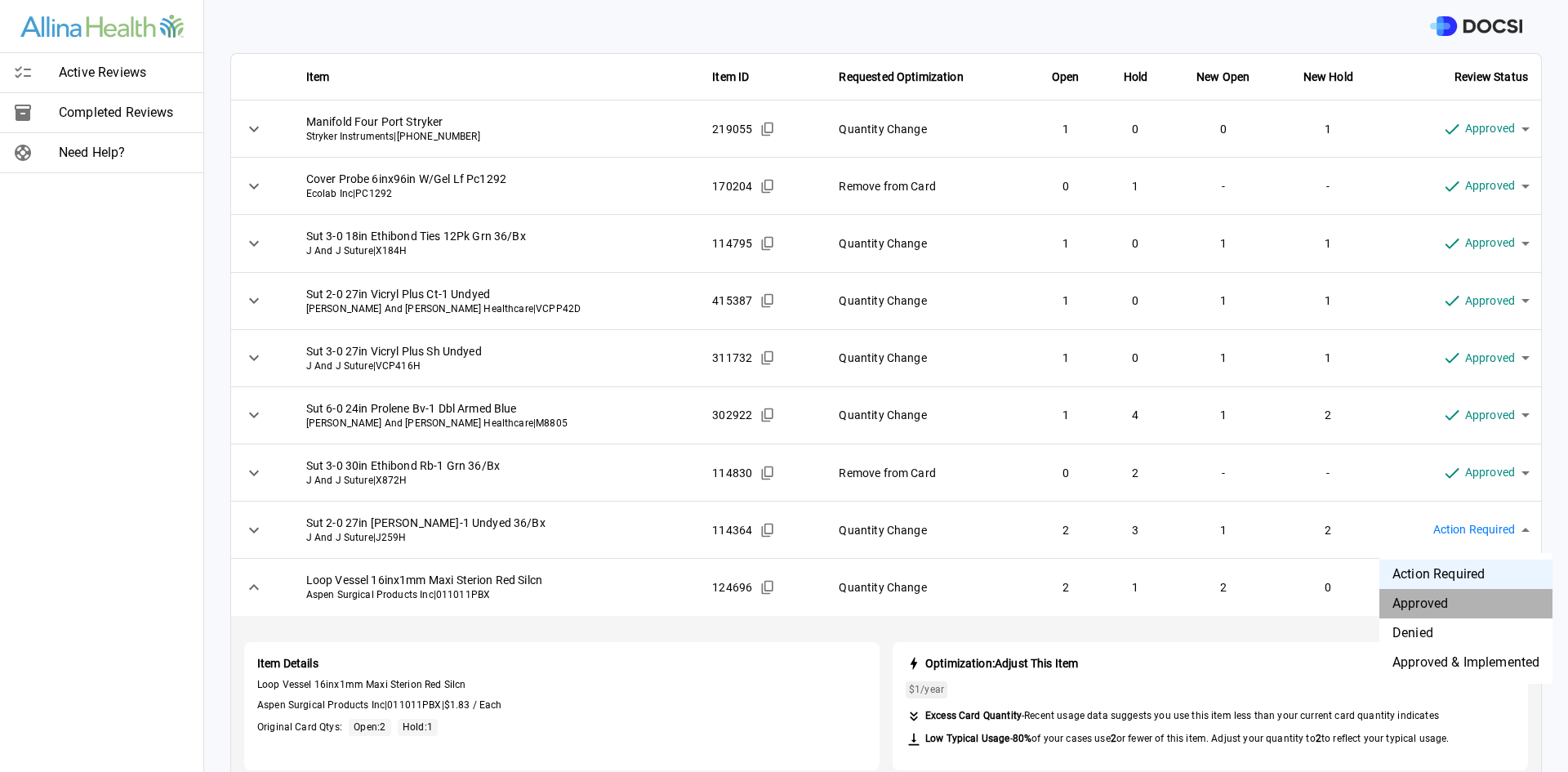 click on "Approved" at bounding box center [1466, 604] 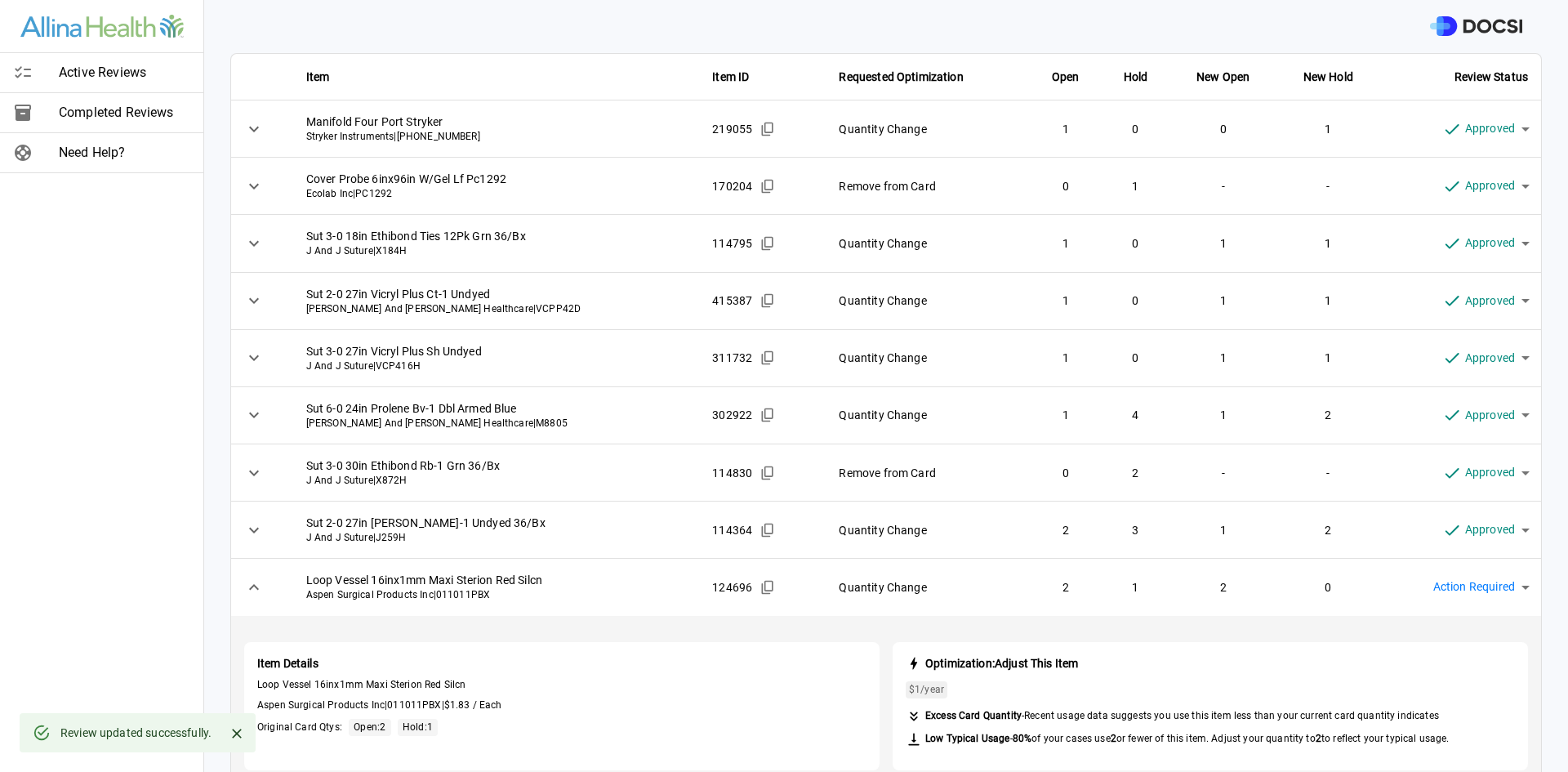 click at bounding box center [886, 26] 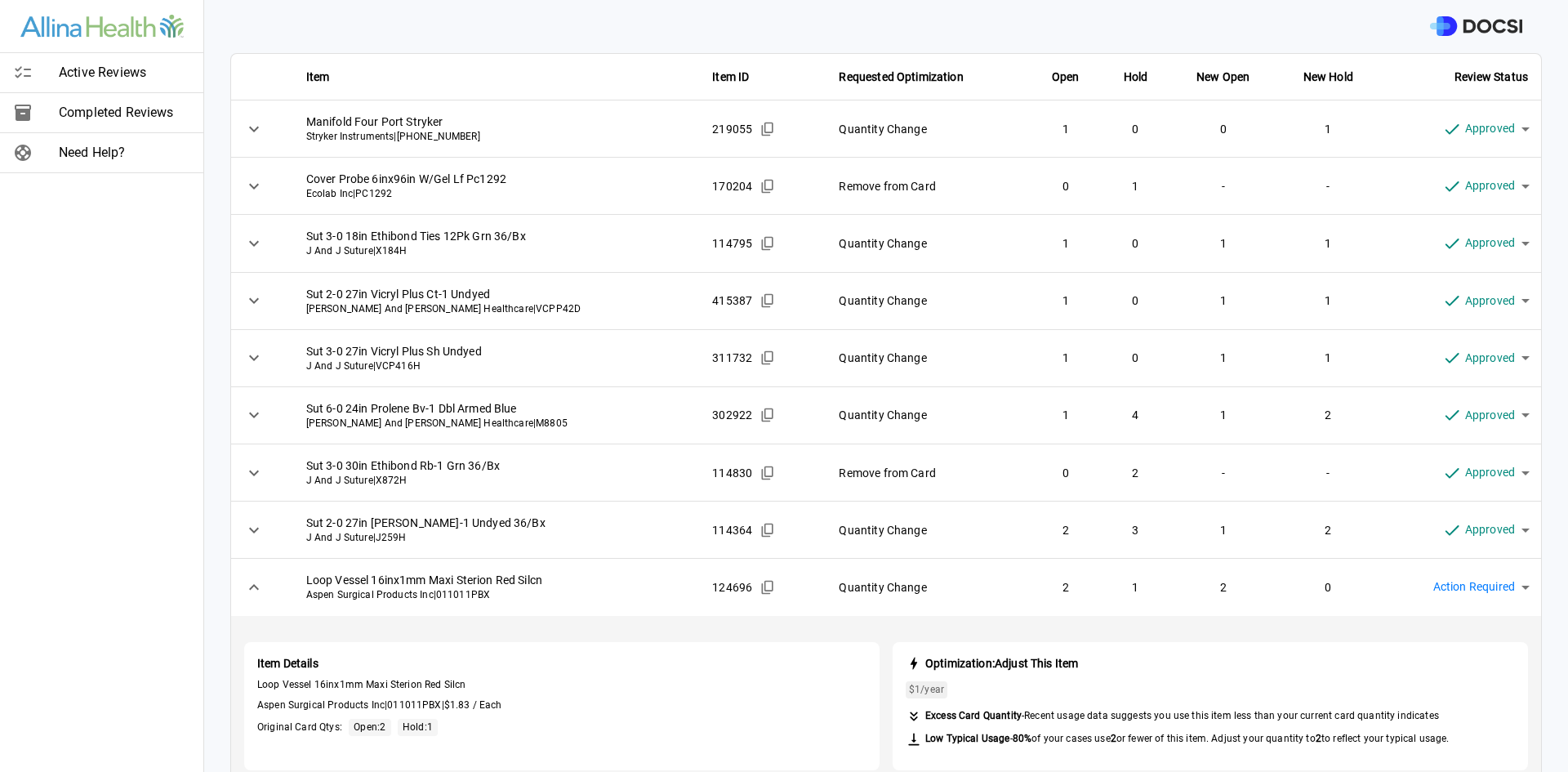click on "Active Reviews Completed Reviews Need Help?" at bounding box center [102, 386] 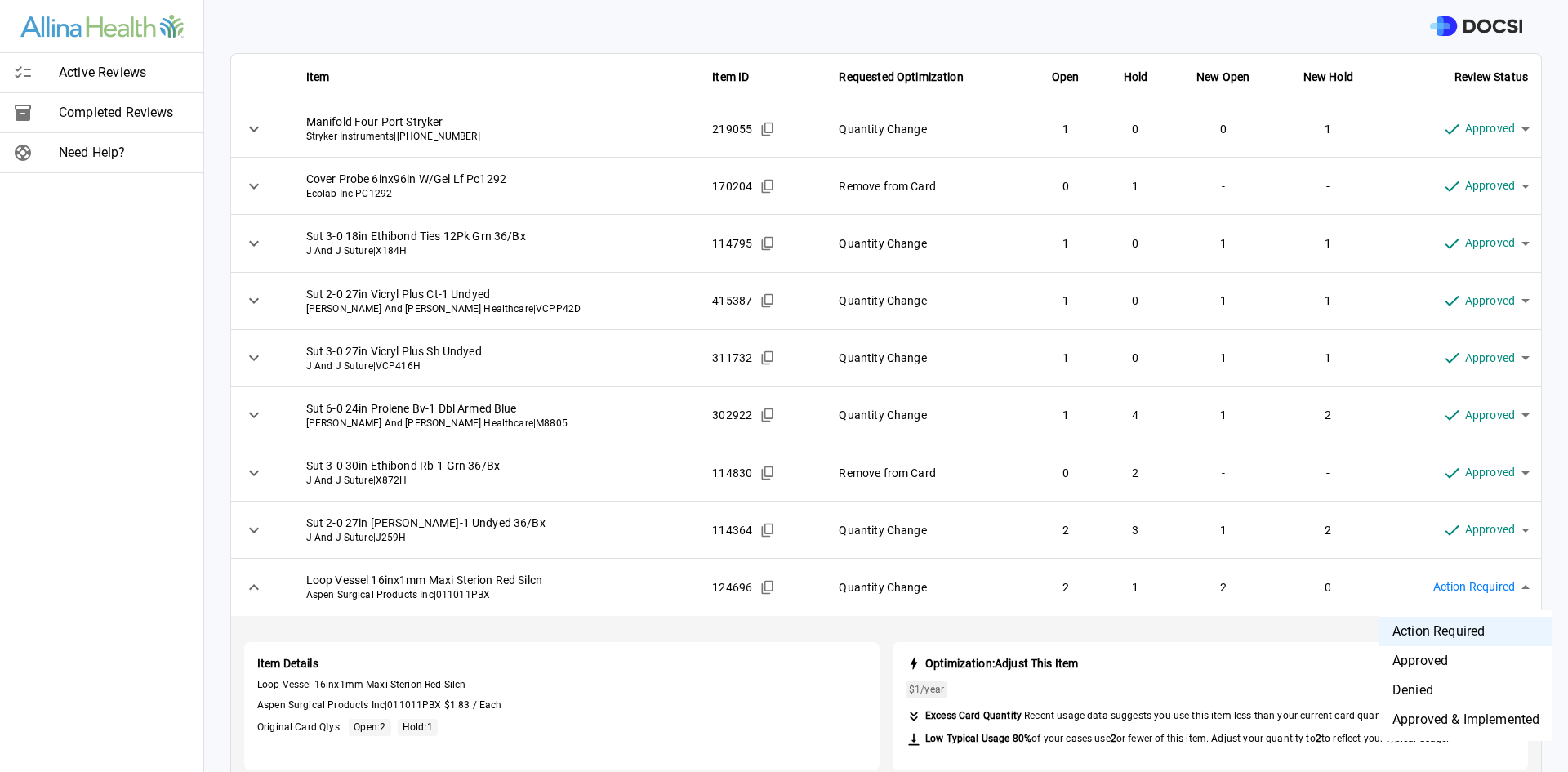 click on "Active Reviews Completed Reviews Need Help? Physician:   [PERSON_NAME] Card:    [MEDICAL_DATA] [MEDICAL_DATA]  ( M-105253 ) Managed by:    [PERSON_NAME] Changes to Review All Card Items Item Item ID Requested Optimization Open Hold New Open New Hold Review Status Manifold Four Port Stryker Stryker Instruments  |  [PHONE_NUMBER] 219055 Quantity Change 1 0 0 1 Approved ******** ​ Cover Probe 6inx96in W/Gel Lf Pc1292 Ecolab Inc  |  PC1292 170204 Remove from Card 0 1 - - Approved ******** ​ Sut 3-0 18in Ethibond Ties 12Pk Grn 36/Bx J And J Suture  |  X184H 114795 Quantity Change 1 0 1 1 Approved ******** ​ Sut 2-0 27in Vicryl Plus Ct-1 [PERSON_NAME] And [PERSON_NAME] Healthcare  |  VCPP42D 415387 Quantity Change 1 0 1 1 Approved ******** ​ Sut 3-0 27in Vicryl Plus Sh Undyed J And J Suture  |  VCP416H 311732 Quantity Change 1 0 1 1 Approved ******** ​ Sut 6-0 24in Prolene Bv-1 Dbl Armed Blue [PERSON_NAME] And [PERSON_NAME] Healthcare  |  M8805 302922 Quantity Change 1 4 1 2 Approved ******** ​  |" at bounding box center [784, 386] 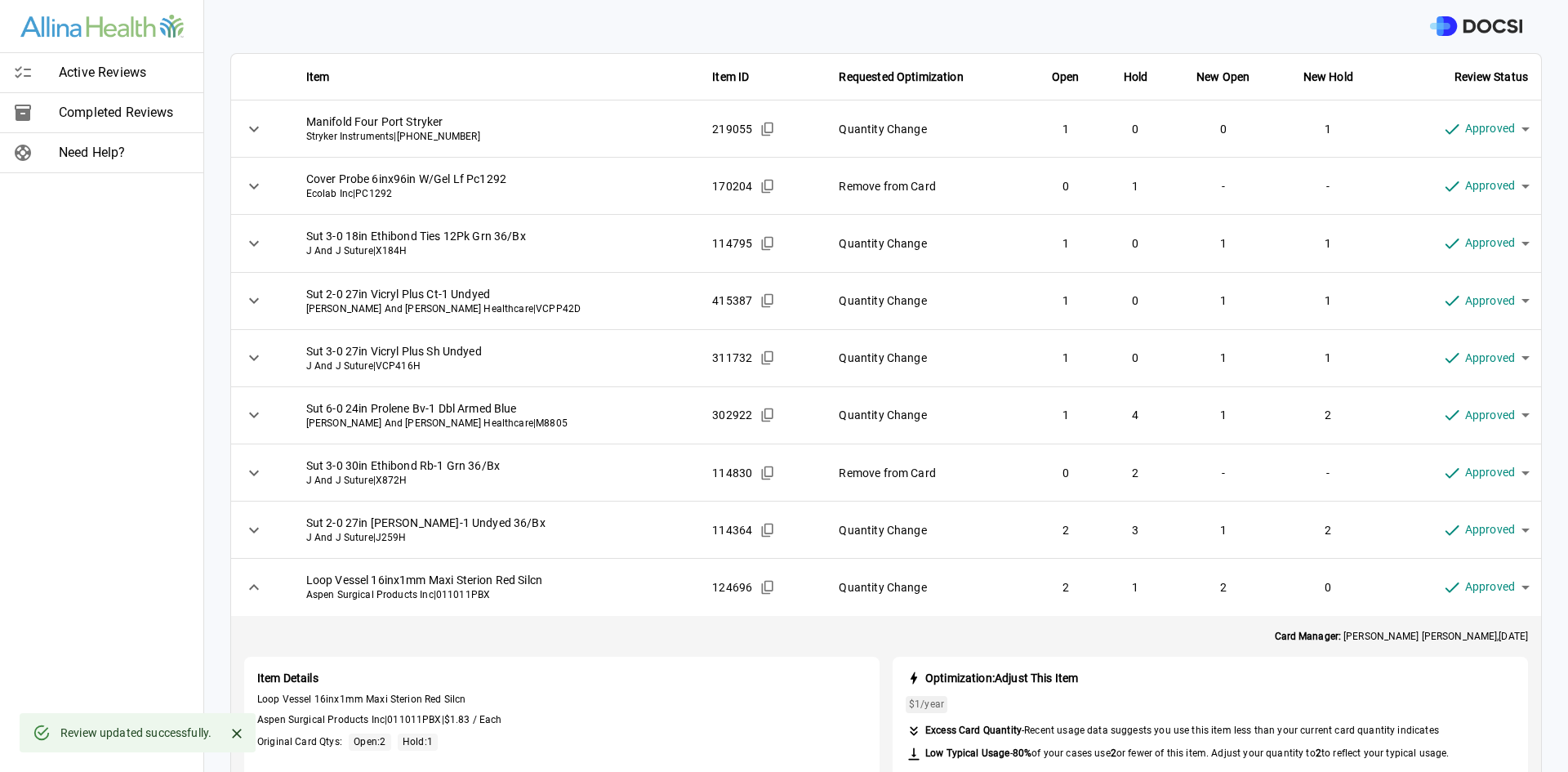 click 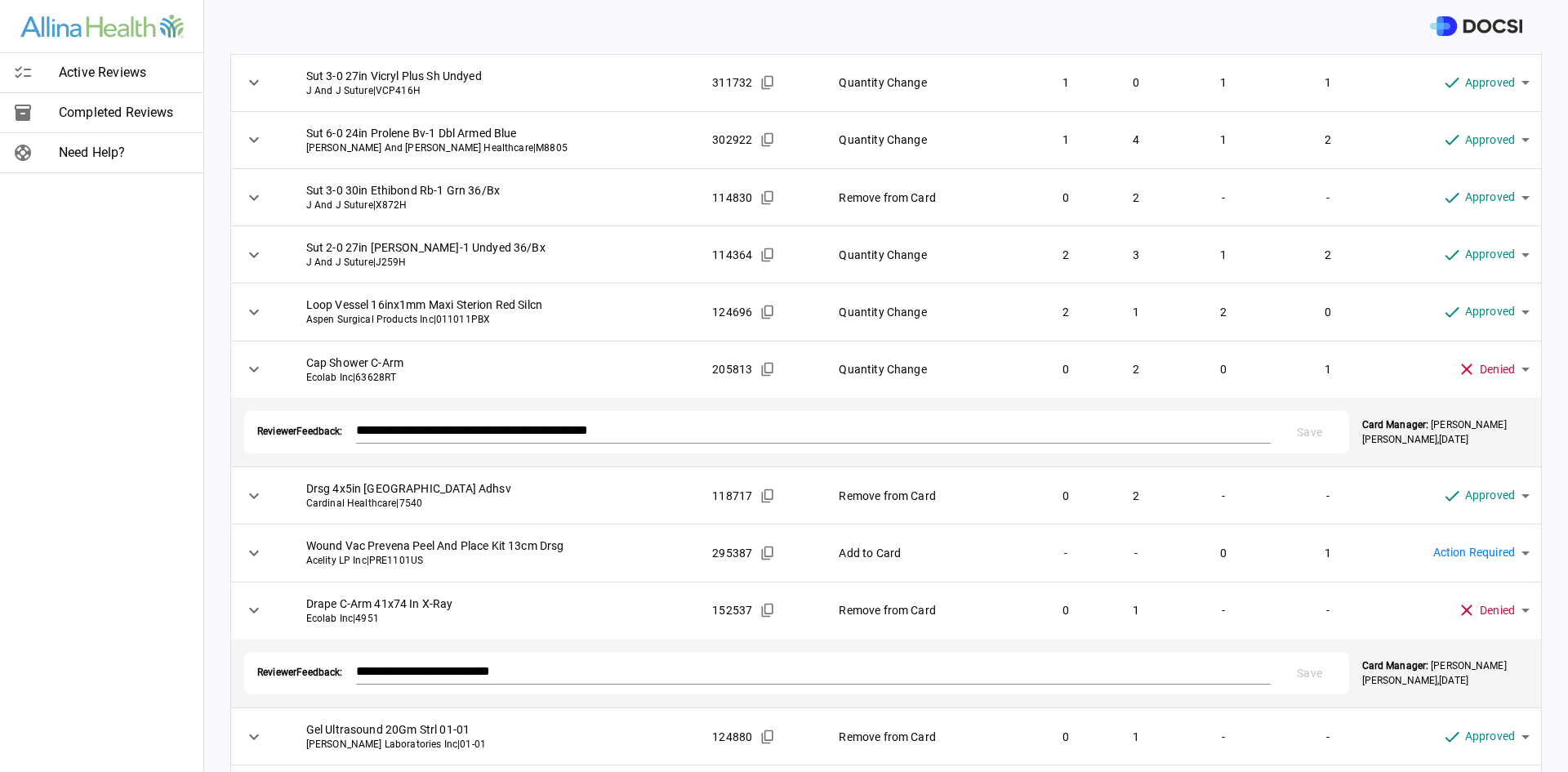 scroll, scrollTop: 376, scrollLeft: 0, axis: vertical 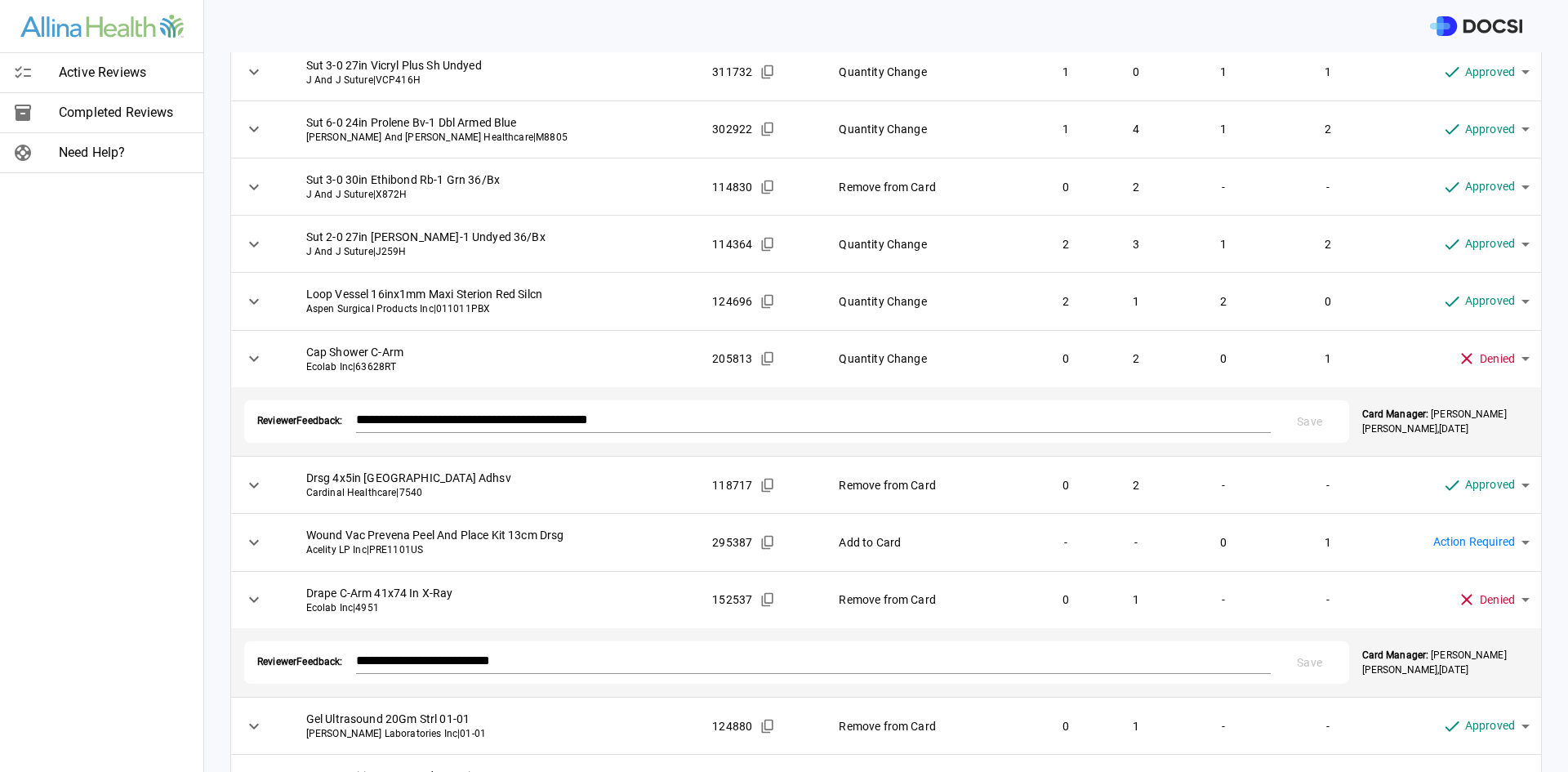click on "Active Reviews Completed Reviews Need Help? Physician:   [PERSON_NAME] Card:    [MEDICAL_DATA] [MEDICAL_DATA]  ( M-105253 ) Managed by:    [PERSON_NAME] Changes to Review All Card Items Item Item ID Requested Optimization Open Hold New Open New Hold Review Status Manifold Four Port Stryker Stryker Instruments  |  [PHONE_NUMBER] 219055 Quantity Change 1 0 0 1 Approved ******** ​ Cover Probe 6inx96in W/Gel Lf Pc1292 Ecolab Inc  |  PC1292 170204 Remove from Card 0 1 - - Approved ******** ​ Sut 3-0 18in Ethibond Ties 12Pk Grn 36/Bx J And J Suture  |  X184H 114795 Quantity Change 1 0 1 1 Approved ******** ​ Sut 2-0 27in Vicryl Plus Ct-1 [PERSON_NAME] And [PERSON_NAME] Healthcare  |  VCPP42D 415387 Quantity Change 1 0 1 1 Approved ******** ​ Sut 3-0 27in Vicryl Plus Sh Undyed J And J Suture  |  VCP416H 311732 Quantity Change 1 0 1 1 Approved ******** ​ Sut 6-0 24in Prolene Bv-1 Dbl Armed Blue [PERSON_NAME] And [PERSON_NAME] Healthcare  |  M8805 302922 Quantity Change 1 4 1 2 Approved ******** ​  |" at bounding box center (784, 386) 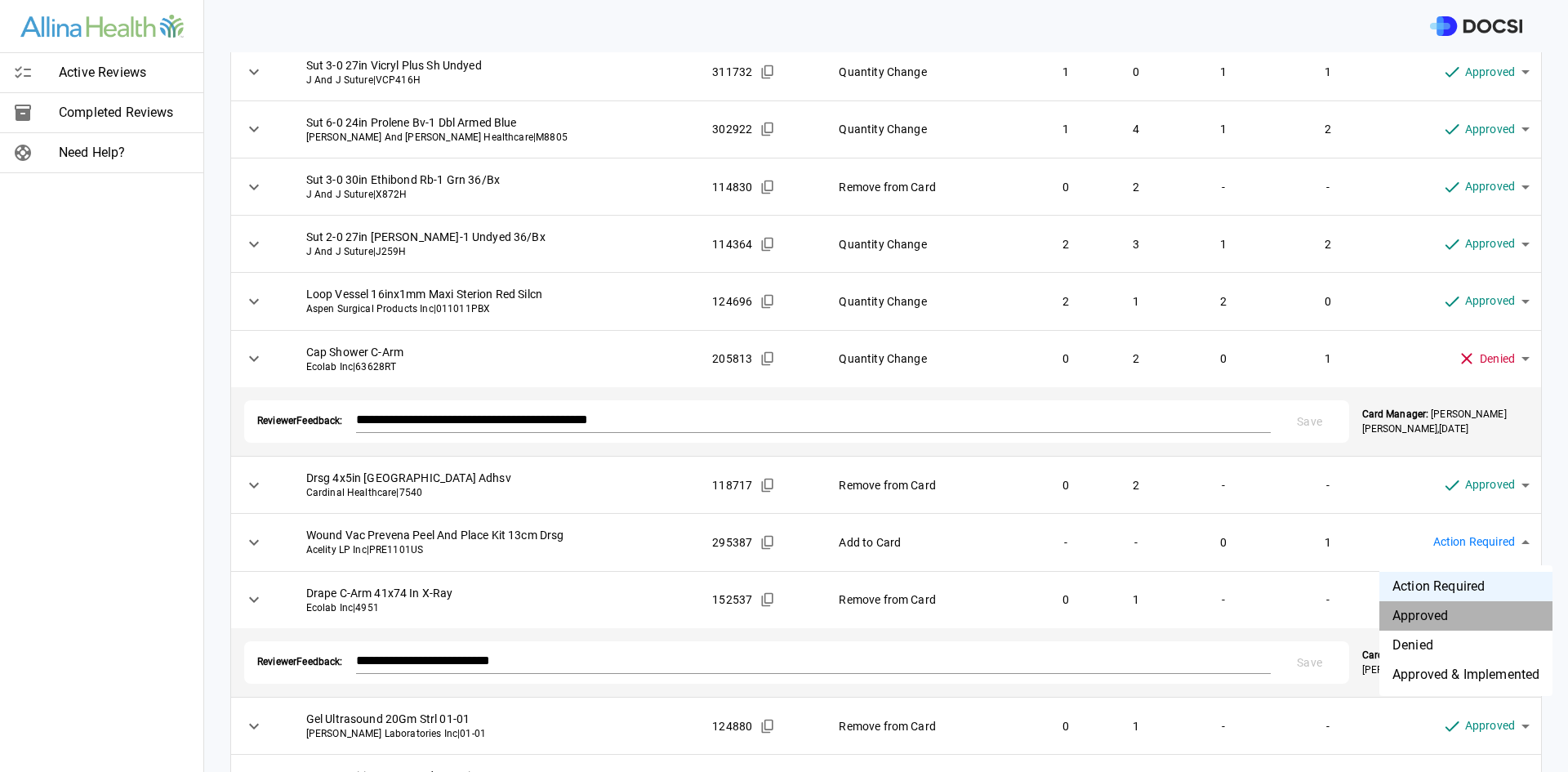 click on "Approved" at bounding box center (1466, 616) 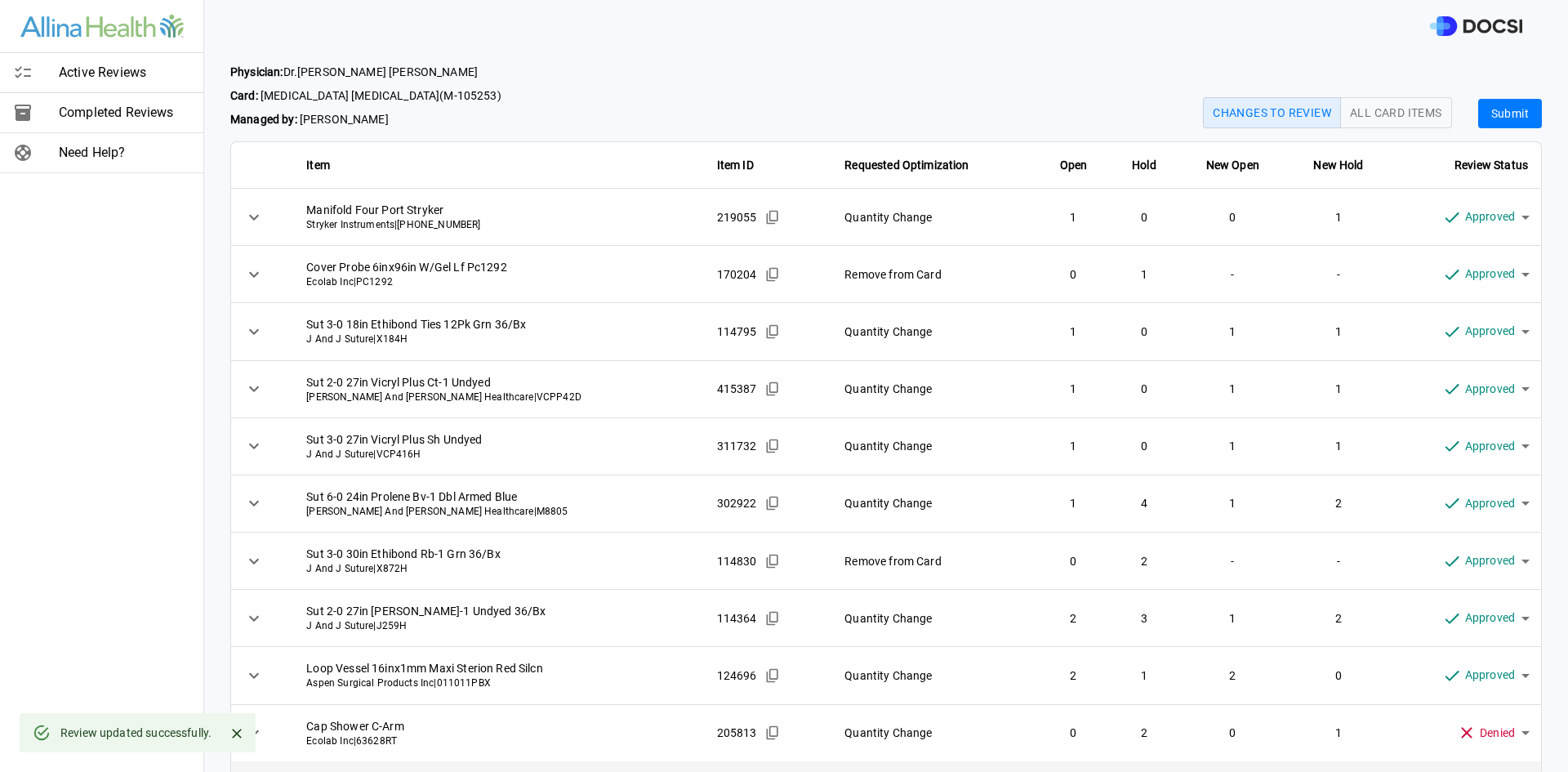 scroll, scrollTop: 0, scrollLeft: 0, axis: both 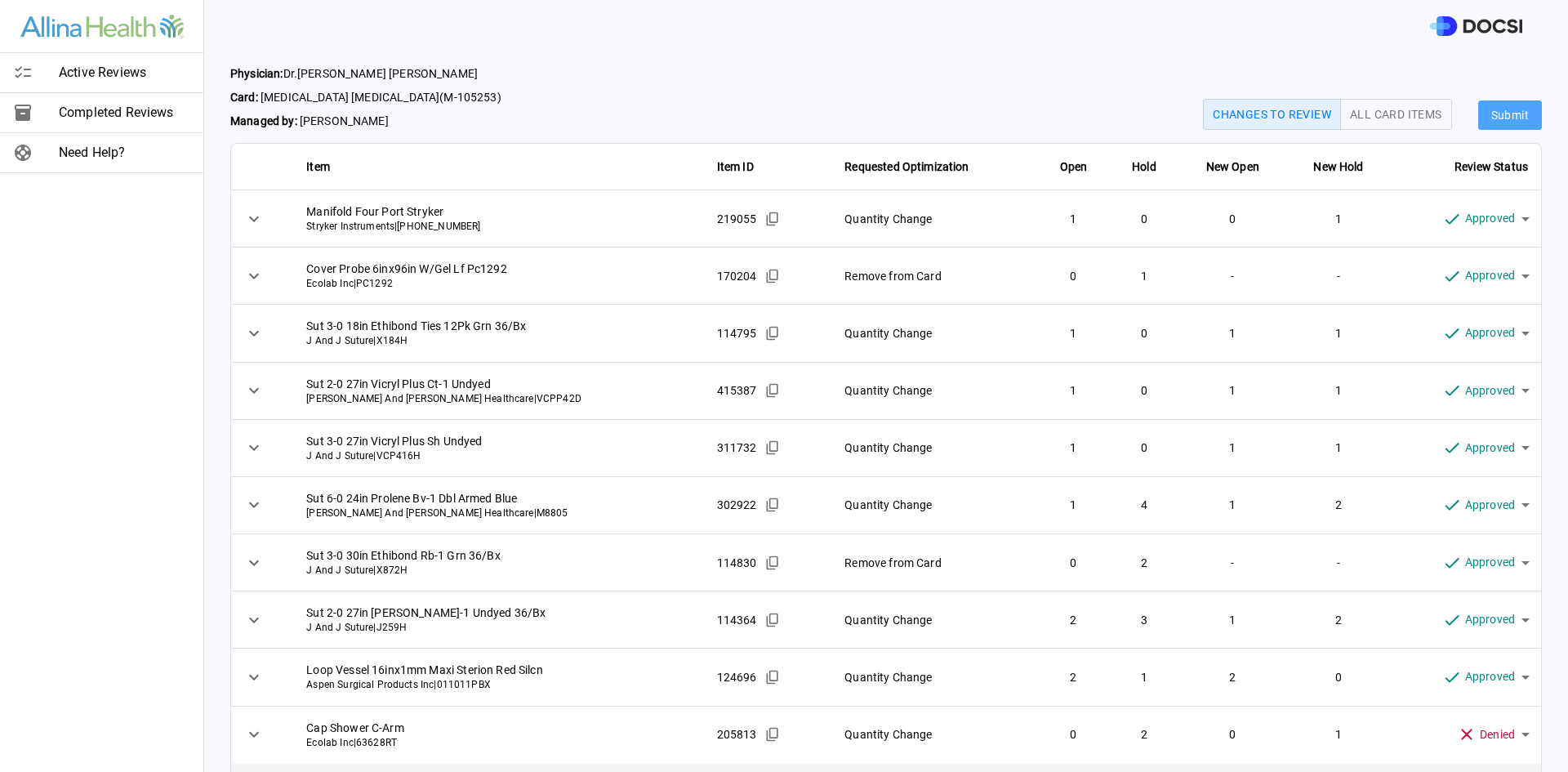 click on "Submit" at bounding box center (1510, 115) 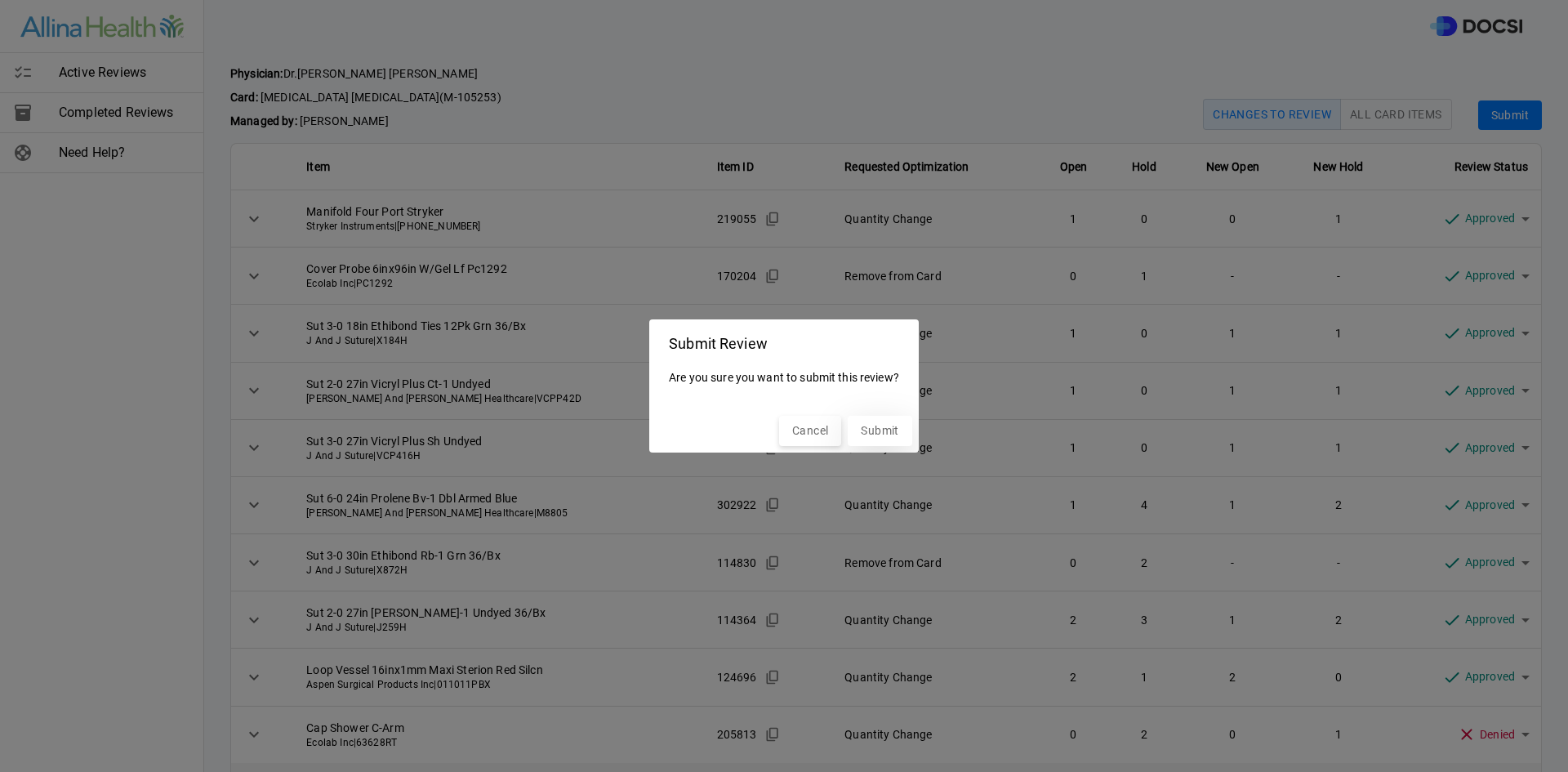 click on "Submit" at bounding box center [880, 431] 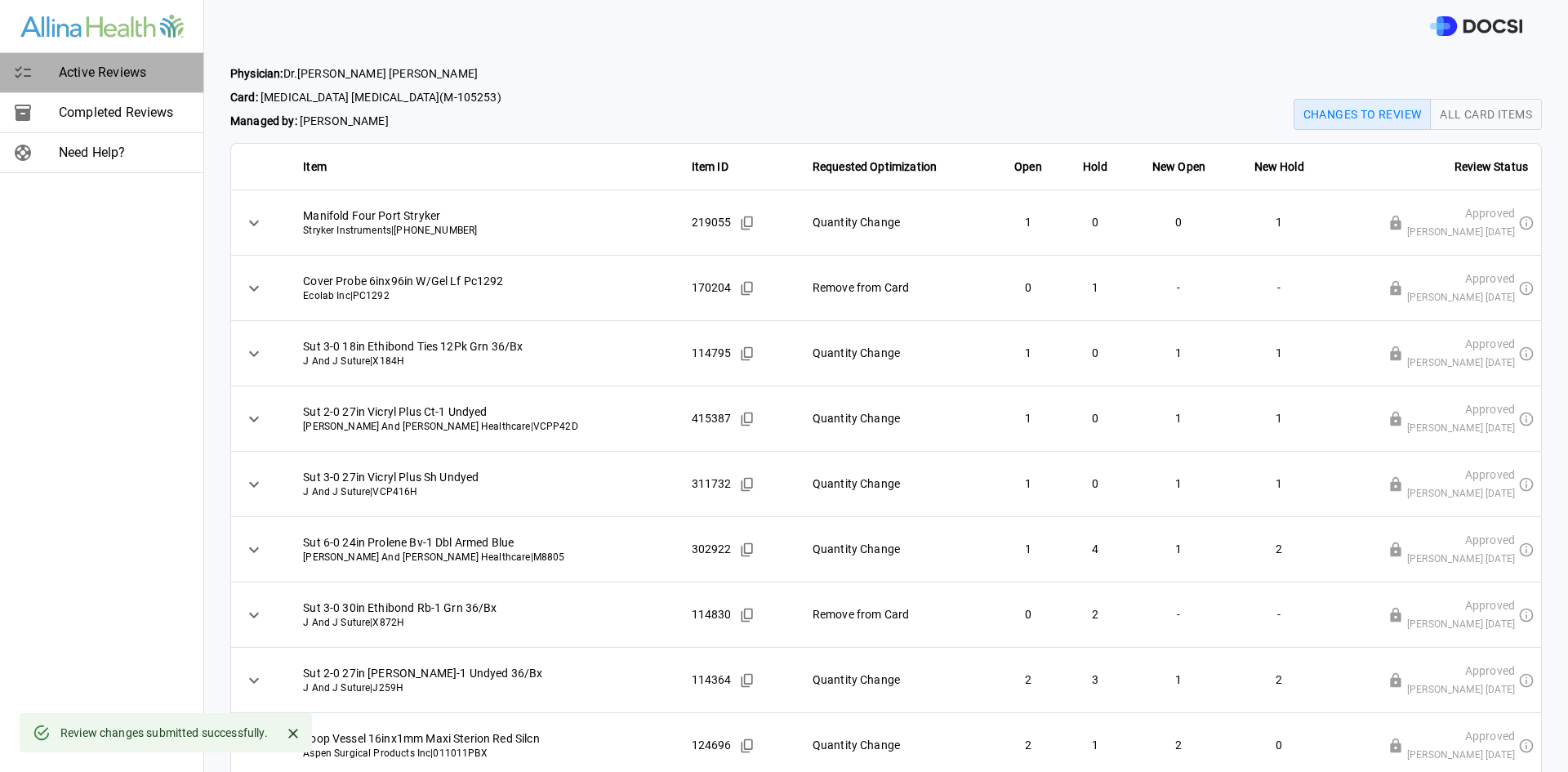 click on "Active Reviews" at bounding box center (124, 73) 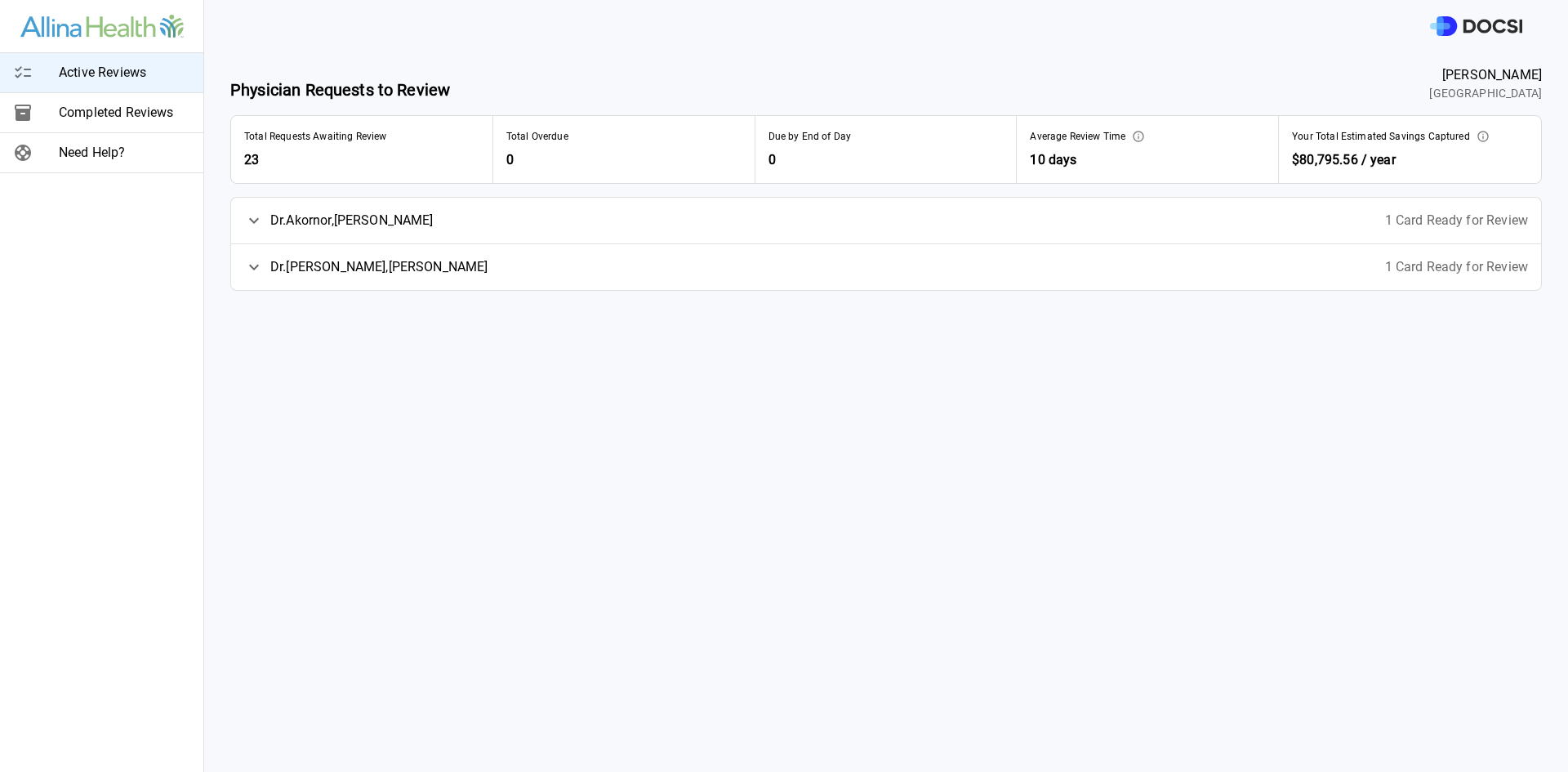 click on "[PERSON_NAME]" at bounding box center (379, 267) 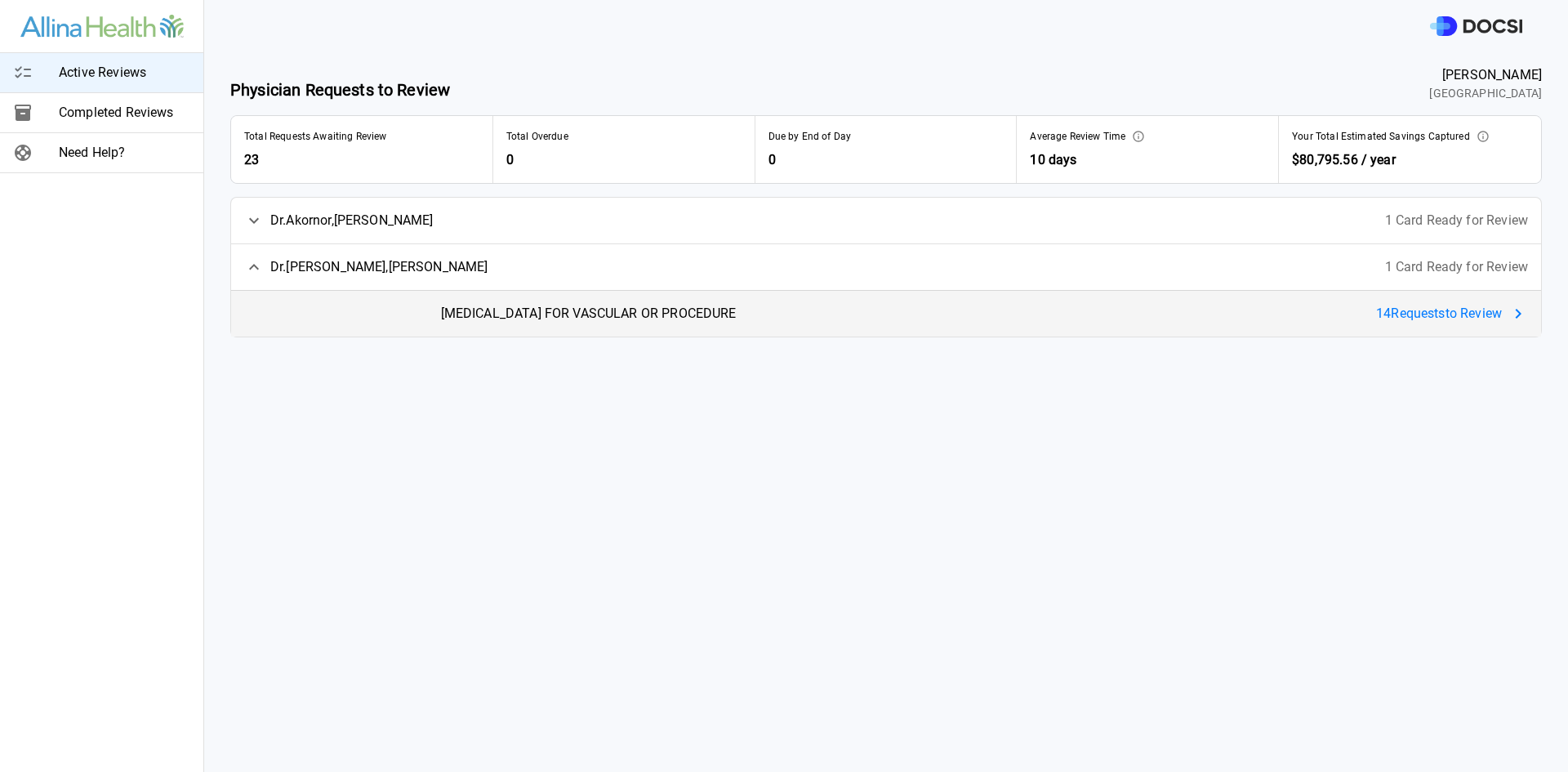 click on "[MEDICAL_DATA] FOR VASCULAR OR PROCEDURE" at bounding box center [589, 314] 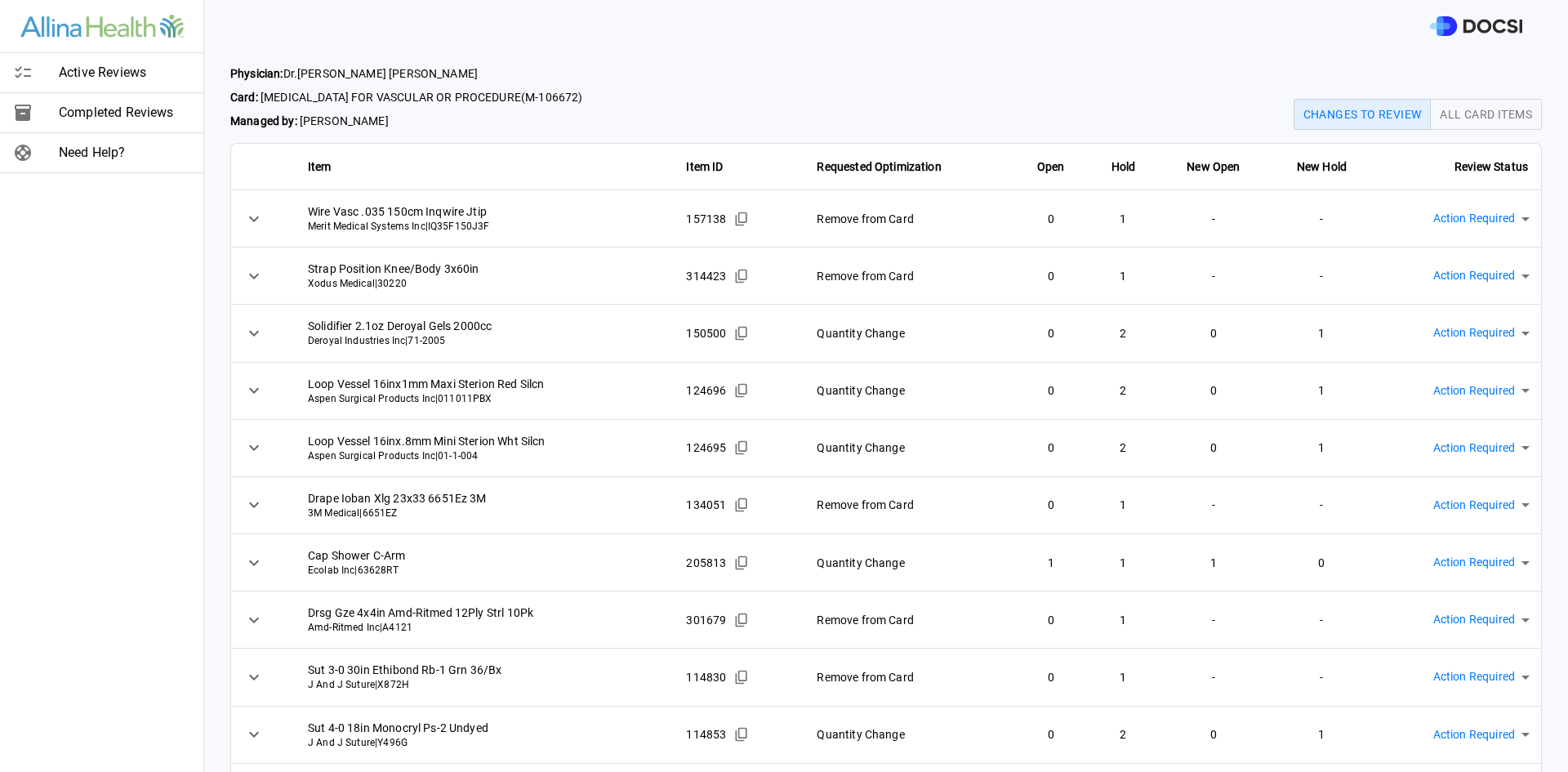 click on "Physician:   [PERSON_NAME] Card:    [MEDICAL_DATA] FOR VASCULAR OR PROCEDURE  ( M-106672 ) Managed by:    [PERSON_NAME] Changes to Review All Card Items Item Item ID Requested Optimization Open Hold New Open New Hold Review Status Wire Vasc .035 150cm Inqwire Jtip Merit Medical Systems Inc  |  IQ35F150J3F 157138 Remove from Card 0 1 - - Action Required **** ​ Strap Position Knee/Body 3x60in Xodus Medical  |  30220 314423 Remove from Card 0 1 - - Action Required **** ​ Solidifier 2.1oz Deroyal Gels 2000cc Deroyal Industries Inc  |  [PHONE_NUMBER] Quantity Change 0 2 0 1 Action Required **** ​ Loop Vessel 16inx1mm Maxi Sterion Red Silcn Aspen Surgical Products Inc  |  011011PBX 124696 Quantity Change 0 2 0 1 Action Required **** ​ Loop Vessel 16inx.8mm Mini Sterion Wht Silcn Aspen Surgical Products Inc  |  01-1-004 124695 Quantity Change 0 2 0 1 Action Required **** ​ Drape Ioban Xlg 23x33 6651Ez 3M 3M Medical  |  6651EZ 134051 Remove from Card 0 1 - - Action Required **** ​ Cap Shower C-Arm" at bounding box center (886, 529) 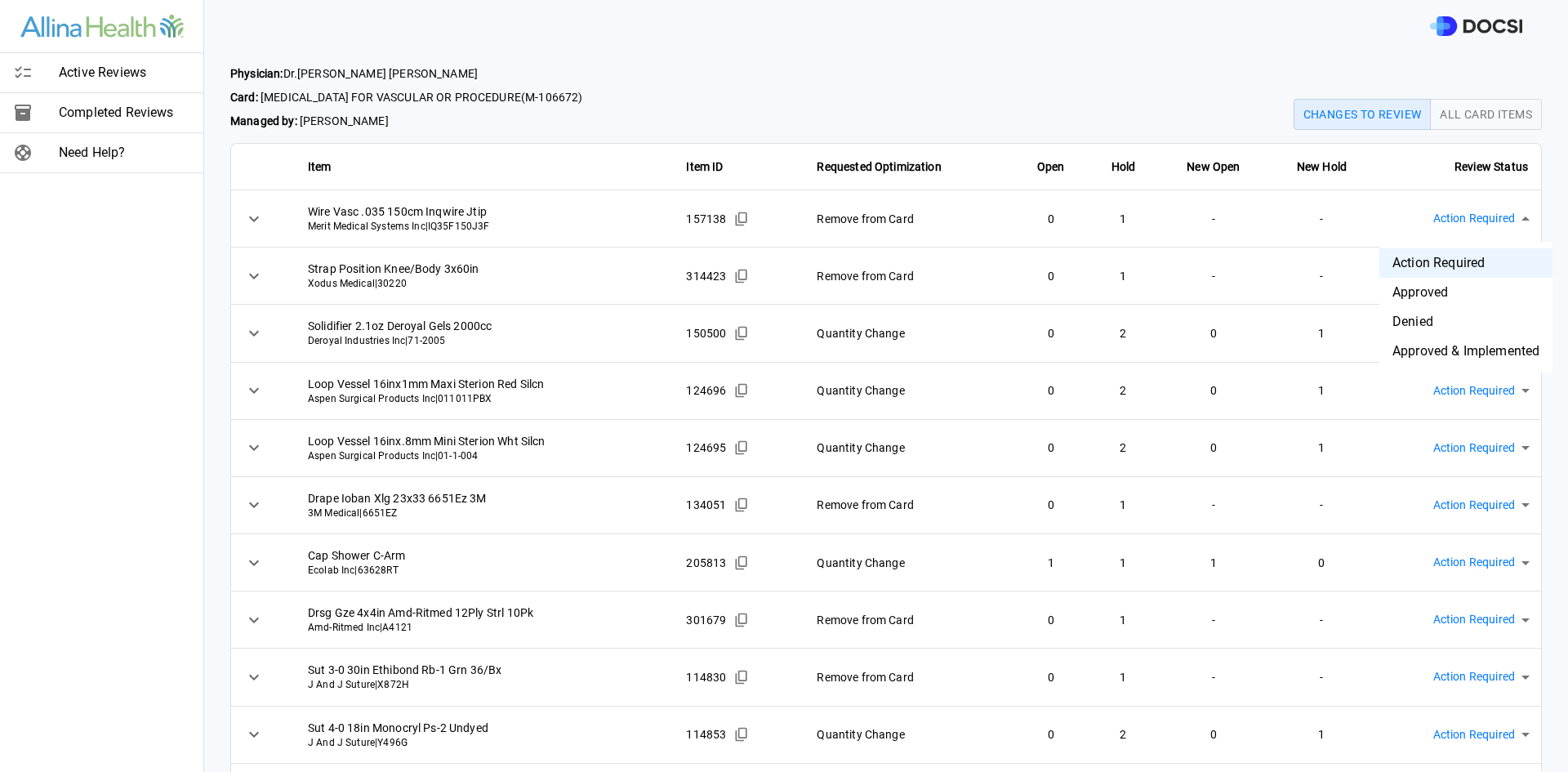 click on "Active Reviews Completed Reviews Need Help? Physician:   [PERSON_NAME] Card:    [MEDICAL_DATA] FOR VASCULAR OR PROCEDURE  ( M-106672 ) Managed by:    [PERSON_NAME] Changes to Review All Card Items Item Item ID Requested Optimization Open Hold New Open New Hold Review Status Wire Vasc .035 150cm Inqwire Jtip Merit Medical Systems Inc  |  IQ35F150J3F 157138 Remove from Card 0 1 - - Action Required **** ​ Strap Position Knee/Body 3x60in Xodus Medical  |  30220 314423 Remove from Card 0 1 - - Action Required **** ​ Solidifier 2.1oz Deroyal Gels 2000cc Deroyal Industries Inc  |  [PHONE_NUMBER] Quantity Change 0 2 0 1 Action Required **** ​ Loop Vessel 16inx1mm Maxi Sterion Red Silcn Aspen Surgical Products Inc  |  011011PBX 124696 Quantity Change 0 2 0 1 Action Required **** ​ Loop Vessel 16inx.8mm Mini Sterion Wht Silcn Aspen Surgical Products Inc  |  01-1-004 124695 Quantity Change 0 2 0 1 Action Required **** ​ Drape Ioban Xlg 23x33 6651Ez 3M 3M Medical  |  6651EZ 134051 0 1 - - ****" at bounding box center (784, 386) 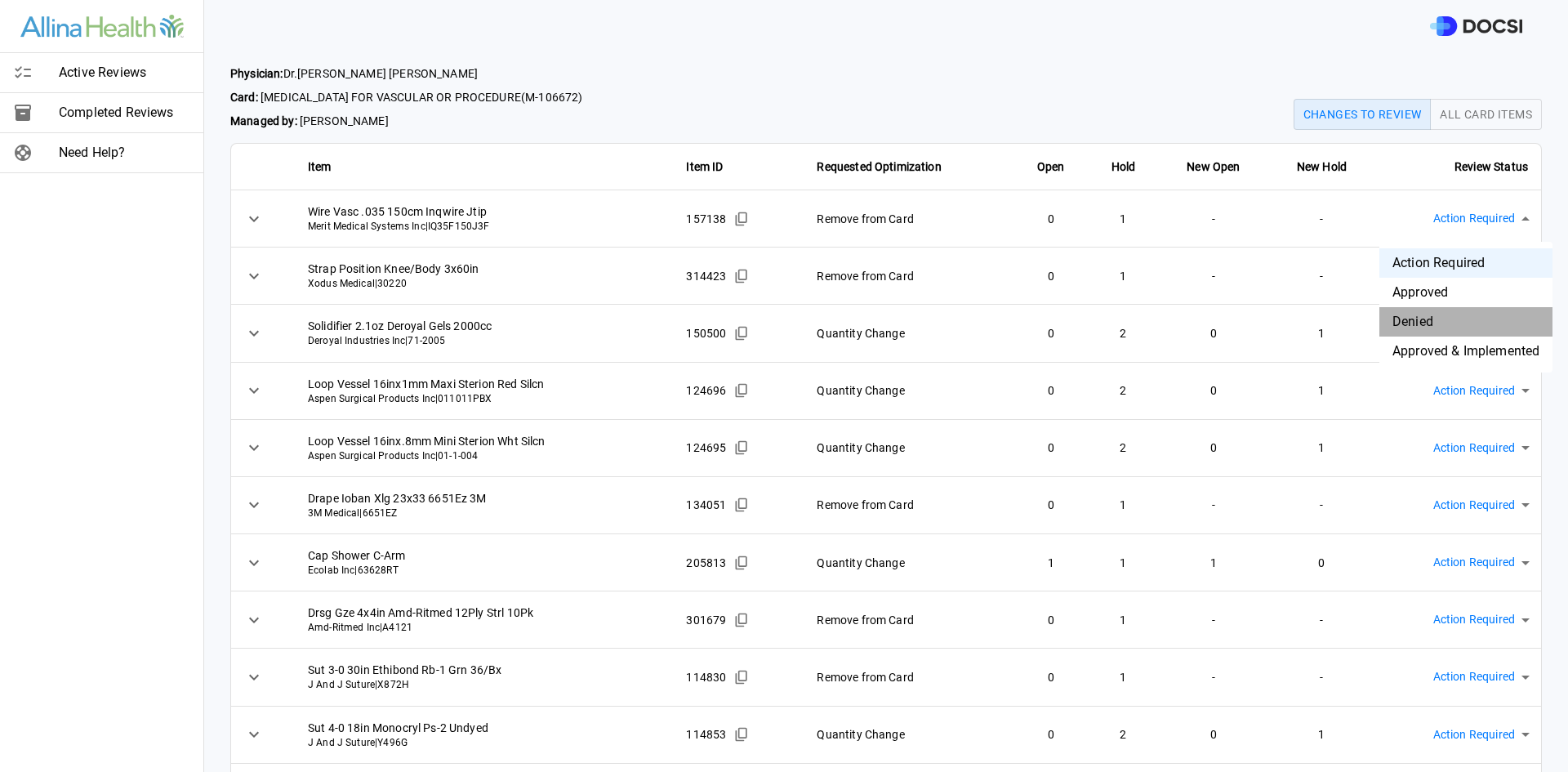 click on "Denied" at bounding box center (1466, 322) 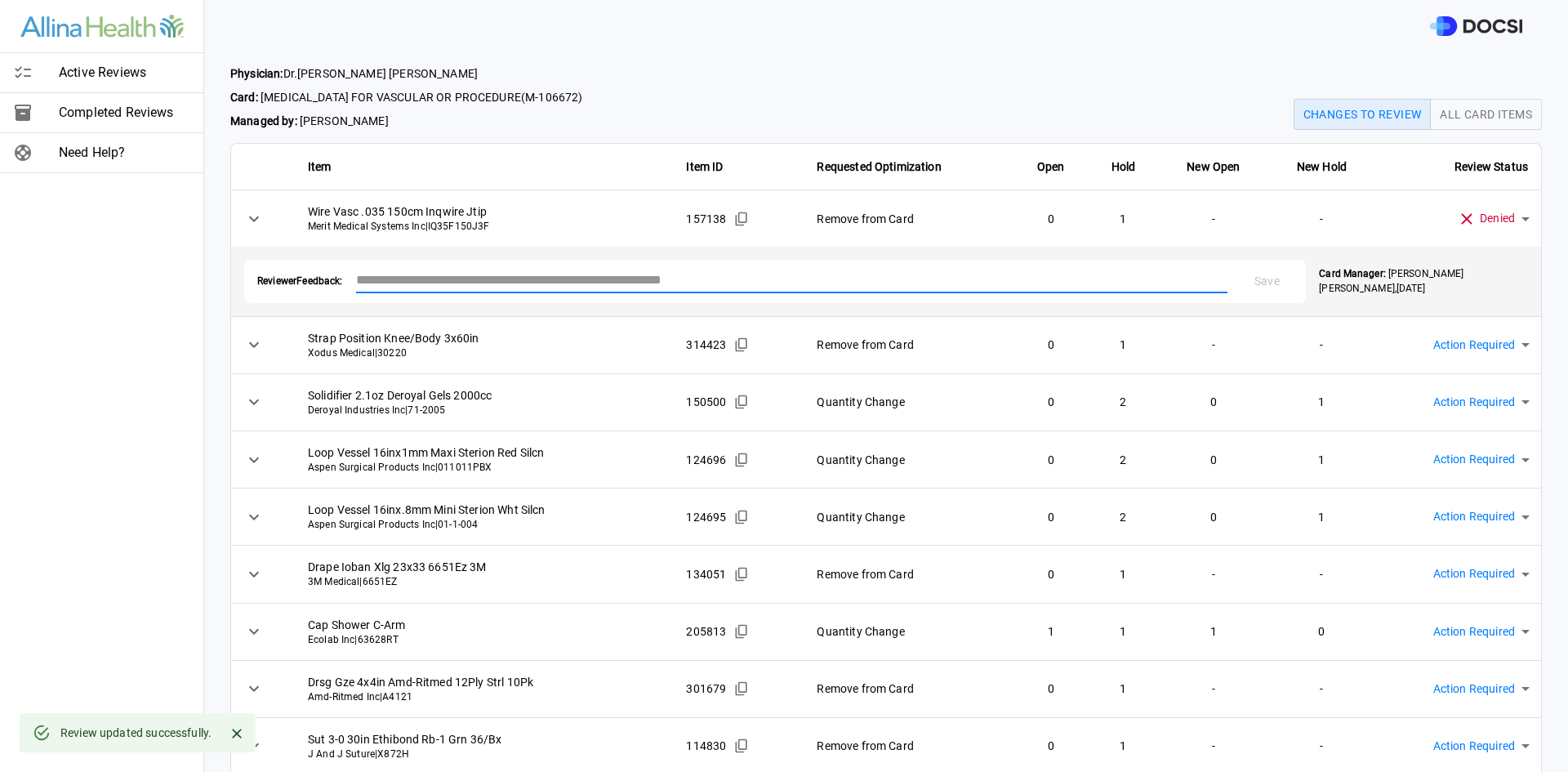 click at bounding box center (792, 279) 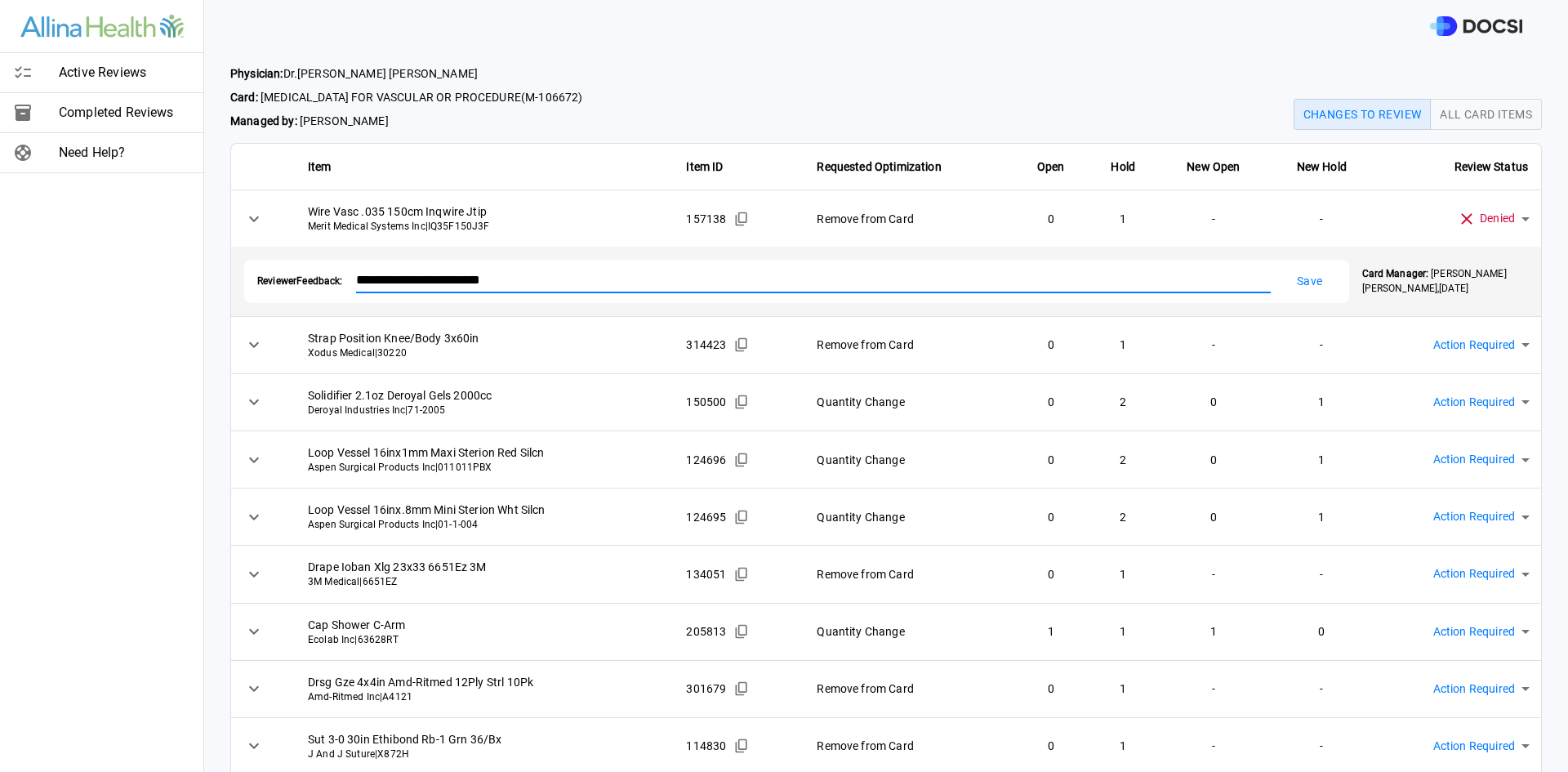 type on "**********" 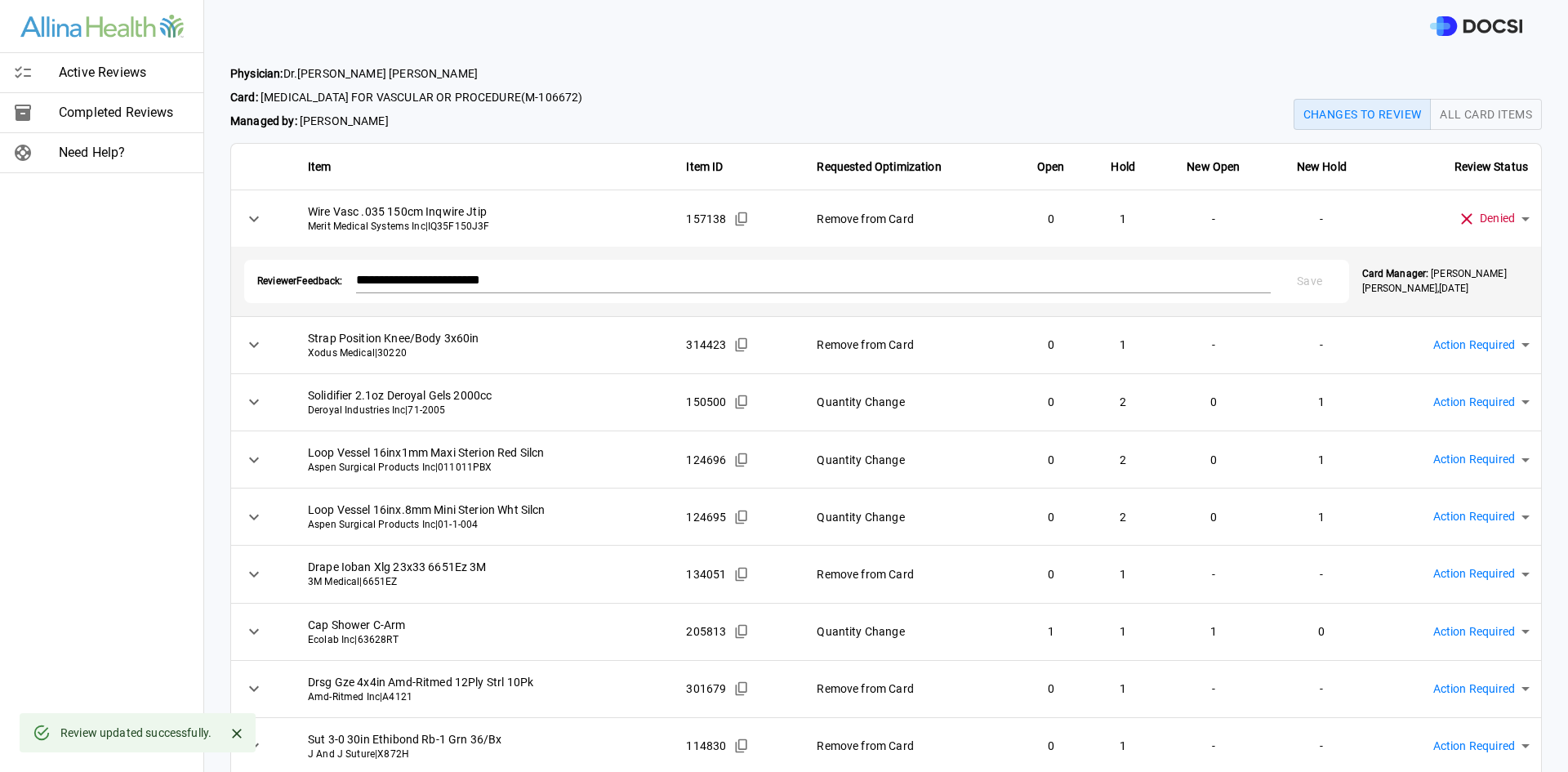 click on "**********" at bounding box center (784, 386) 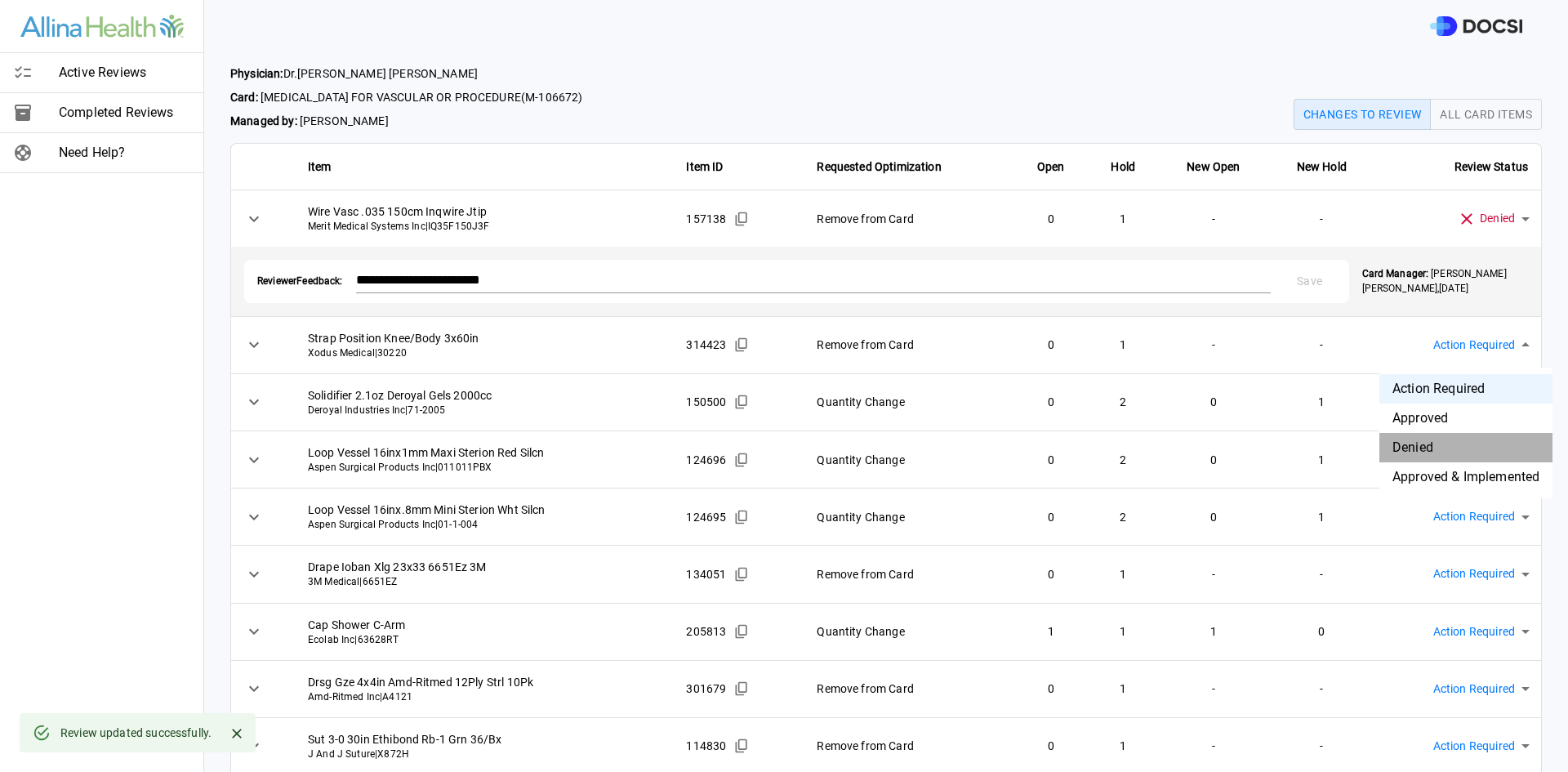 click on "Denied" at bounding box center [1466, 448] 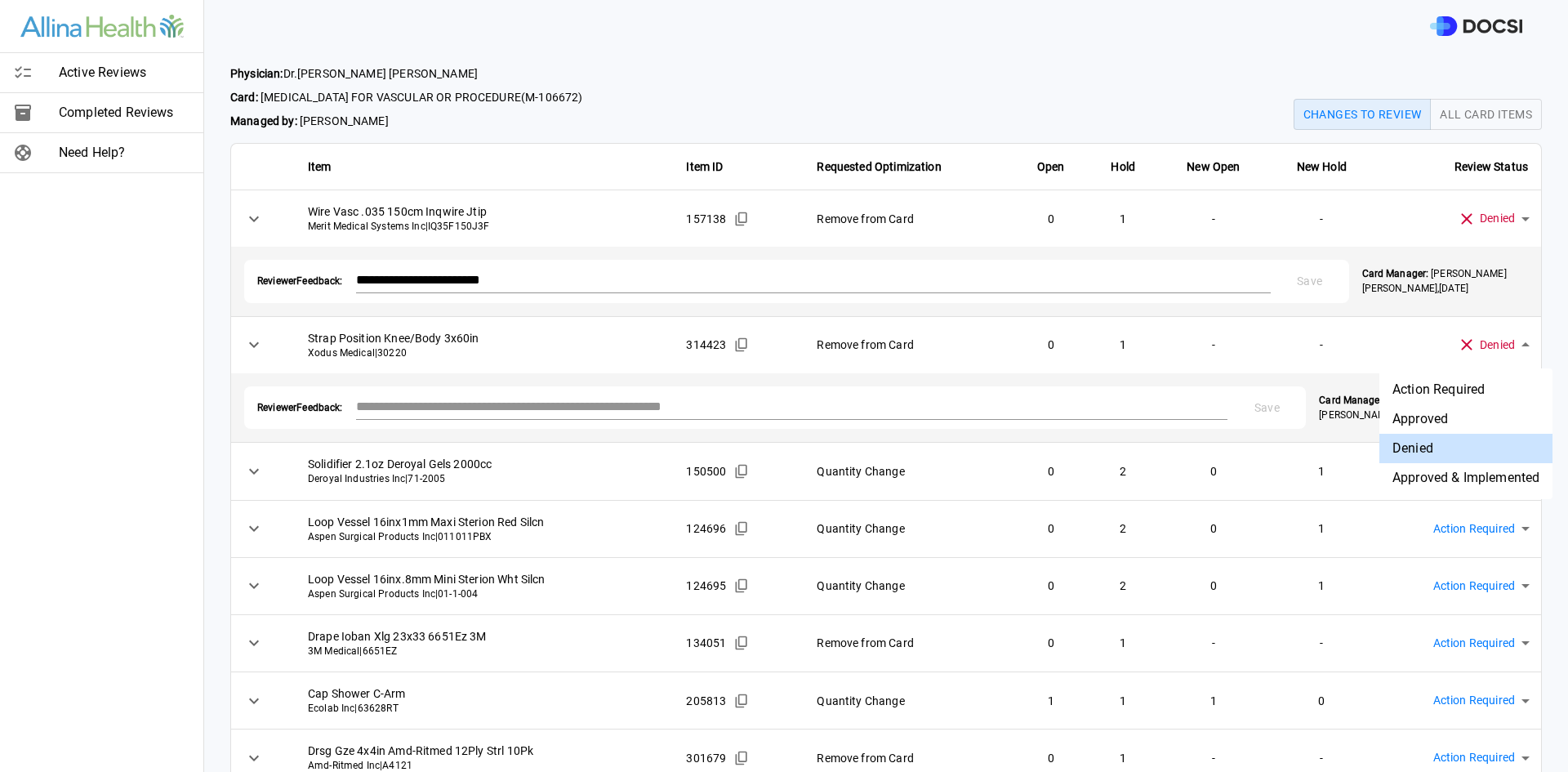 type 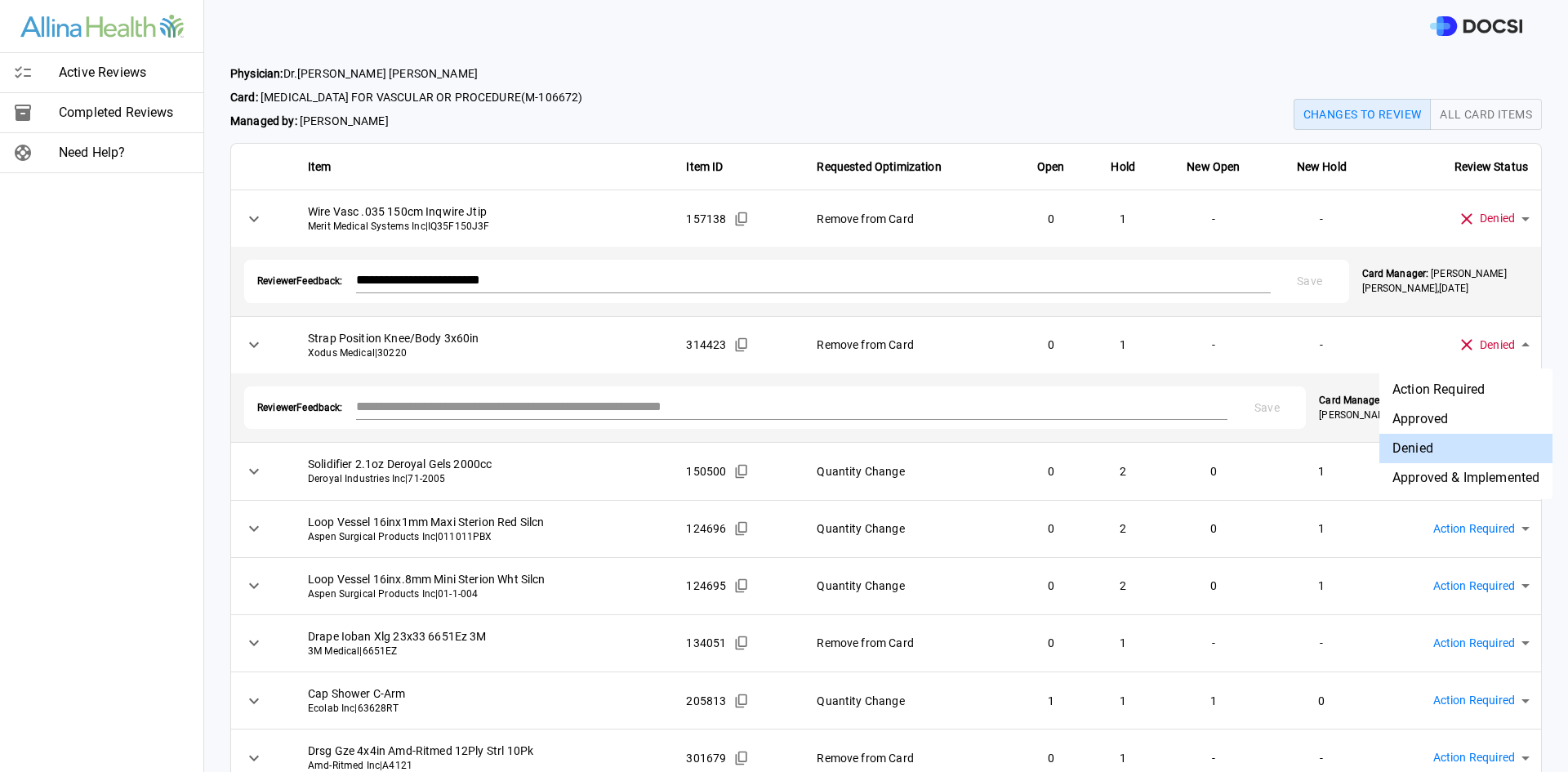 click at bounding box center (784, 386) 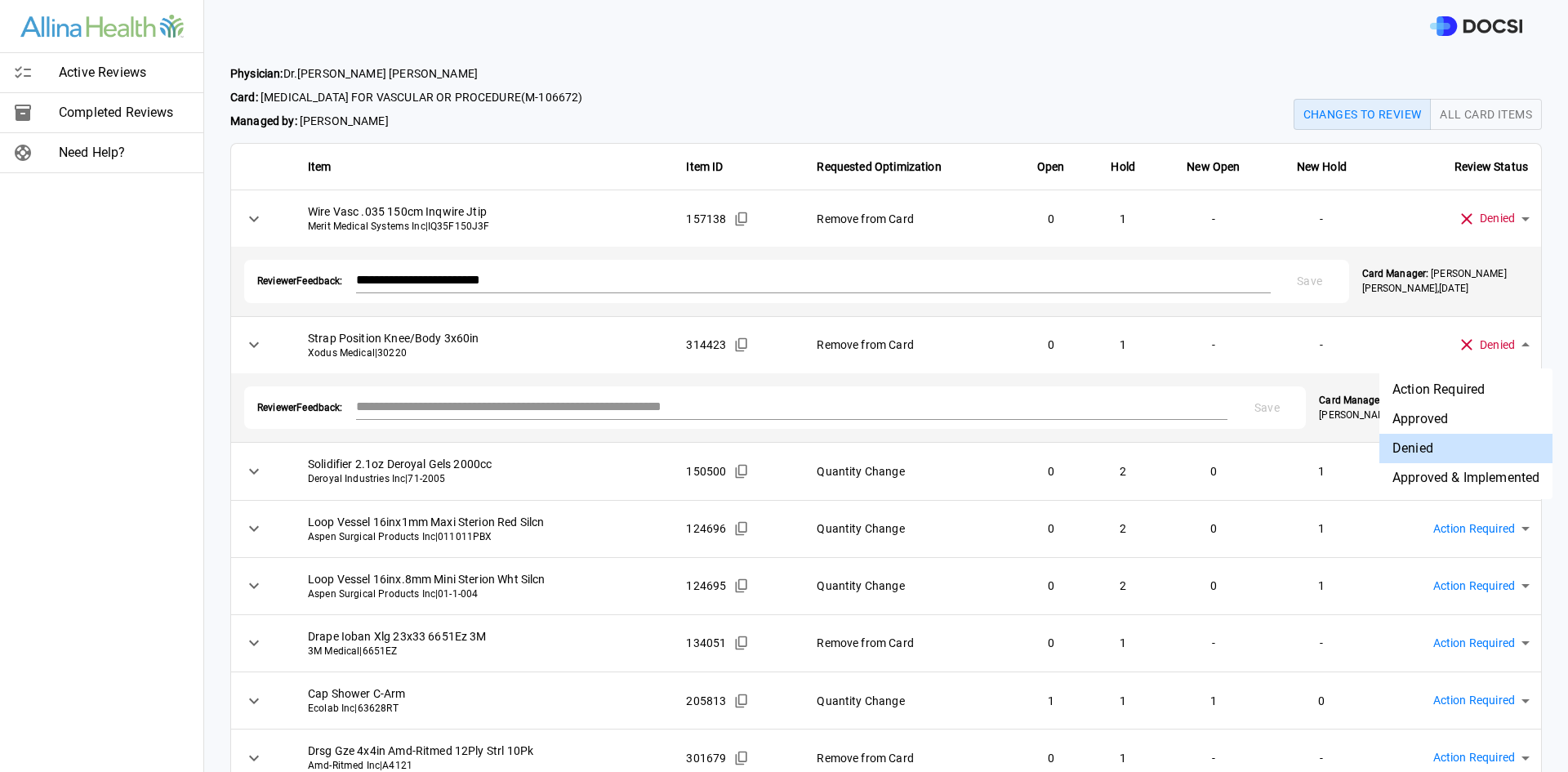 type 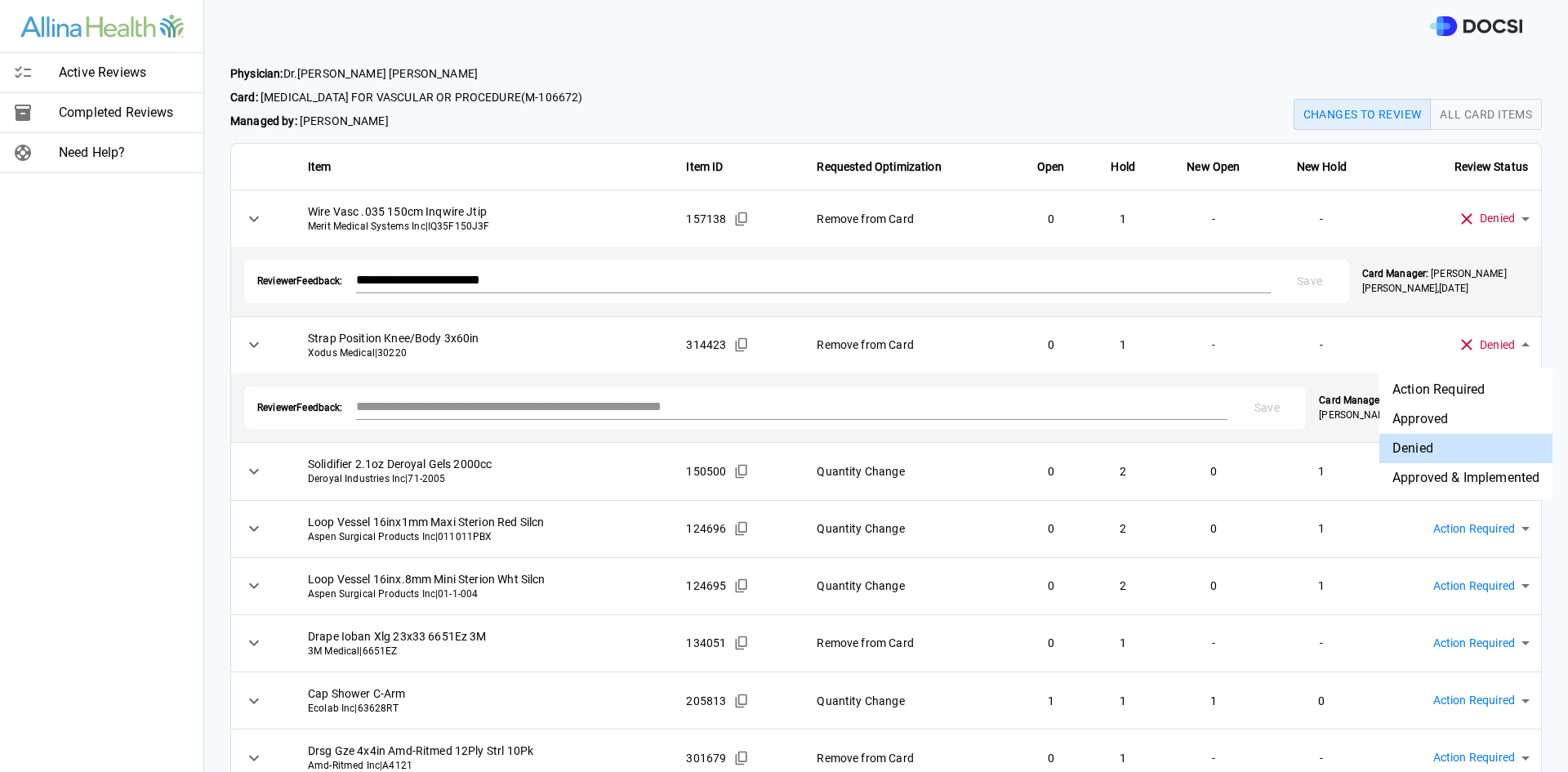 drag, startPoint x: 1423, startPoint y: 446, endPoint x: 1376, endPoint y: 433, distance: 48.76474 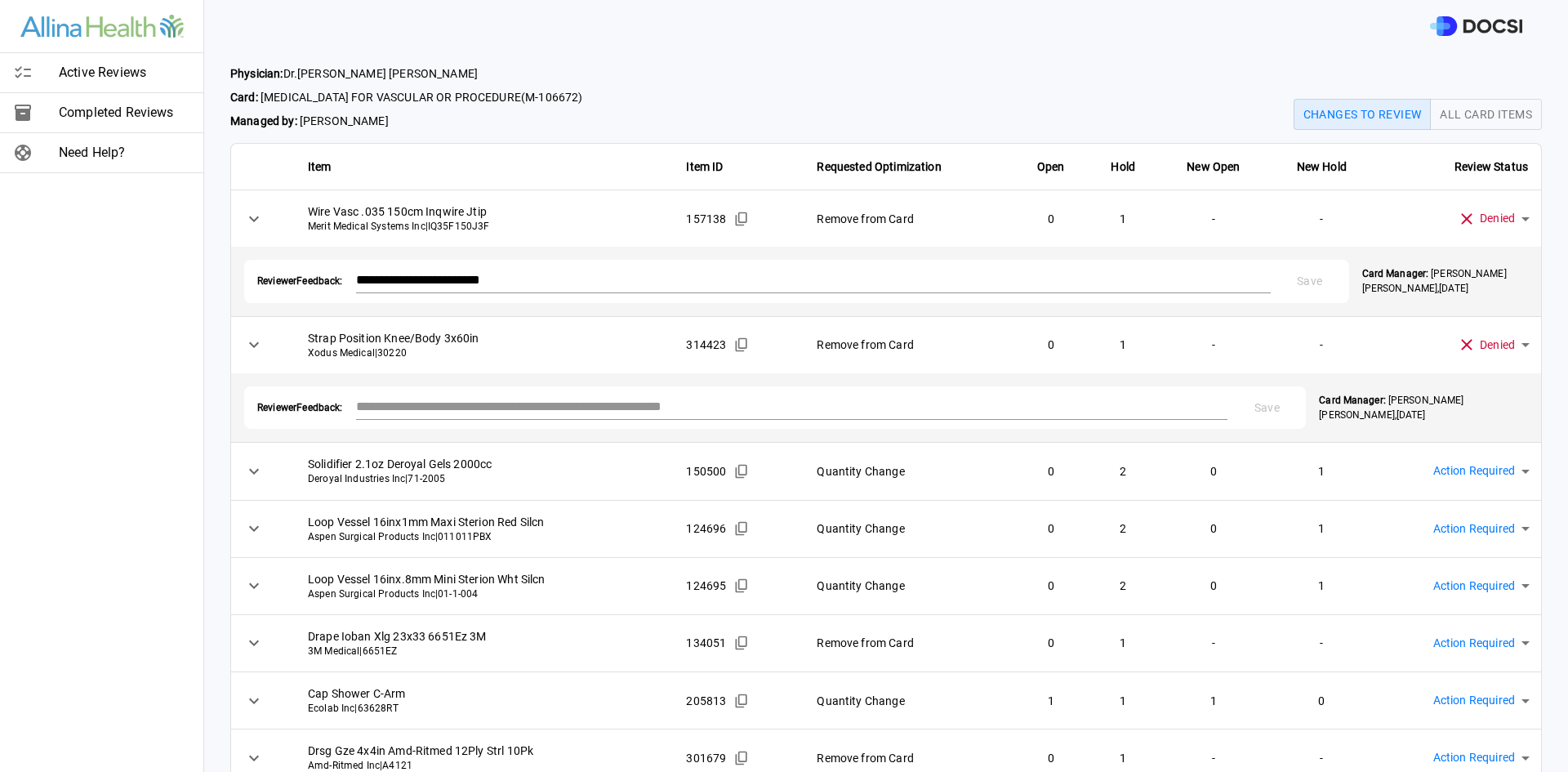 click at bounding box center [792, 406] 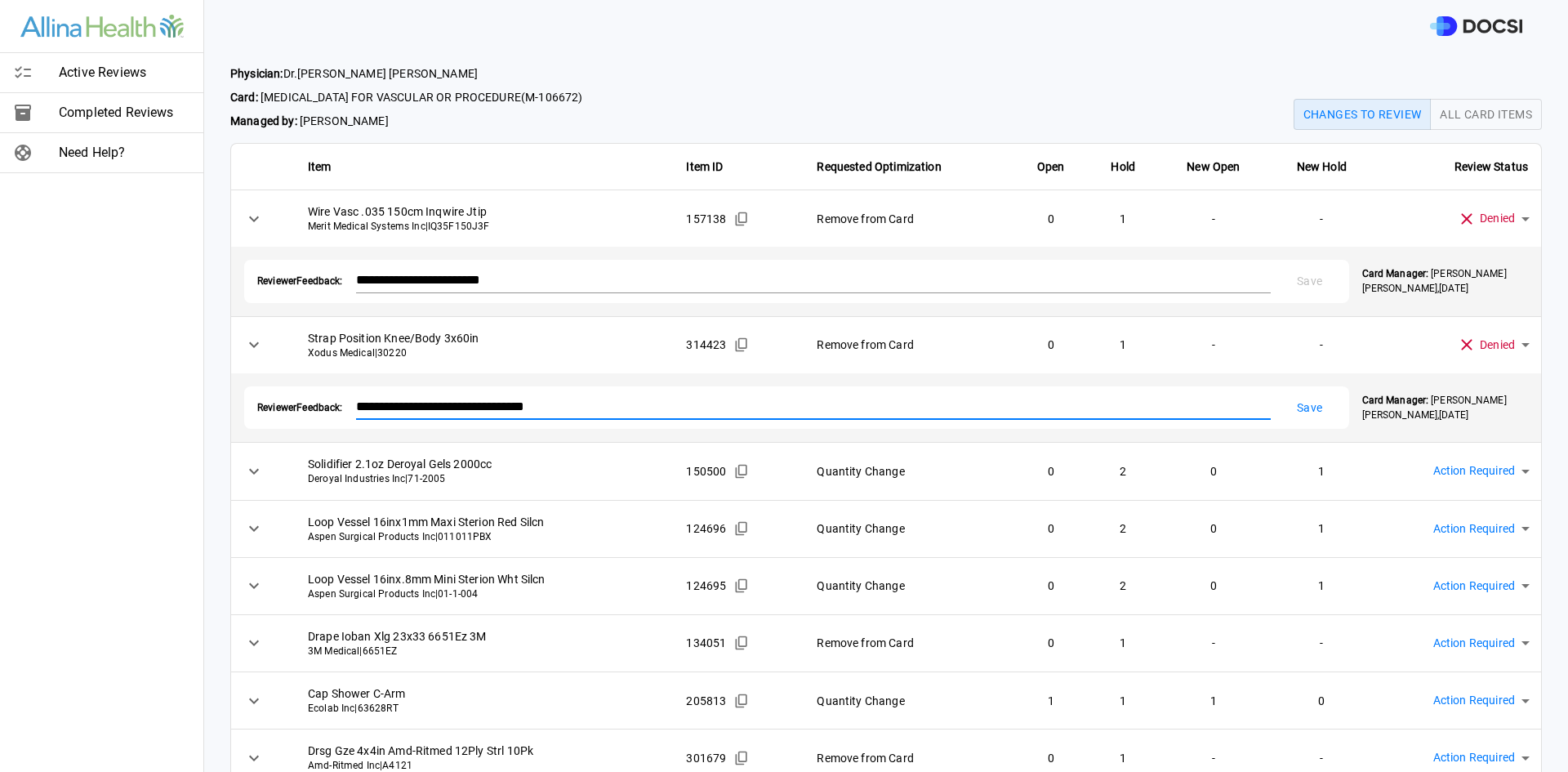 type on "**********" 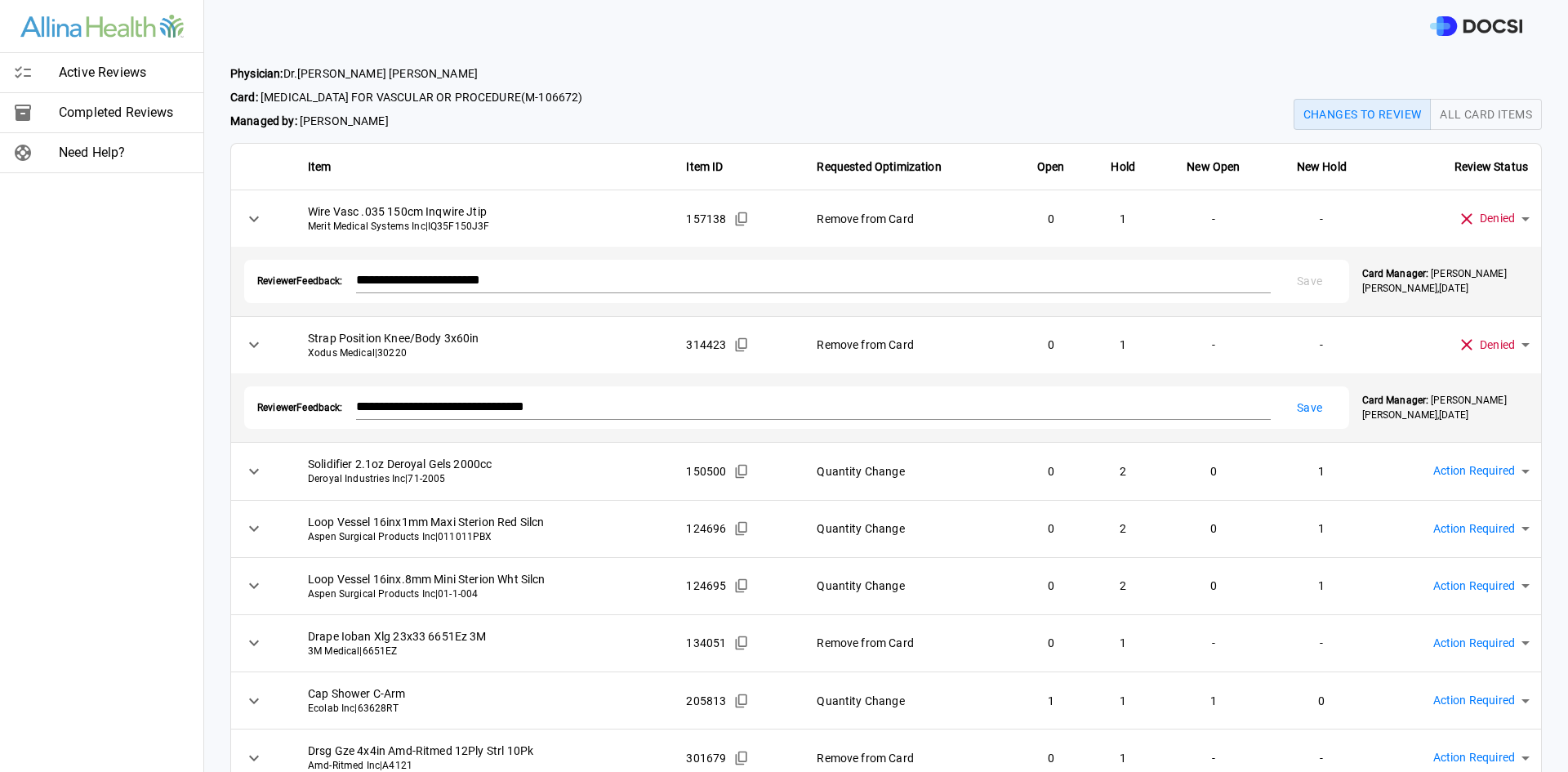 click on "**********" at bounding box center (784, 386) 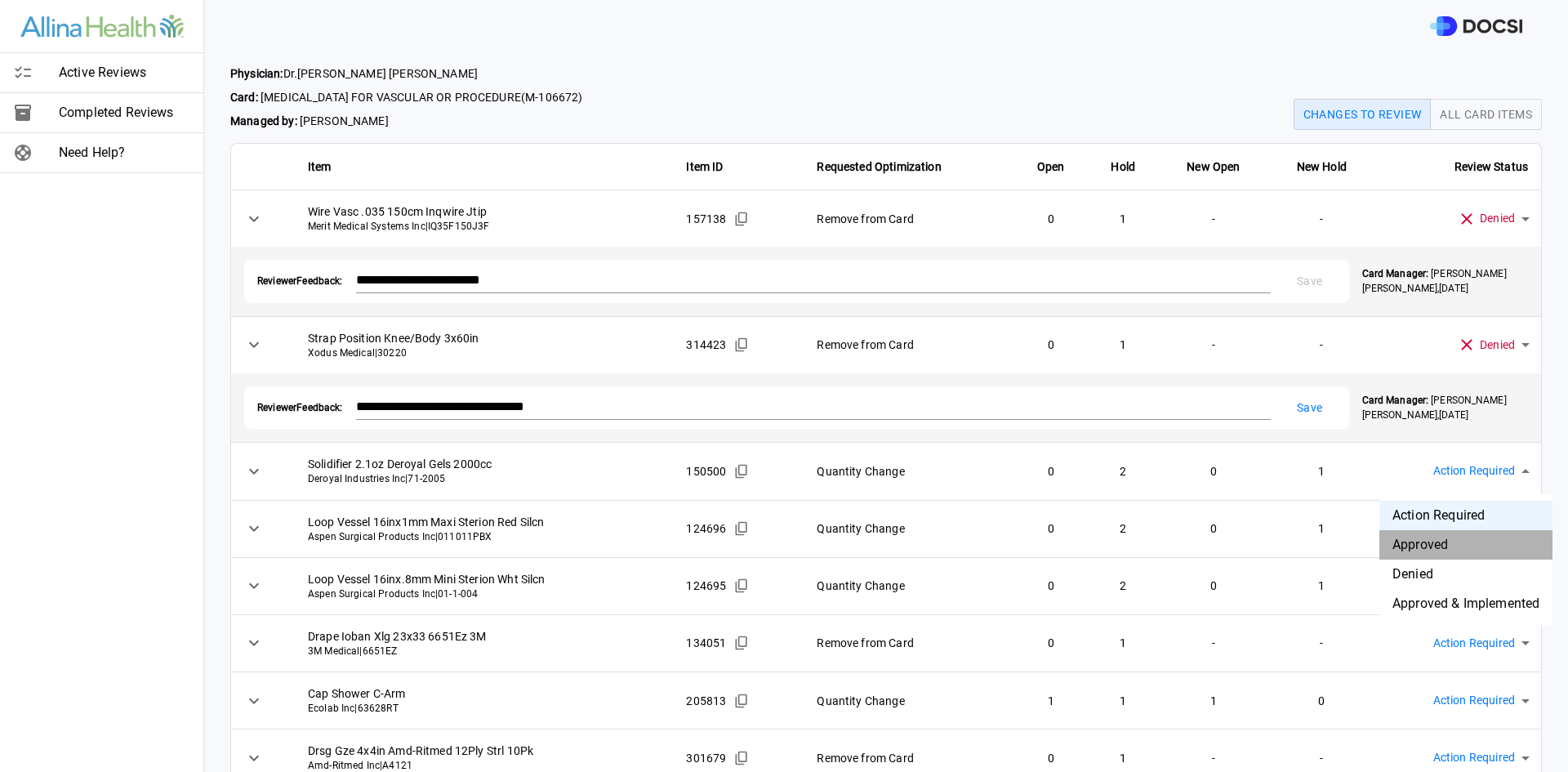 click on "Approved" at bounding box center [1466, 545] 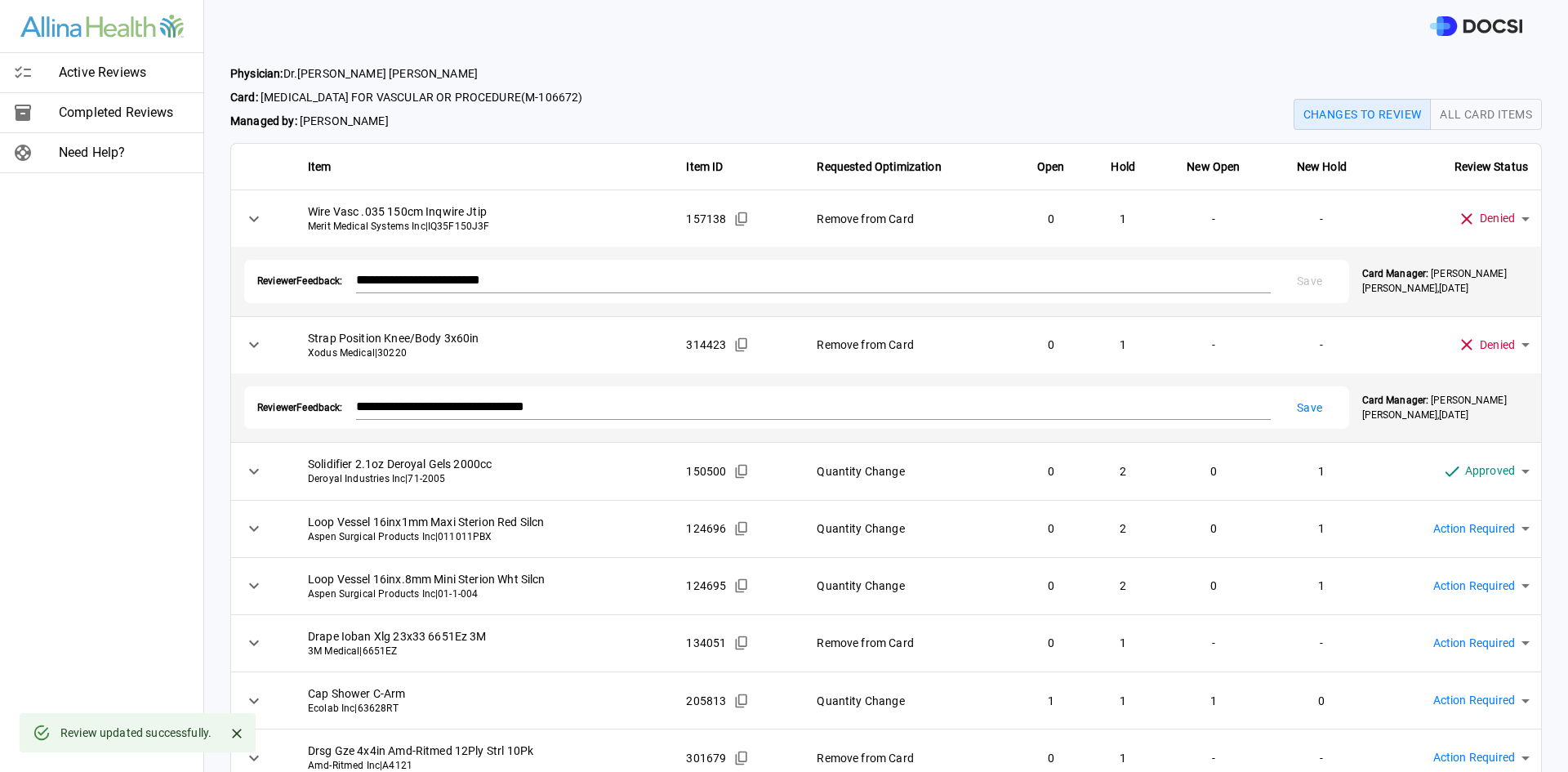 click on "**********" at bounding box center (784, 386) 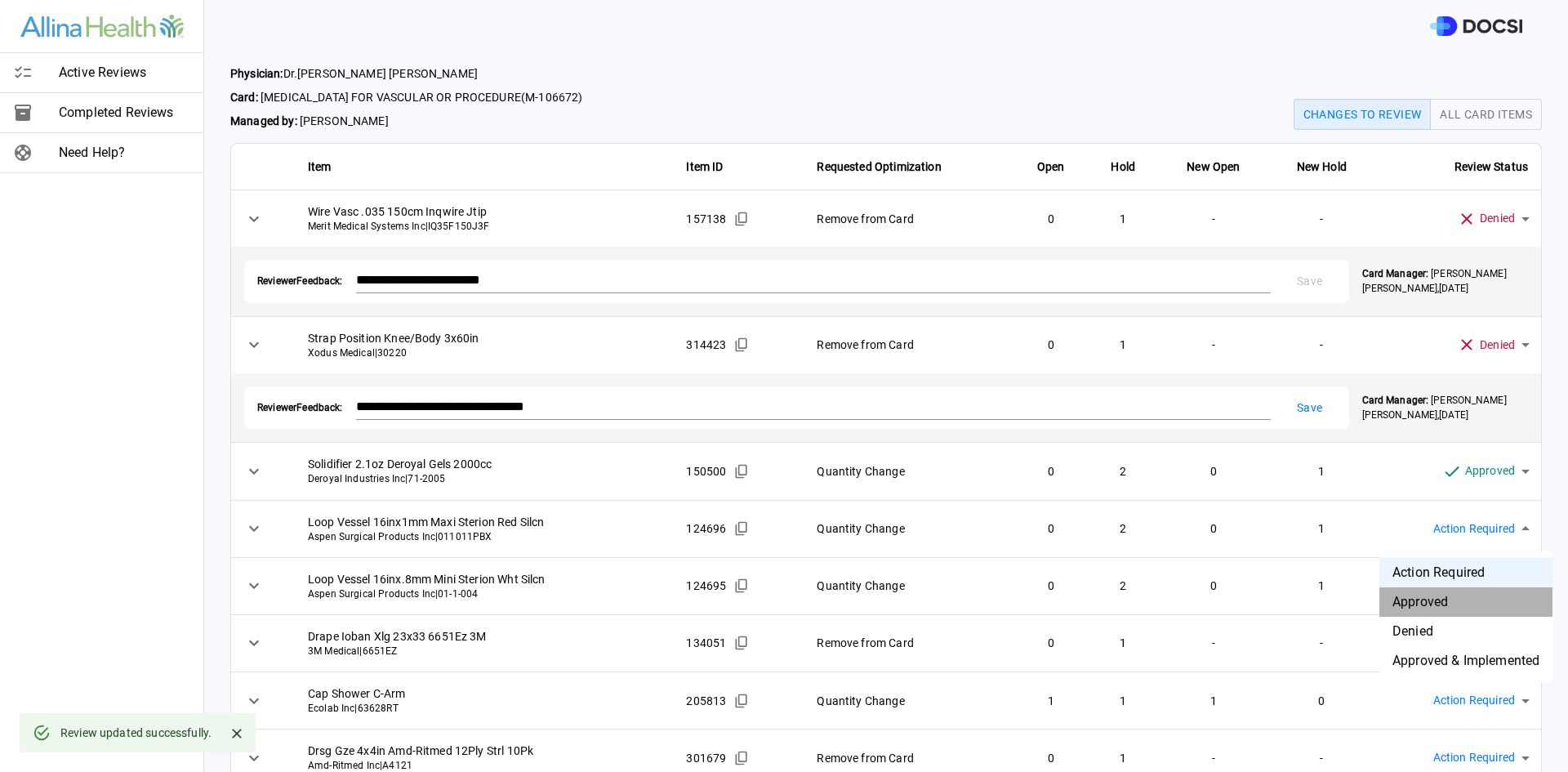 click on "Approved" at bounding box center [1466, 602] 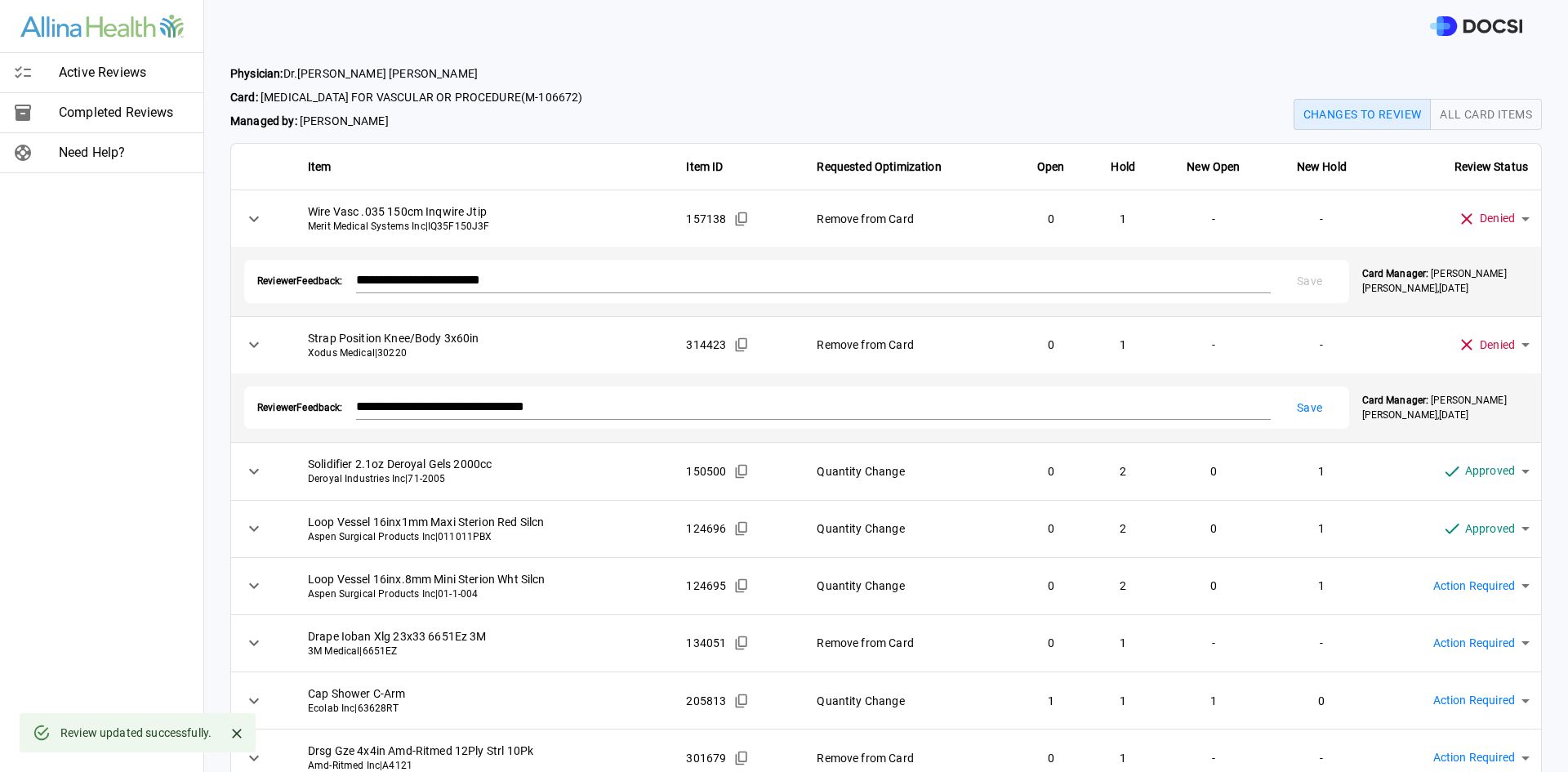 click on "**********" at bounding box center [784, 386] 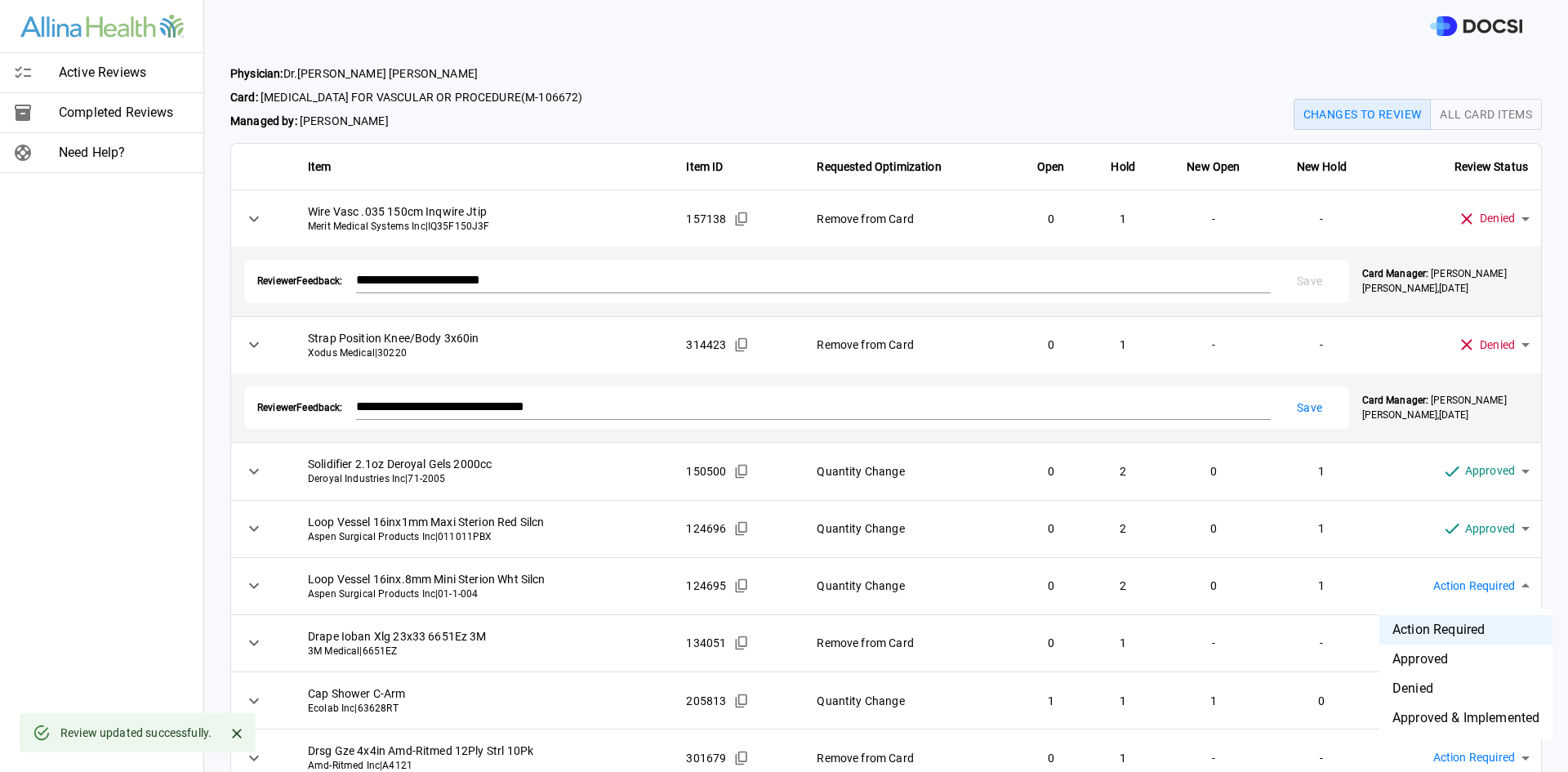 click on "Approved" at bounding box center (1466, 659) 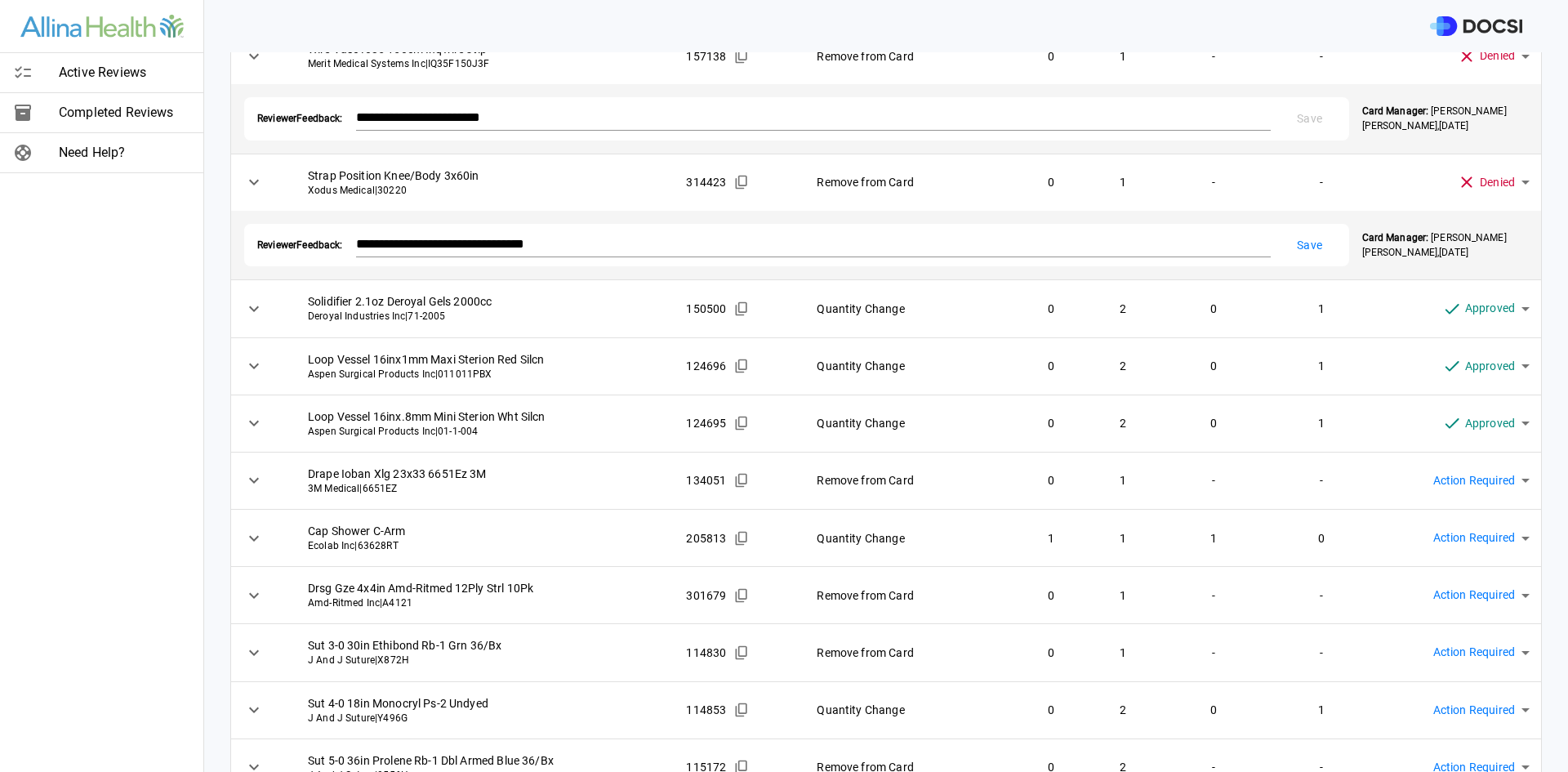 scroll, scrollTop: 163, scrollLeft: 0, axis: vertical 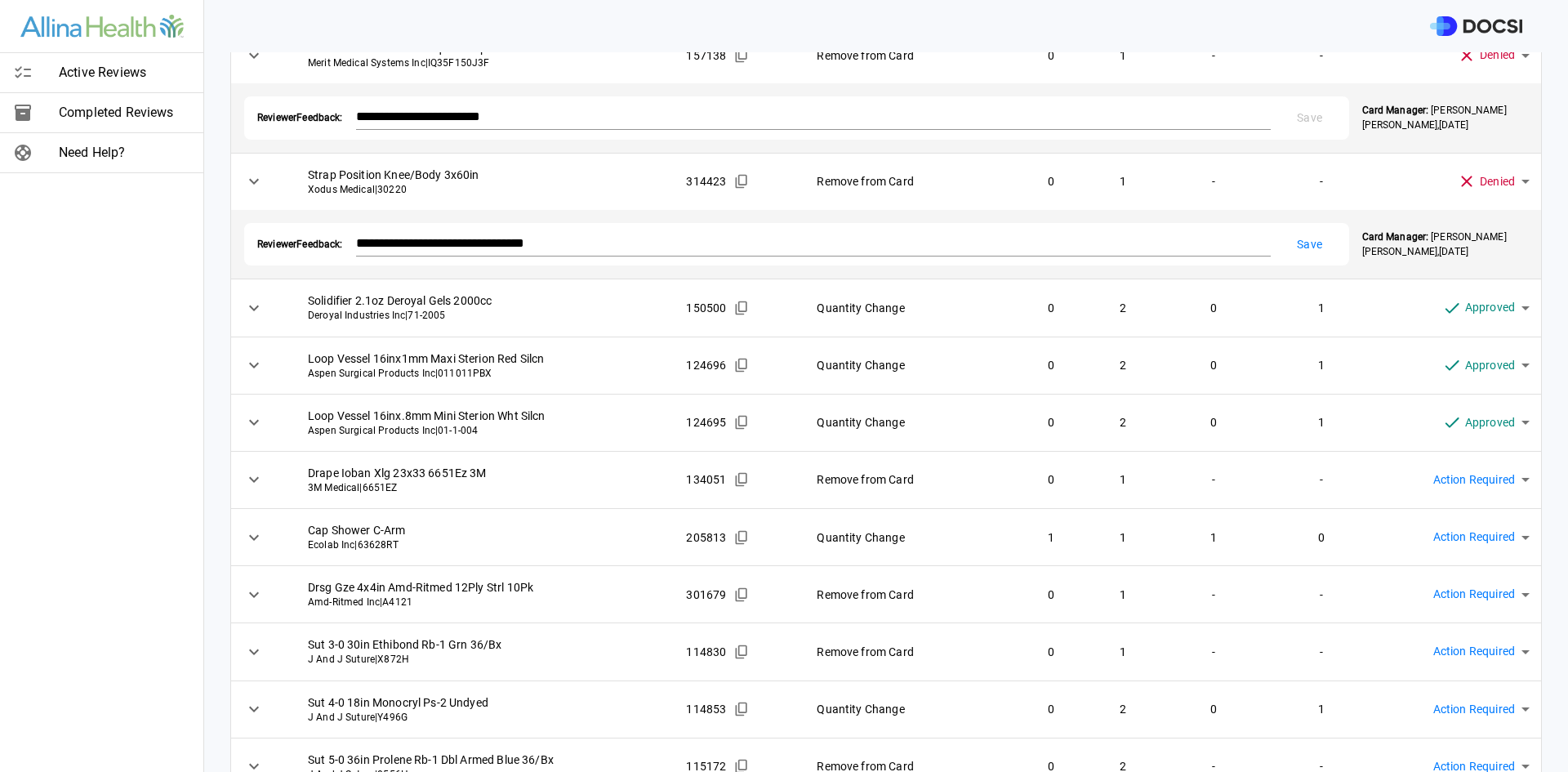 click on "**********" at bounding box center [784, 386] 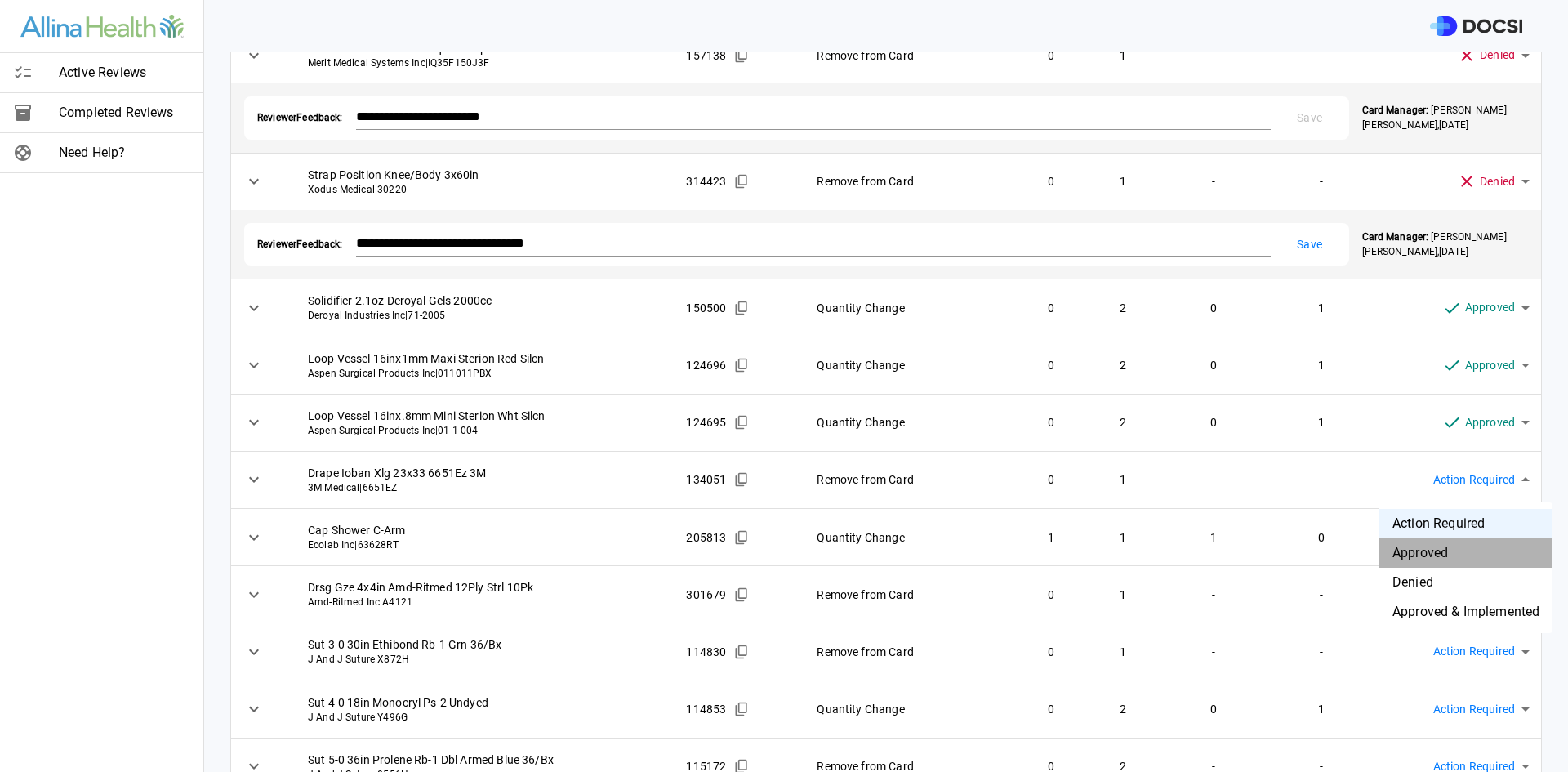 click on "Approved" at bounding box center [1466, 553] 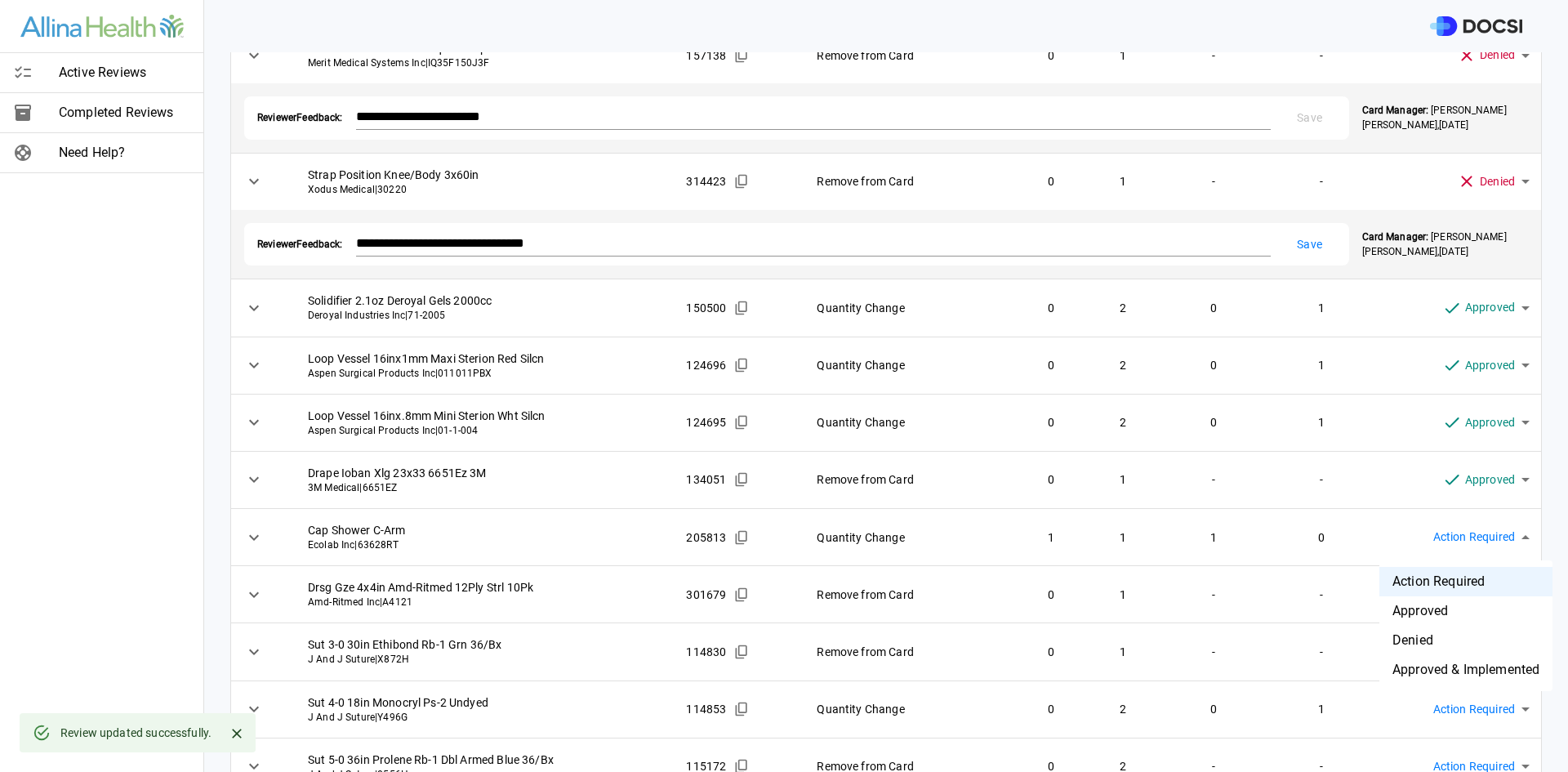 click on "**********" at bounding box center [784, 386] 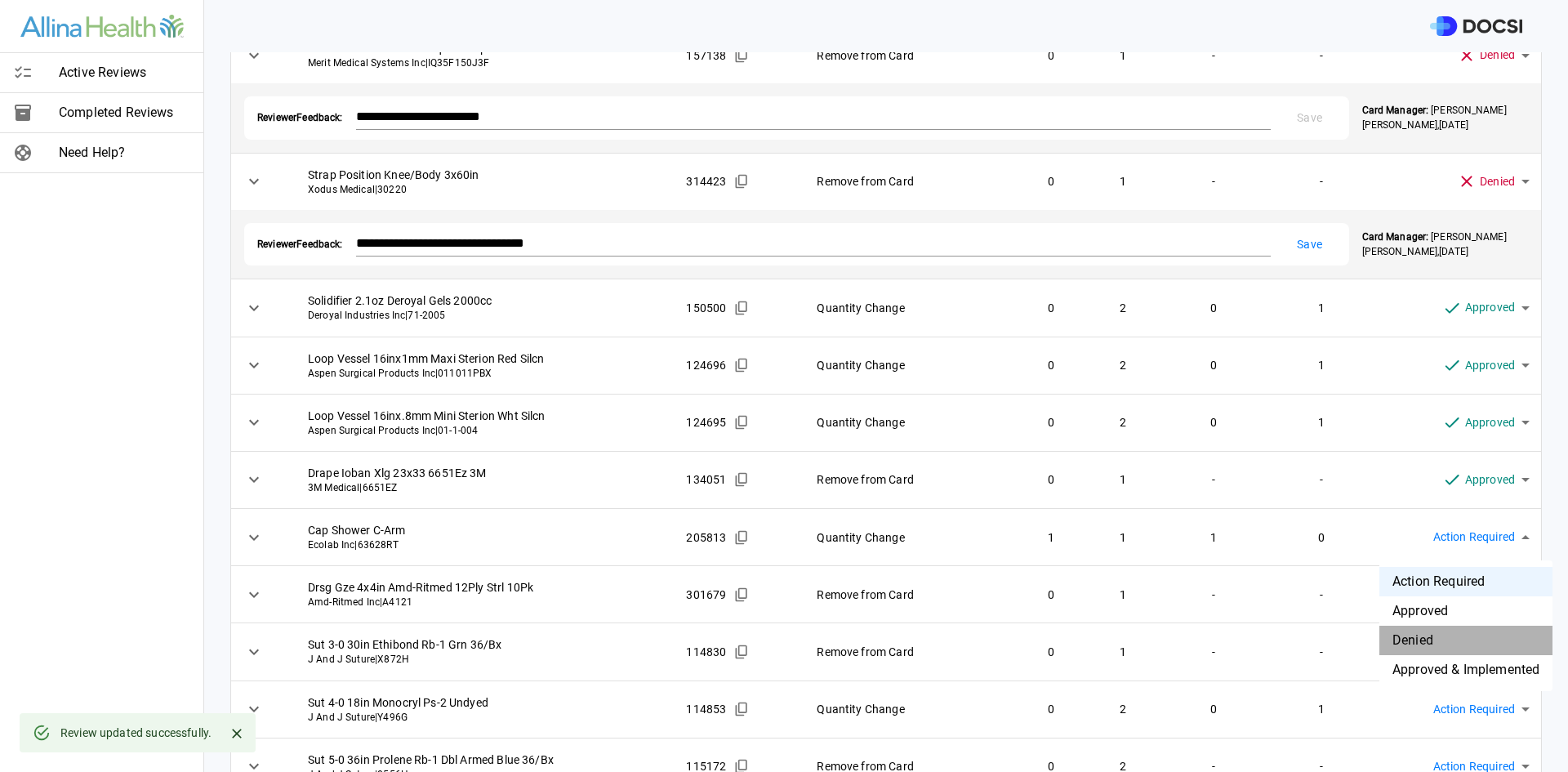 click on "Denied" at bounding box center [1466, 640] 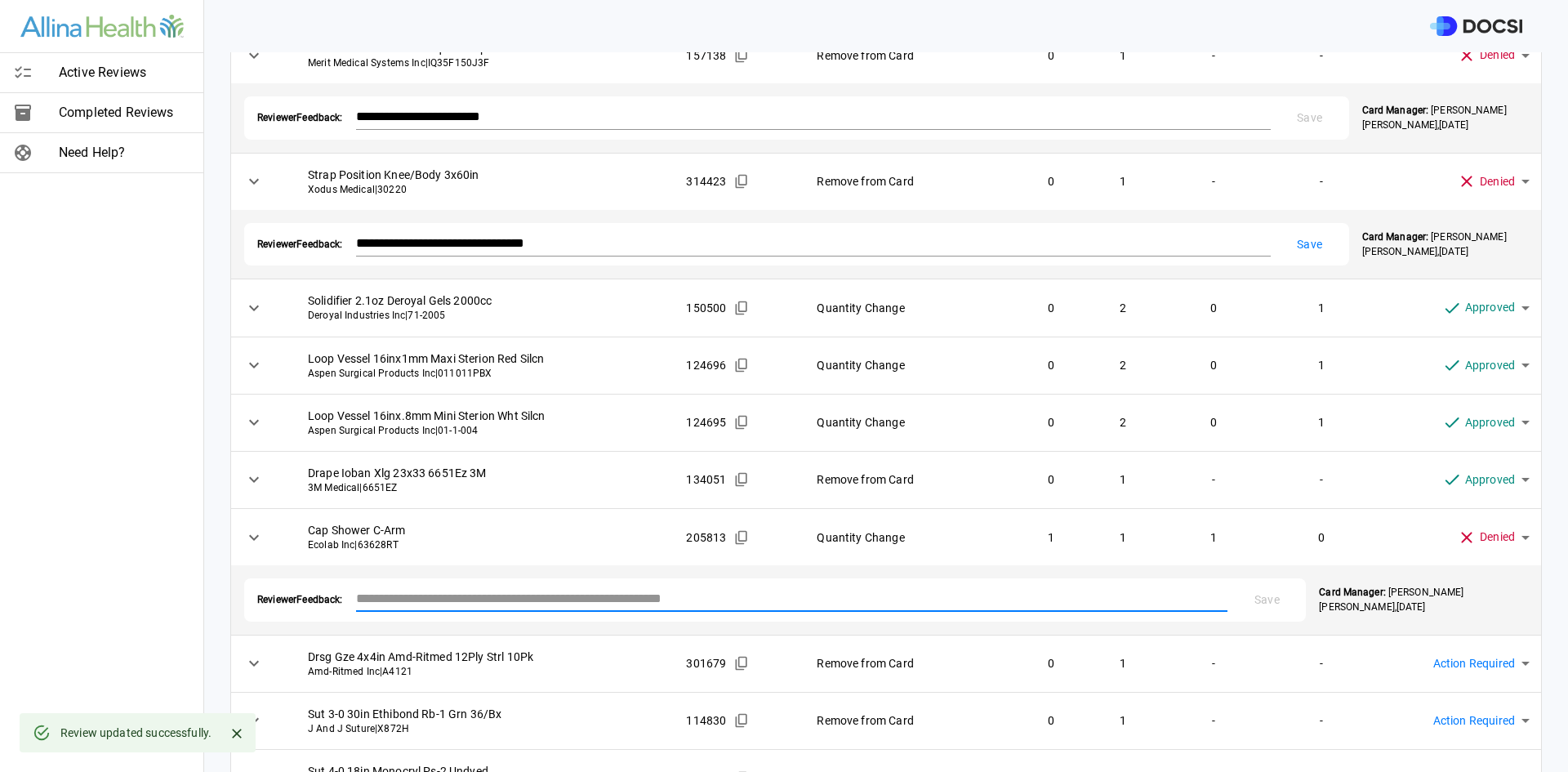 click at bounding box center (792, 598) 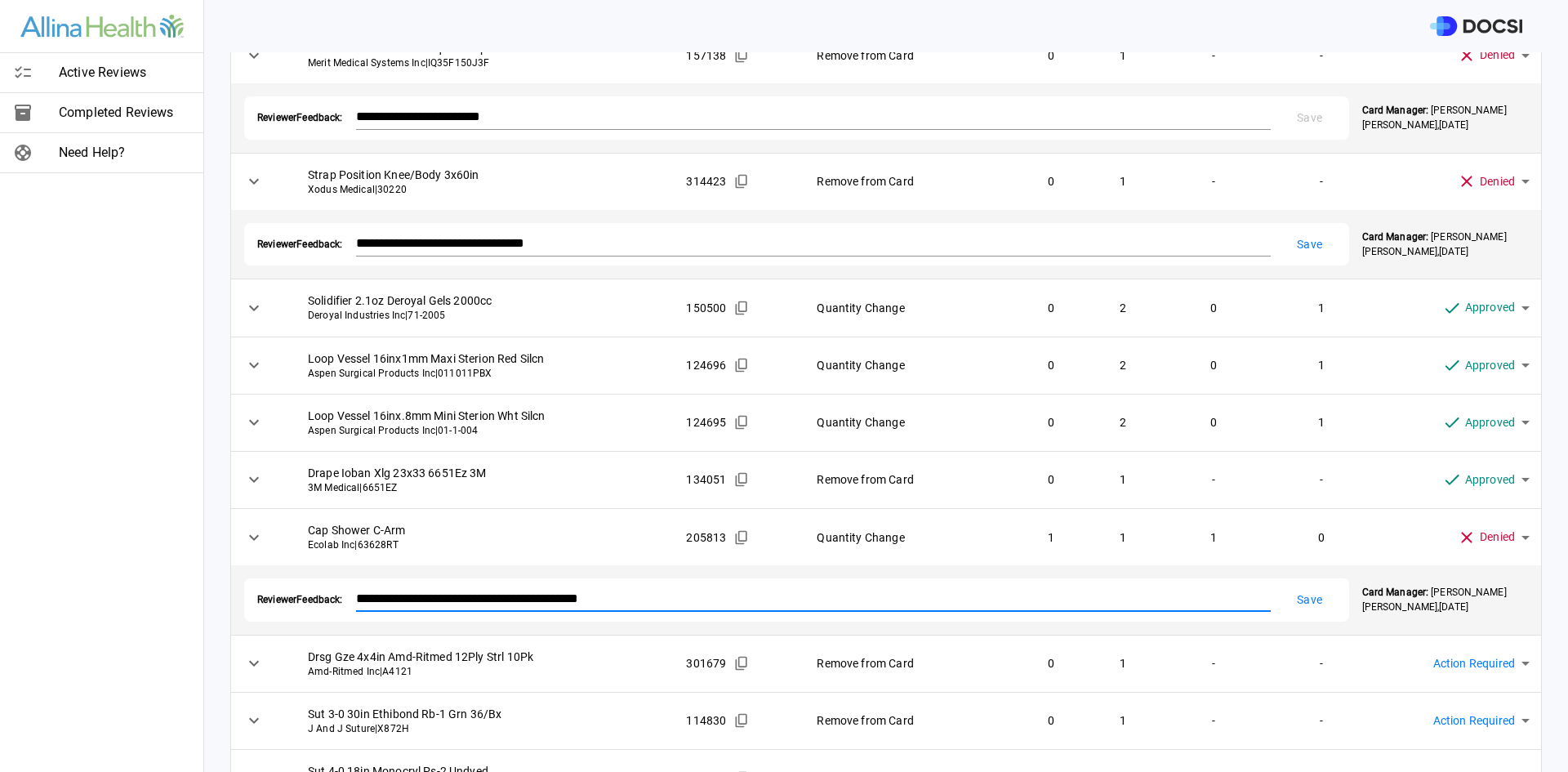 click on "**********" at bounding box center [813, 598] 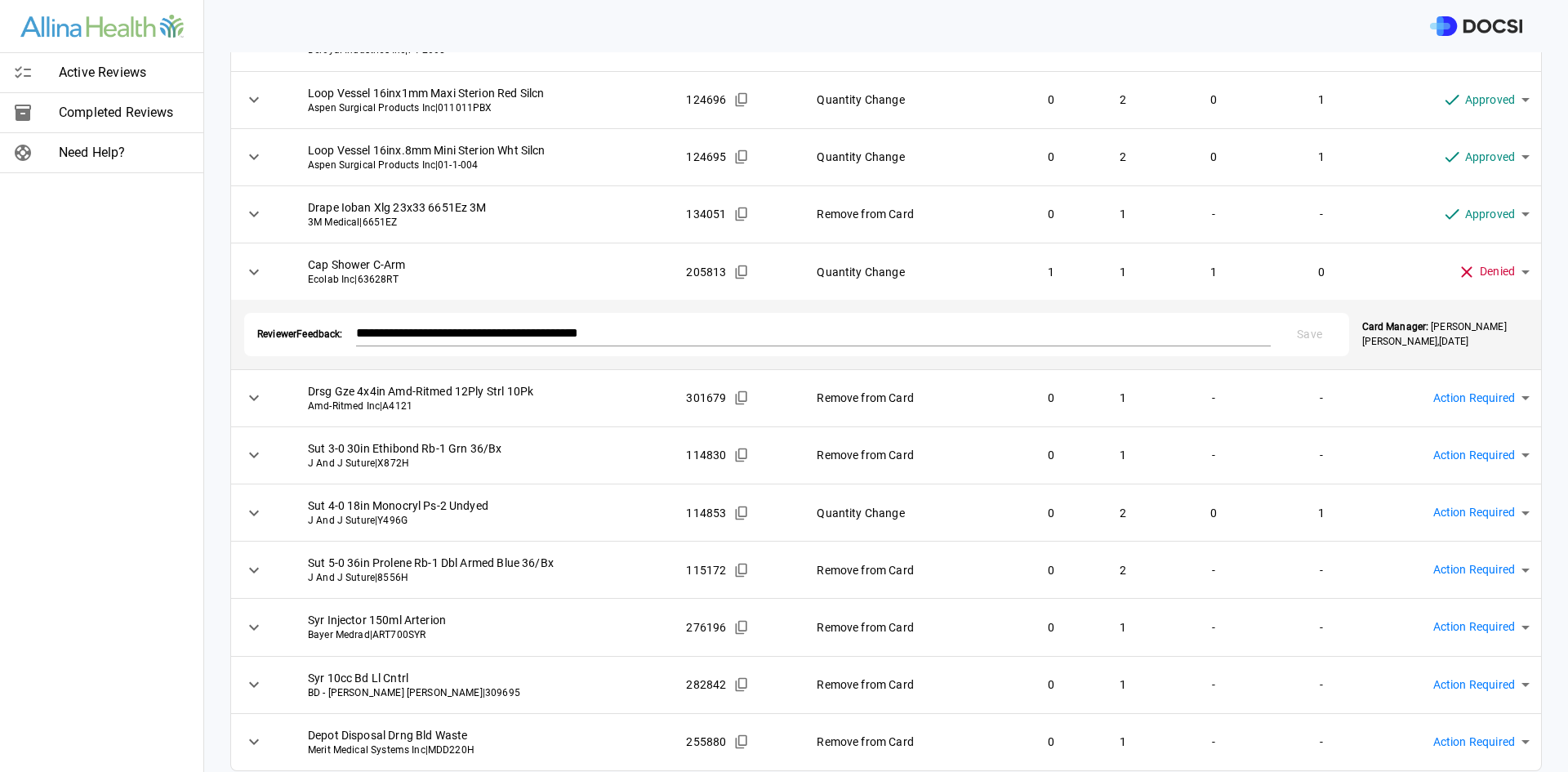 scroll, scrollTop: 441, scrollLeft: 0, axis: vertical 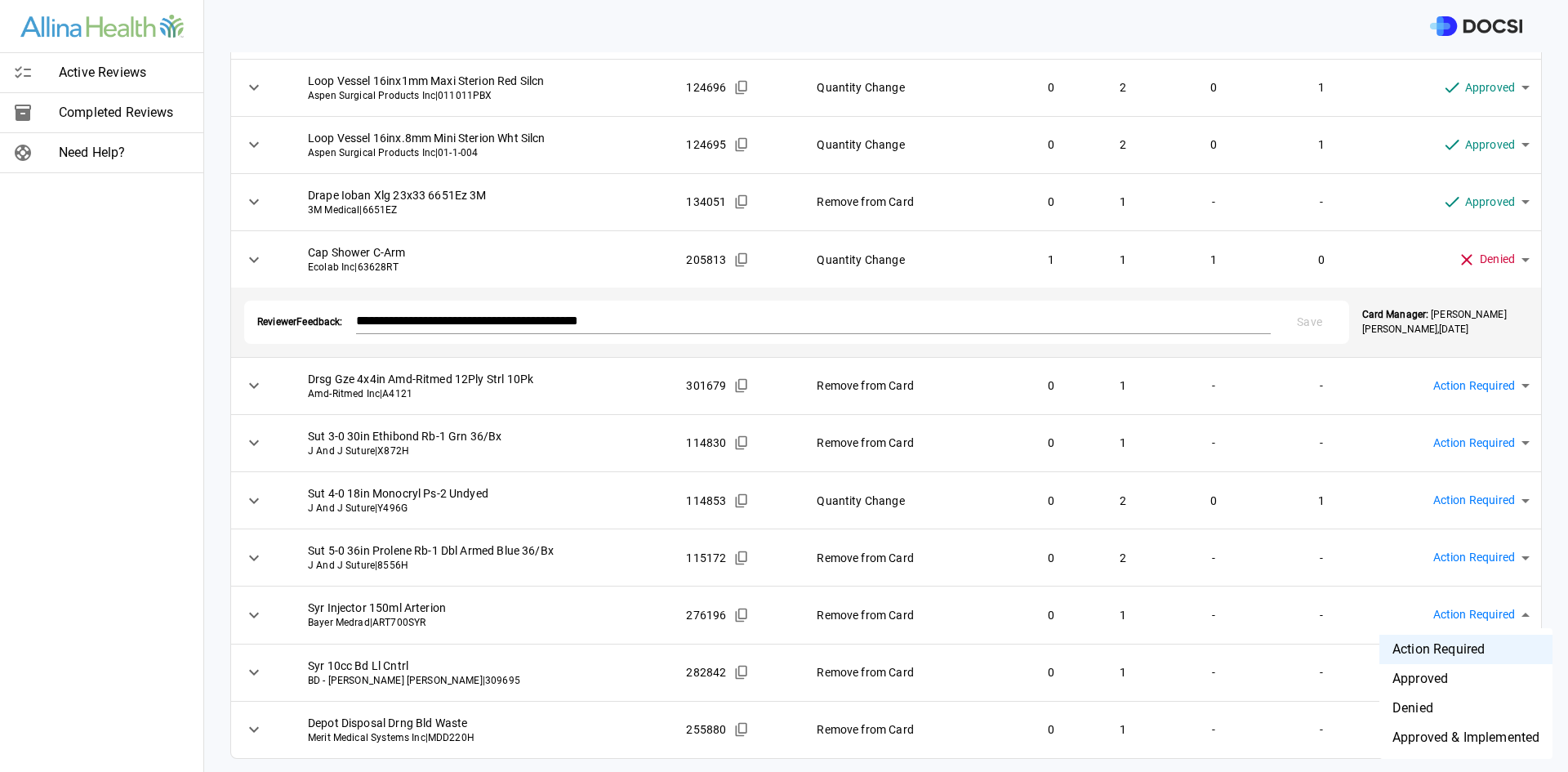 click on "**********" at bounding box center (784, 386) 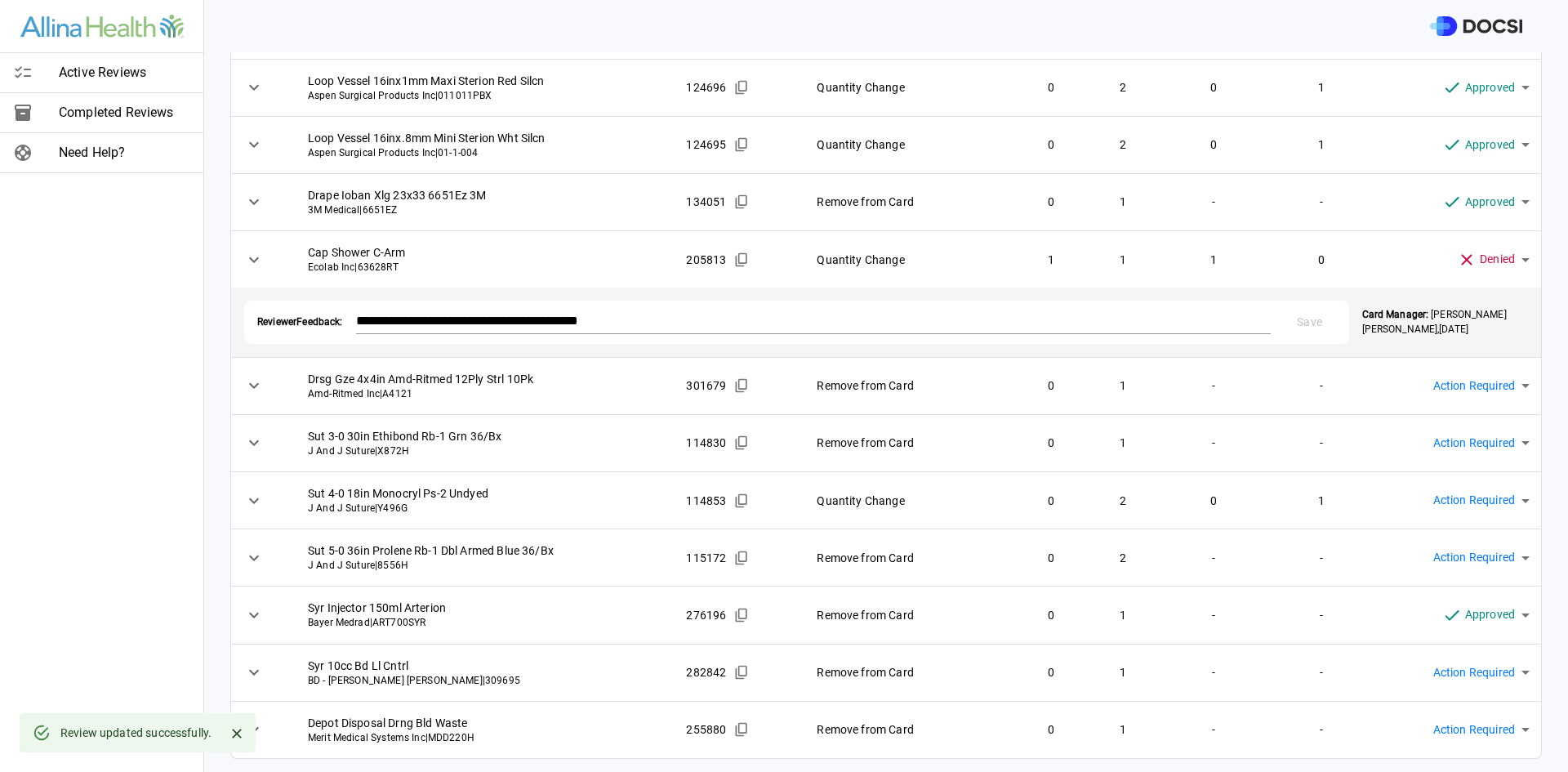 click on "**********" at bounding box center [784, 386] 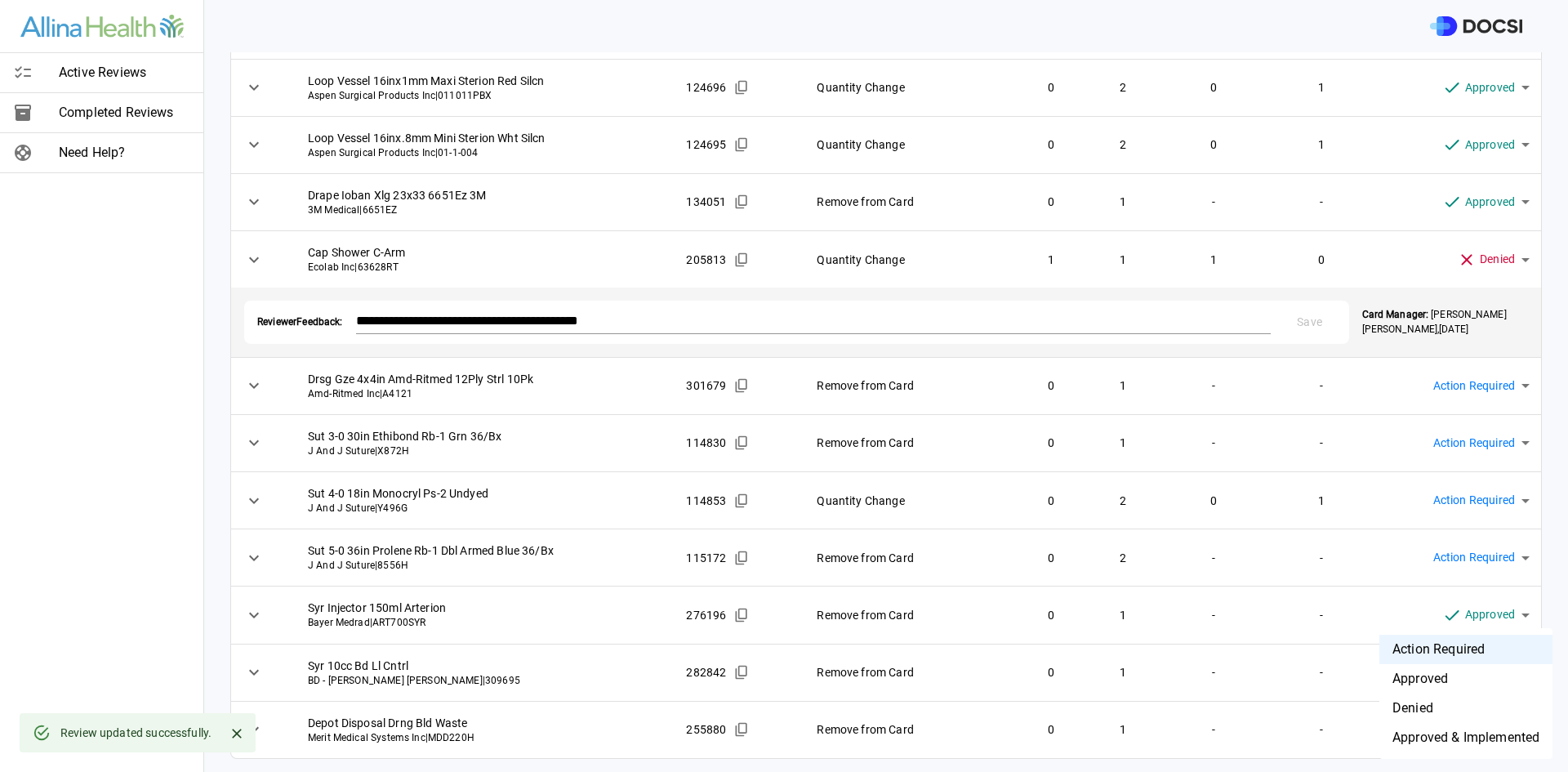 click on "Approved" at bounding box center [1466, 679] 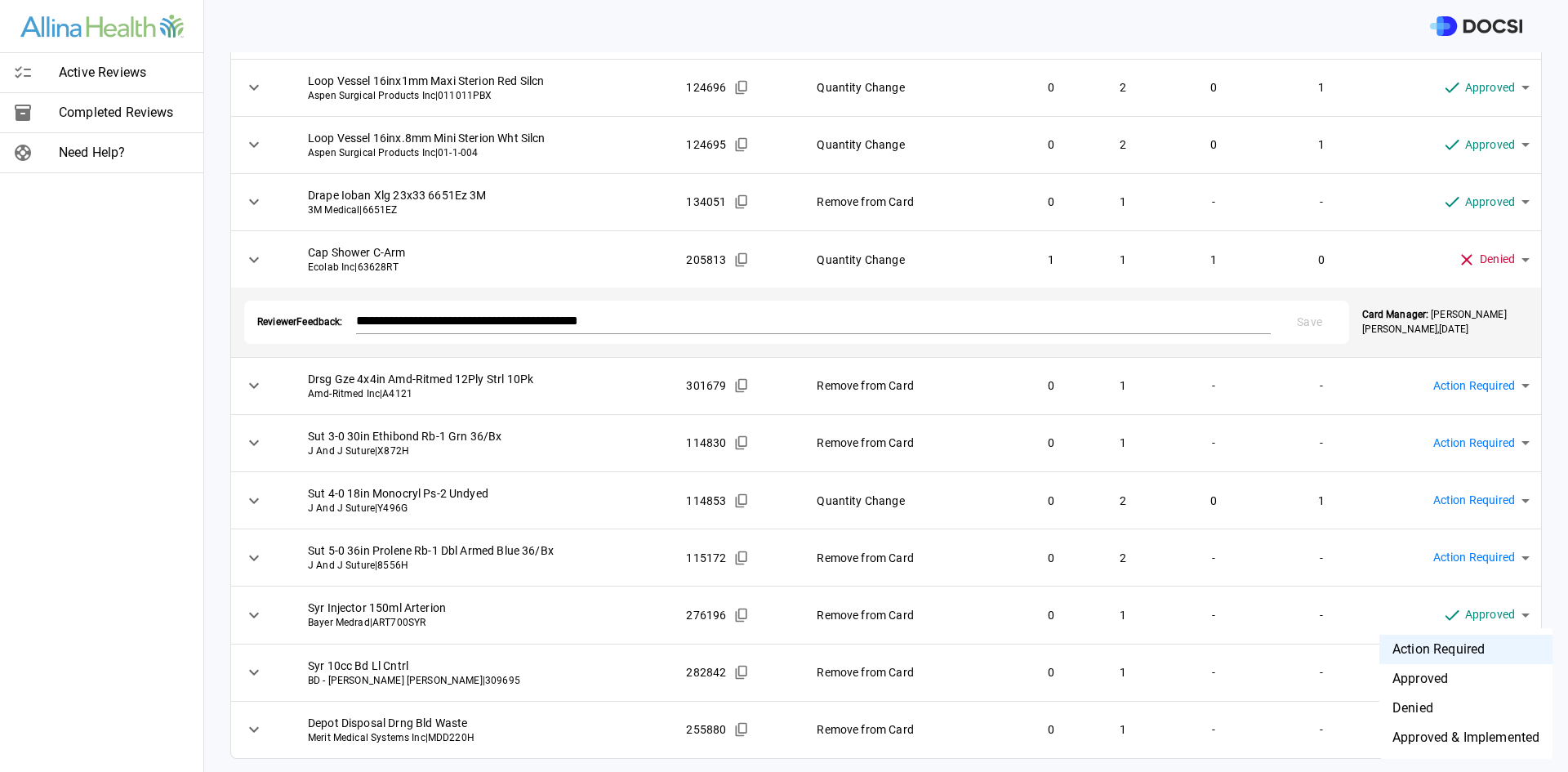 click on "Denied" at bounding box center (1466, 708) 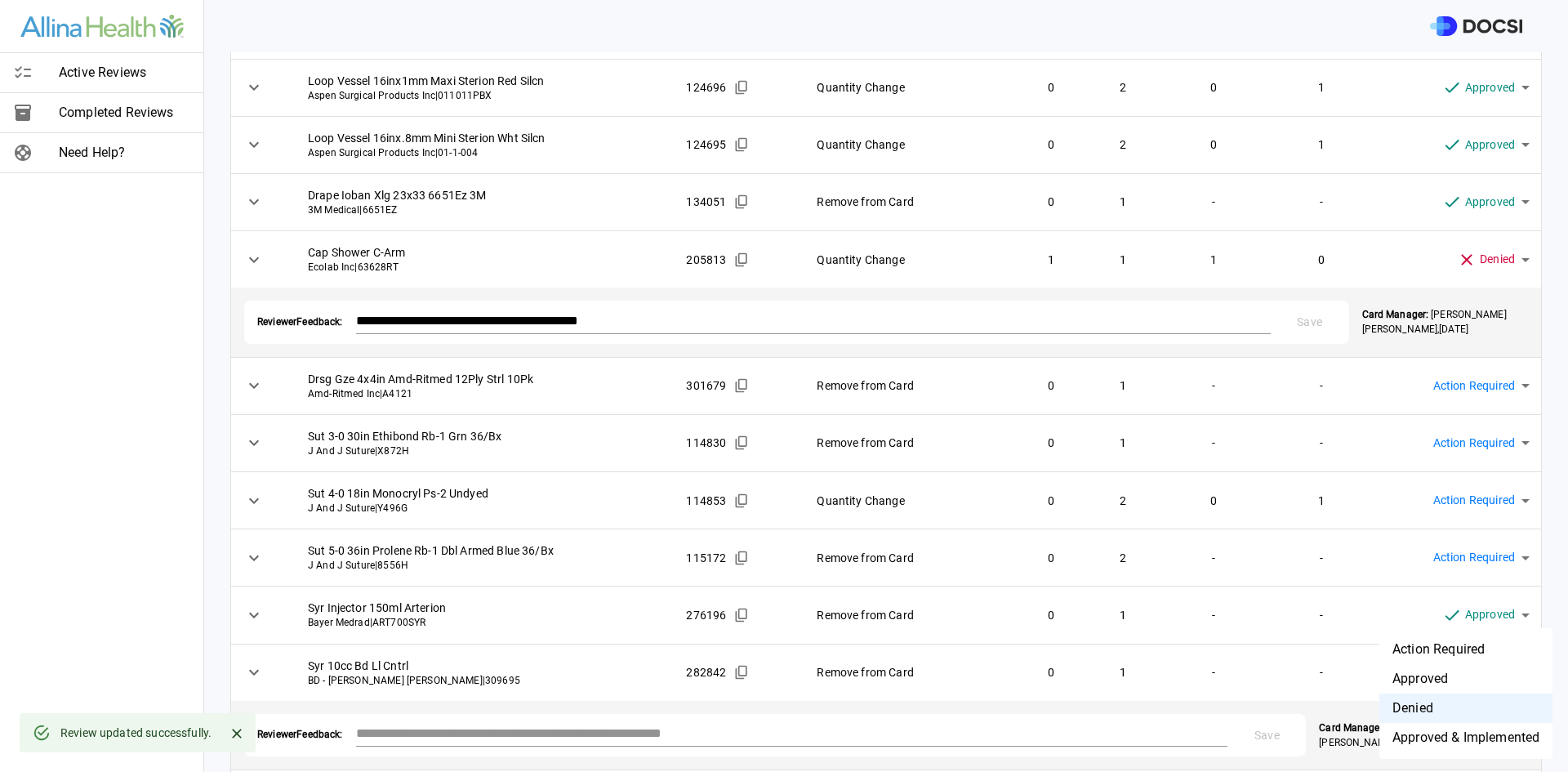 click on "**********" at bounding box center [784, 386] 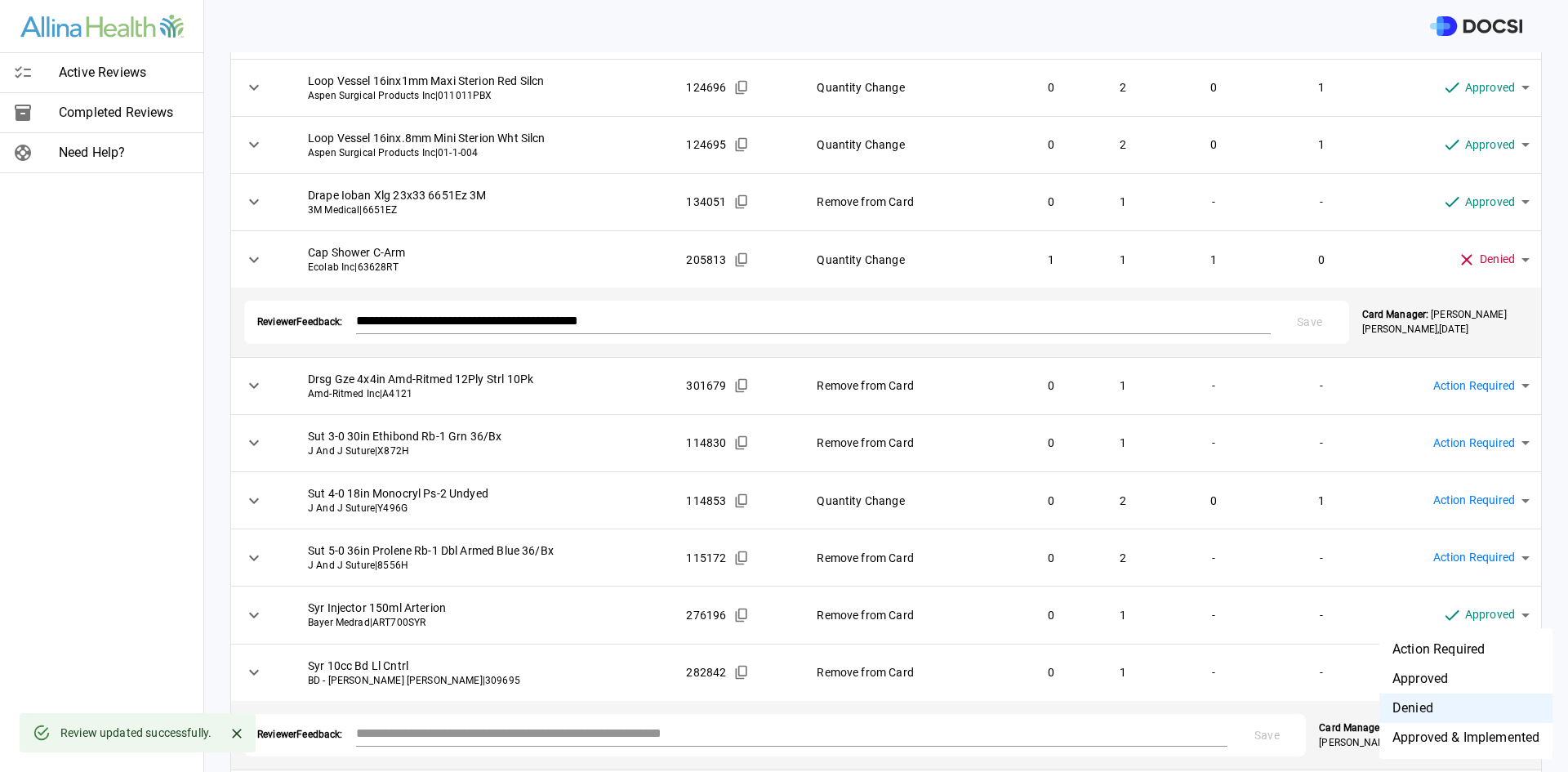 click on "Approved" at bounding box center [1466, 679] 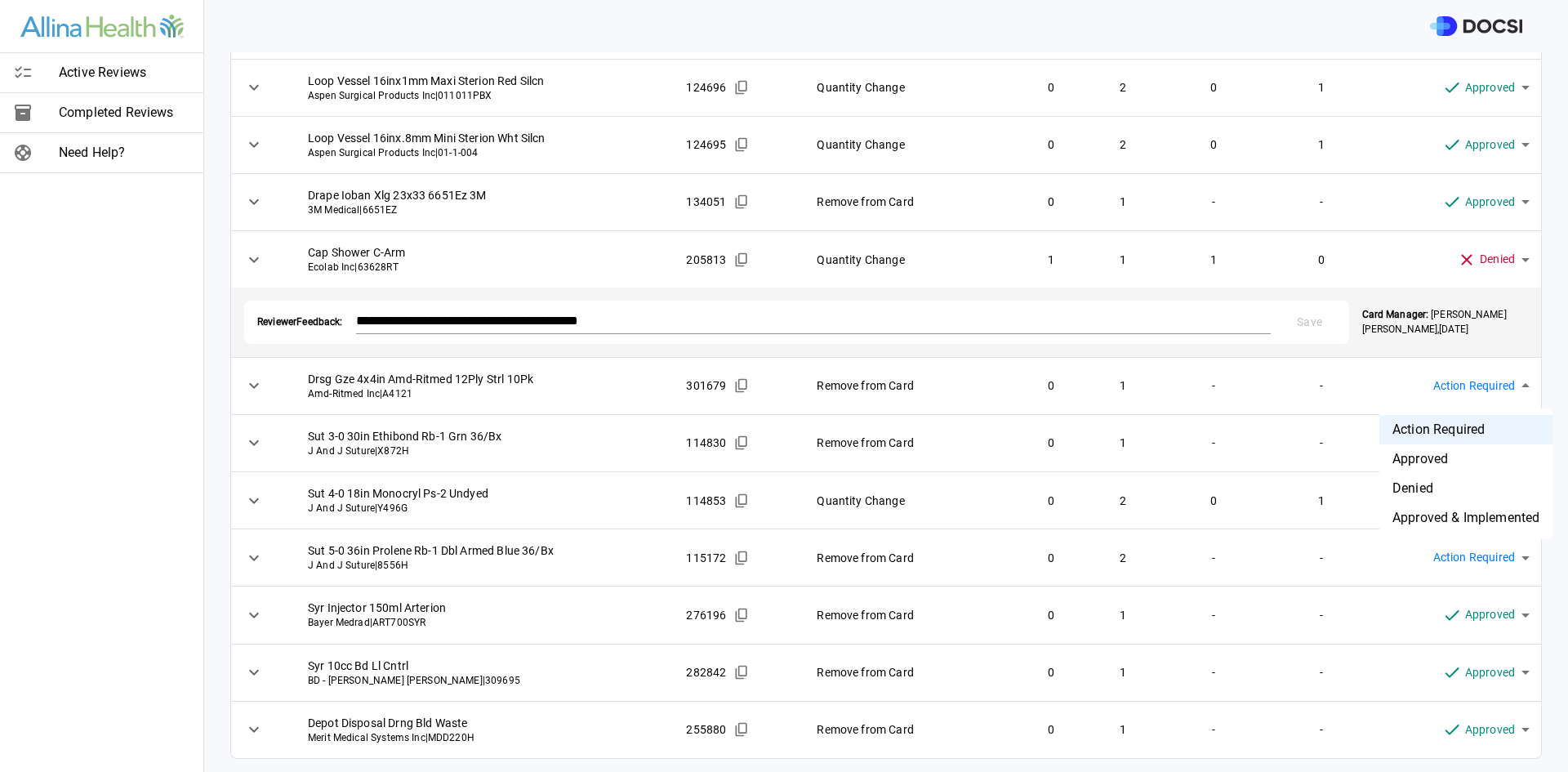 click on "**********" at bounding box center [784, 386] 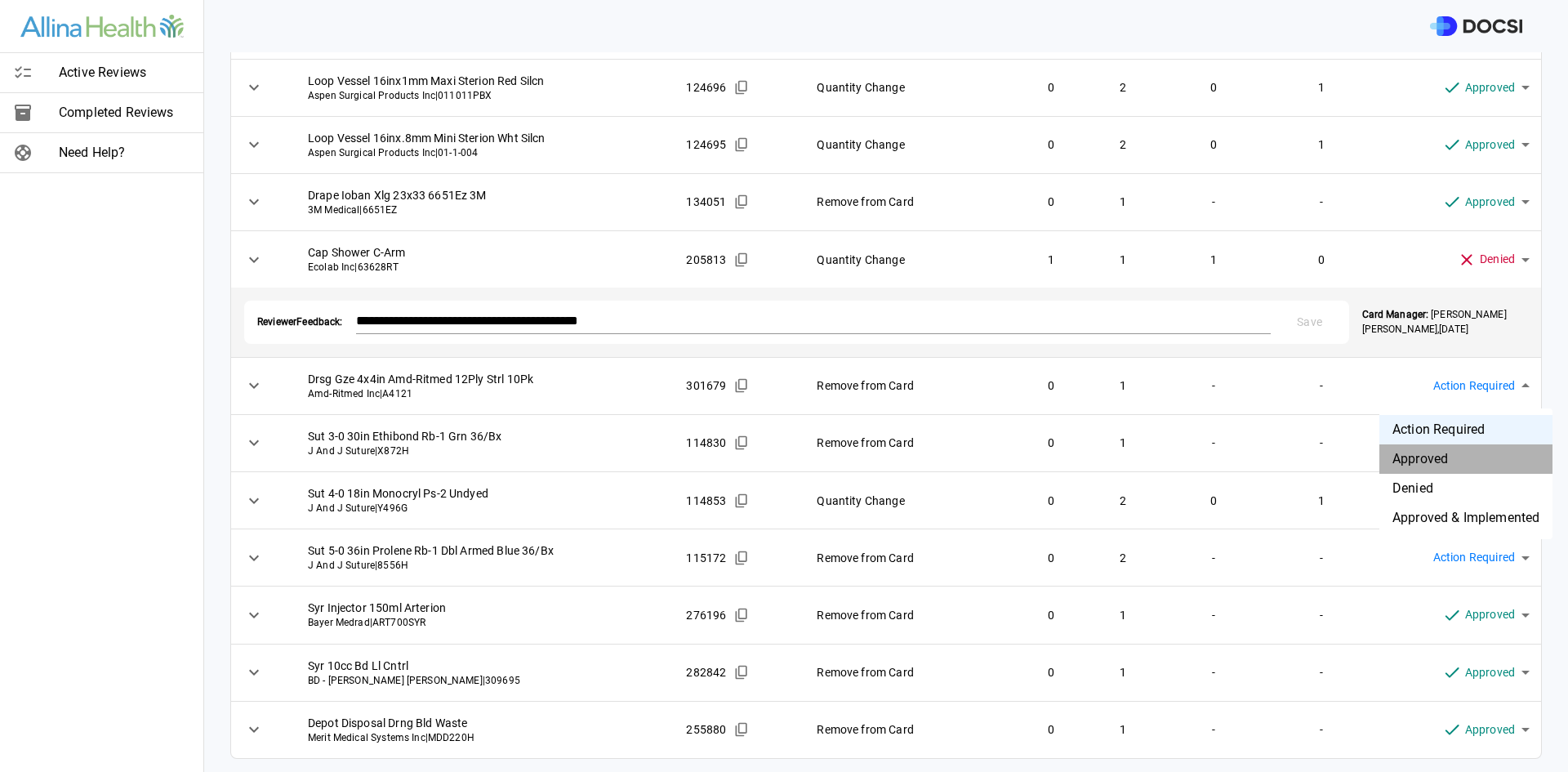 click on "Approved" at bounding box center [1466, 459] 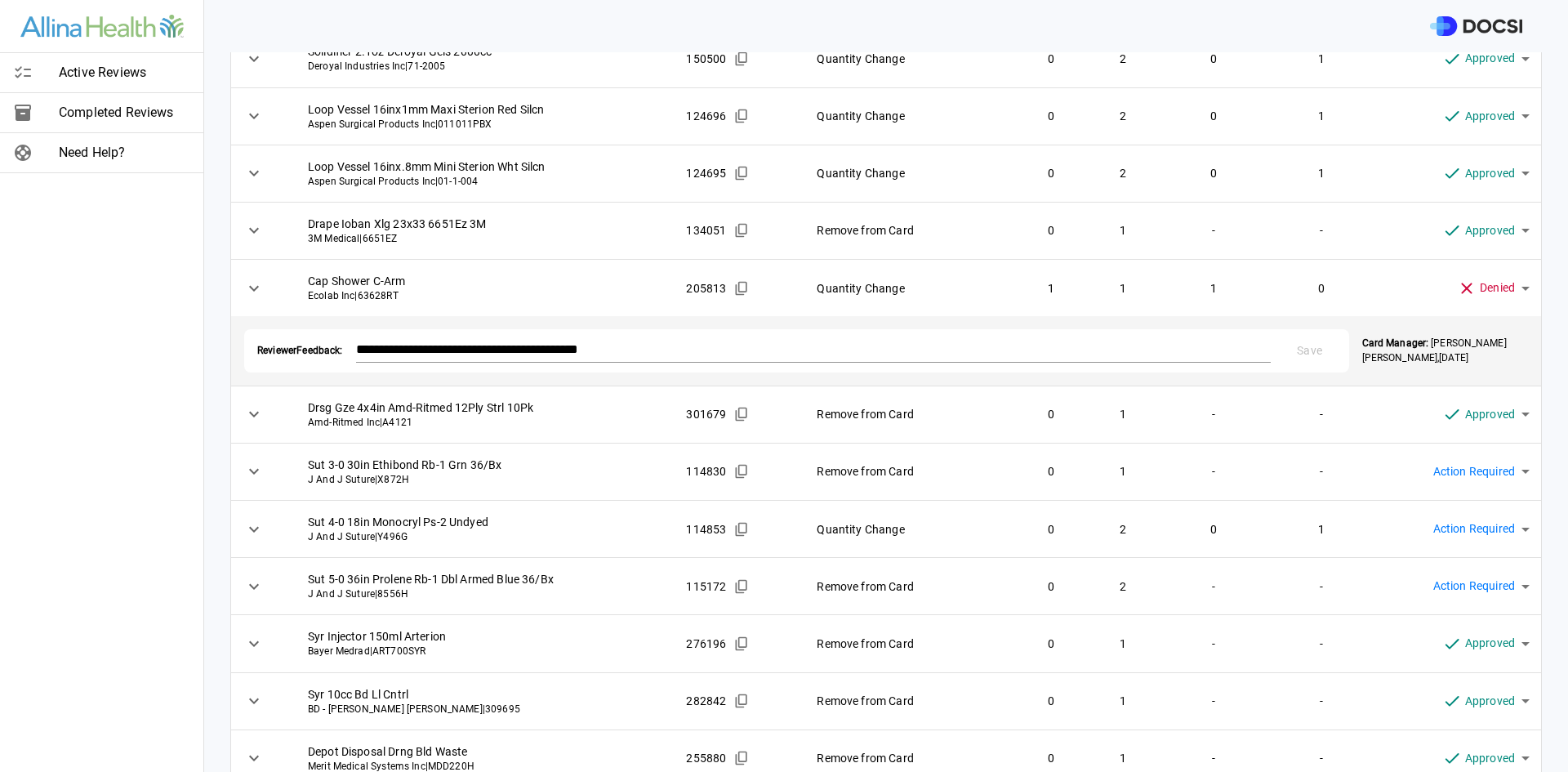 scroll, scrollTop: 441, scrollLeft: 0, axis: vertical 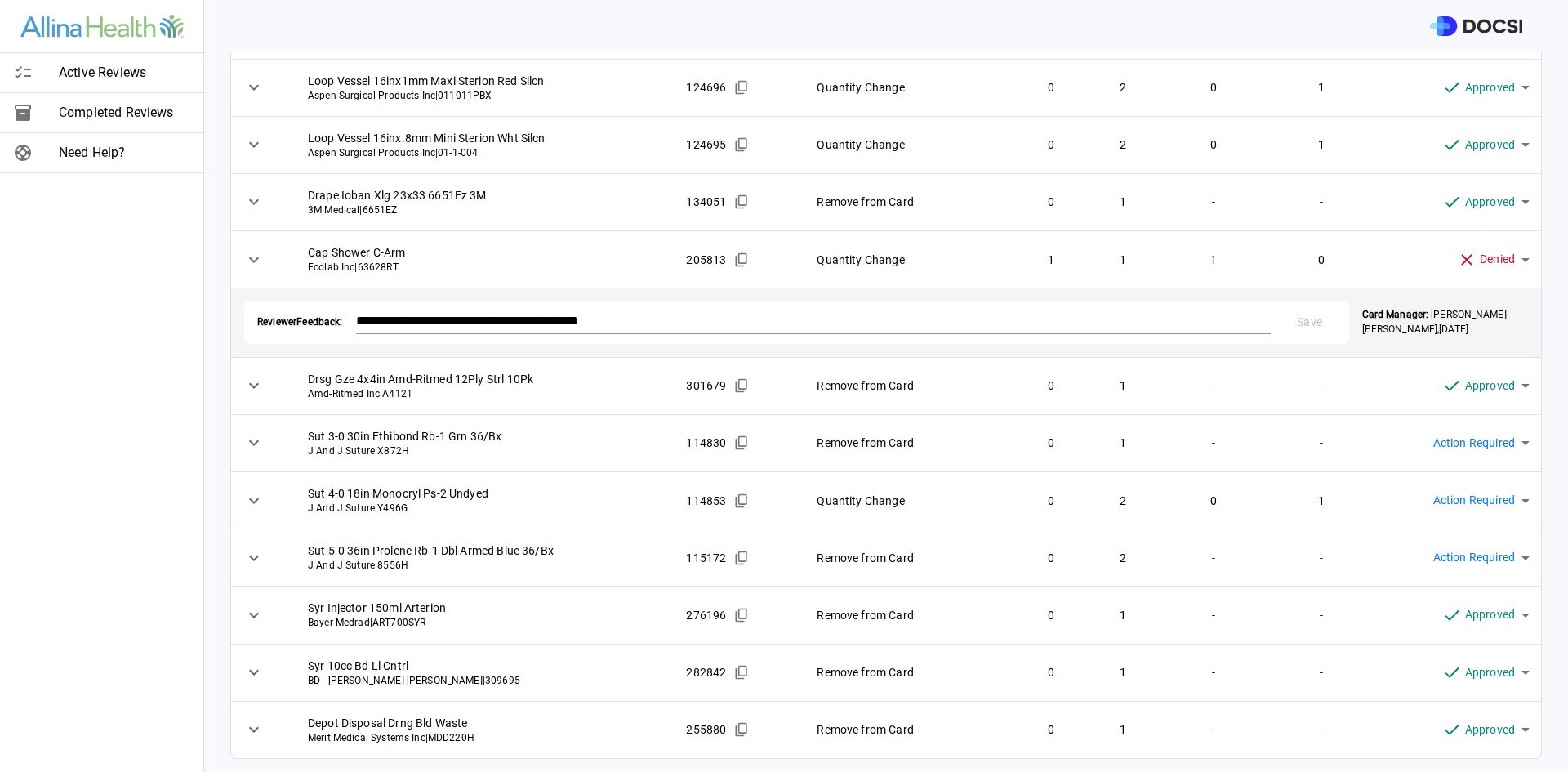 click on "Bayer Medrad  |  ART700SYR" at bounding box center [484, 623] 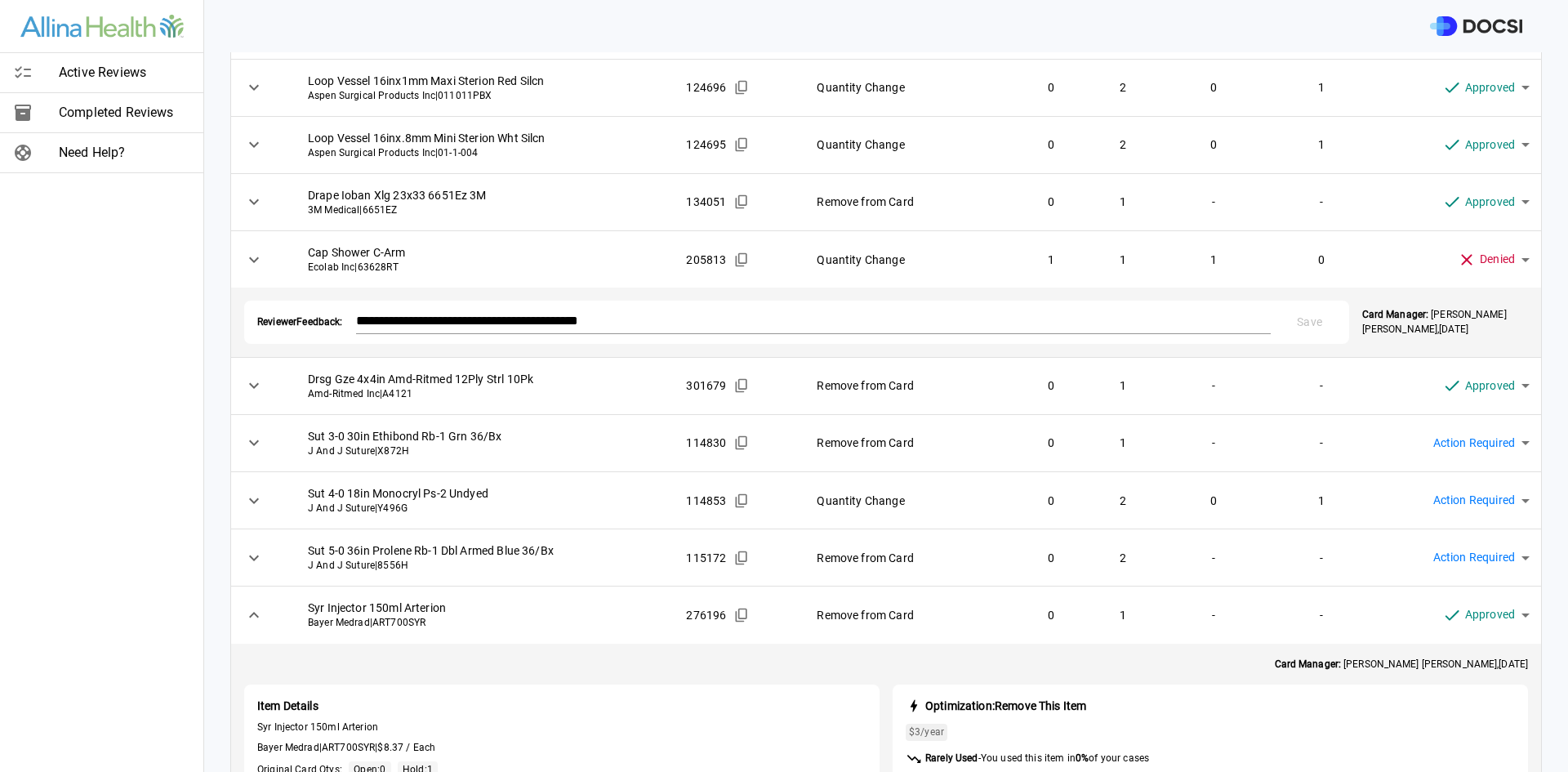 click 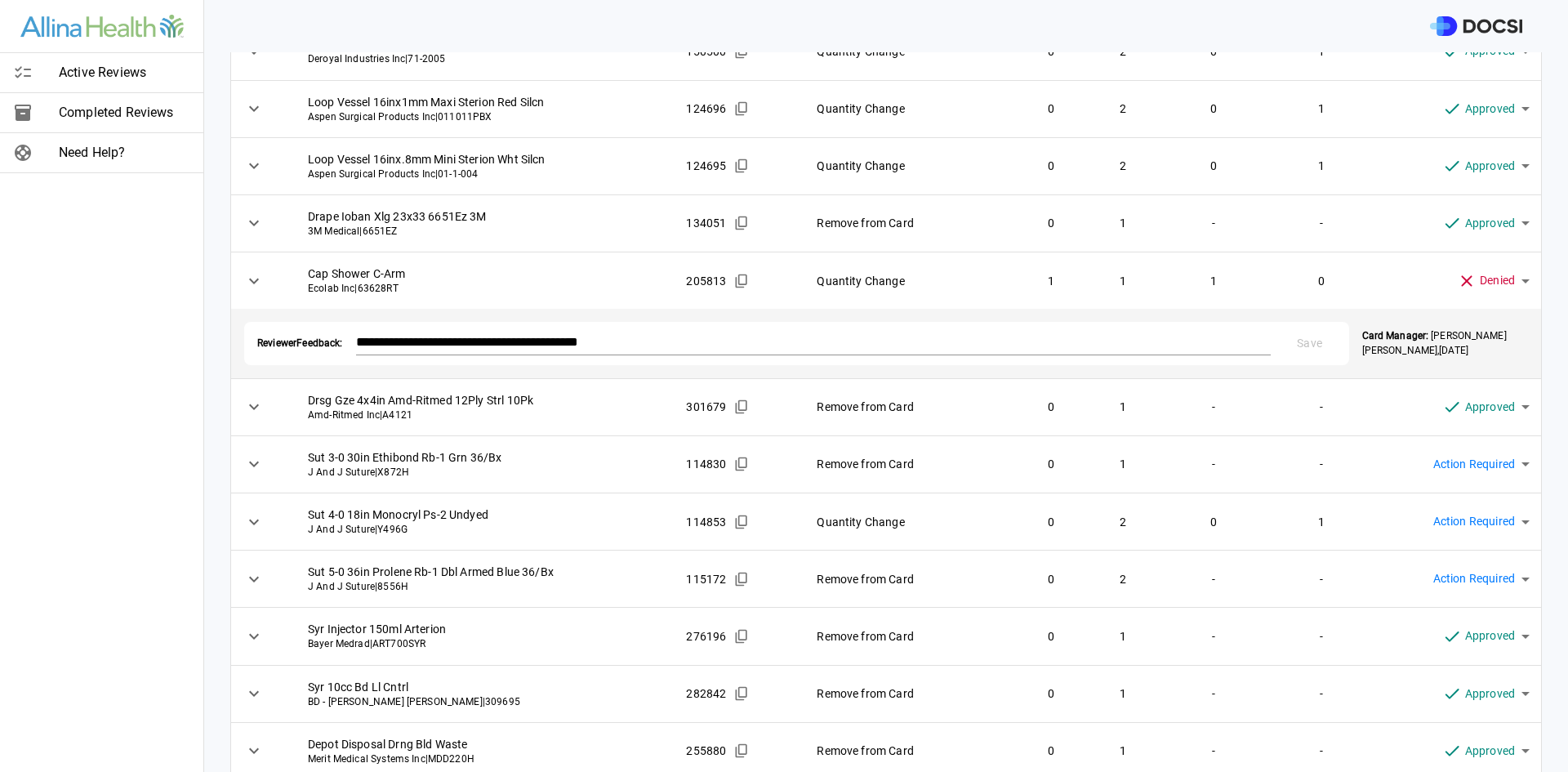 scroll, scrollTop: 400, scrollLeft: 0, axis: vertical 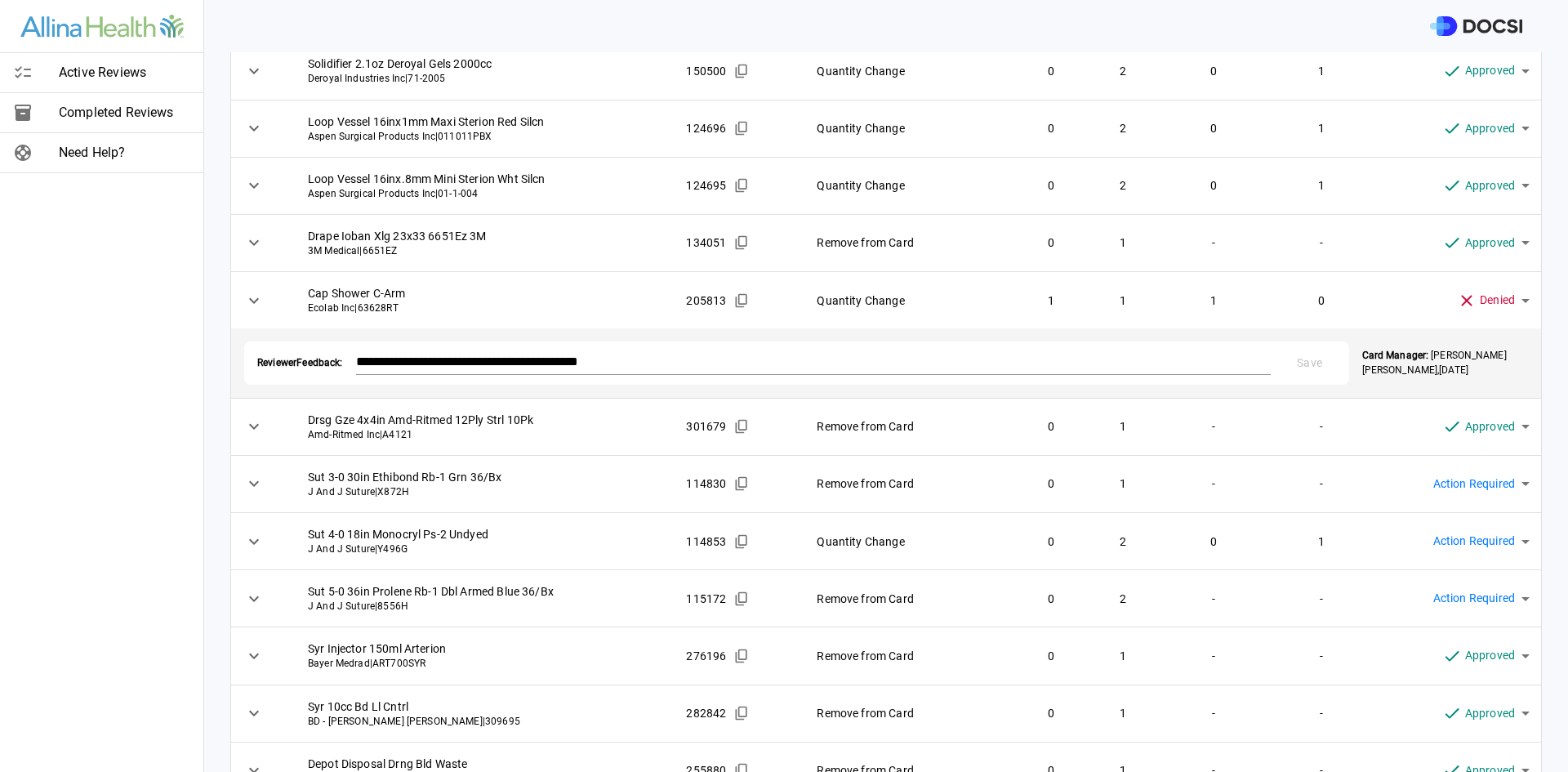 click on "**********" at bounding box center (784, 386) 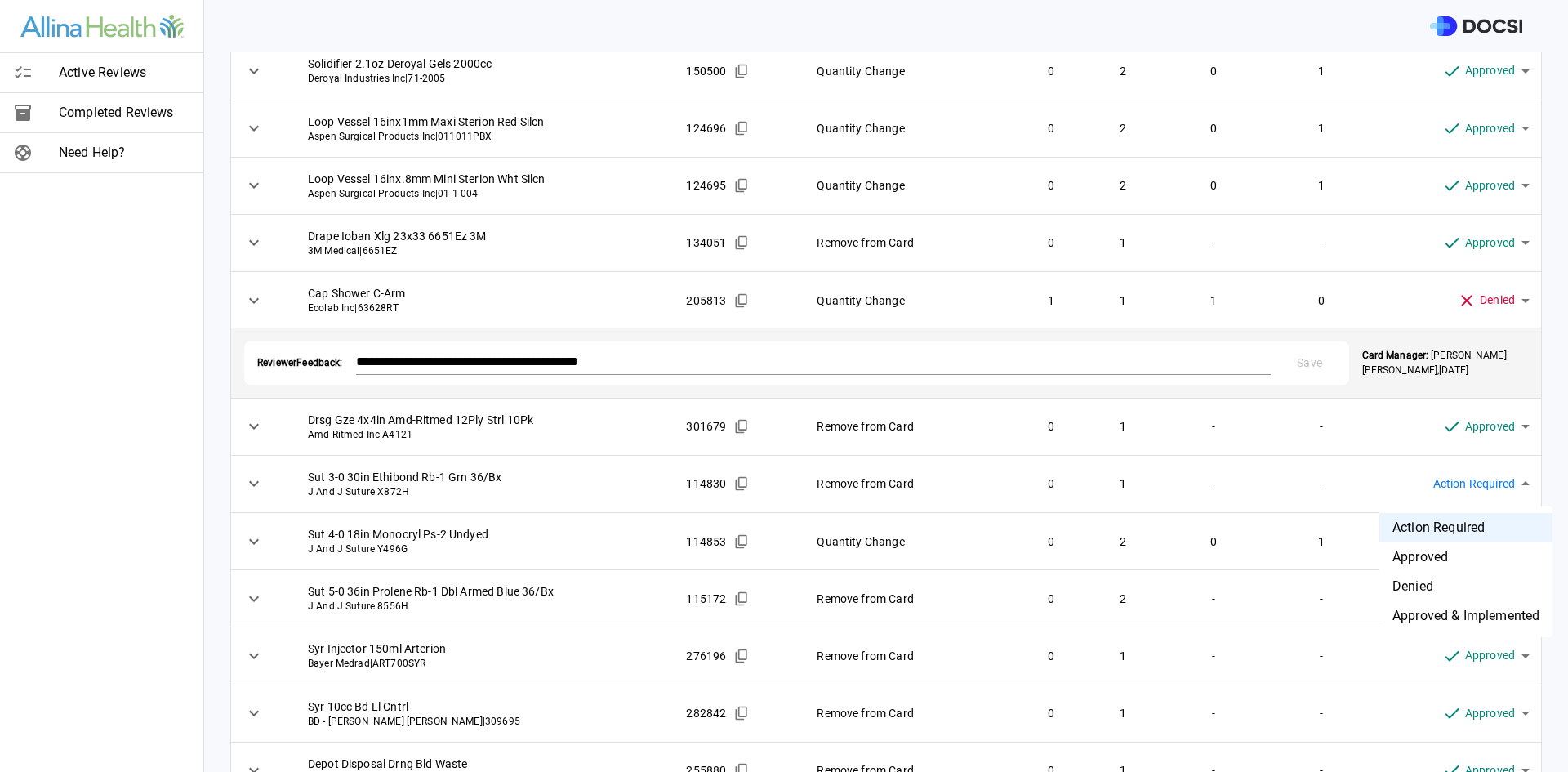 click on "Approved" at bounding box center (1466, 557) 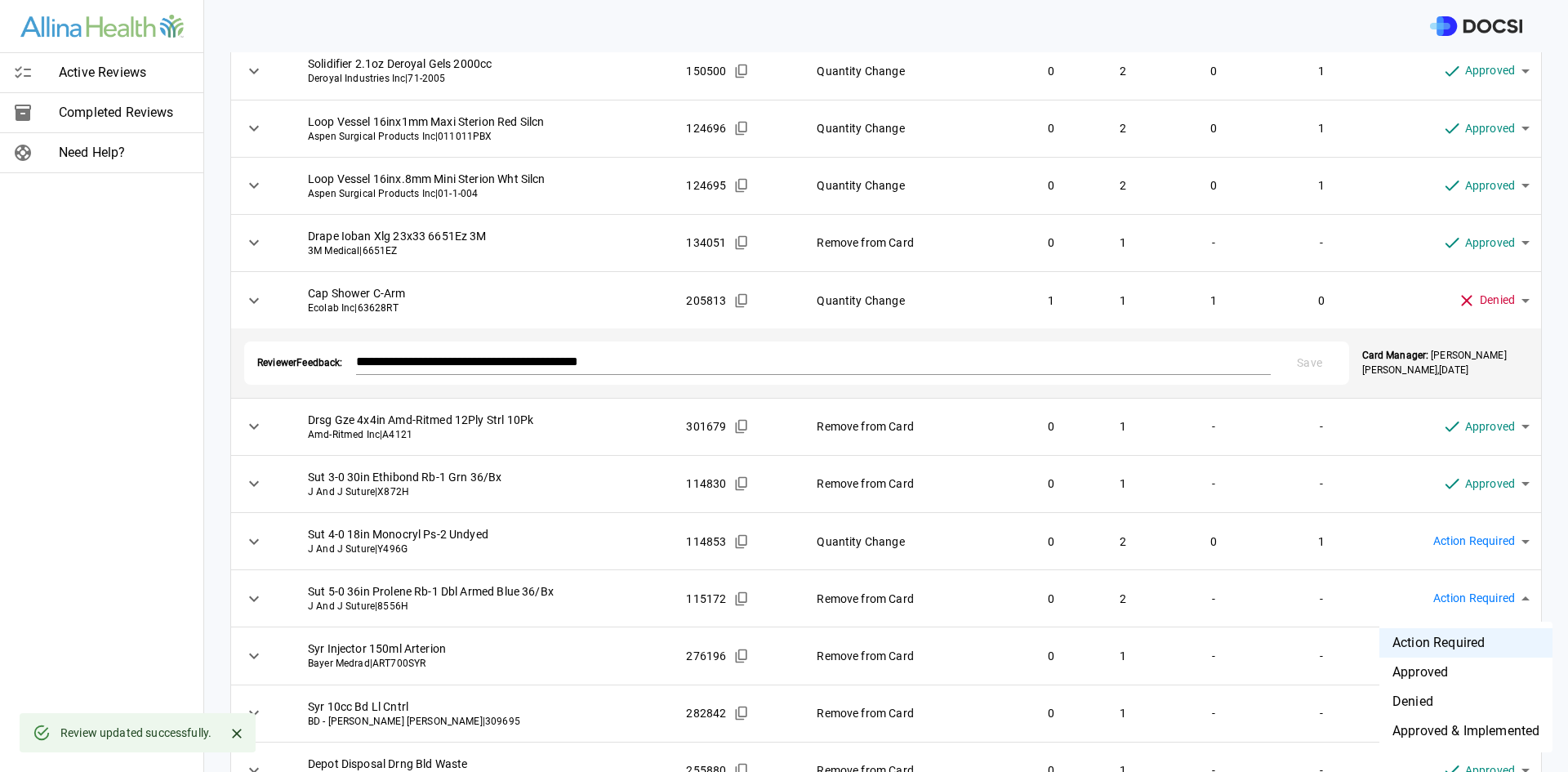 click on "**********" at bounding box center (784, 386) 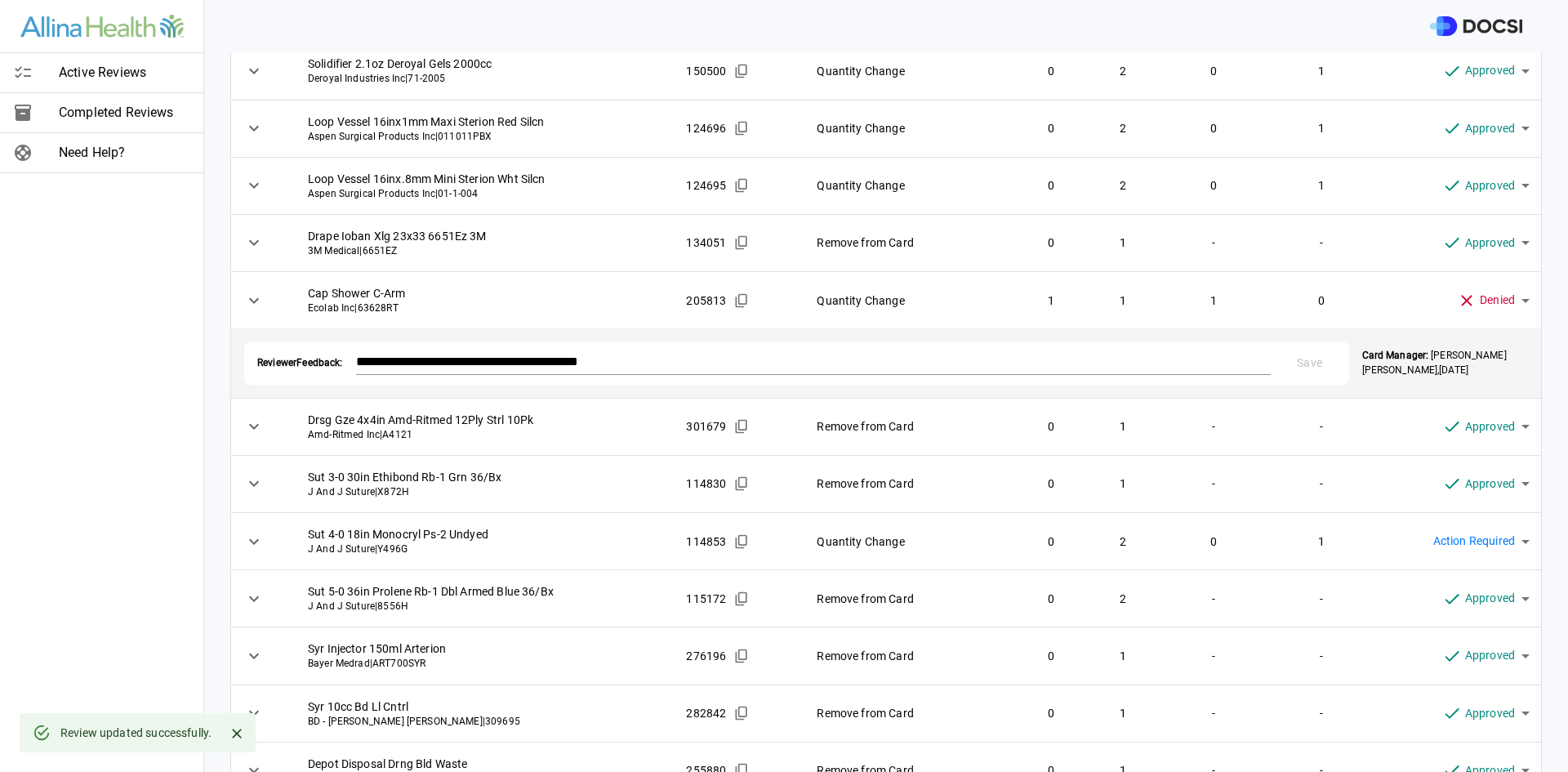 click on "J And J Suture  |  Y496G" at bounding box center (484, 549) 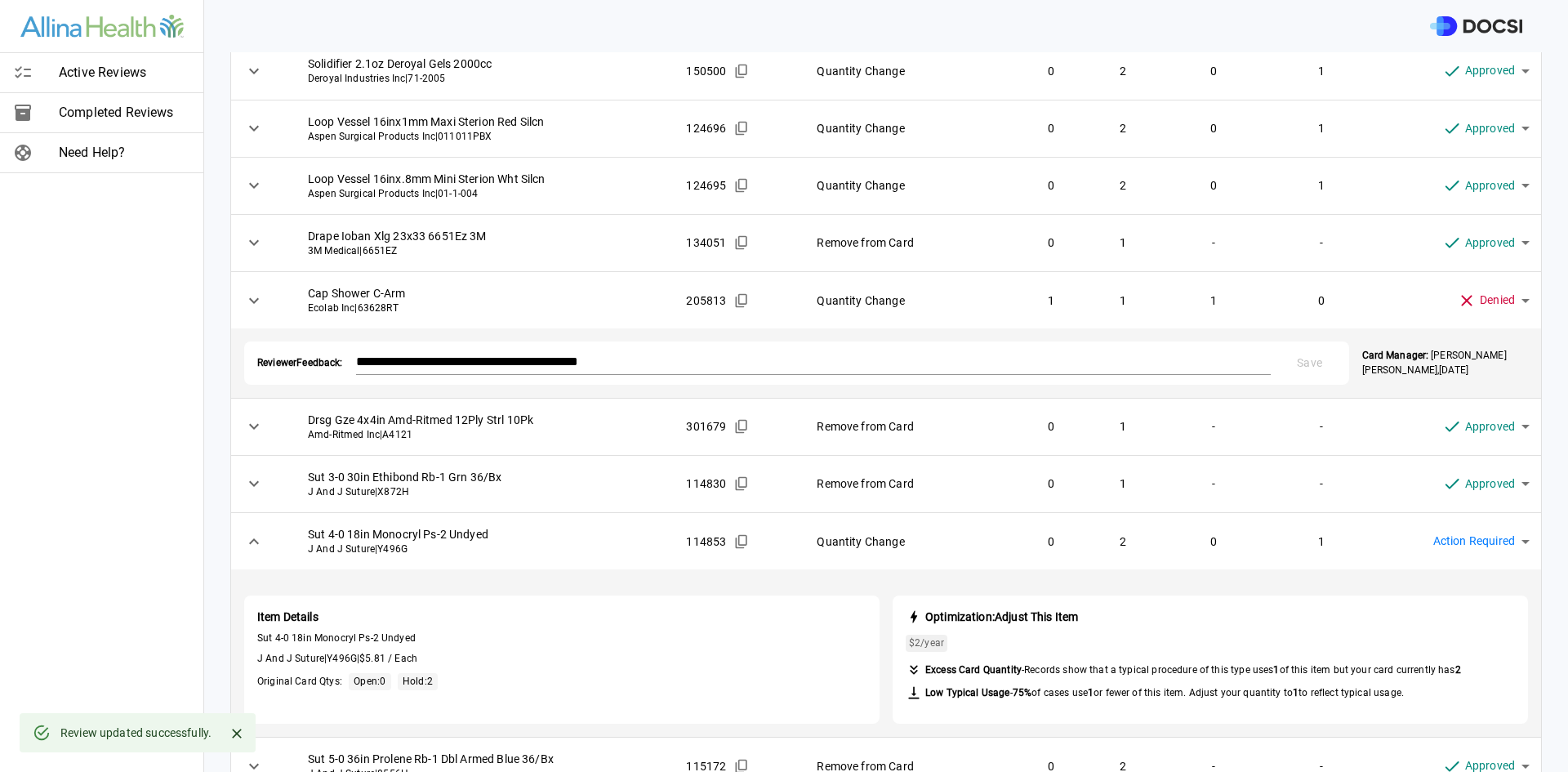 click on "**********" at bounding box center [784, 386] 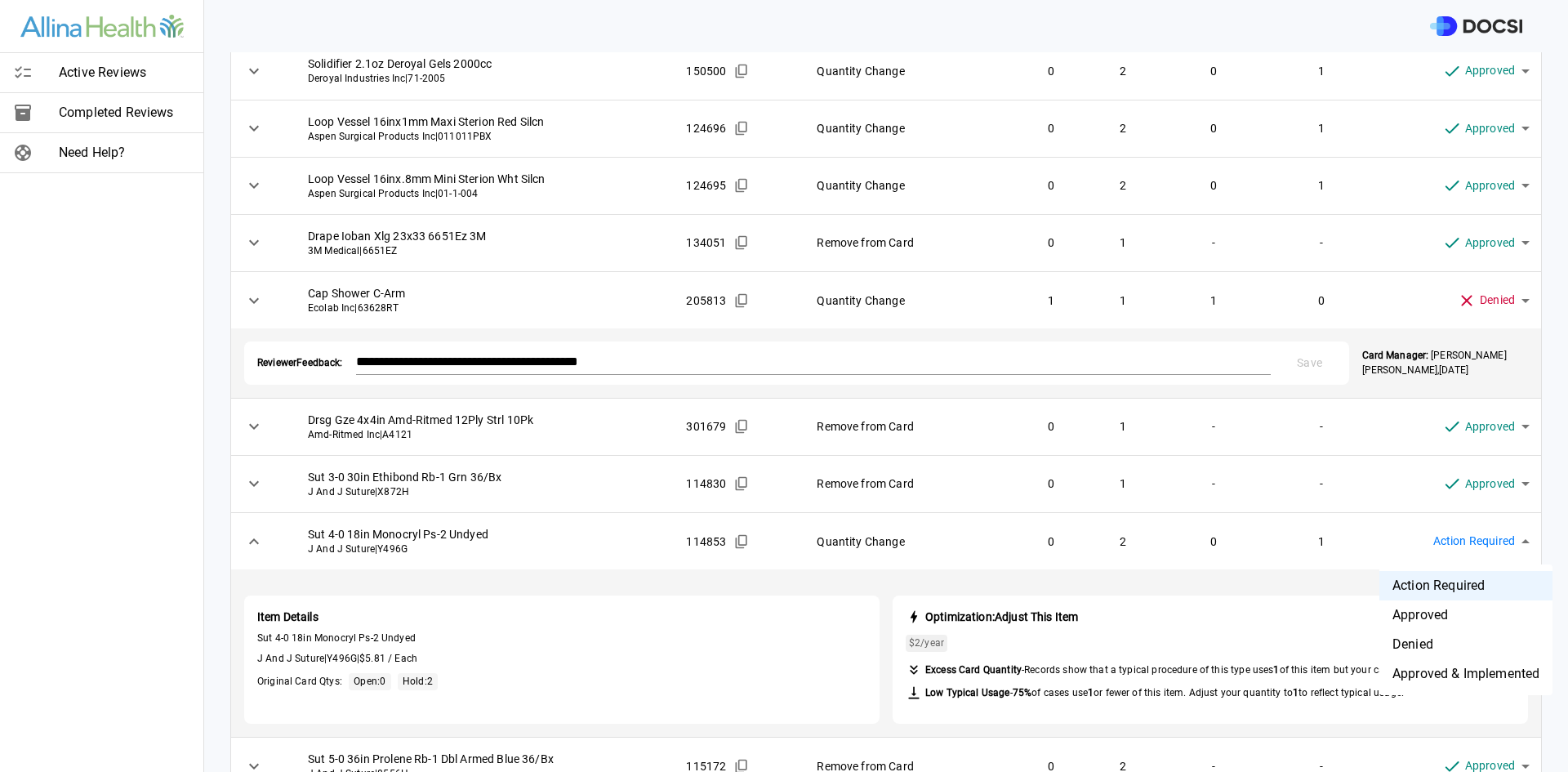 click on "Approved" at bounding box center (1466, 615) 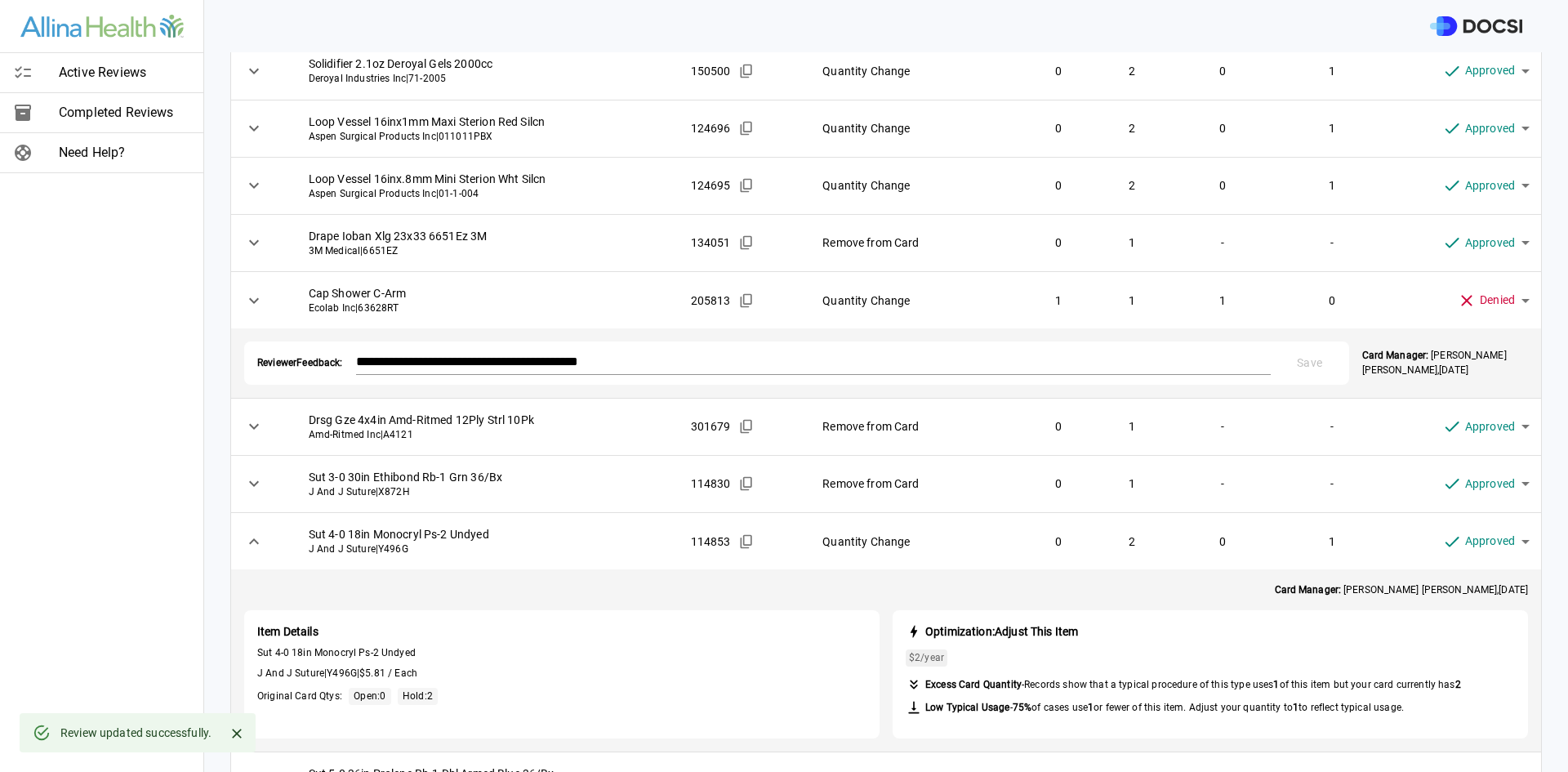 click on "Item Details Sut 4-0 18in Monocryl Ps-2 Undyed J And J Suture  |  Y496G  |  $5.81 / Each Original Card Qtys:  Open:  0 Hold:  2" at bounding box center (562, 674) 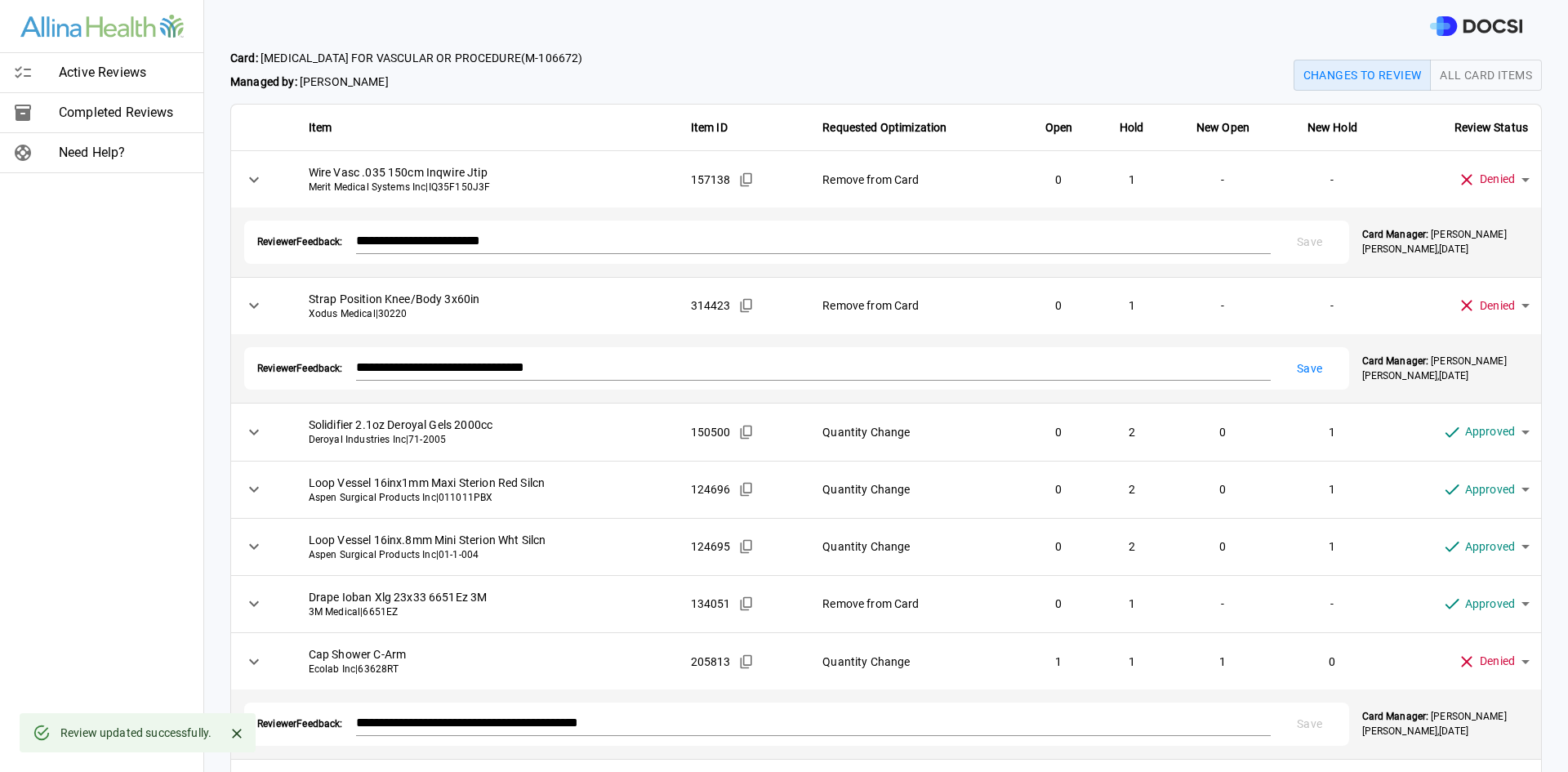 scroll, scrollTop: 0, scrollLeft: 0, axis: both 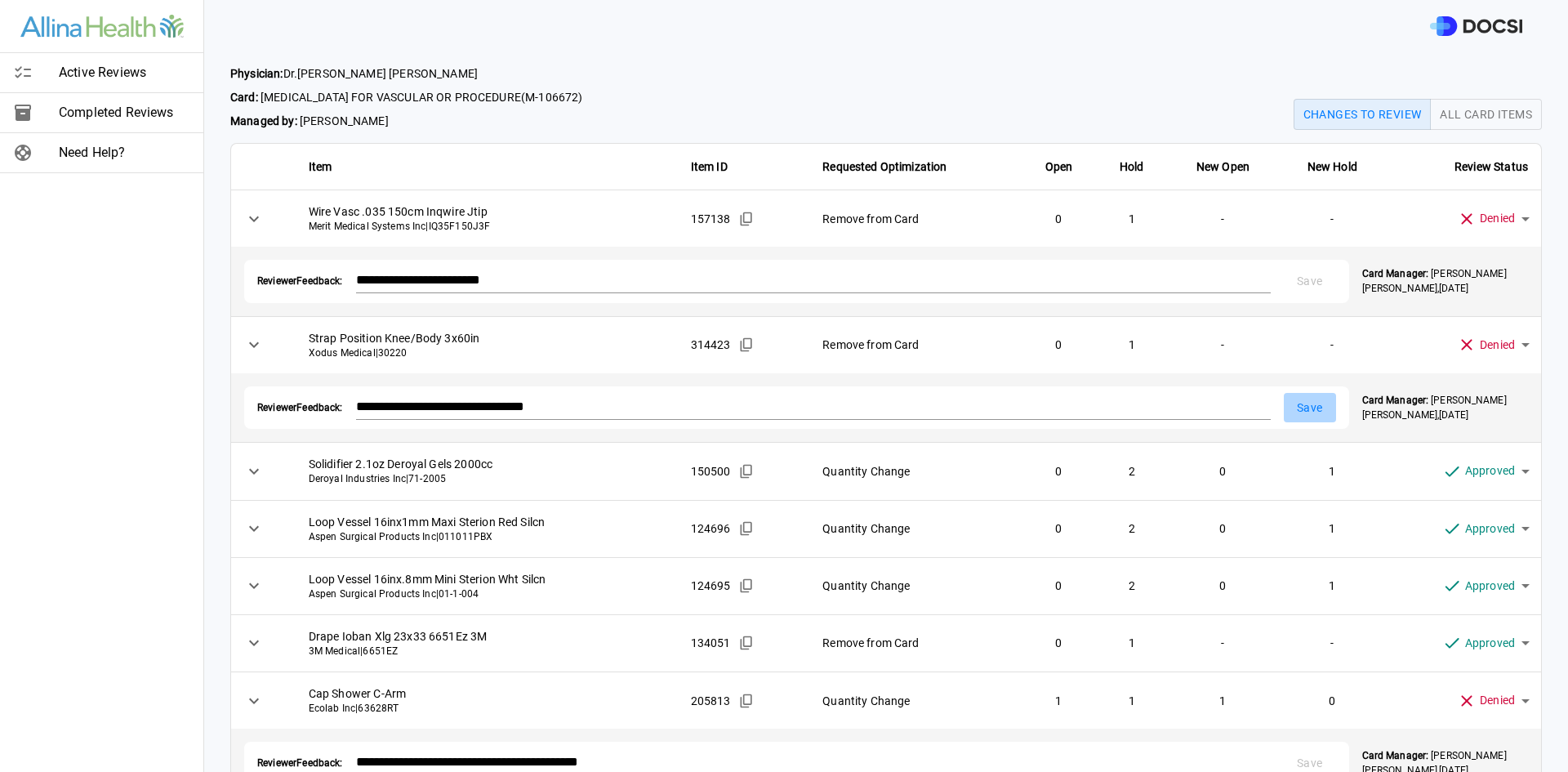 click on "Save" at bounding box center [1310, 408] 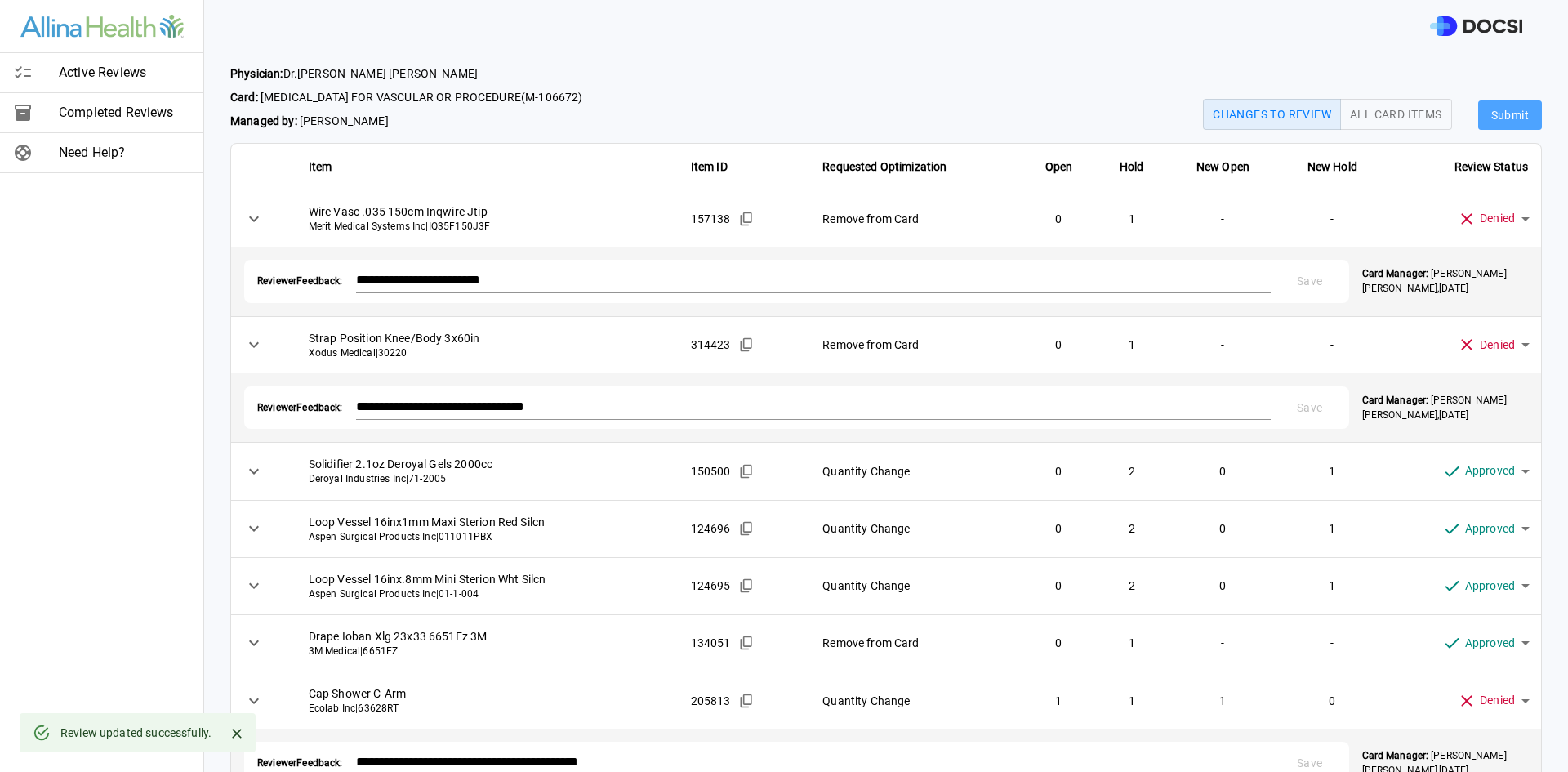 click on "Submit" at bounding box center [1510, 115] 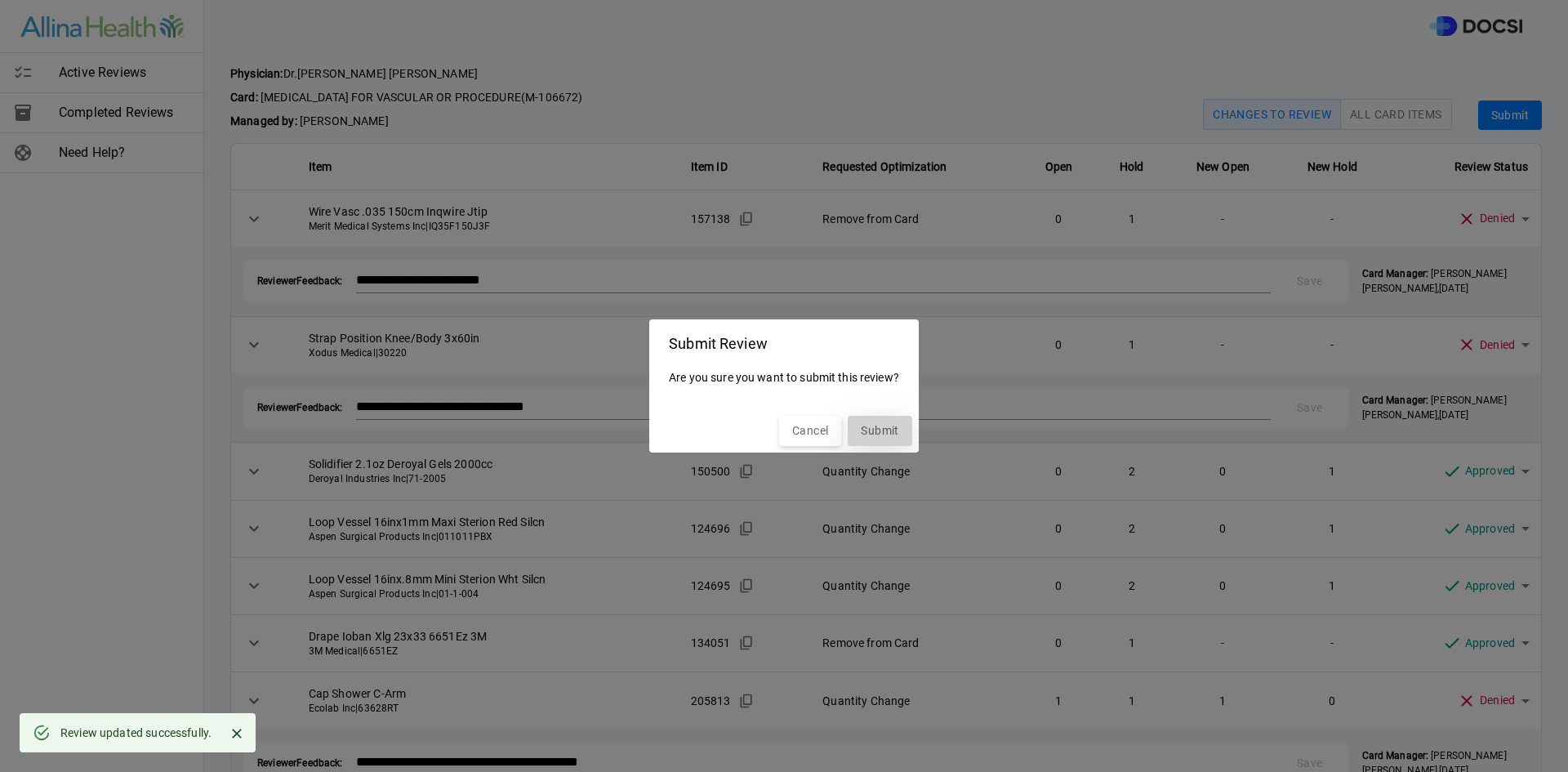 click on "Submit" at bounding box center [880, 431] 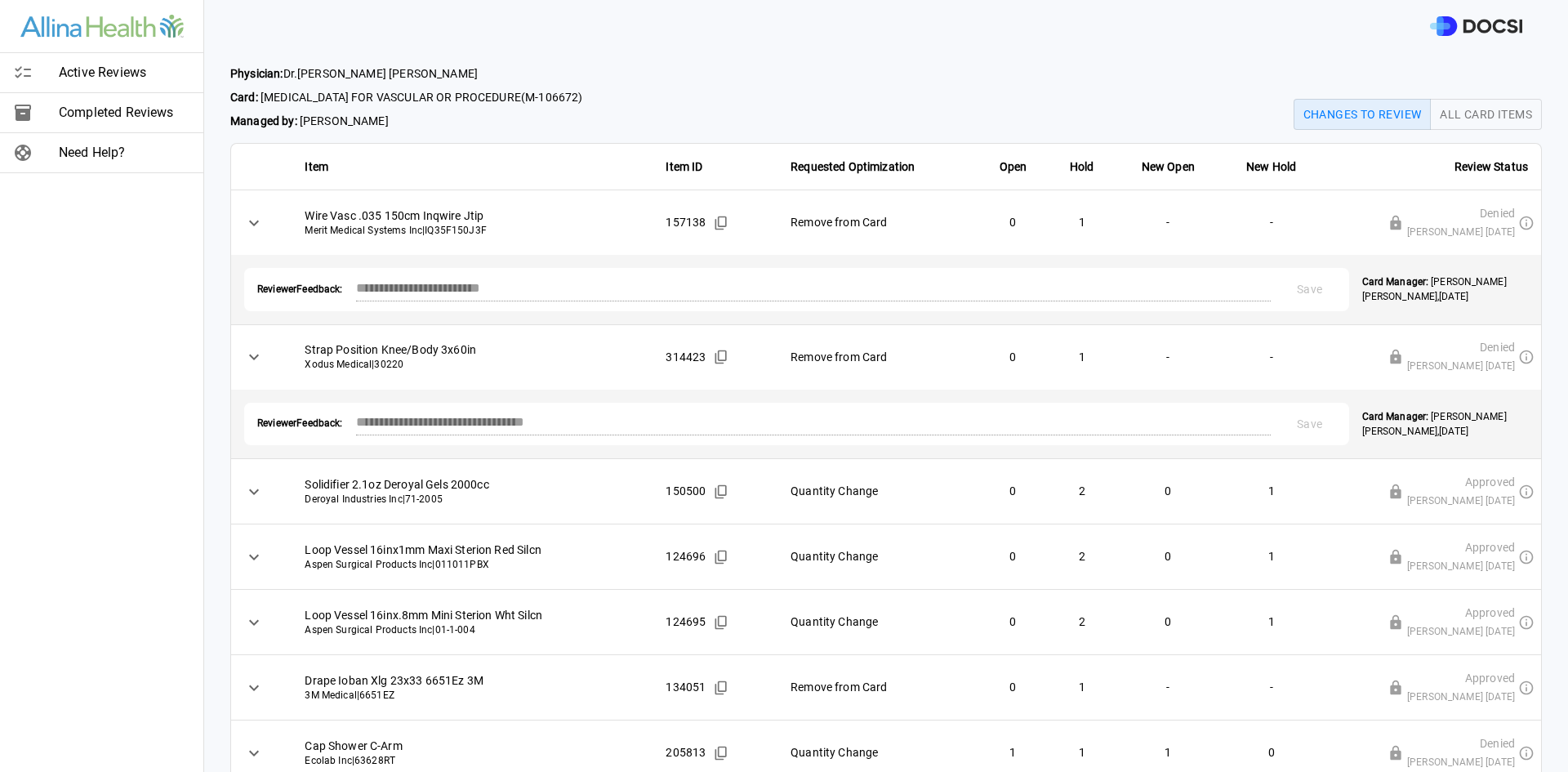 click on "Reviewer  Feedback:" at bounding box center (300, 289) 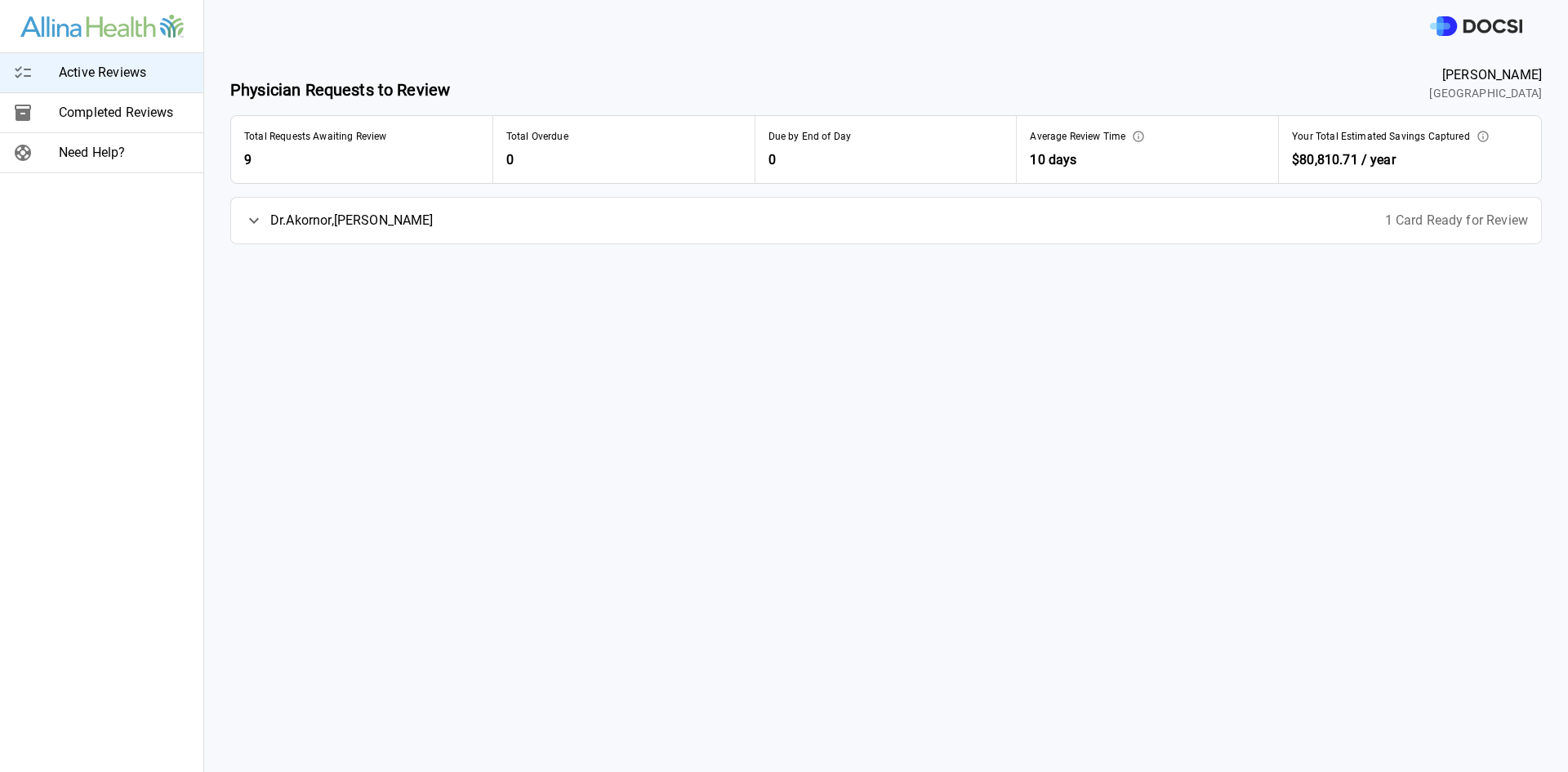 click on "[PERSON_NAME]" at bounding box center [352, 221] 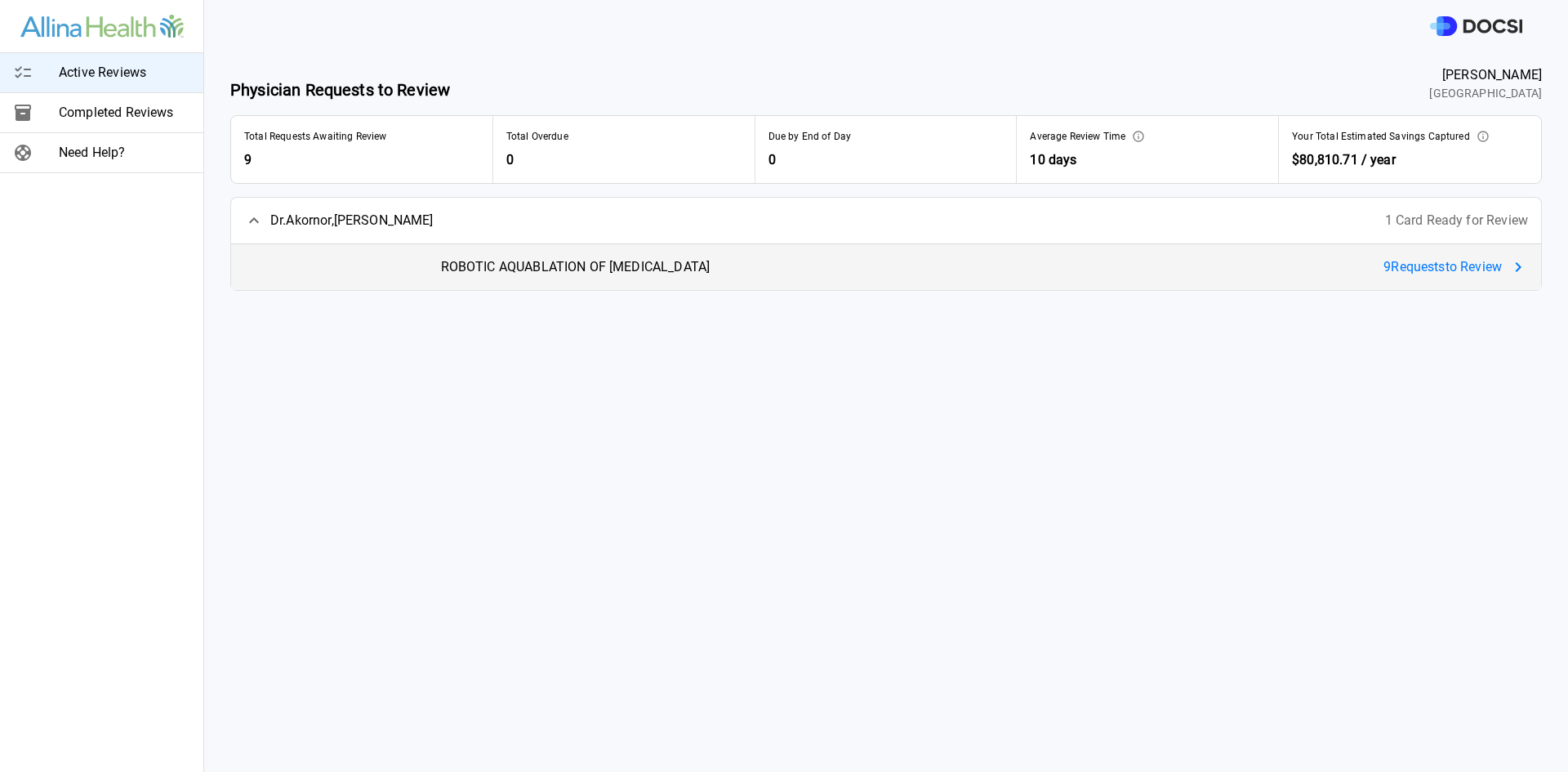click on "9  Request s  to Review" at bounding box center (1455, 267) 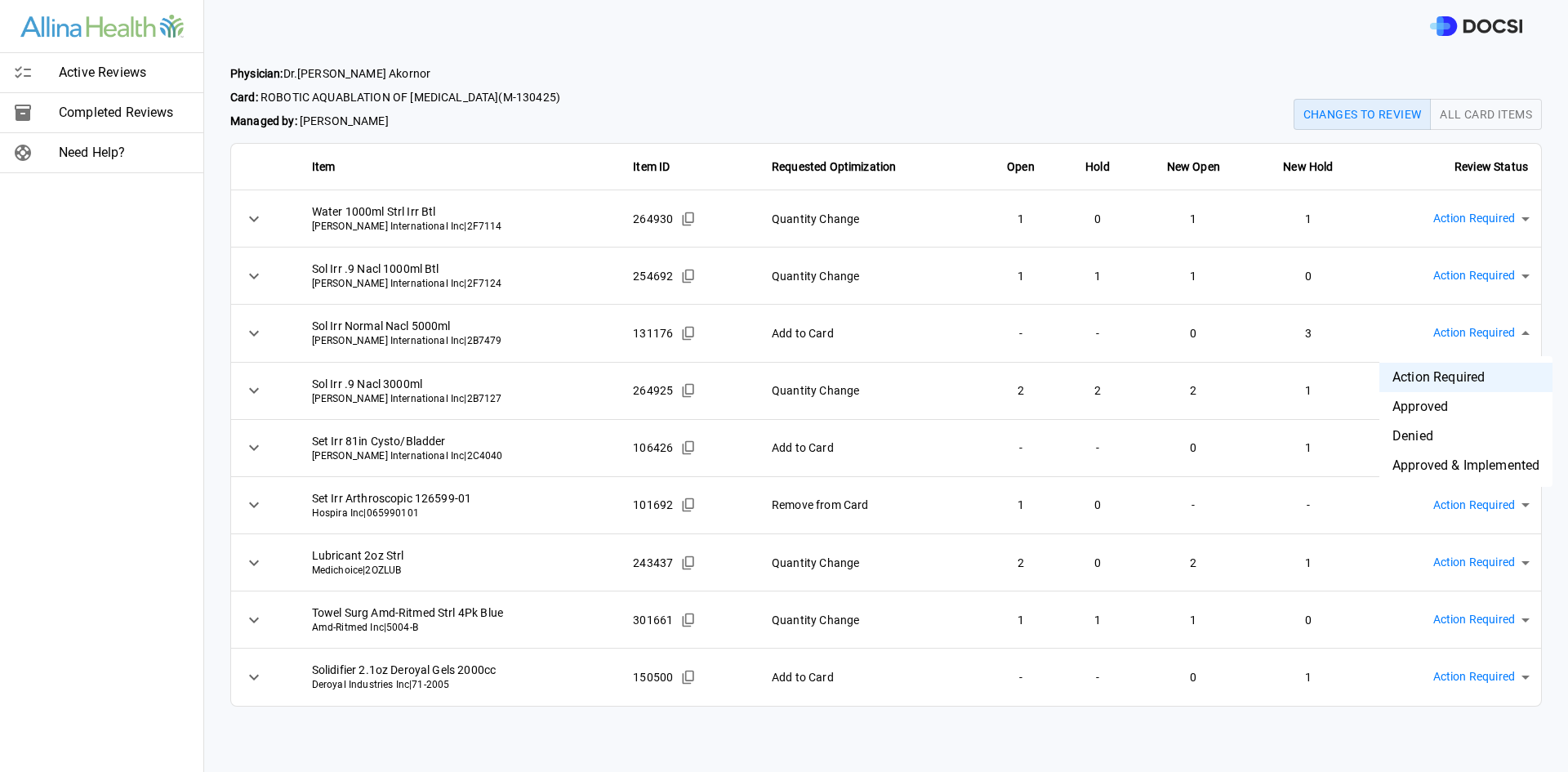 click on "Active Reviews Completed Reviews Need Help? Physician:   [PERSON_NAME] Card:    ROBOTIC AQUABLATION OF [MEDICAL_DATA]  ( M-130425 ) Managed by:    [PERSON_NAME] Changes to Review All Card Items Item Item ID Requested Optimization Open Hold New Open New Hold Review Status Water 1000ml Strl Irr Btl [PERSON_NAME] International Inc  |  2F7114 264930 Quantity Change 1 0 1 1 Action Required **** ​ Sol Irr .9 Nacl 1000ml Btl [PERSON_NAME] International Inc  |  2F7124 254692 Quantity Change 1 1 1 0 Action Required **** ​ Sol Irr Normal Nacl 5000ml [PERSON_NAME] International Inc  |  2B7479 131176 Add to Card - - 0 3 Action Required **** ​ Sol Irr .9 Nacl 3000ml [PERSON_NAME] International Inc  |  2B7127 264925 Quantity Change 2 2 2 1 Action Required **** ​ Set Irr 81in Cysto/Bladder [PERSON_NAME] International Inc  |  2C4040 106426 Add to Card - - 0 1 Action Required **** ​ Set Irr Arthroscopic 126599-01 Hospira Inc  |  065990101 101692 Remove from Card 1 0 - - Action Required **** ​ Lubricant 2oz Strl Medichoice  |  2OZLUB 2 0" at bounding box center (784, 386) 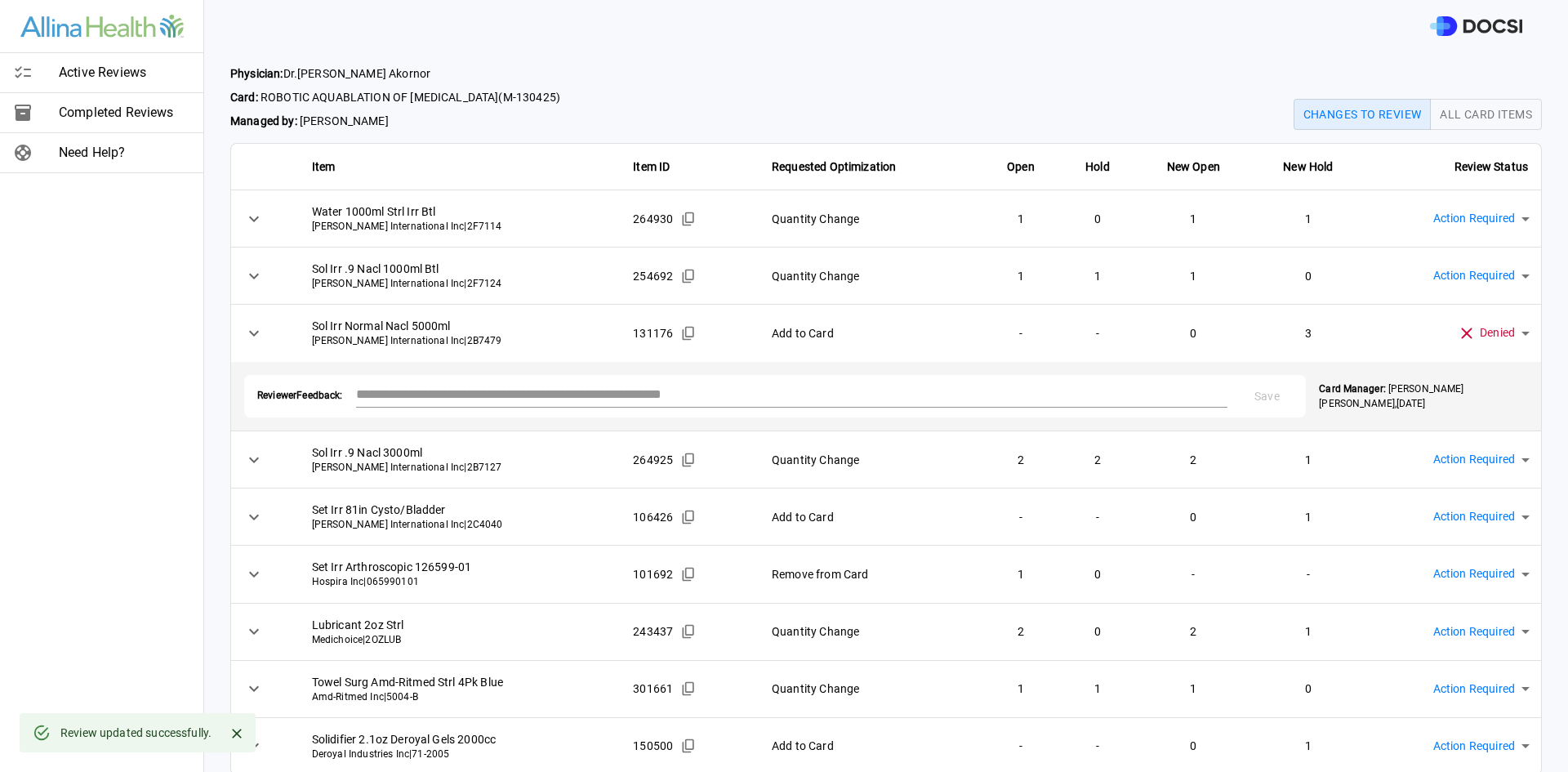 click at bounding box center [792, 394] 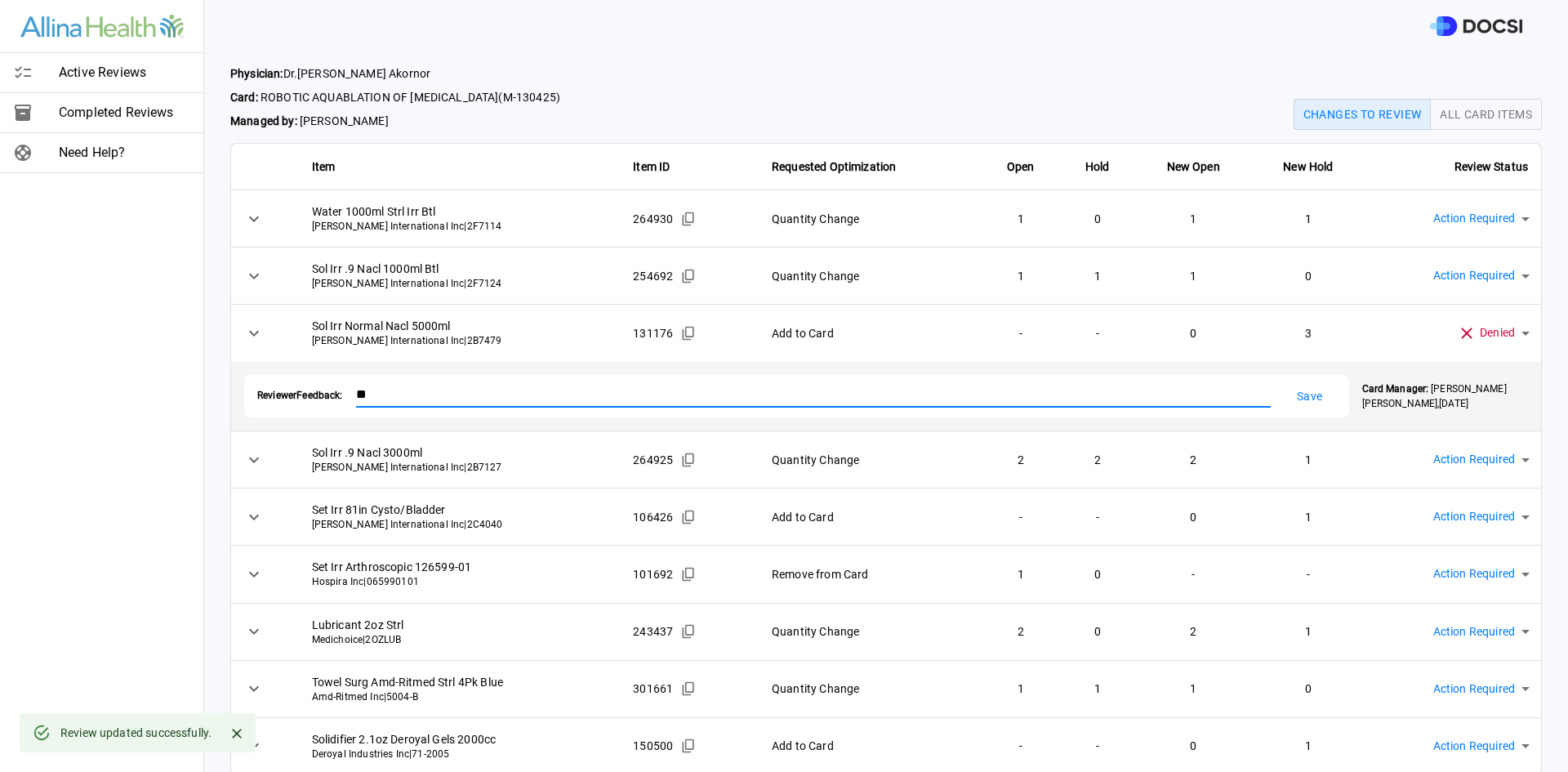 type on "*" 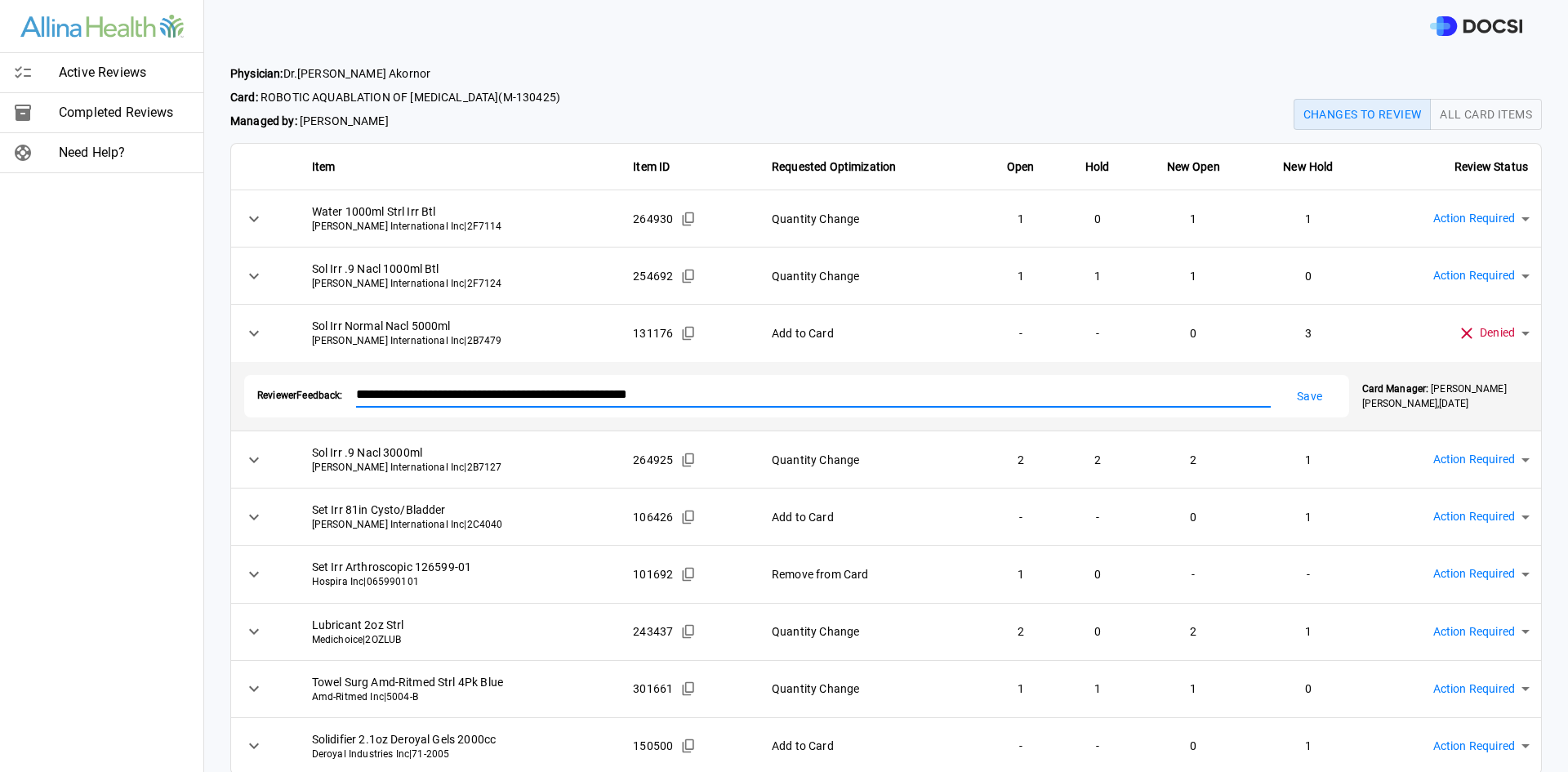 type on "**********" 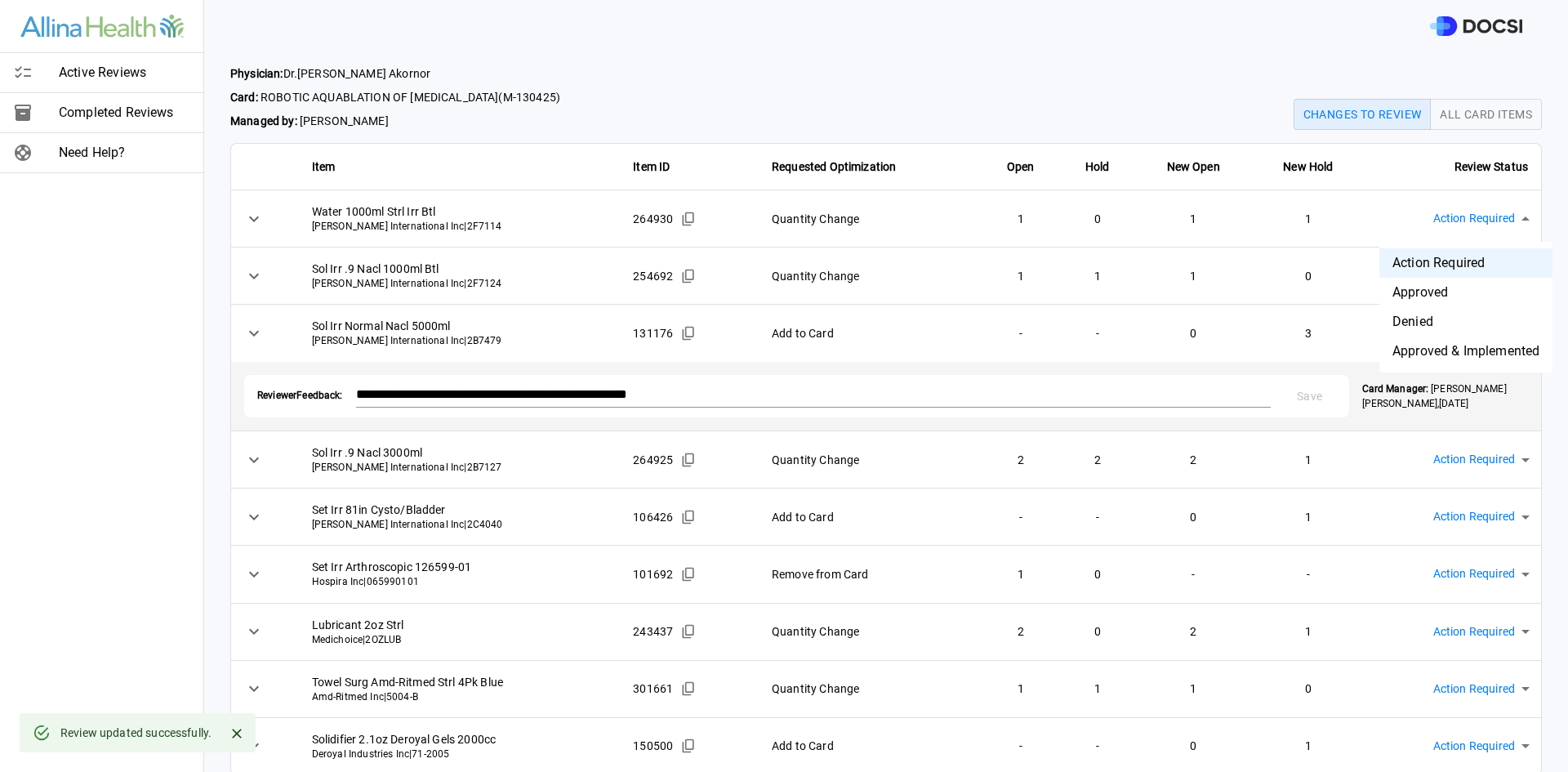 click on "**********" at bounding box center (784, 386) 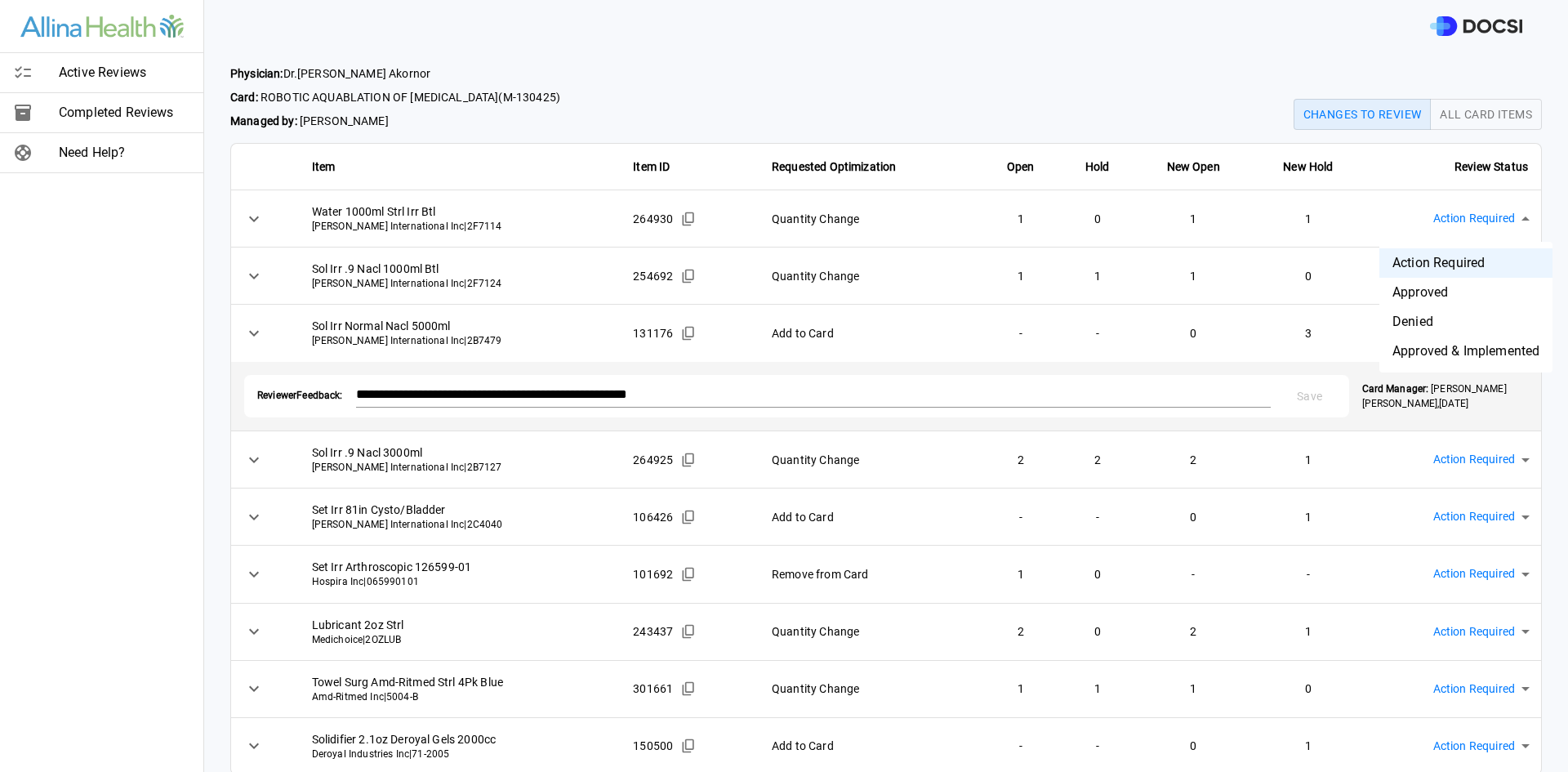 click on "Approved" at bounding box center [1466, 292] 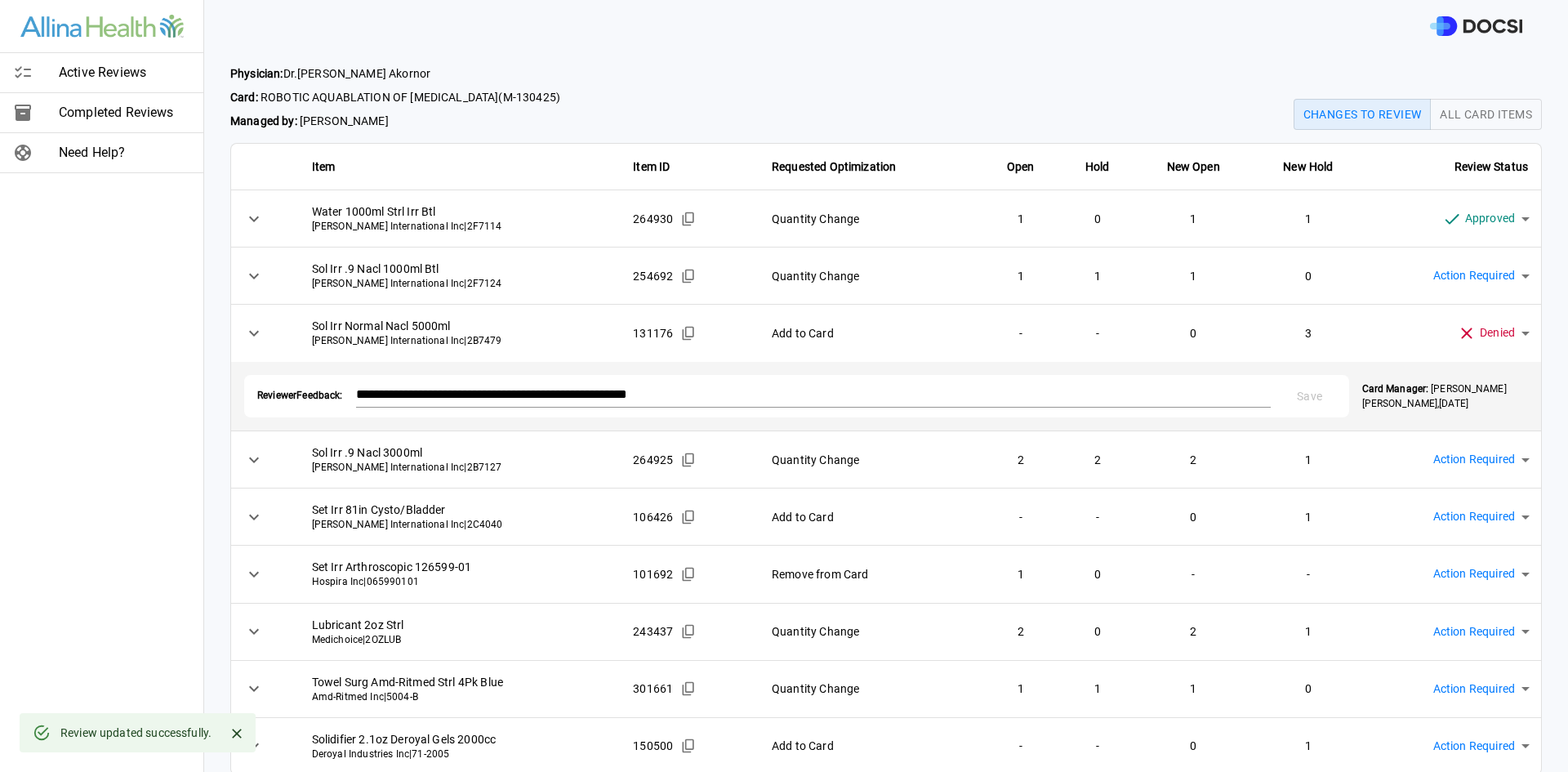 click on "**********" at bounding box center [784, 386] 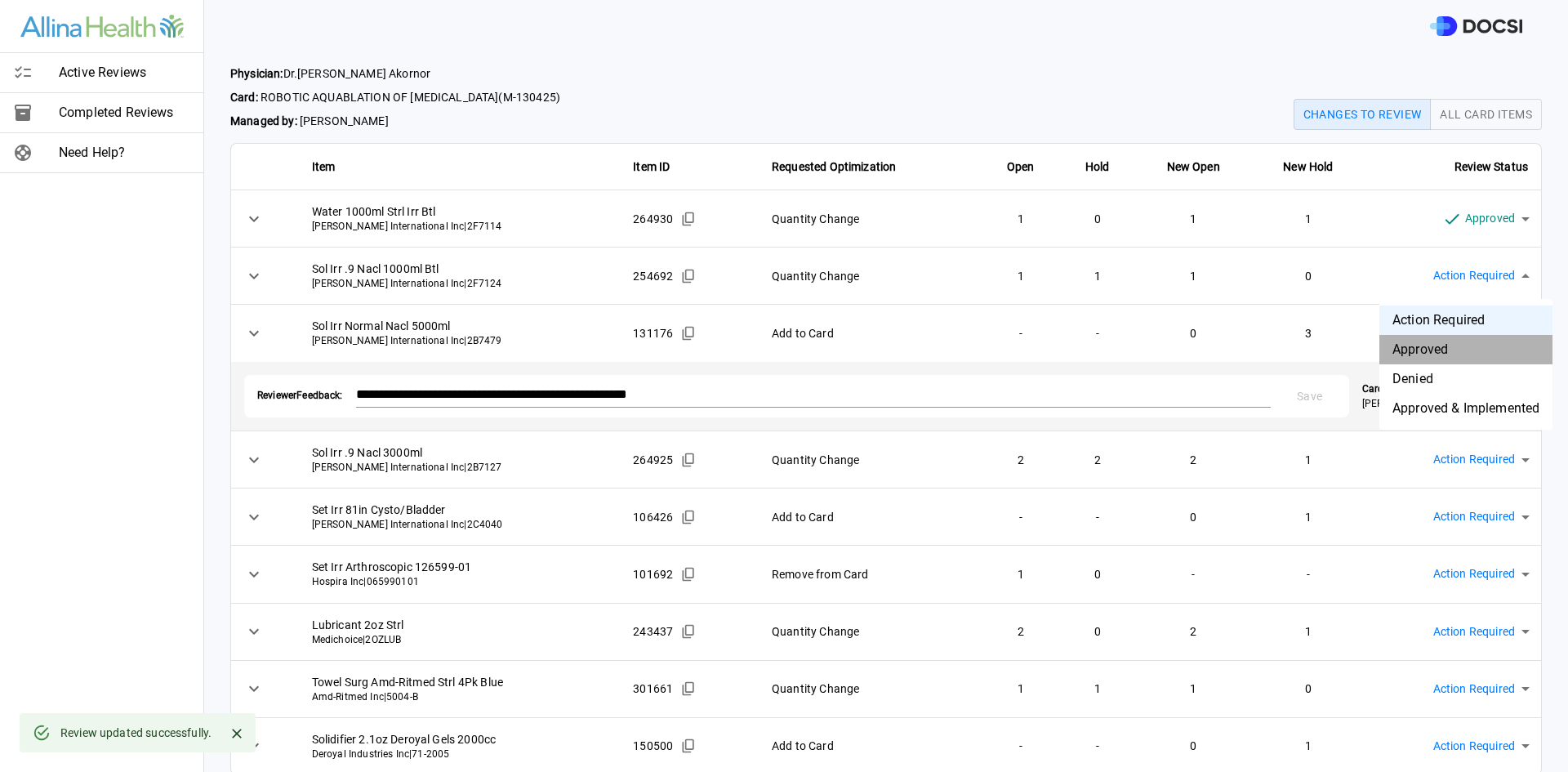 click on "Approved" at bounding box center (1466, 350) 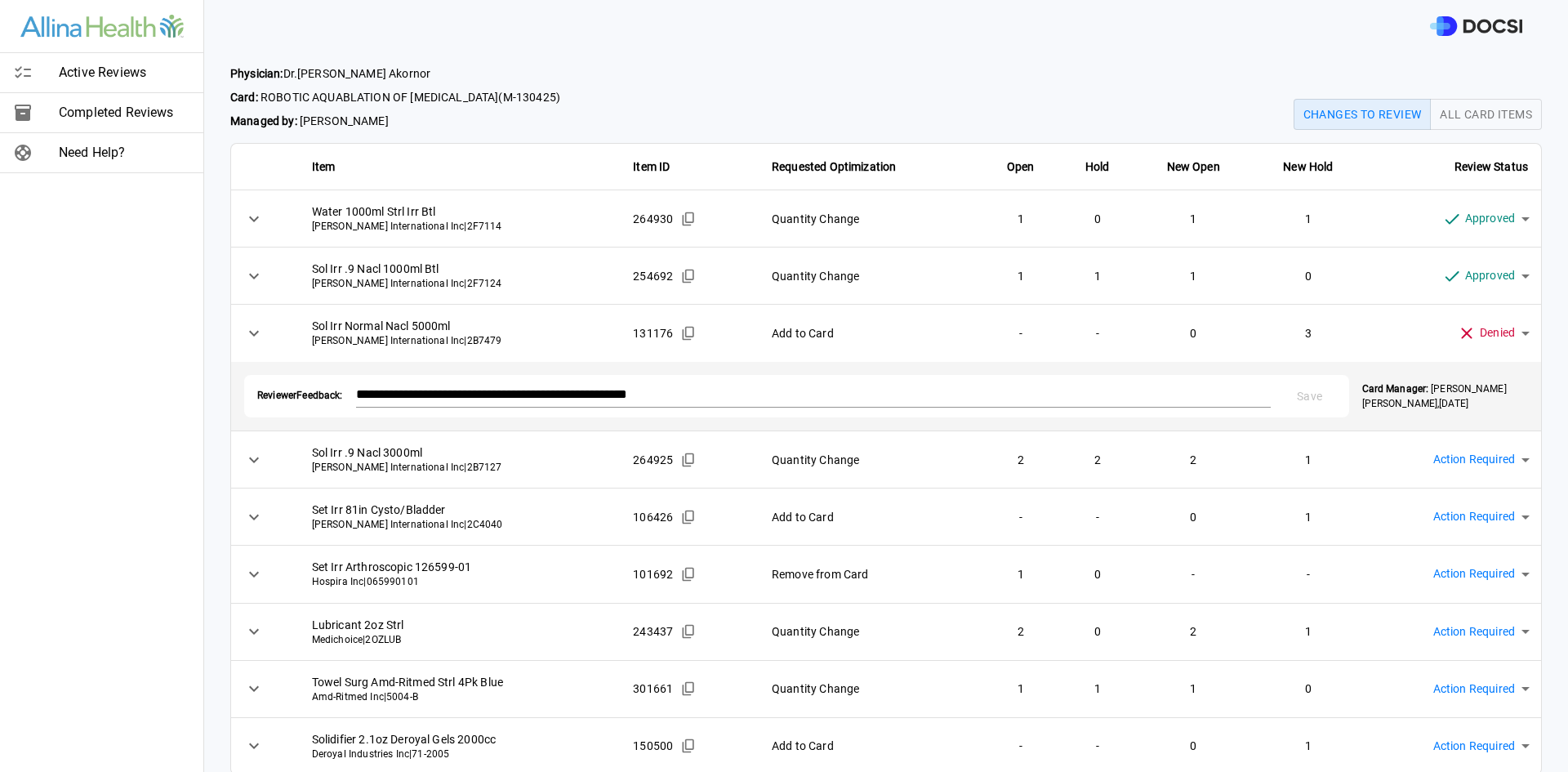 click on "**********" at bounding box center (784, 386) 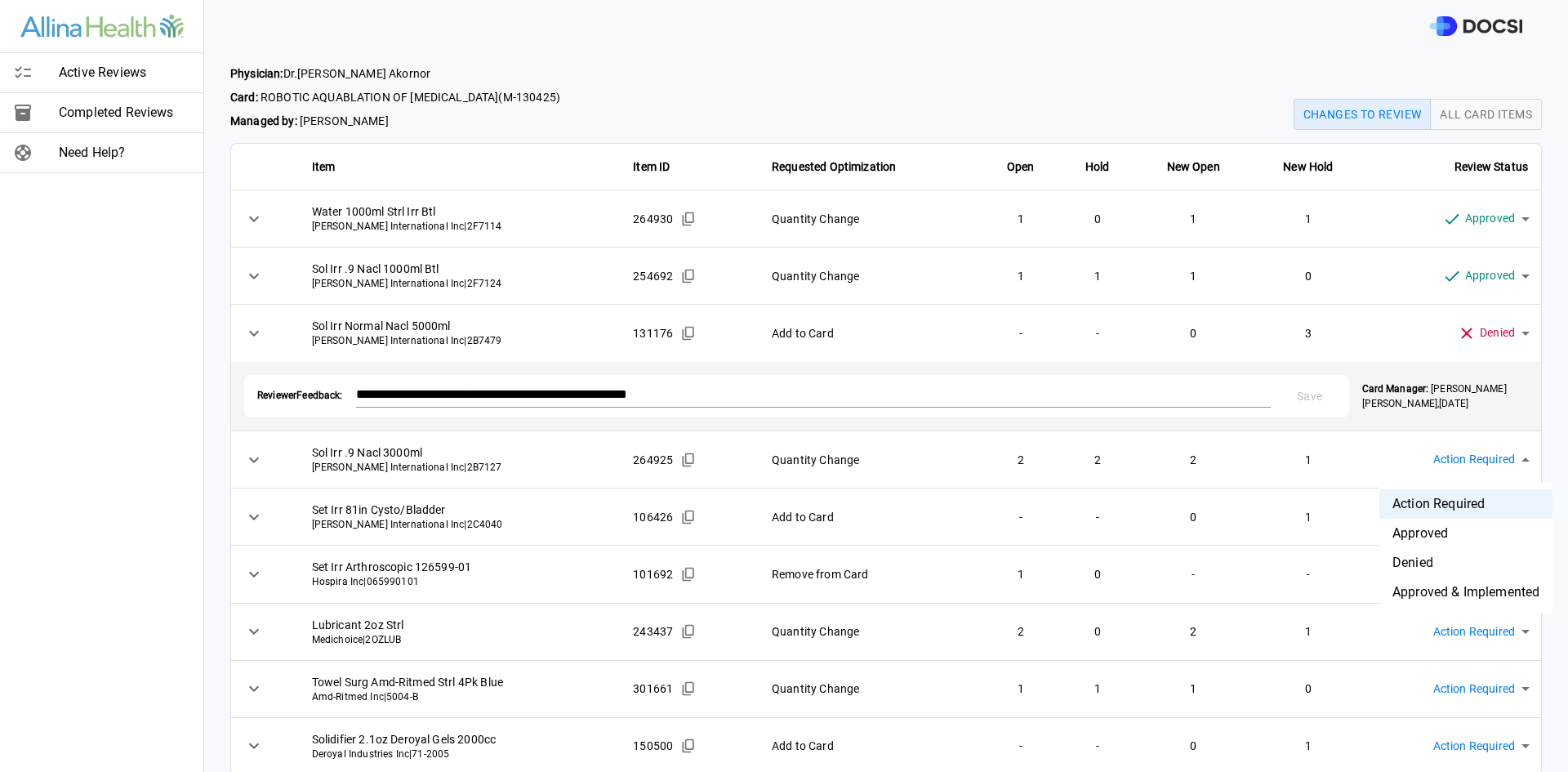 click on "Approved" at bounding box center (1466, 533) 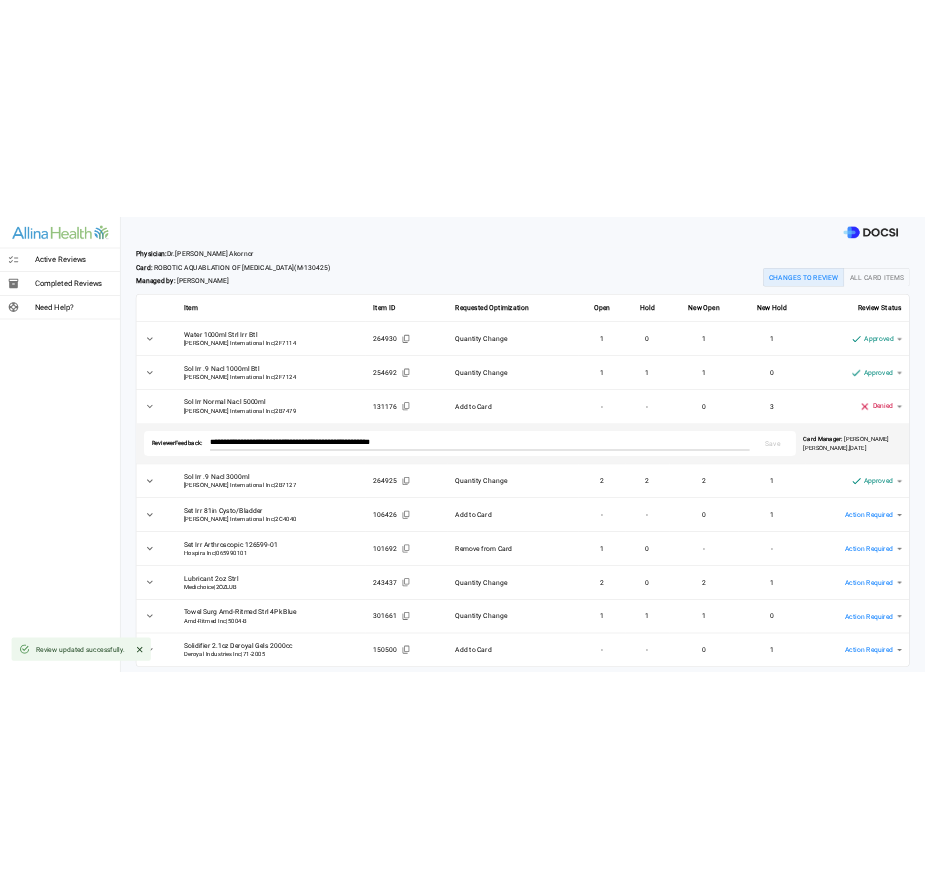 scroll, scrollTop: 20, scrollLeft: 0, axis: vertical 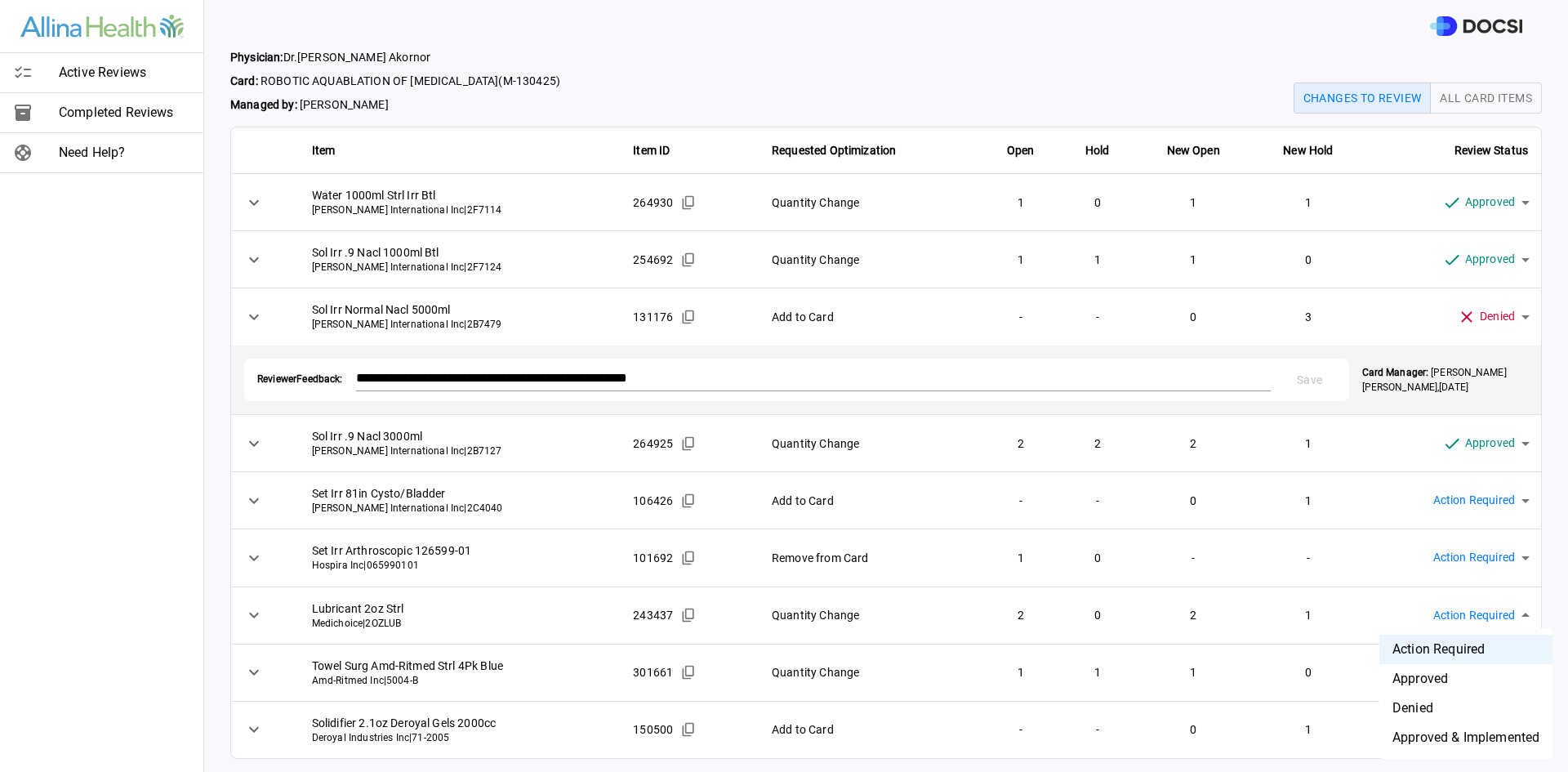 click on "**********" at bounding box center [784, 386] 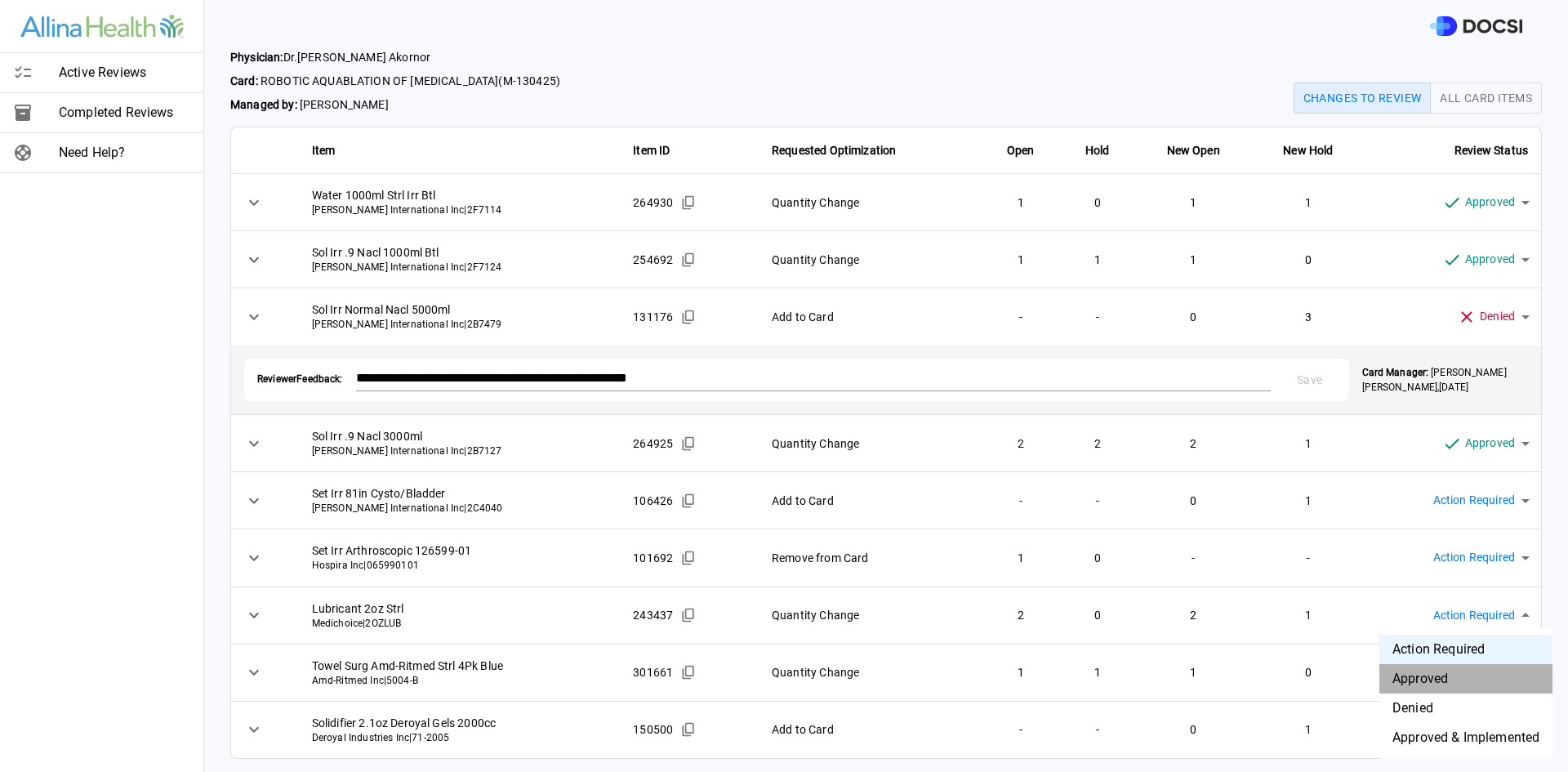 click on "Approved" at bounding box center [1466, 679] 